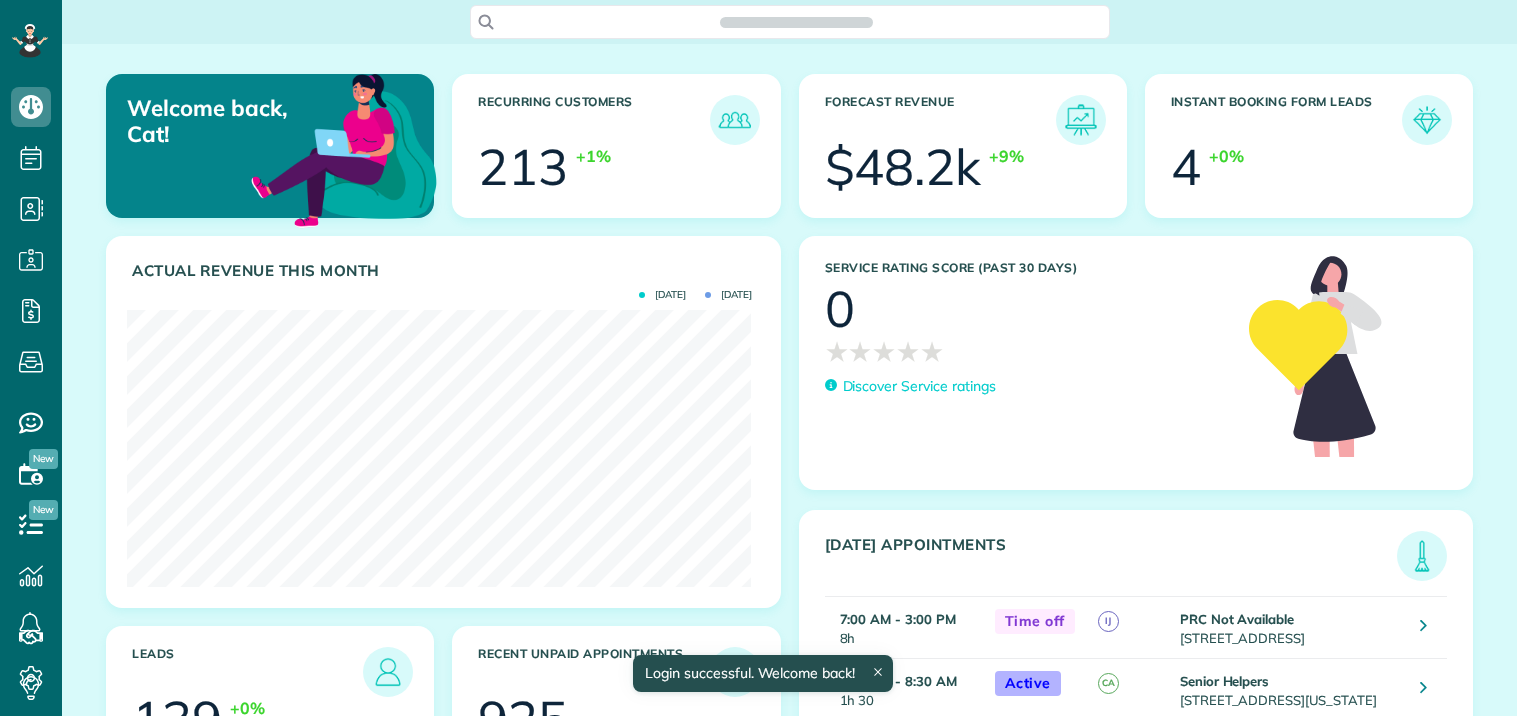 scroll, scrollTop: 0, scrollLeft: 0, axis: both 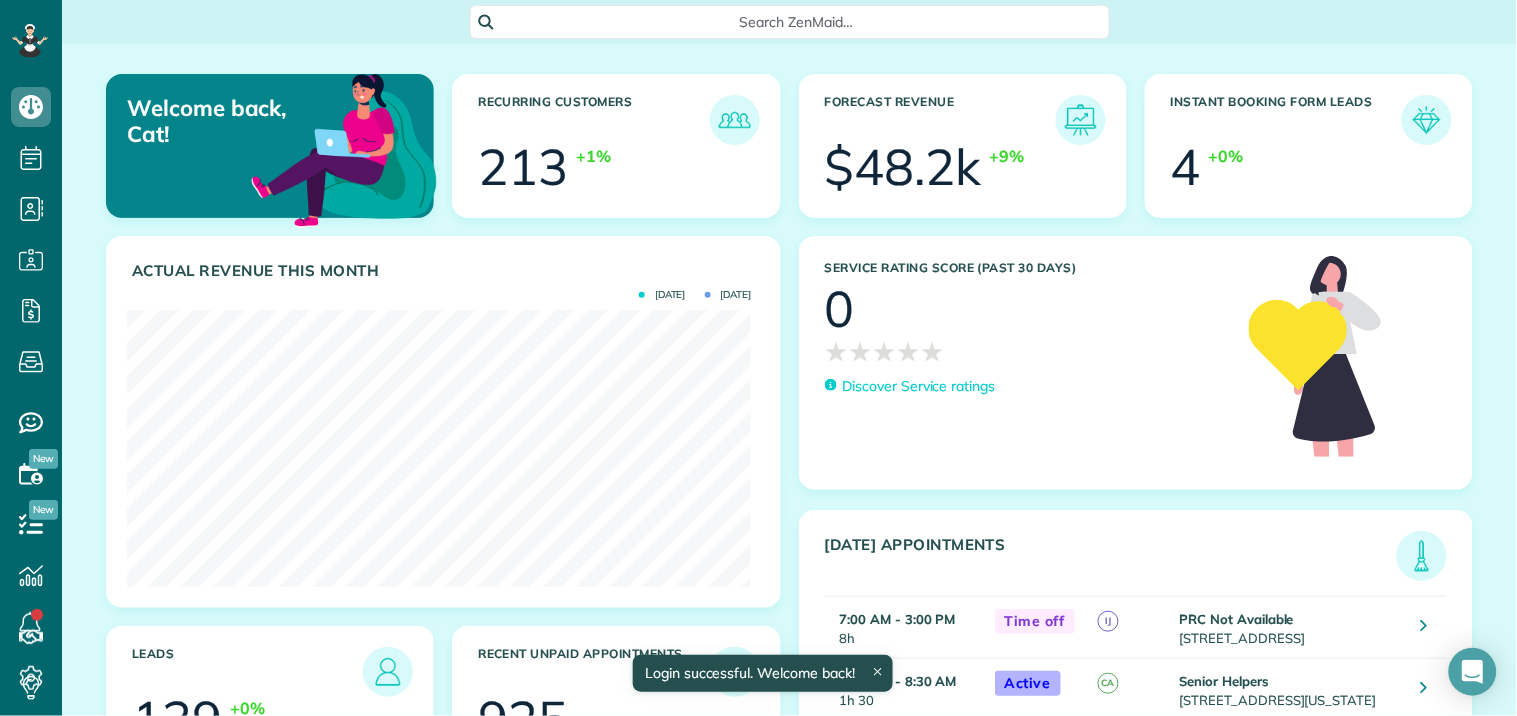 click on "Search ZenMaid…" at bounding box center [797, 22] 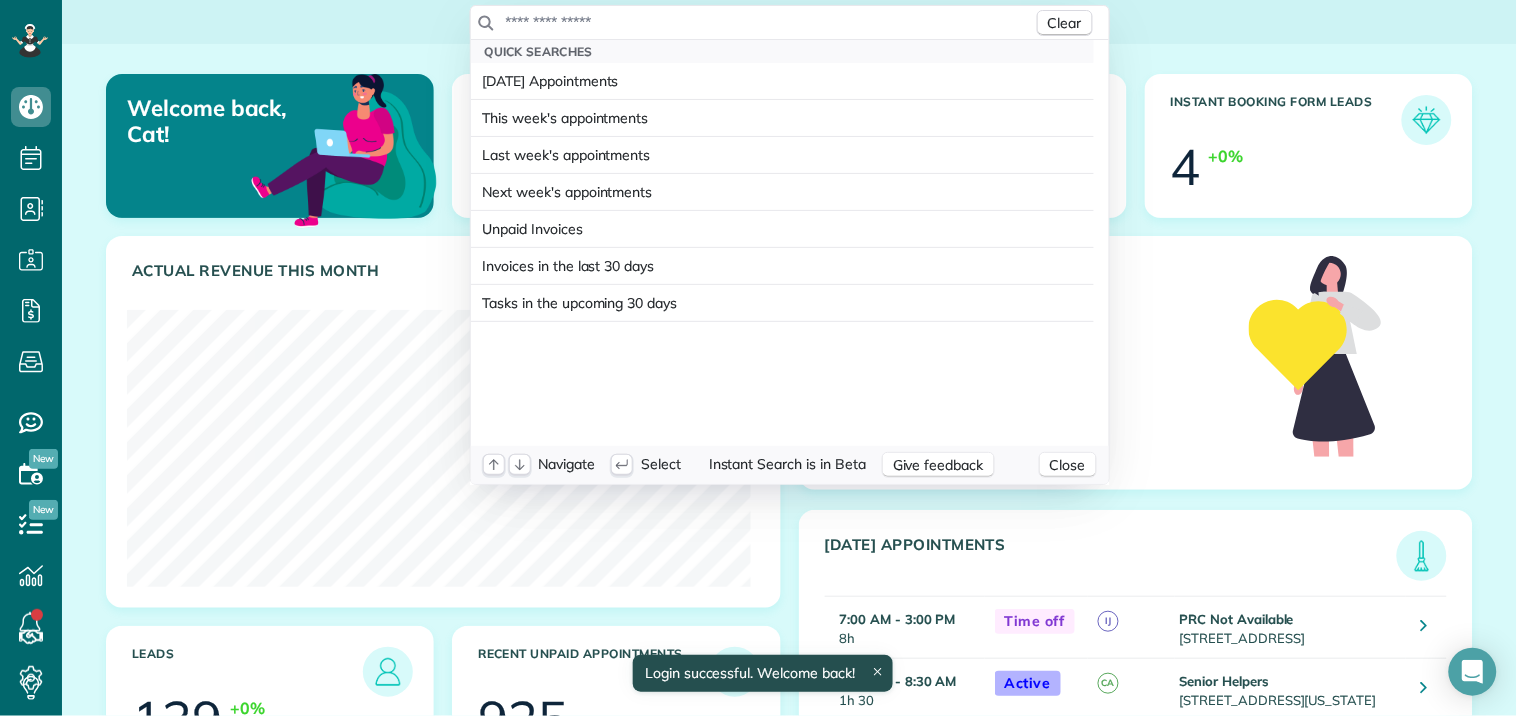 click on "Clear" at bounding box center [790, 23] 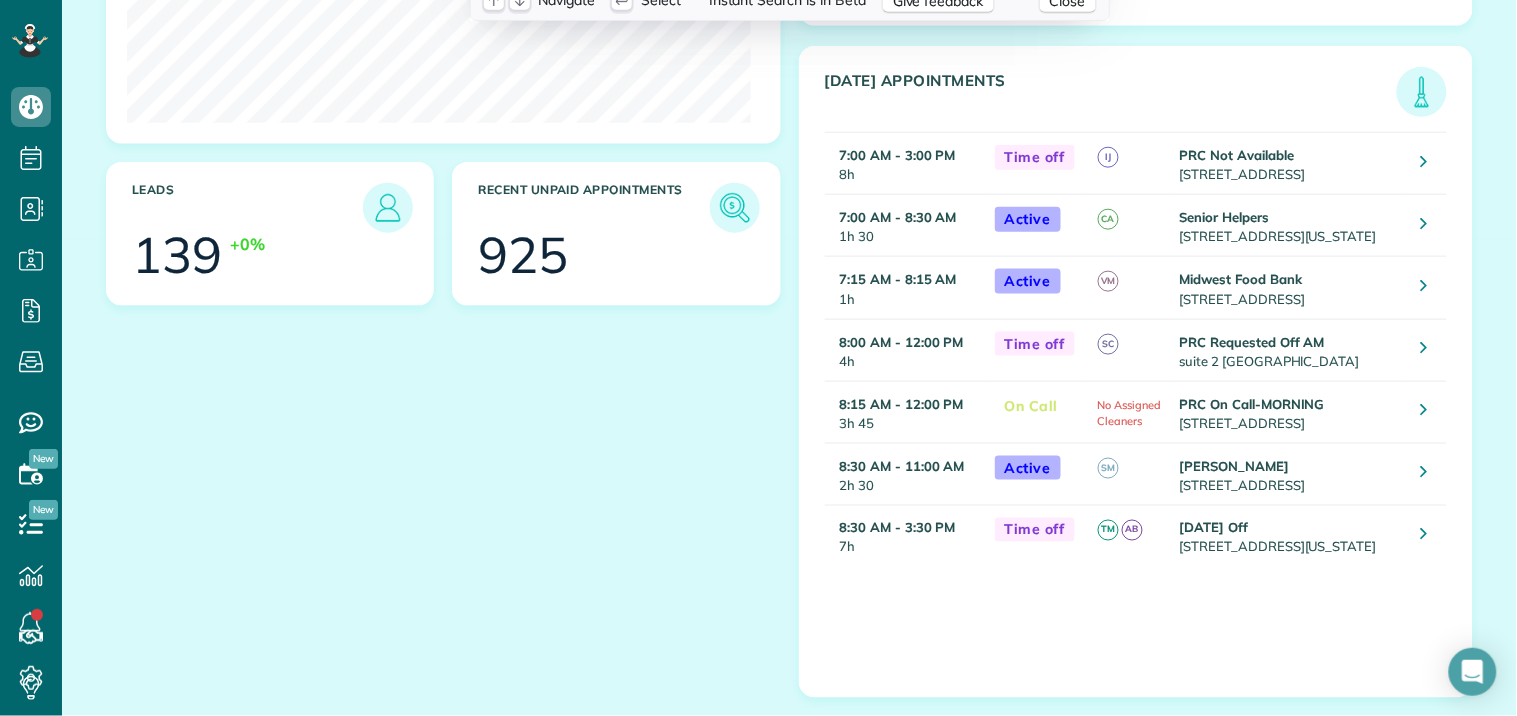 scroll, scrollTop: 522, scrollLeft: 0, axis: vertical 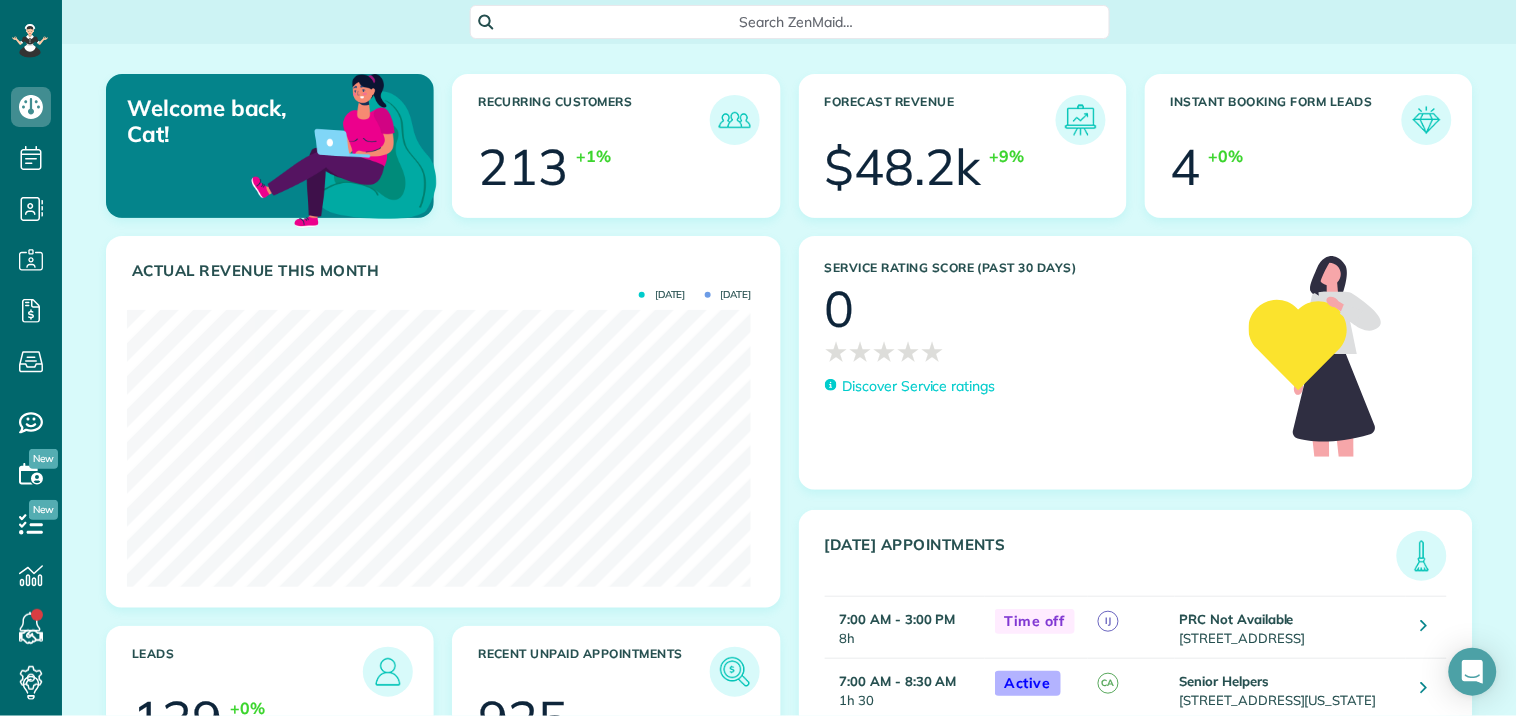 click on "Search ZenMaid…" at bounding box center (797, 22) 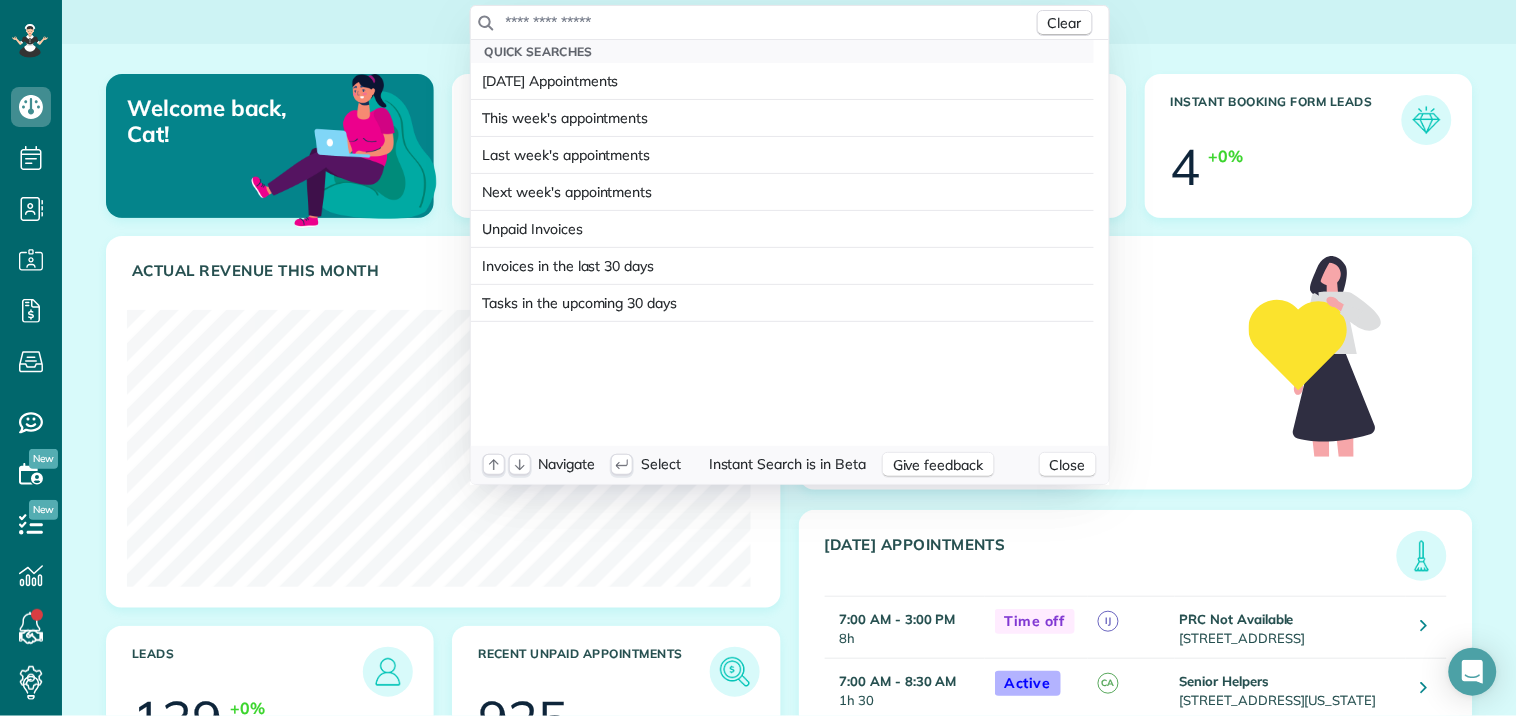 click at bounding box center (769, 22) 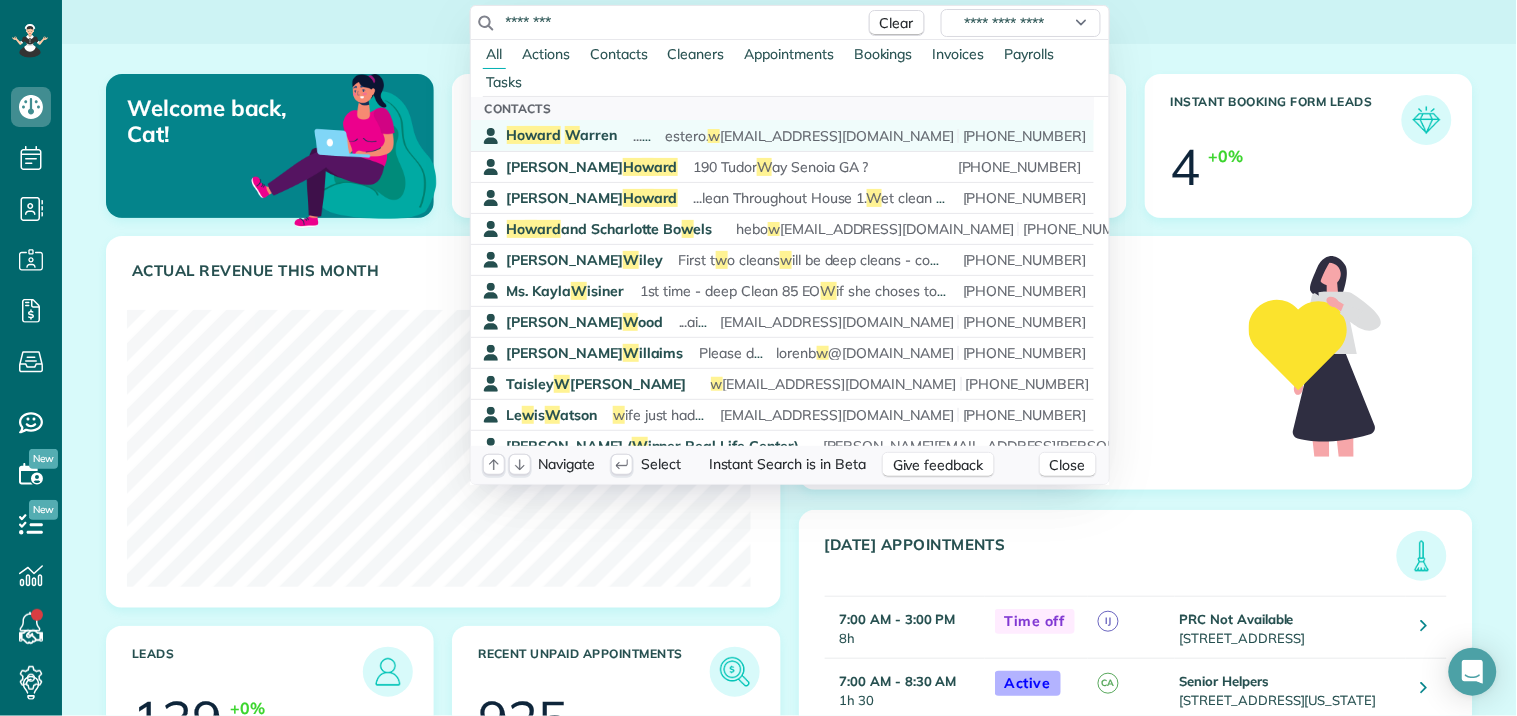 type on "********" 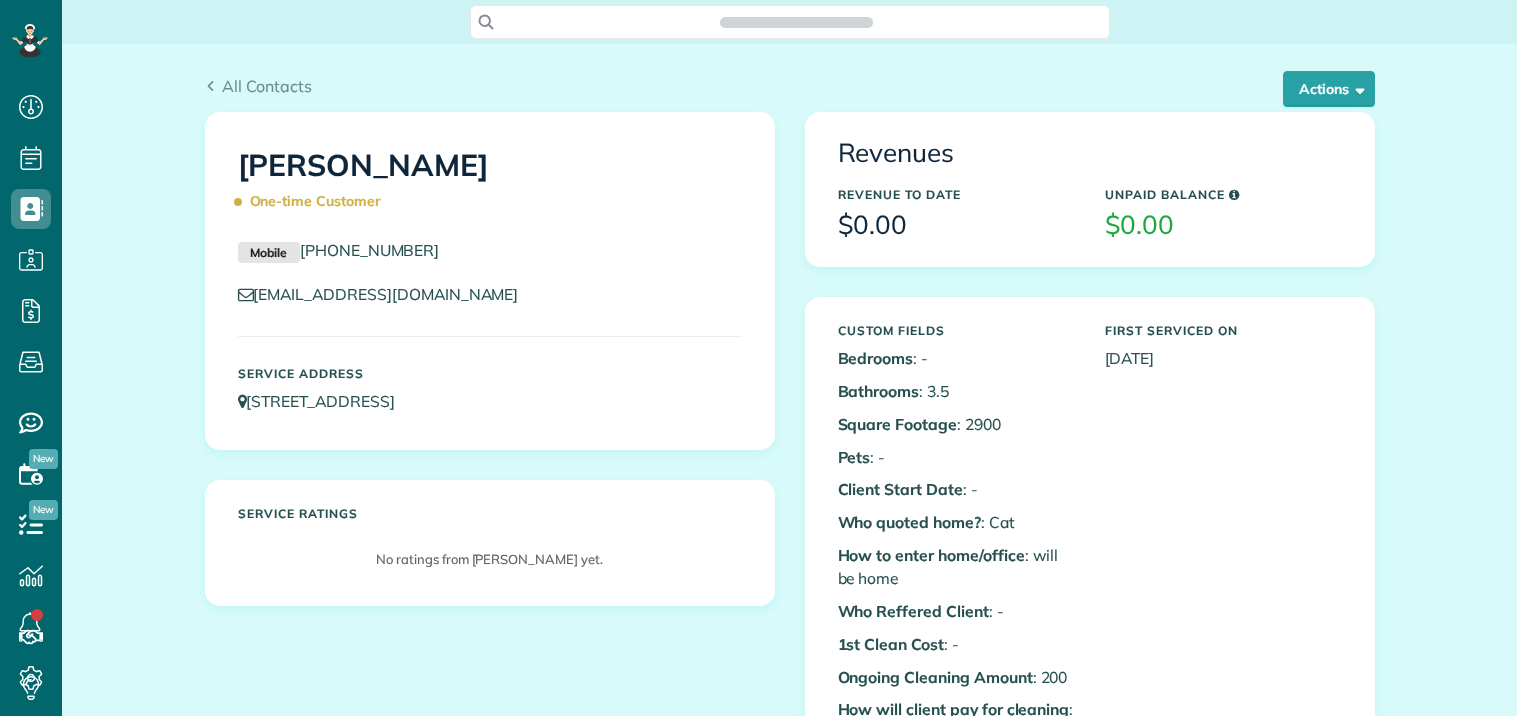 scroll, scrollTop: 0, scrollLeft: 0, axis: both 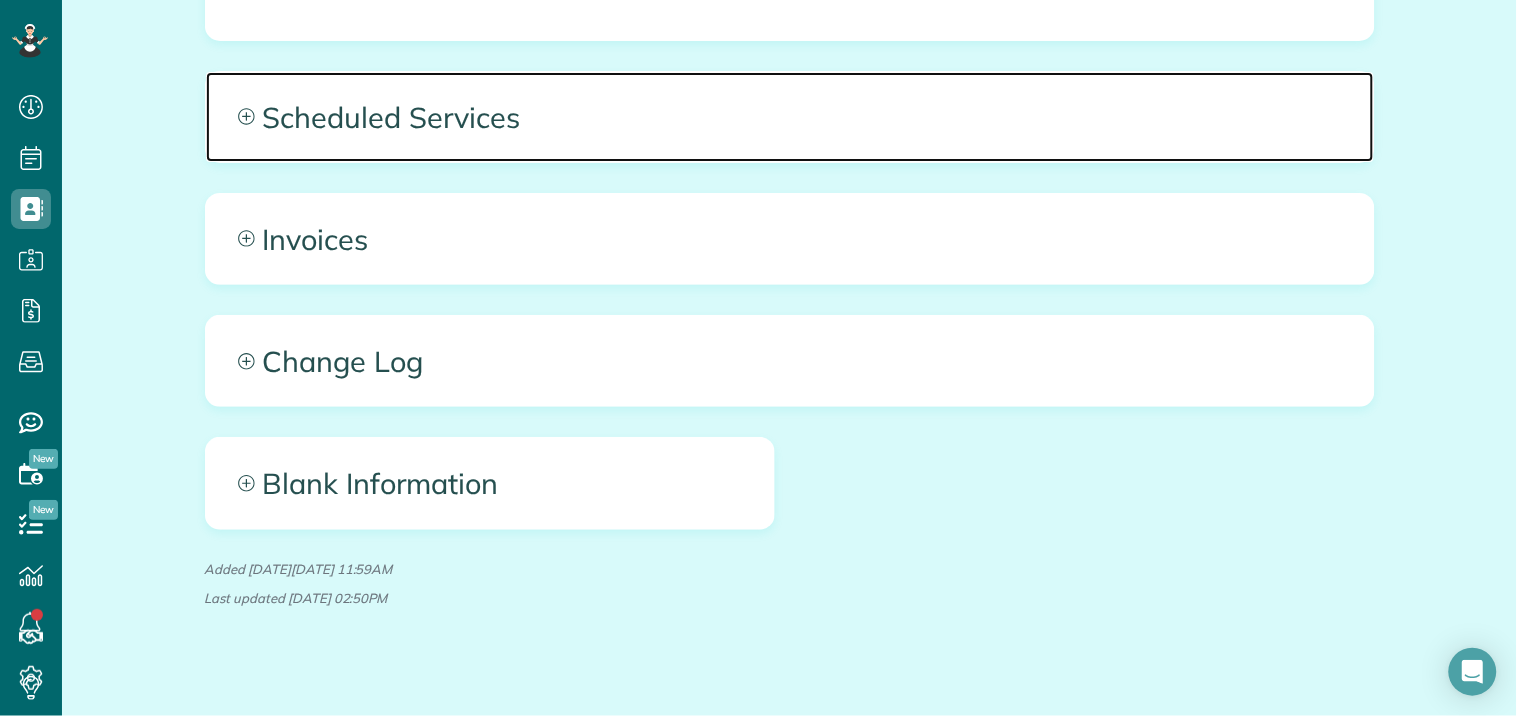 click 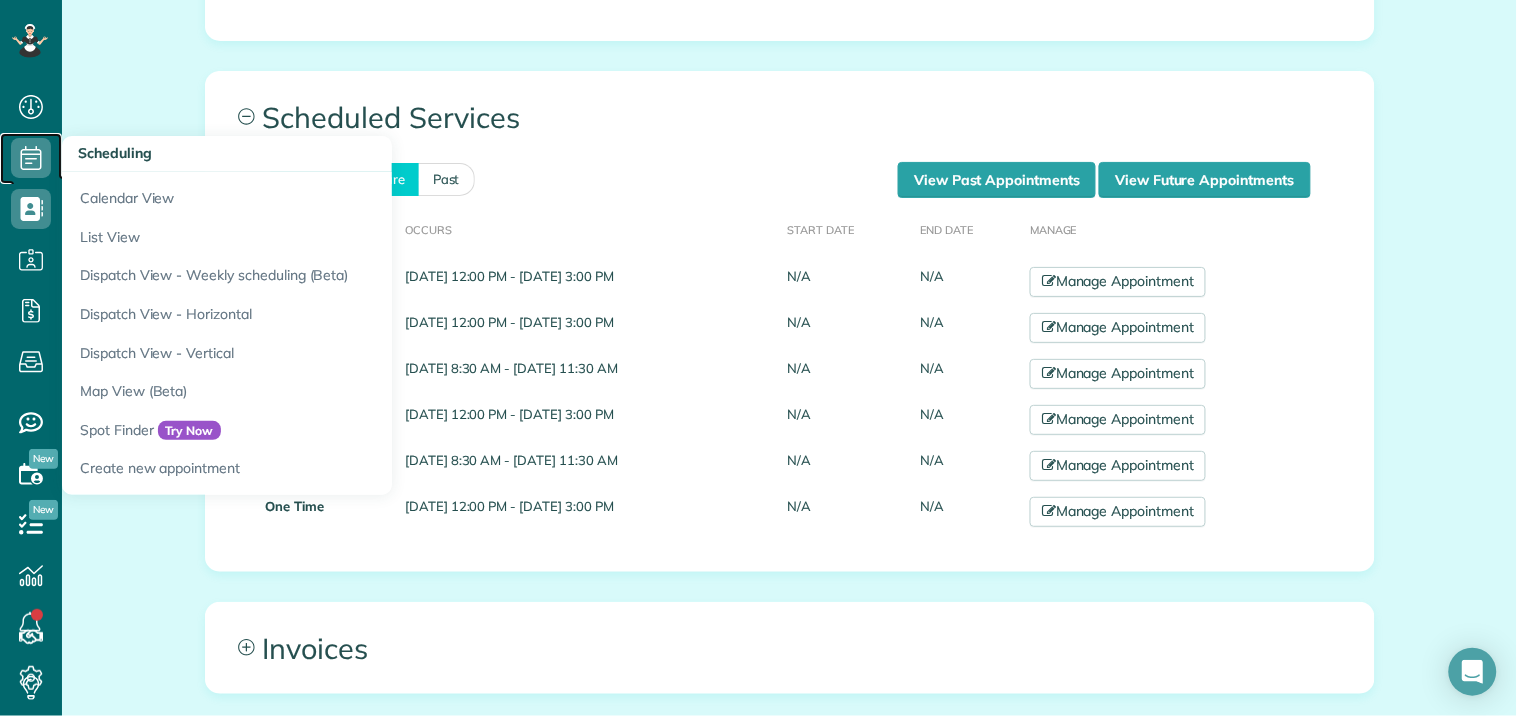 click 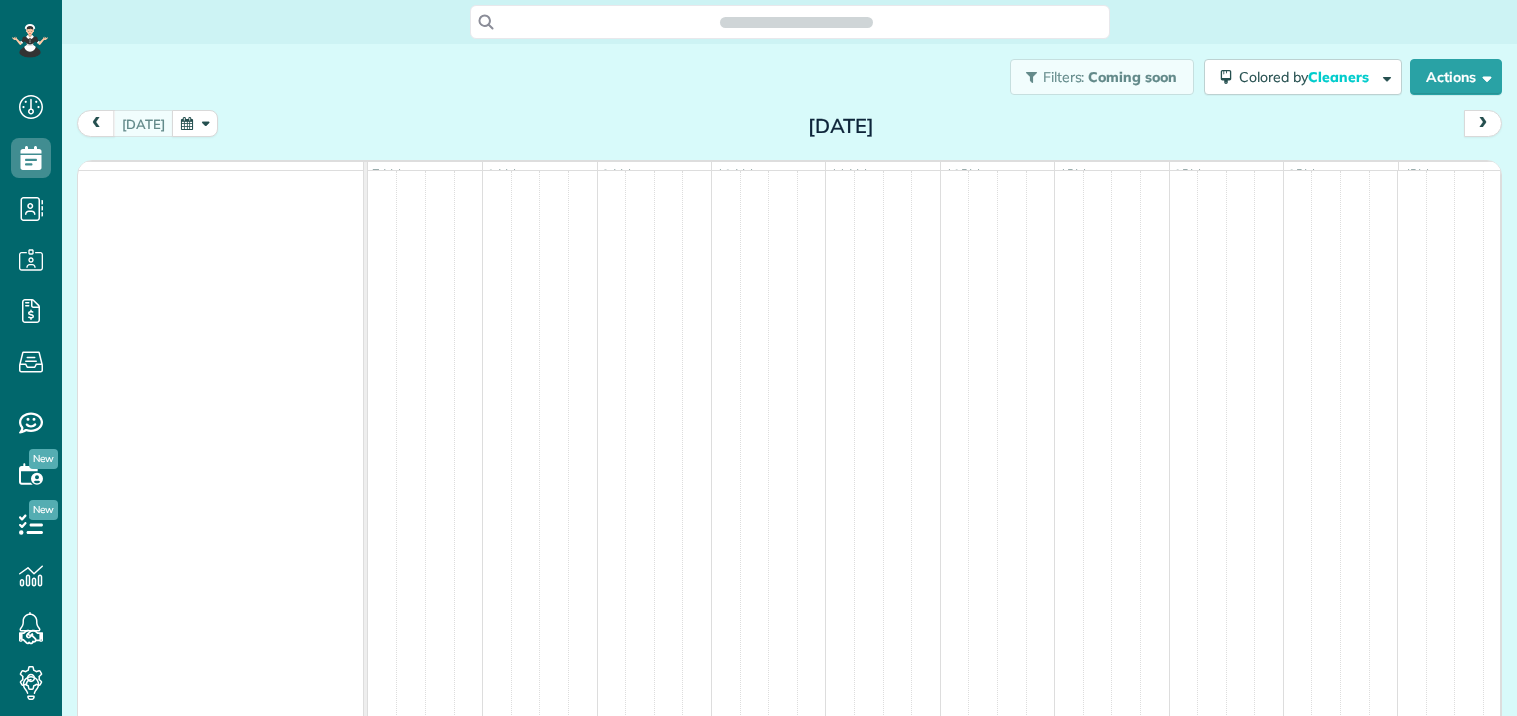 scroll, scrollTop: 0, scrollLeft: 0, axis: both 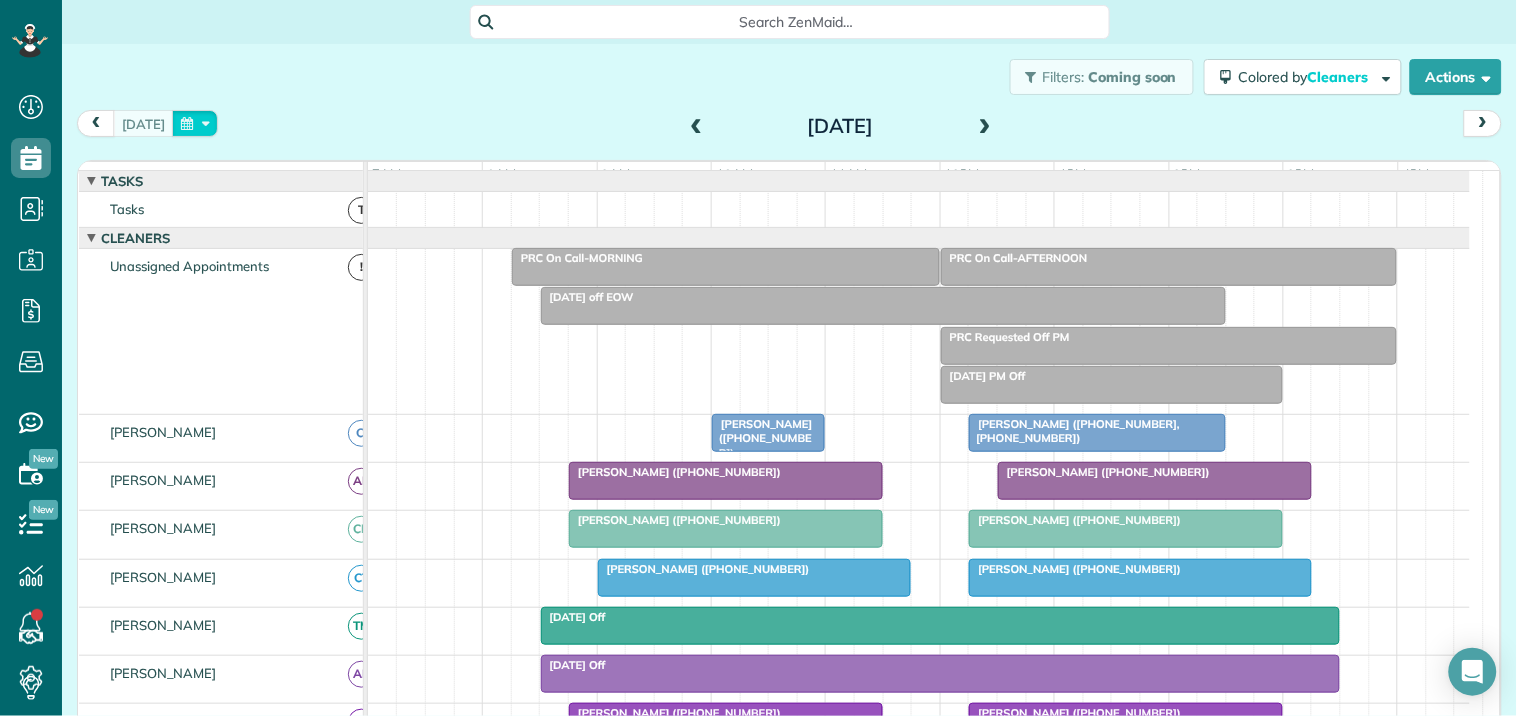 click at bounding box center [195, 123] 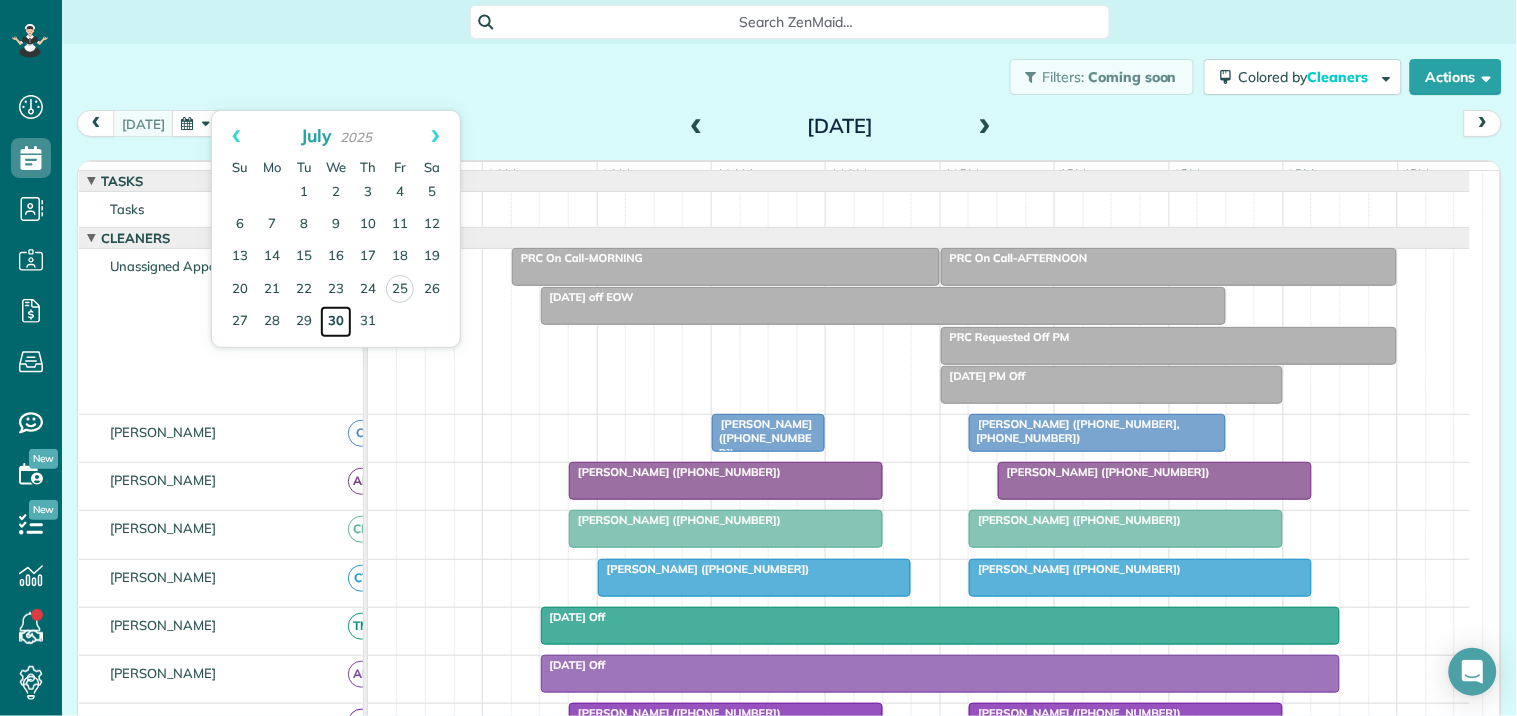 click on "30" at bounding box center (336, 322) 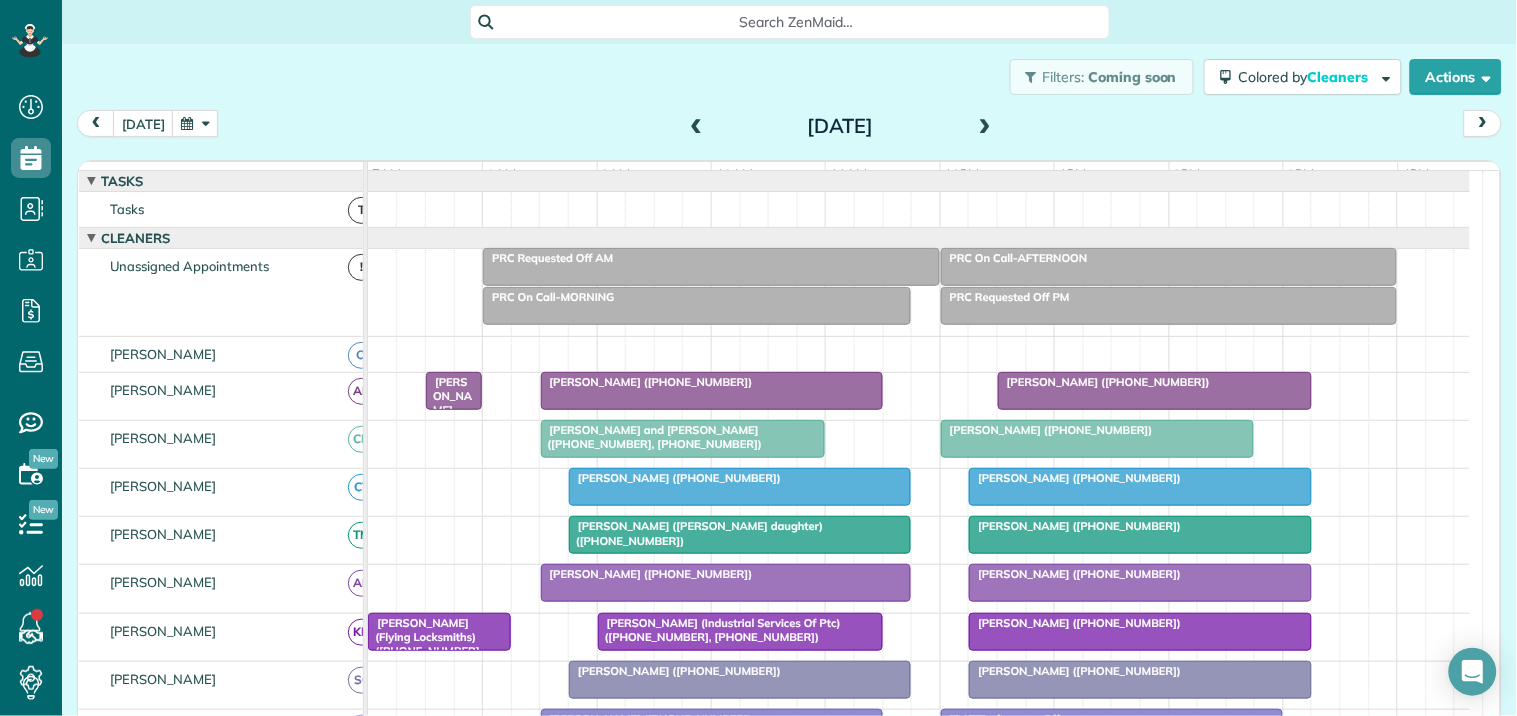 scroll, scrollTop: 442, scrollLeft: 0, axis: vertical 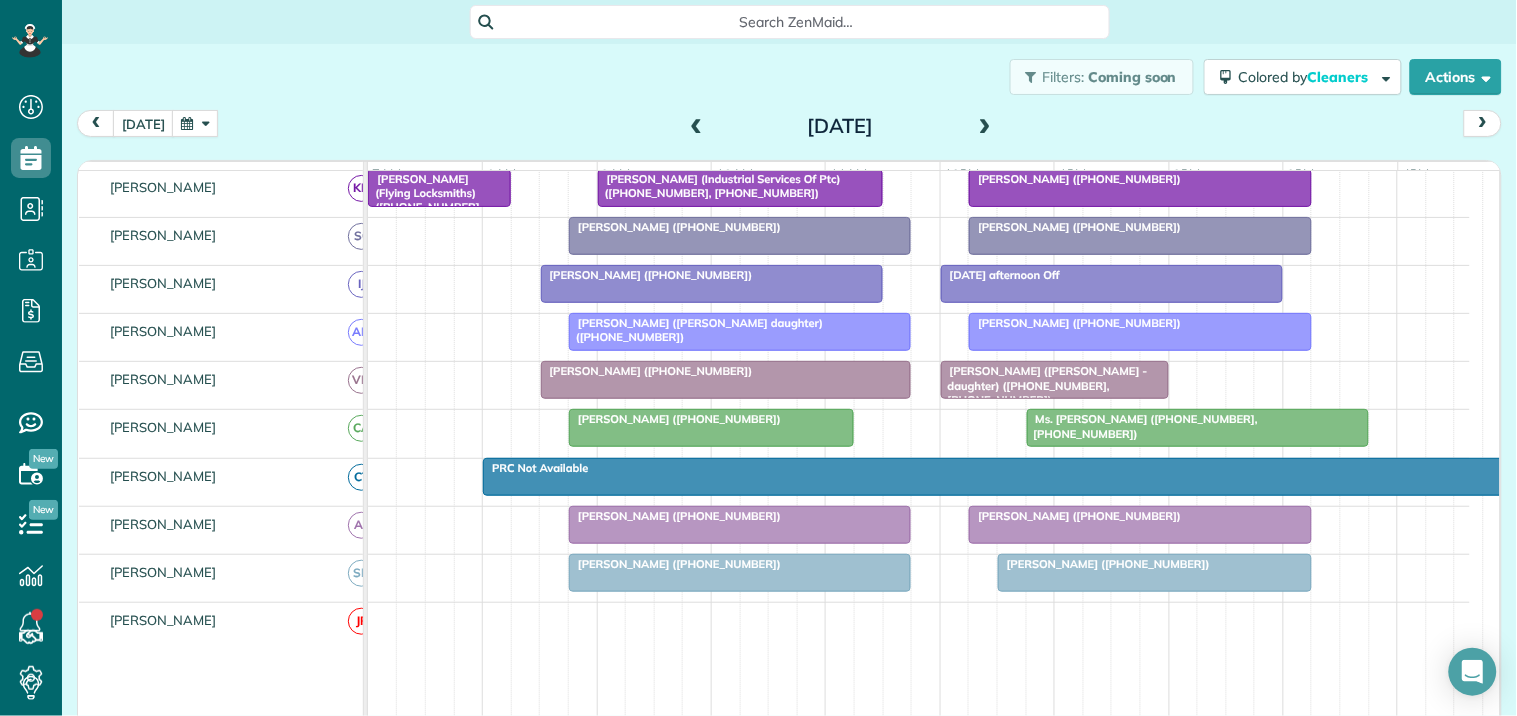 click at bounding box center [985, 127] 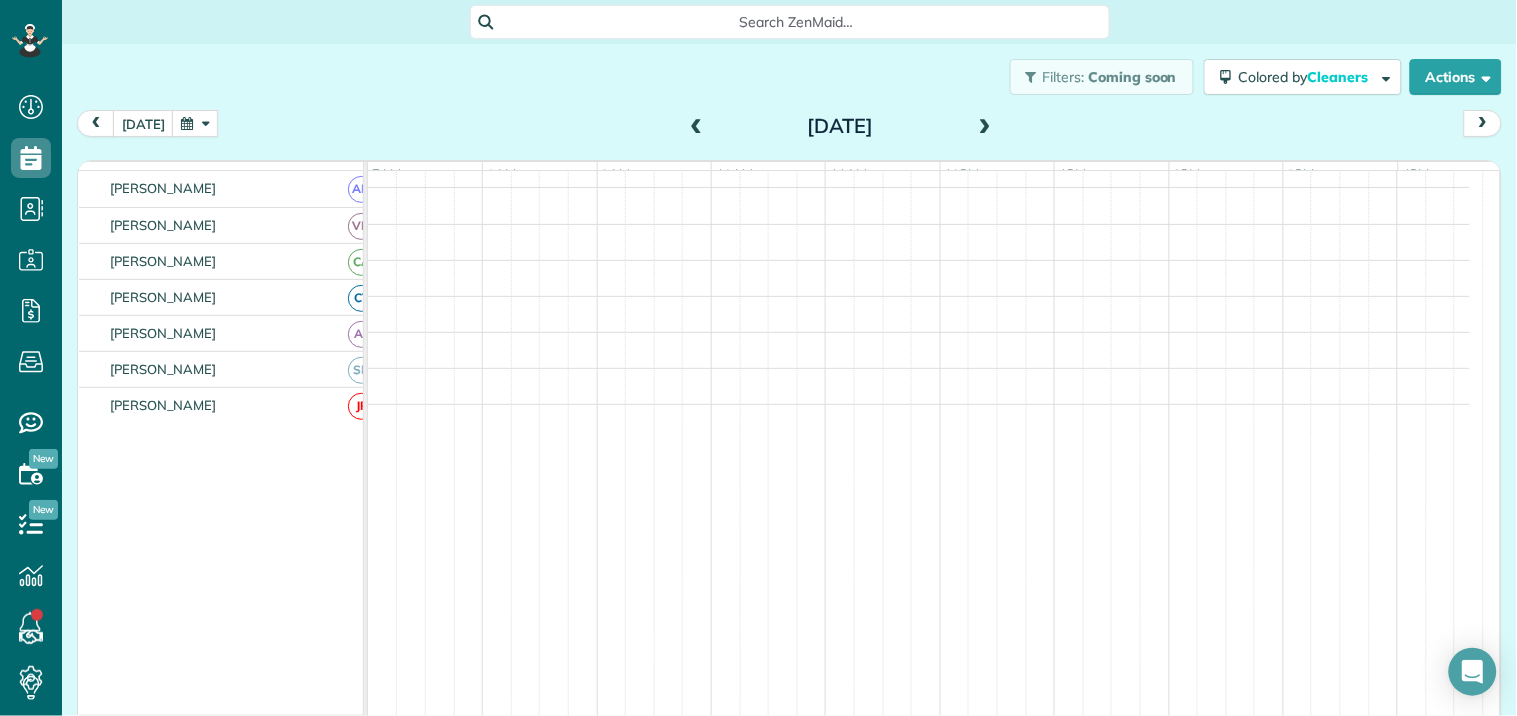 scroll, scrollTop: 320, scrollLeft: 0, axis: vertical 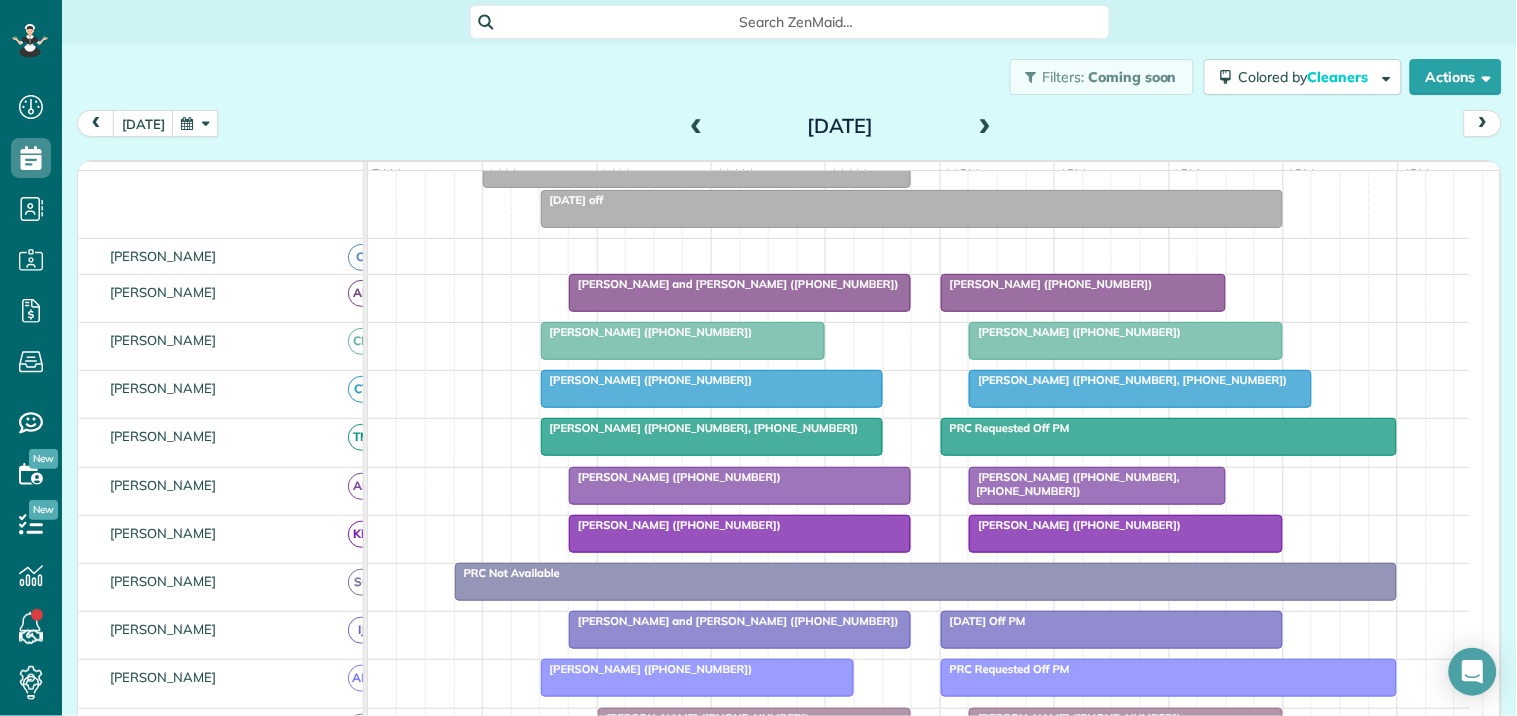 click at bounding box center (985, 127) 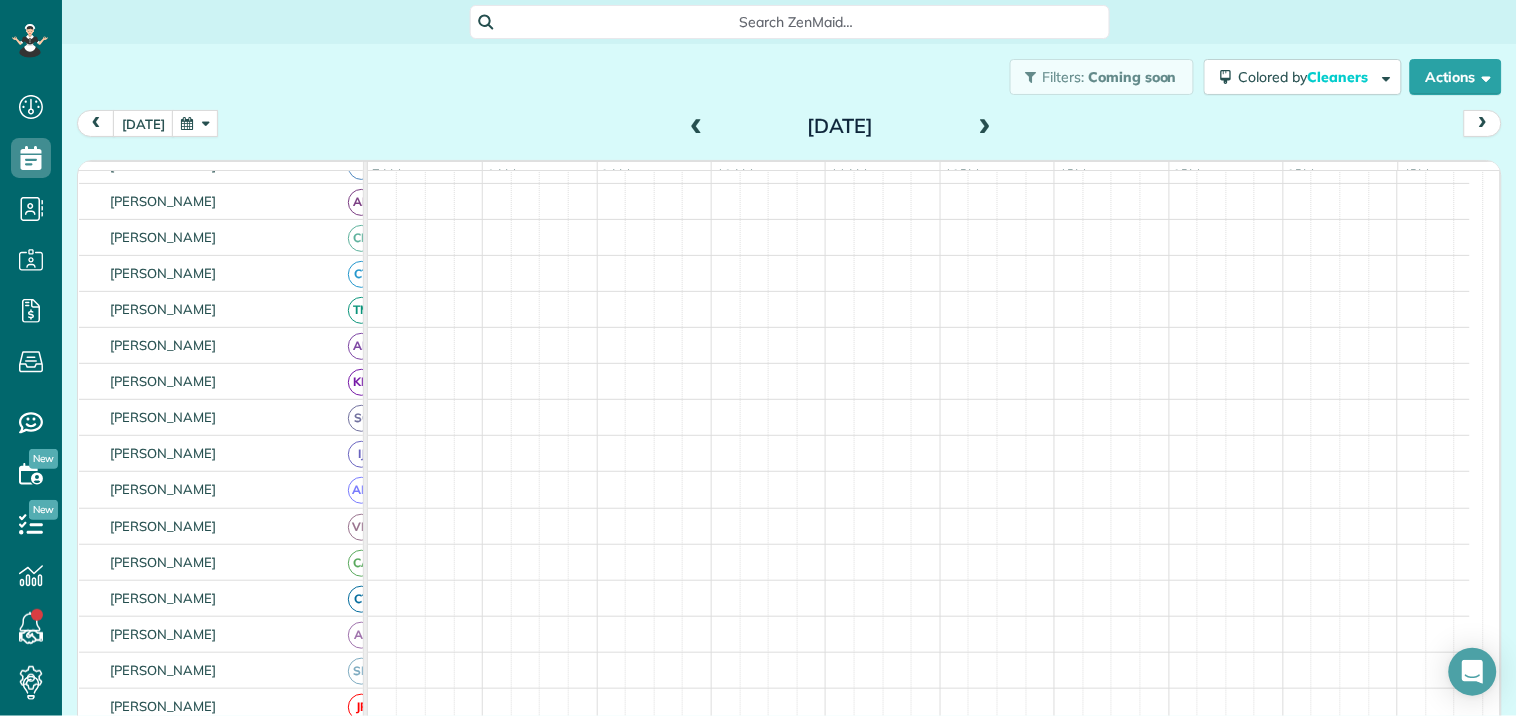 scroll, scrollTop: 46, scrollLeft: 0, axis: vertical 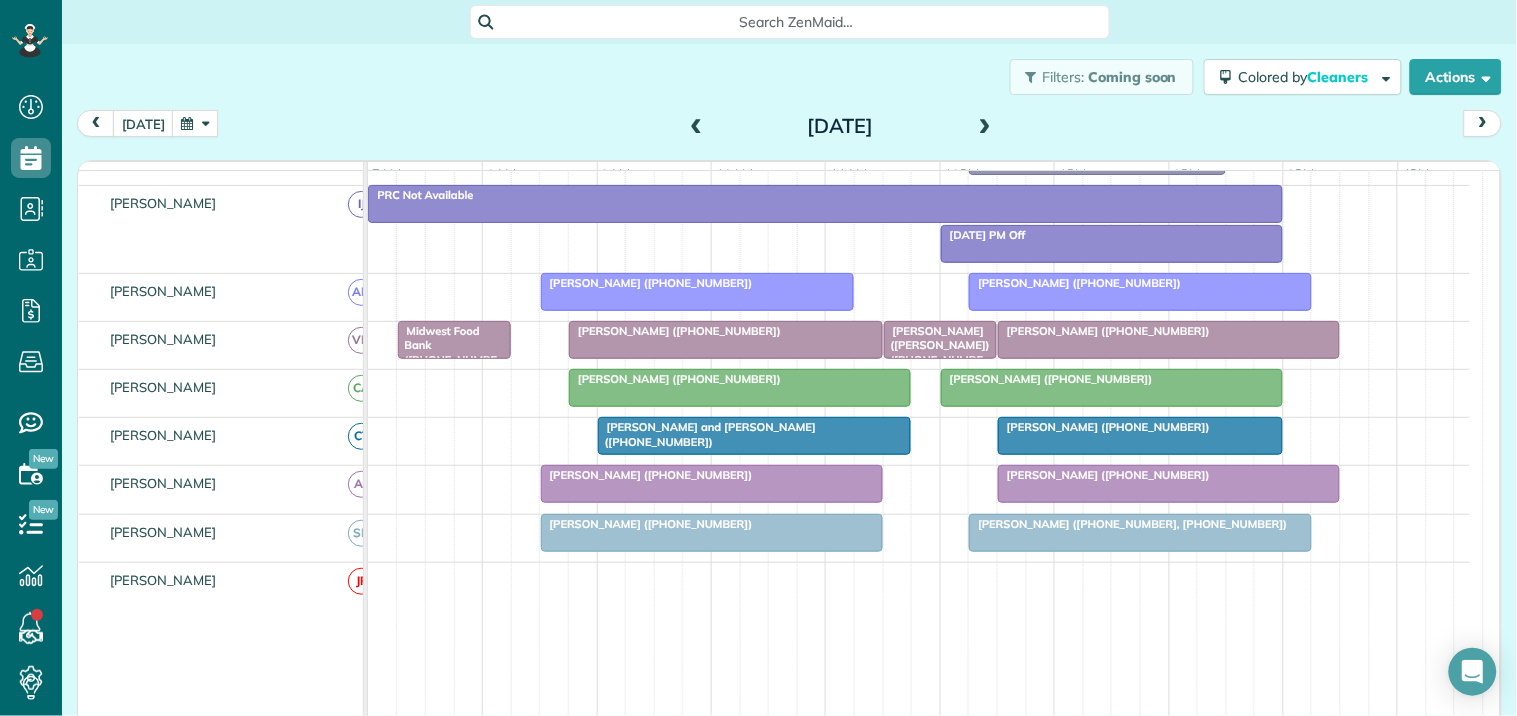 click at bounding box center [195, 123] 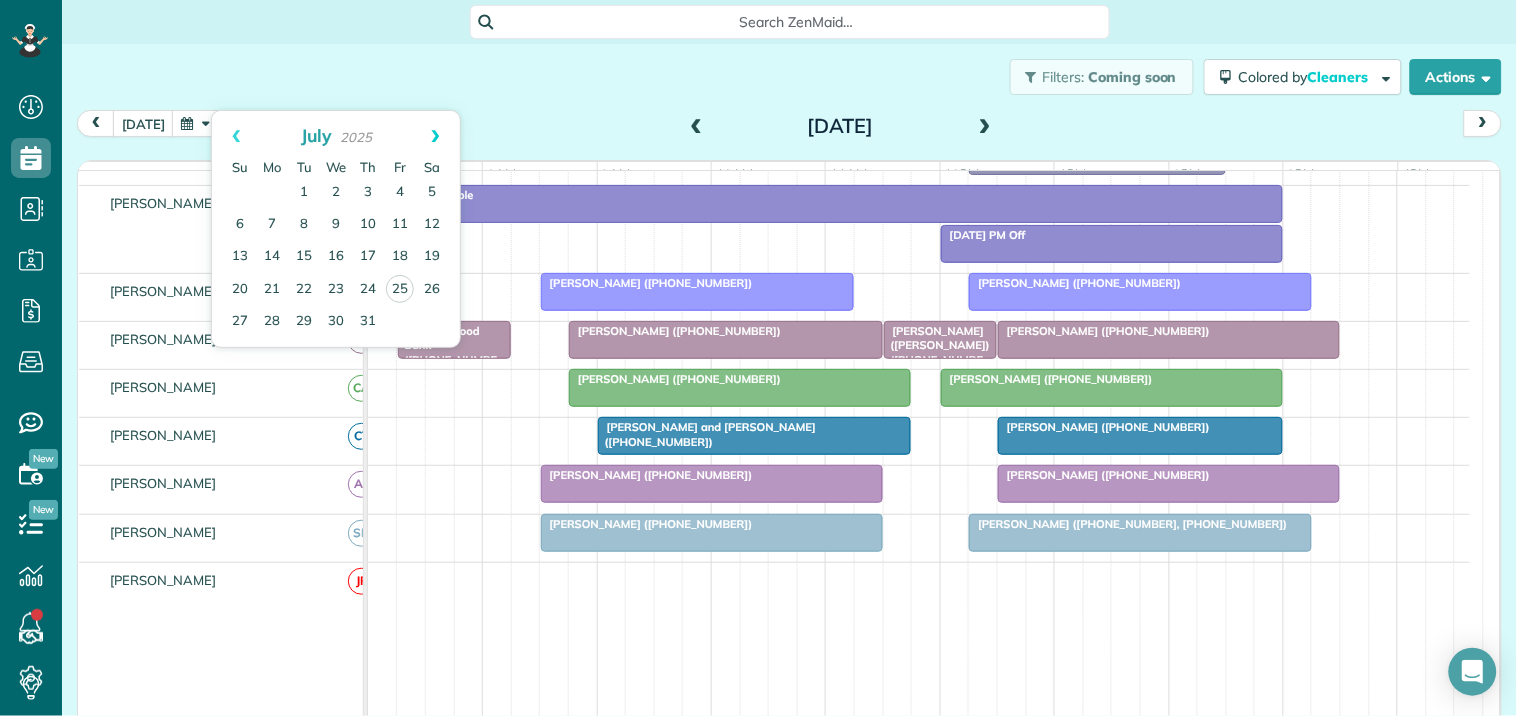 click on "Next" at bounding box center [435, 136] 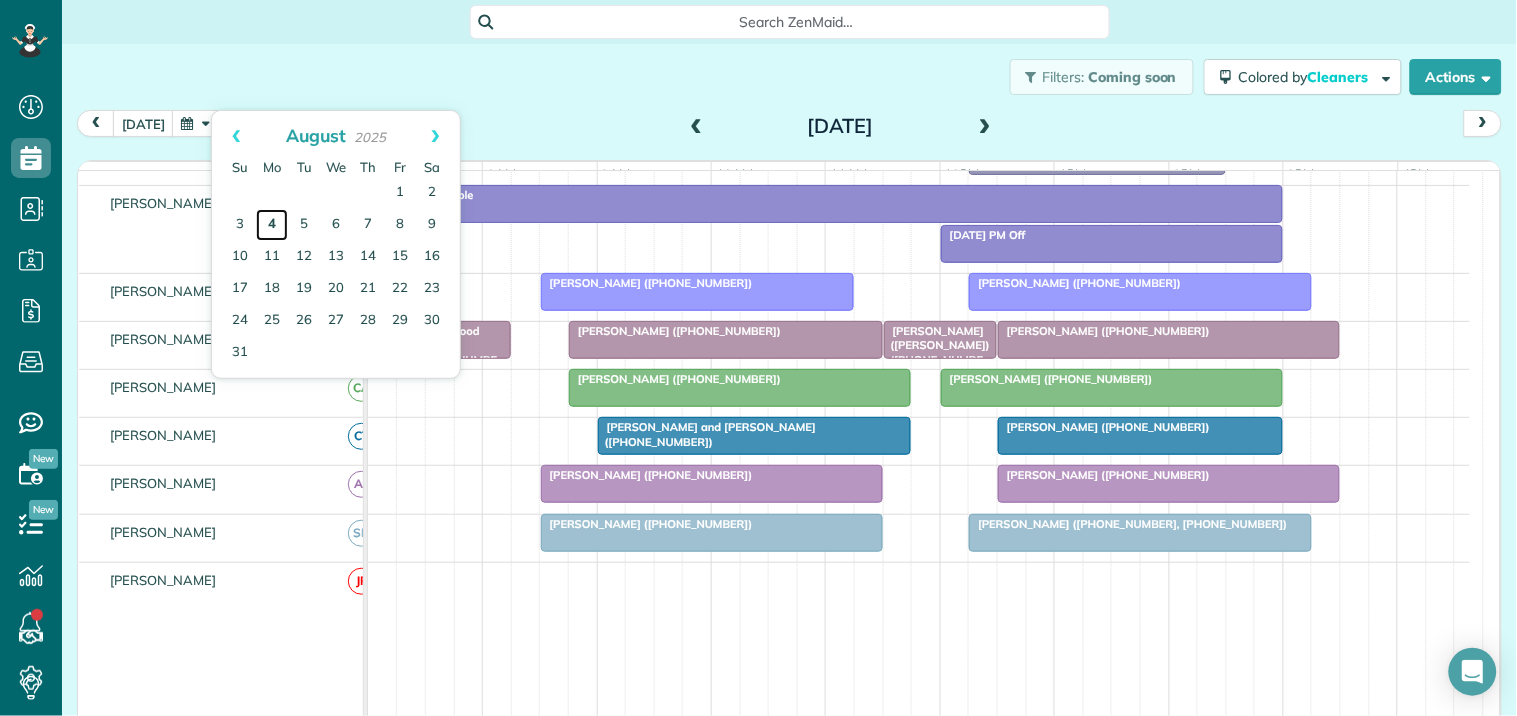 click on "4" at bounding box center [272, 225] 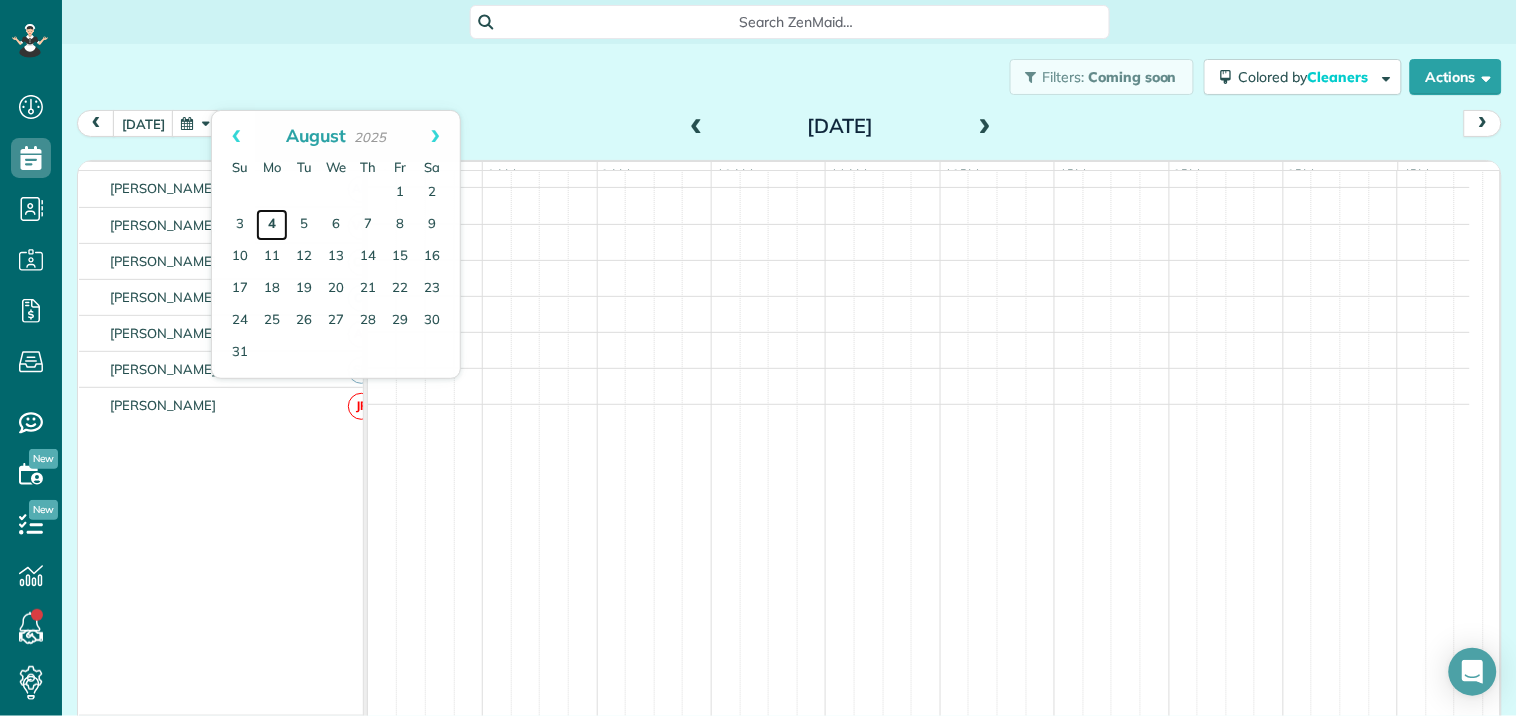 scroll, scrollTop: 386, scrollLeft: 0, axis: vertical 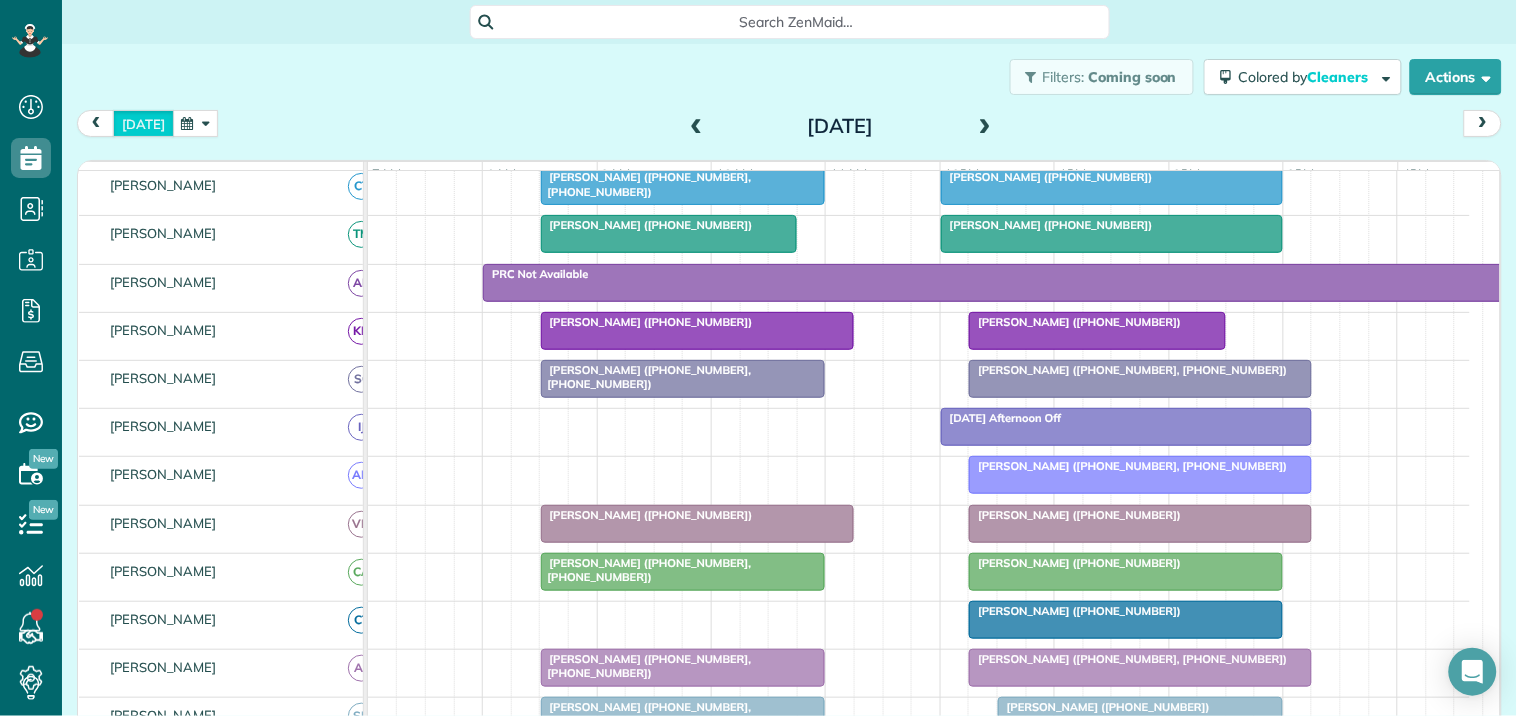 click on "today" at bounding box center [143, 123] 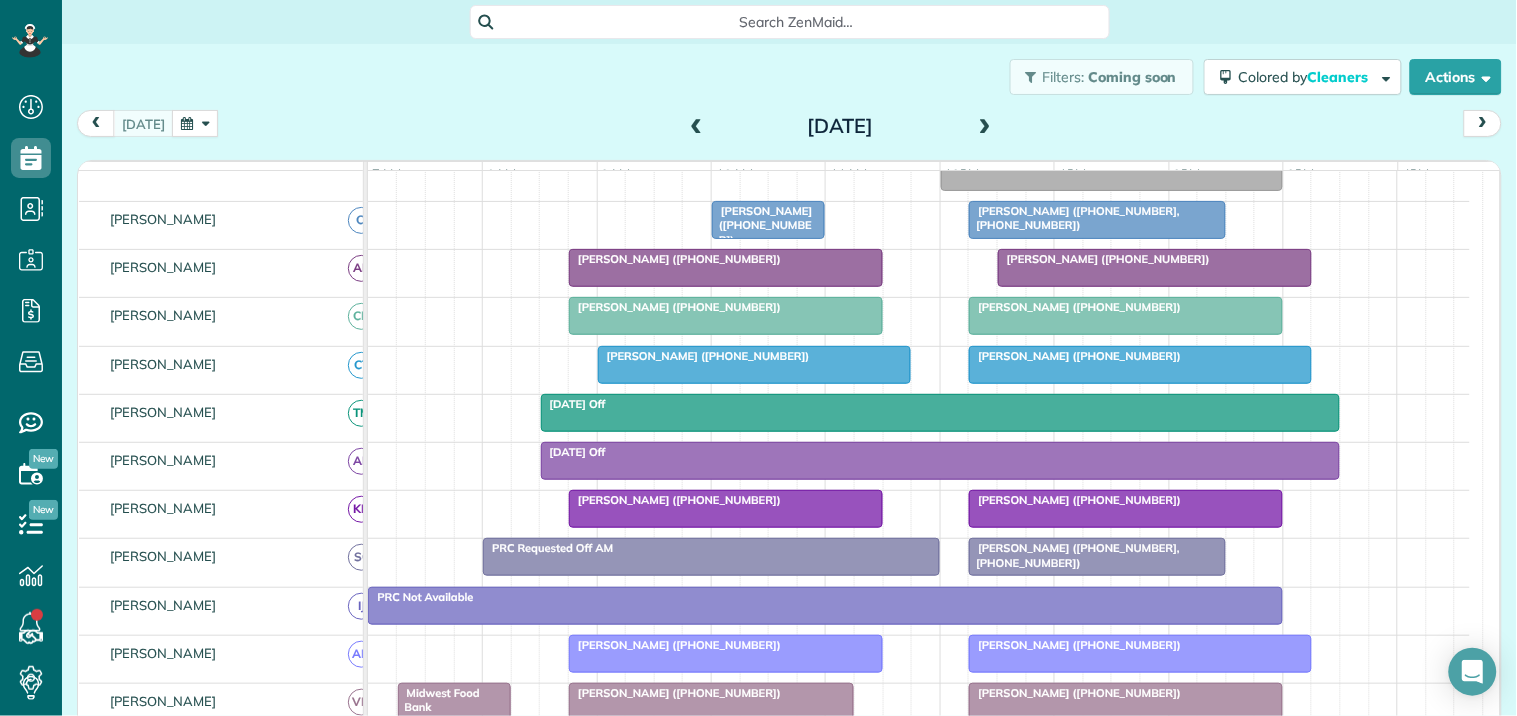 scroll, scrollTop: 380, scrollLeft: 0, axis: vertical 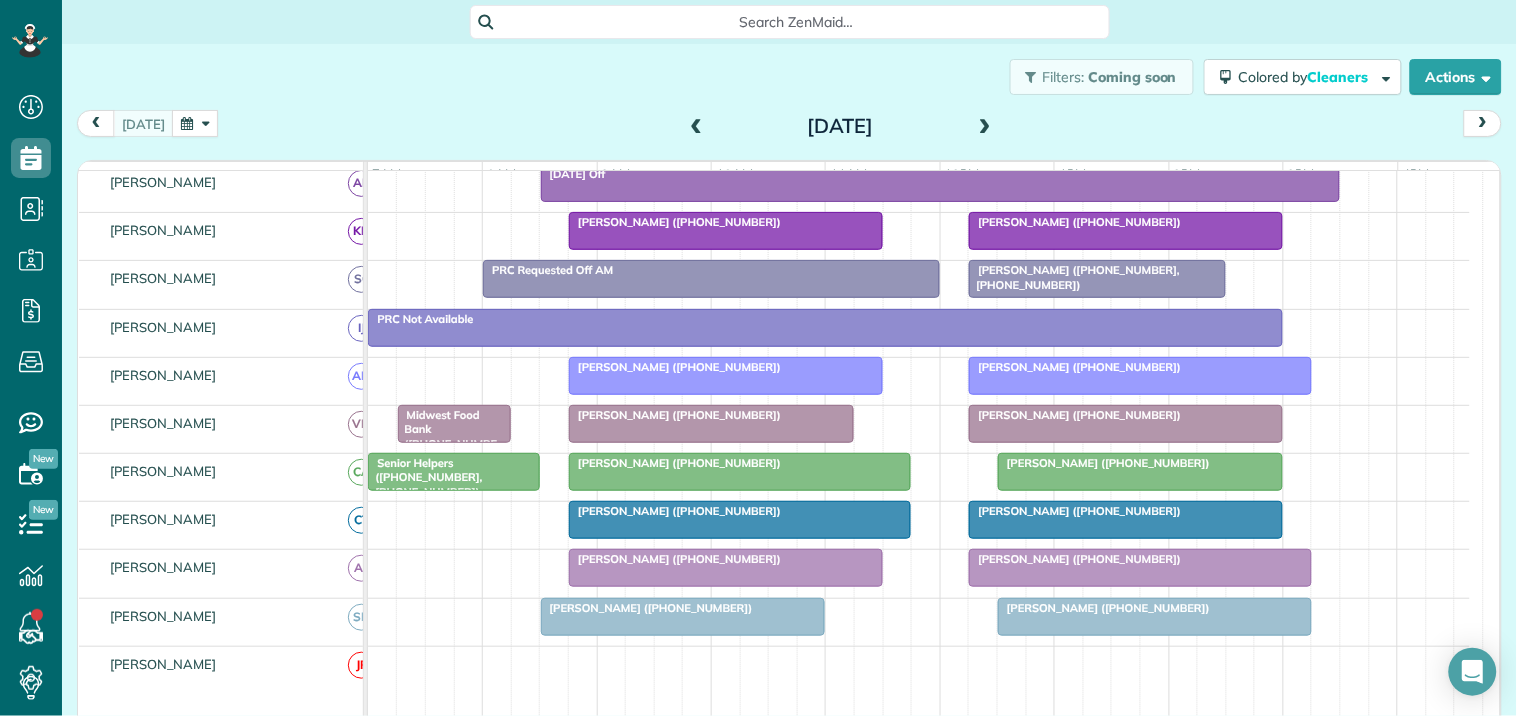 click on "Filters:   Coming soon
Colored by  Cleaners
Color by Cleaner
Color by Team
Color by Status
Color by Recurrence
Color by Paid/Unpaid
Filters  Default
Schedule Changes
Actions
Create Appointment
Create Task
Clock In/Out
Send Work Orders
Print Route Sheets
Today's Emails/Texts
Export data.." at bounding box center [789, 77] 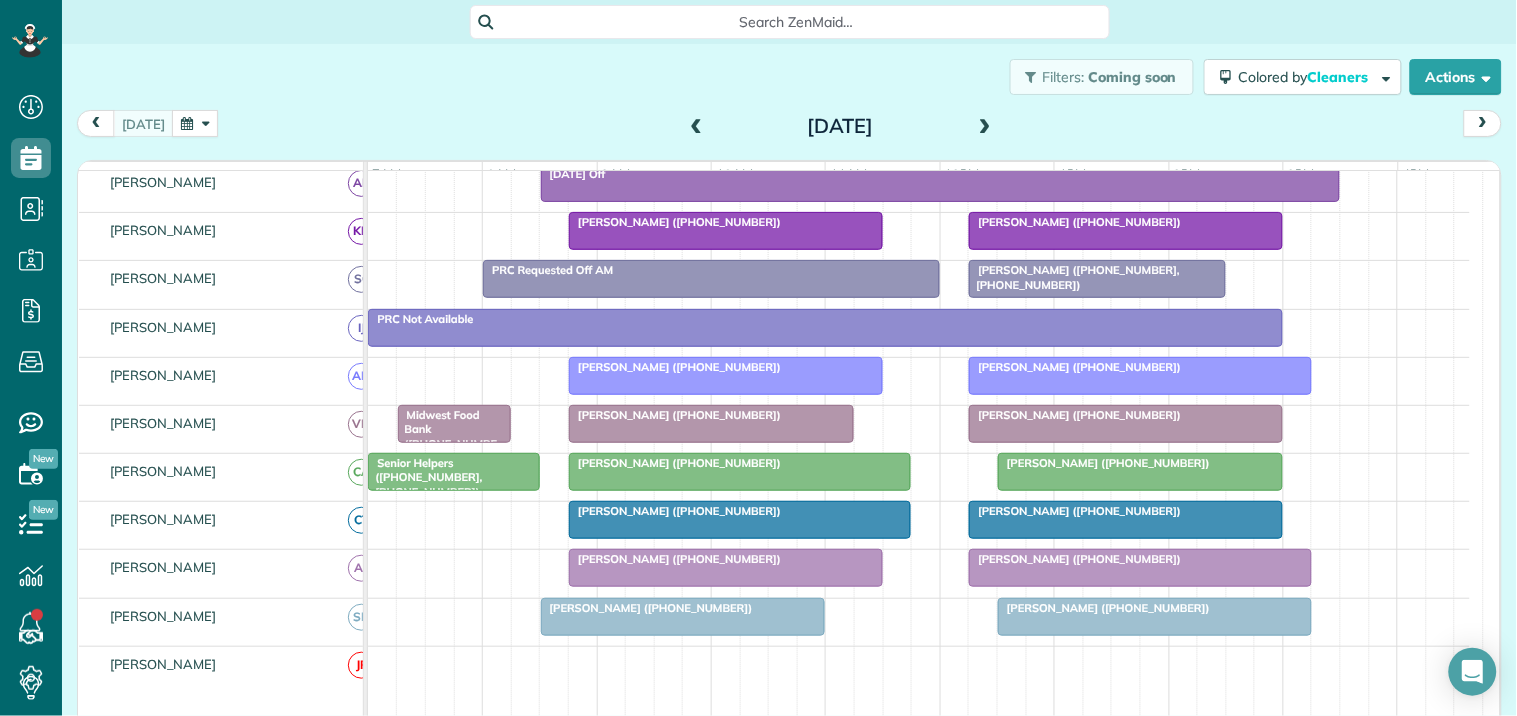 scroll, scrollTop: 0, scrollLeft: 0, axis: both 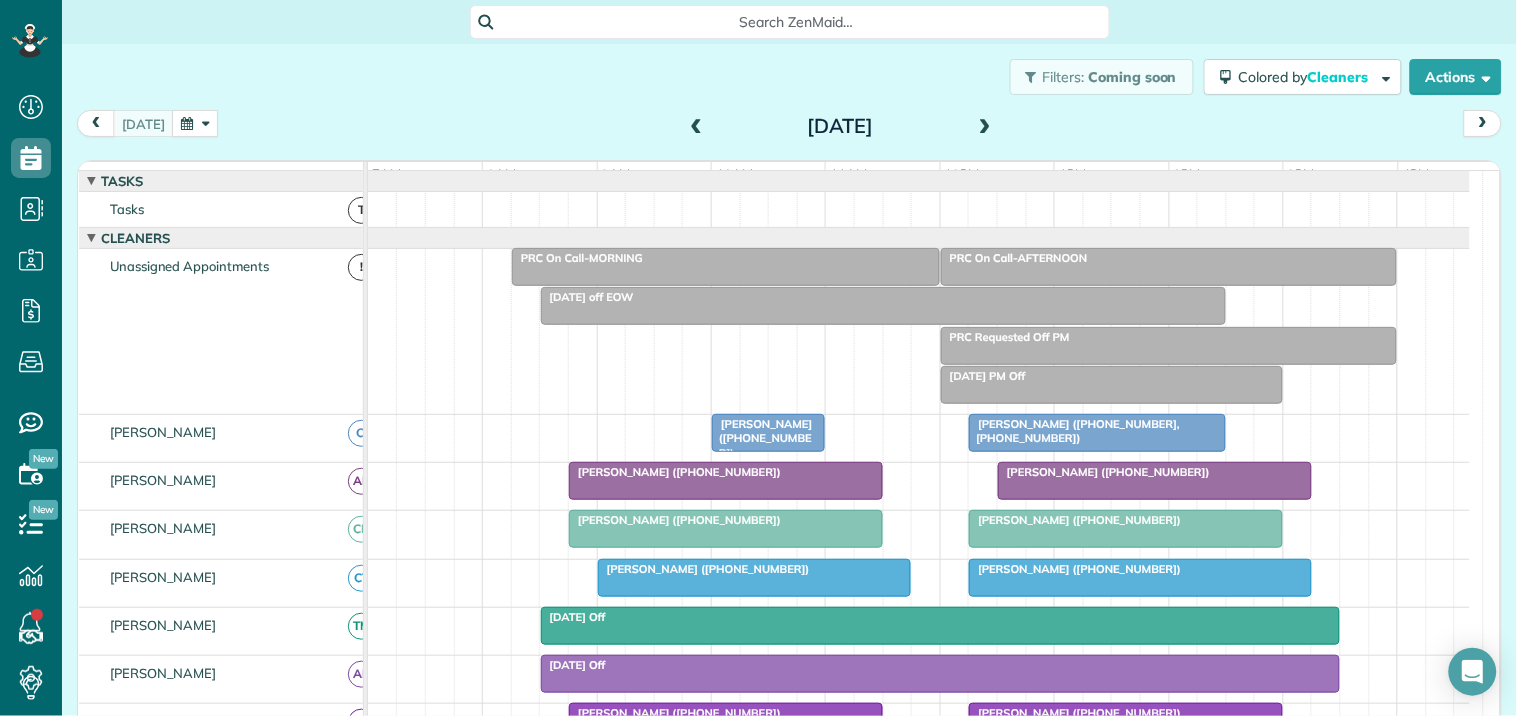 click on "John (+17703314304)" at bounding box center [762, 438] 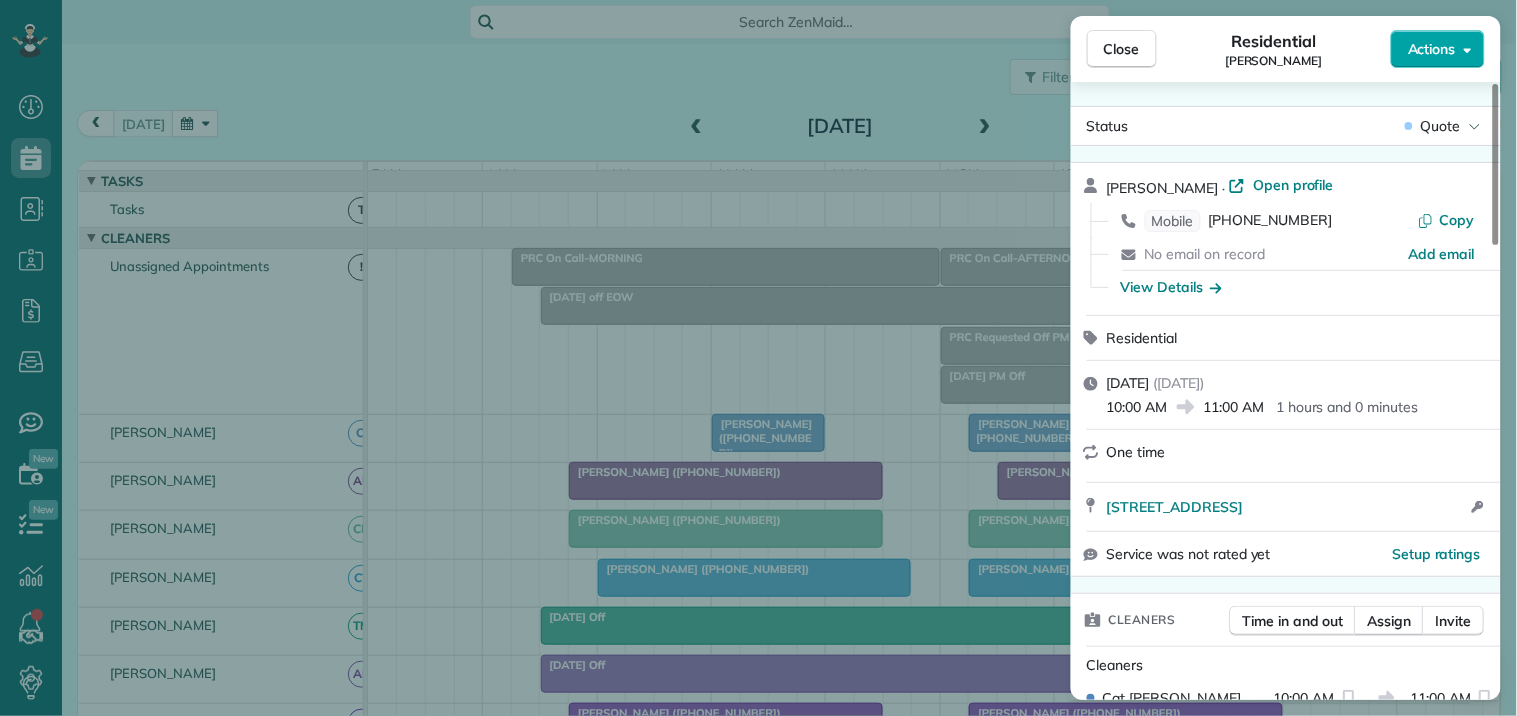click on "Actions" at bounding box center (1432, 49) 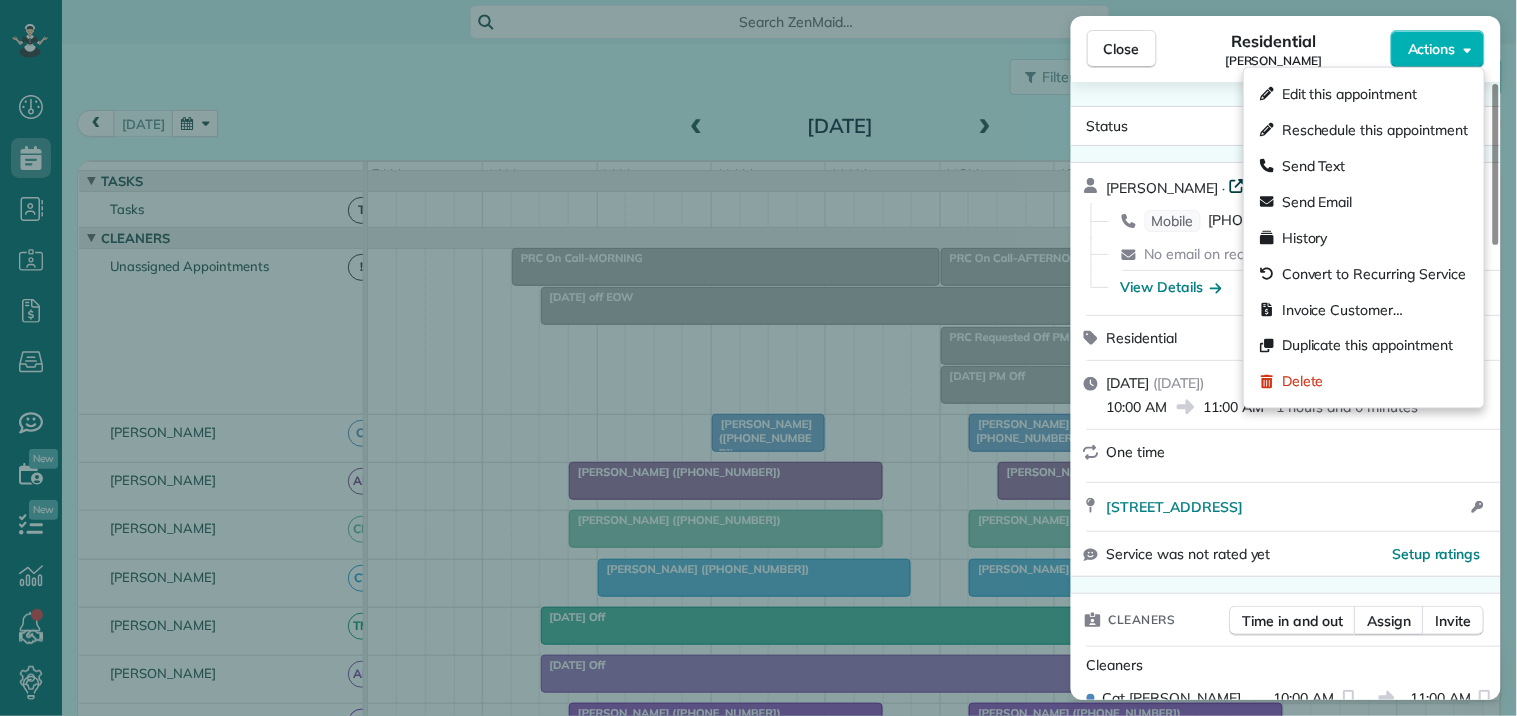click on "Open profile" at bounding box center (1293, 185) 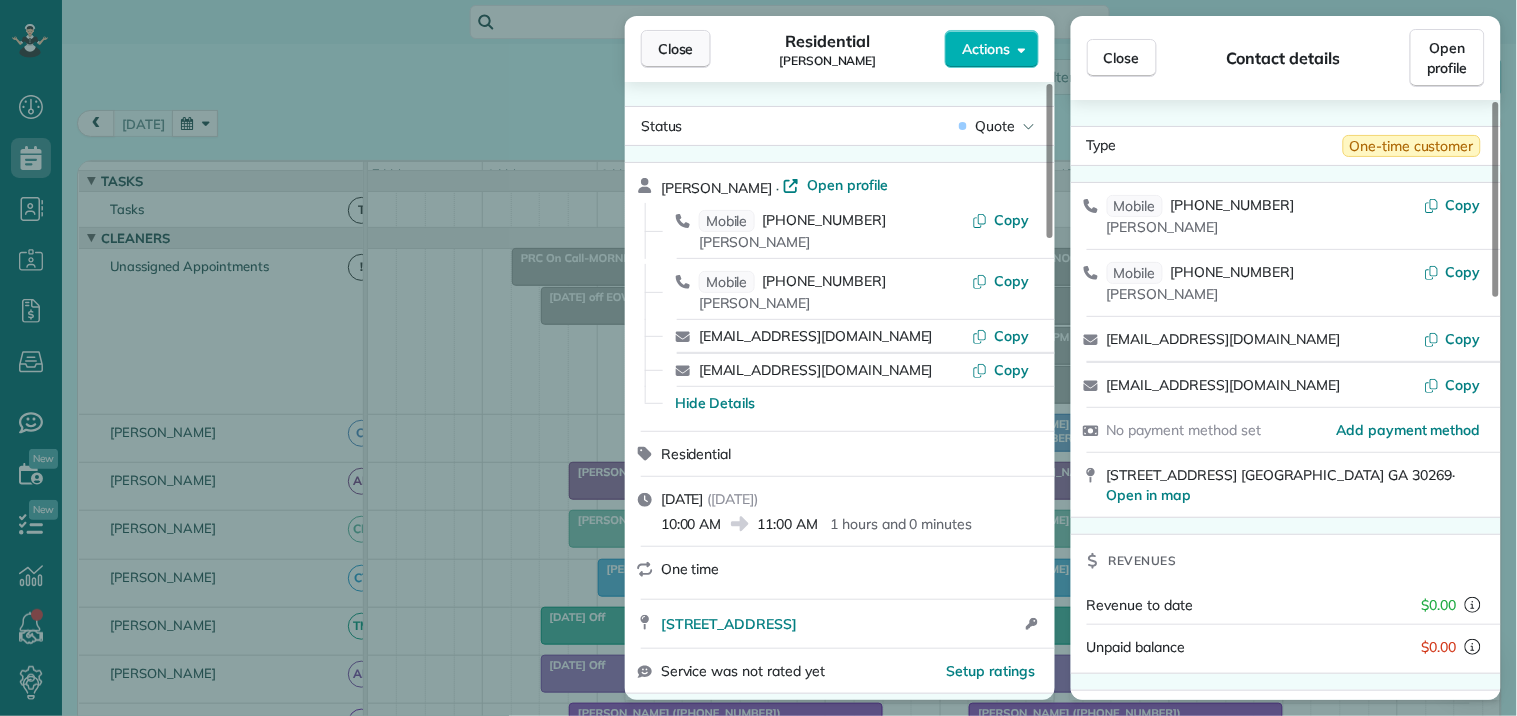 click on "Close" at bounding box center (676, 49) 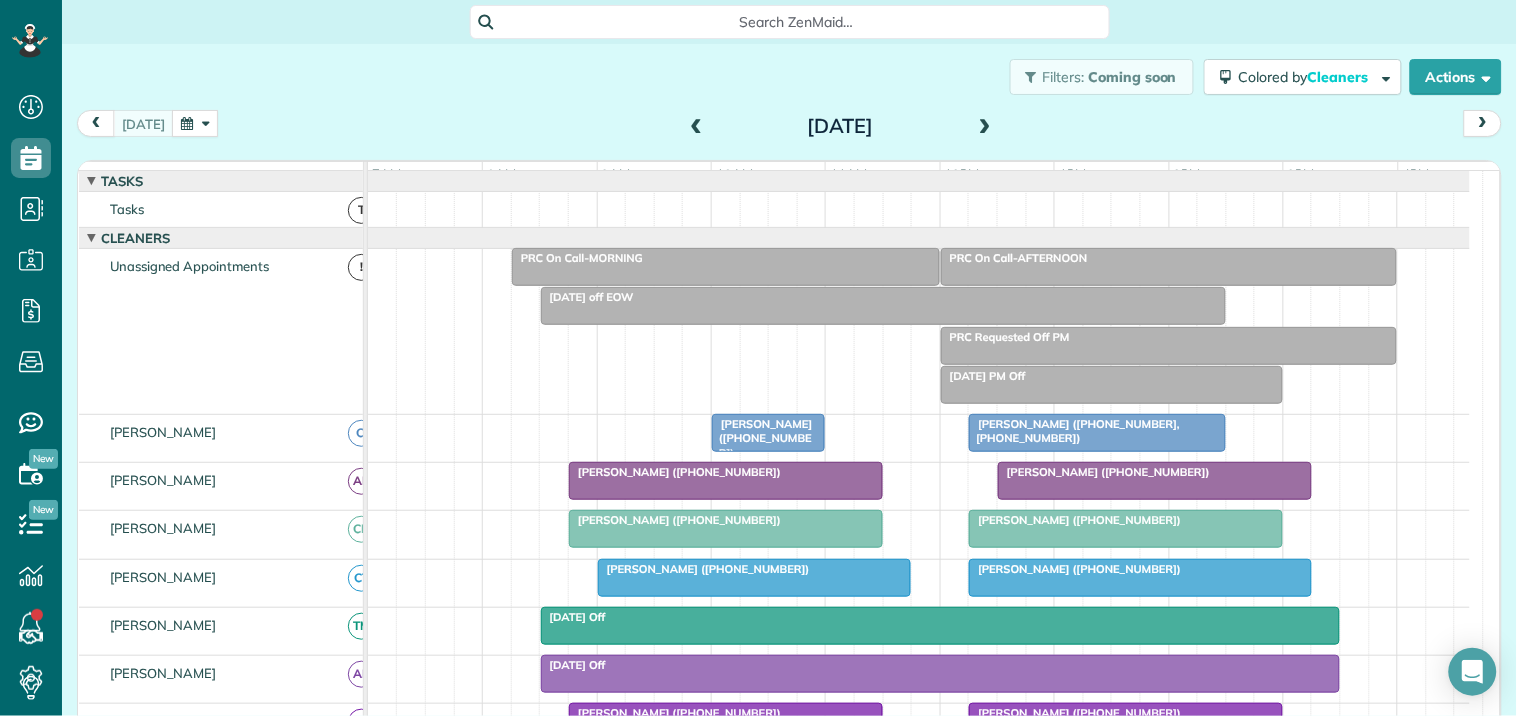 click at bounding box center [195, 123] 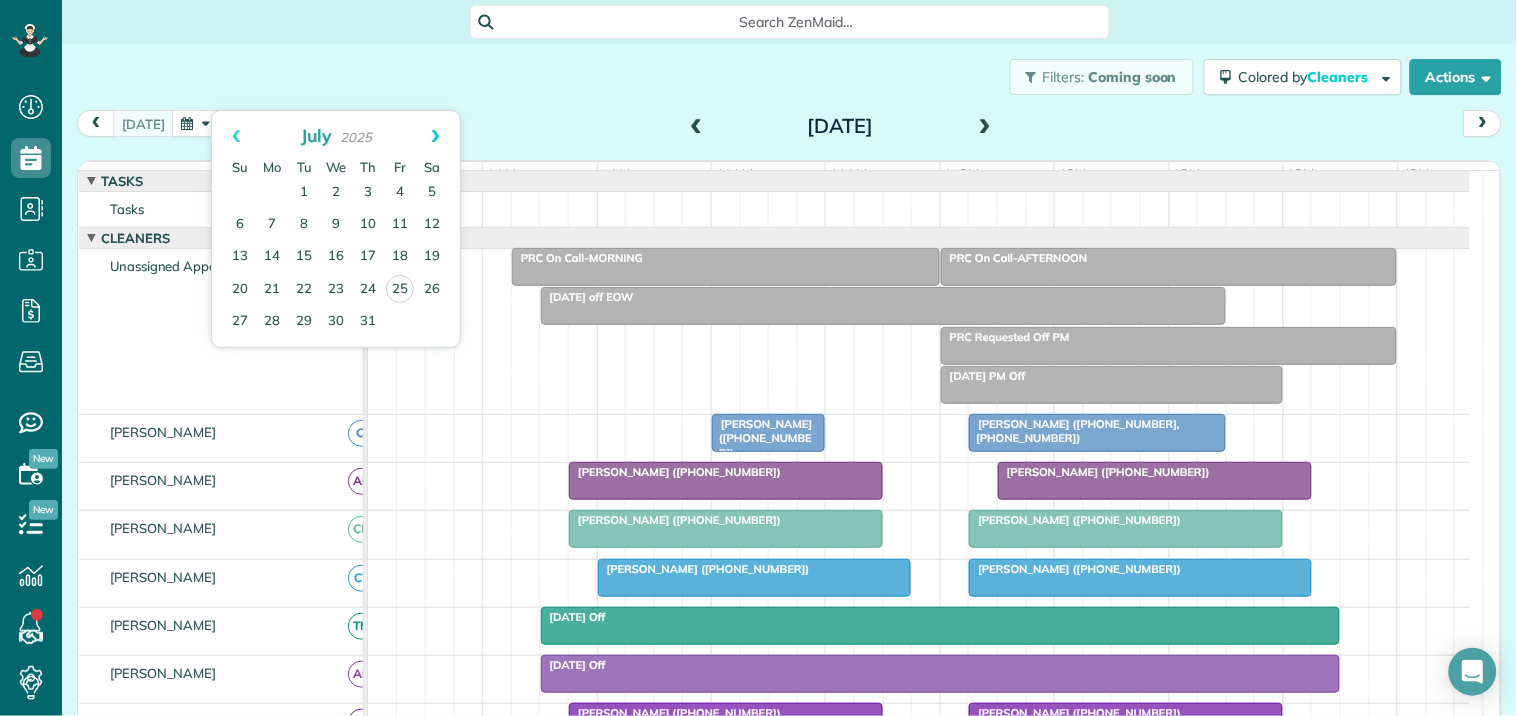click on "Next" at bounding box center (435, 136) 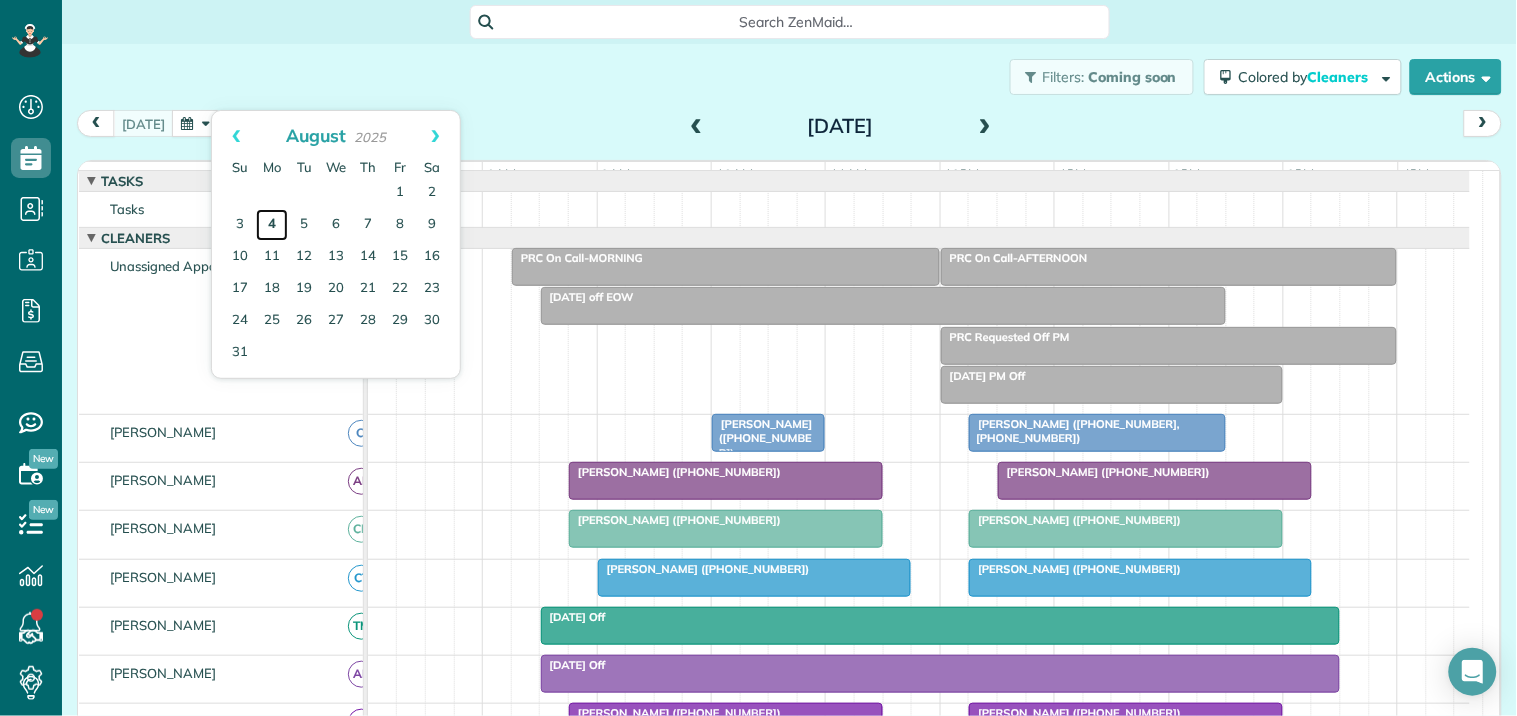 click on "4" at bounding box center [272, 225] 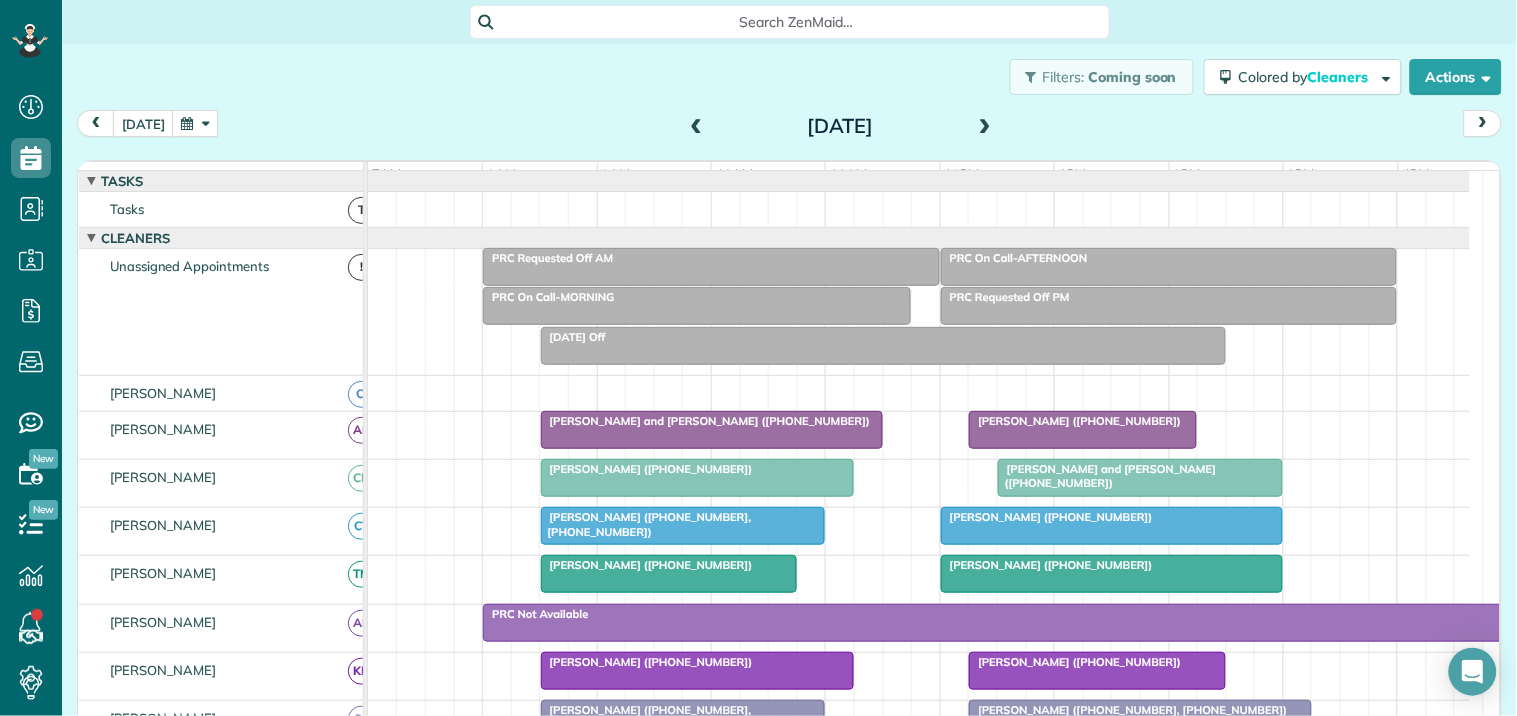 scroll, scrollTop: 331, scrollLeft: 0, axis: vertical 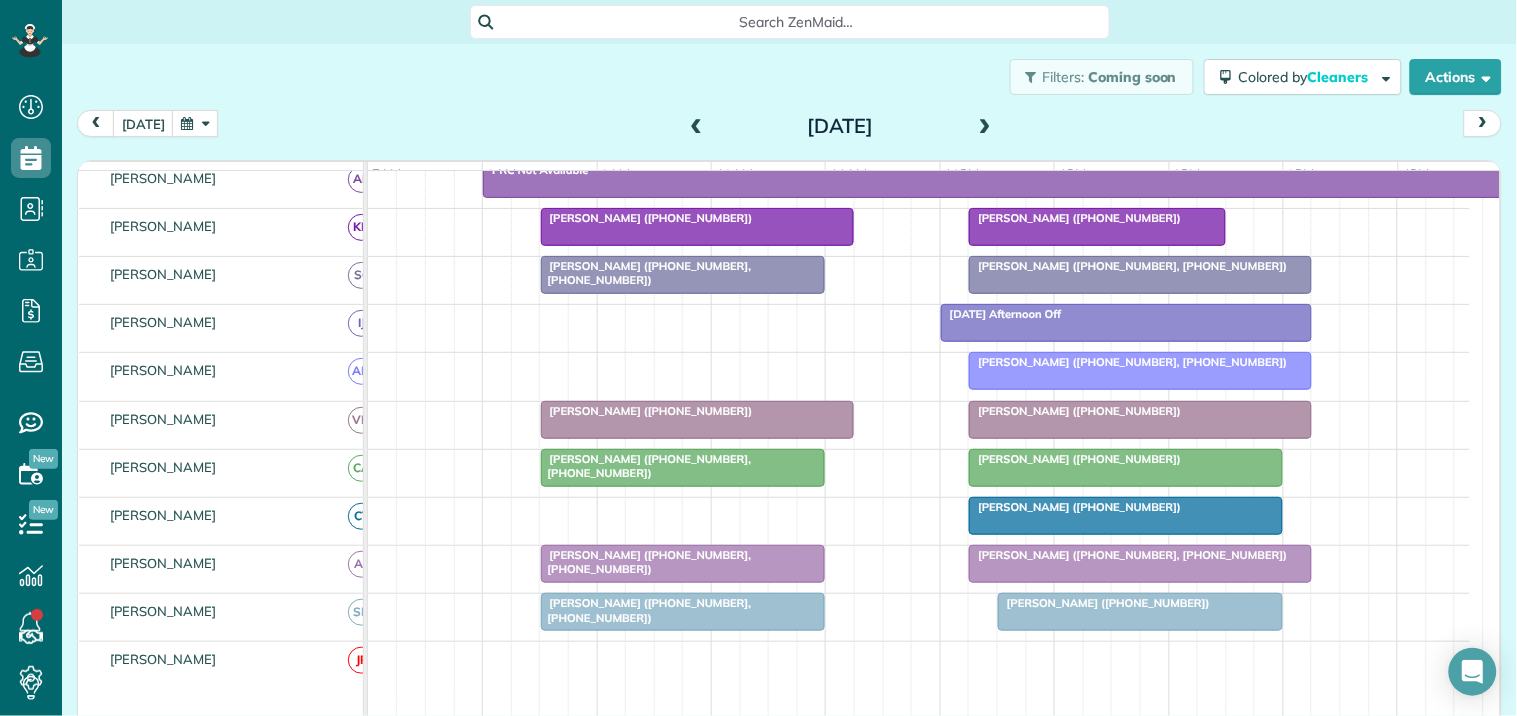 click on "Sally Chatman (+14043094106, +14042183464)" at bounding box center [919, 376] 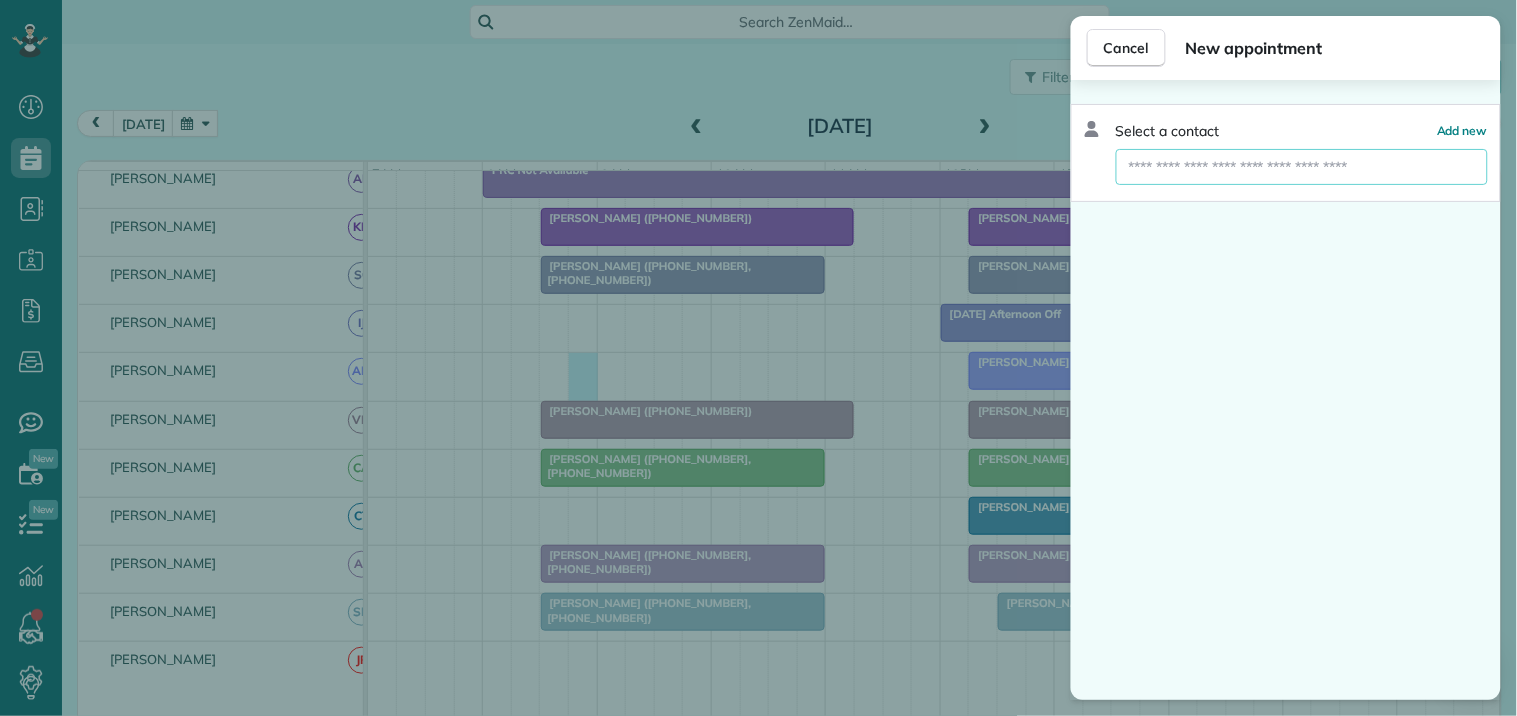 click at bounding box center (1302, 167) 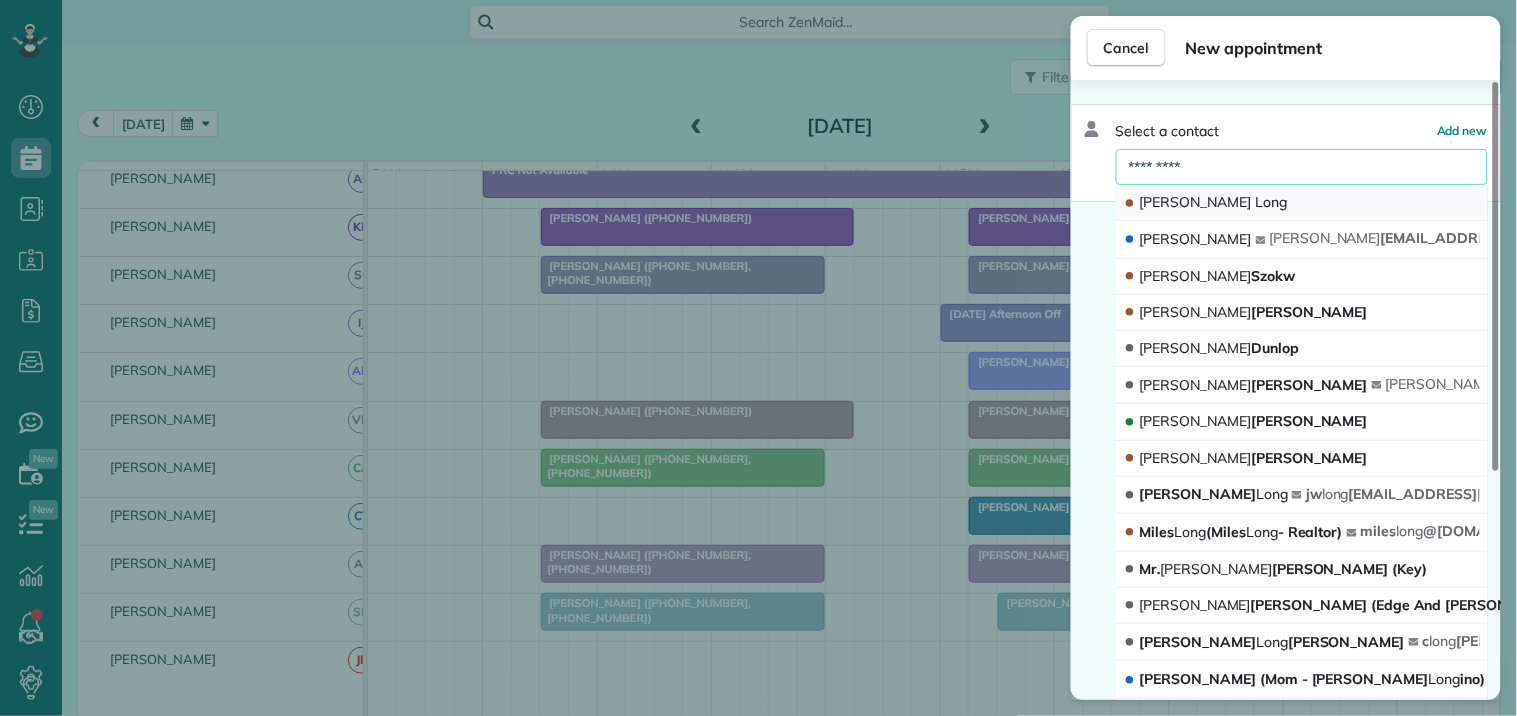 type on "*********" 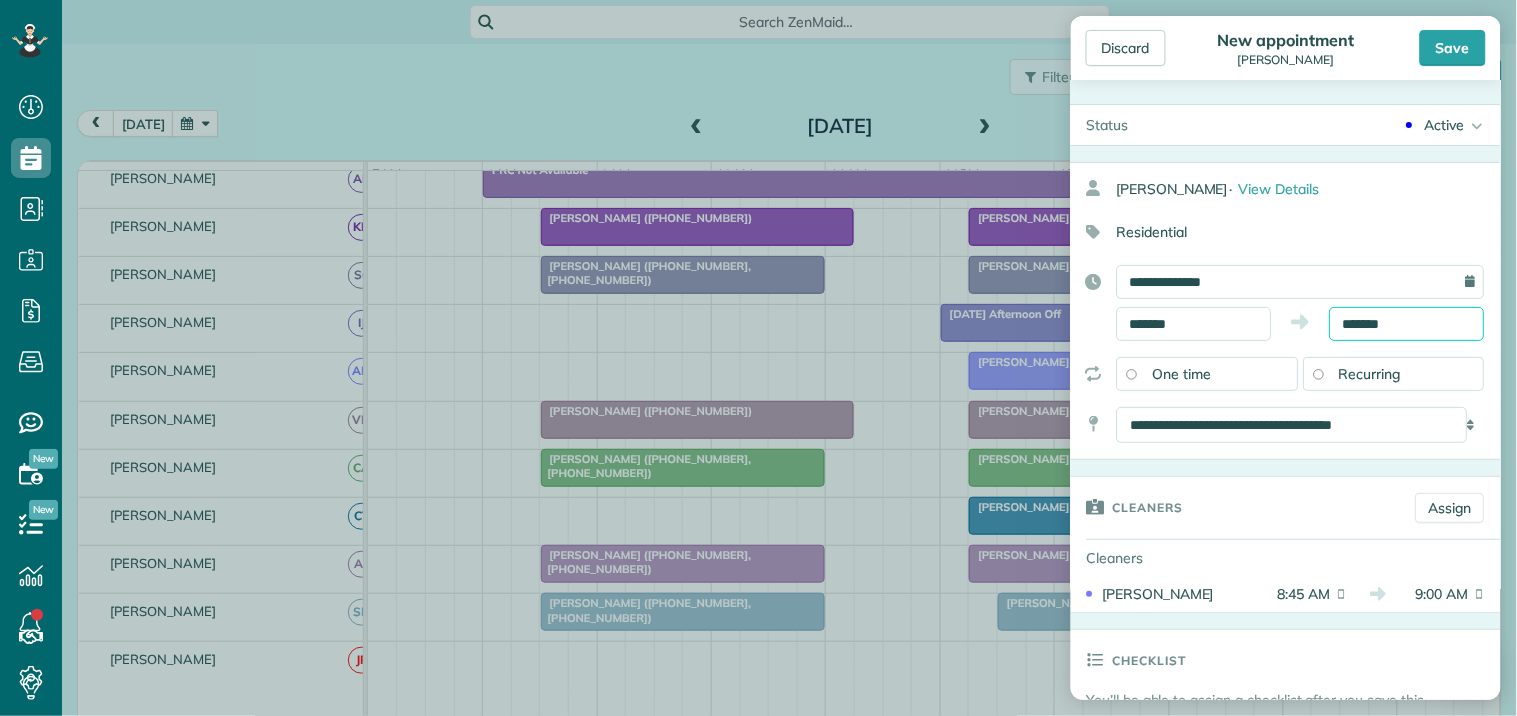 click on "*******" at bounding box center [1407, 324] 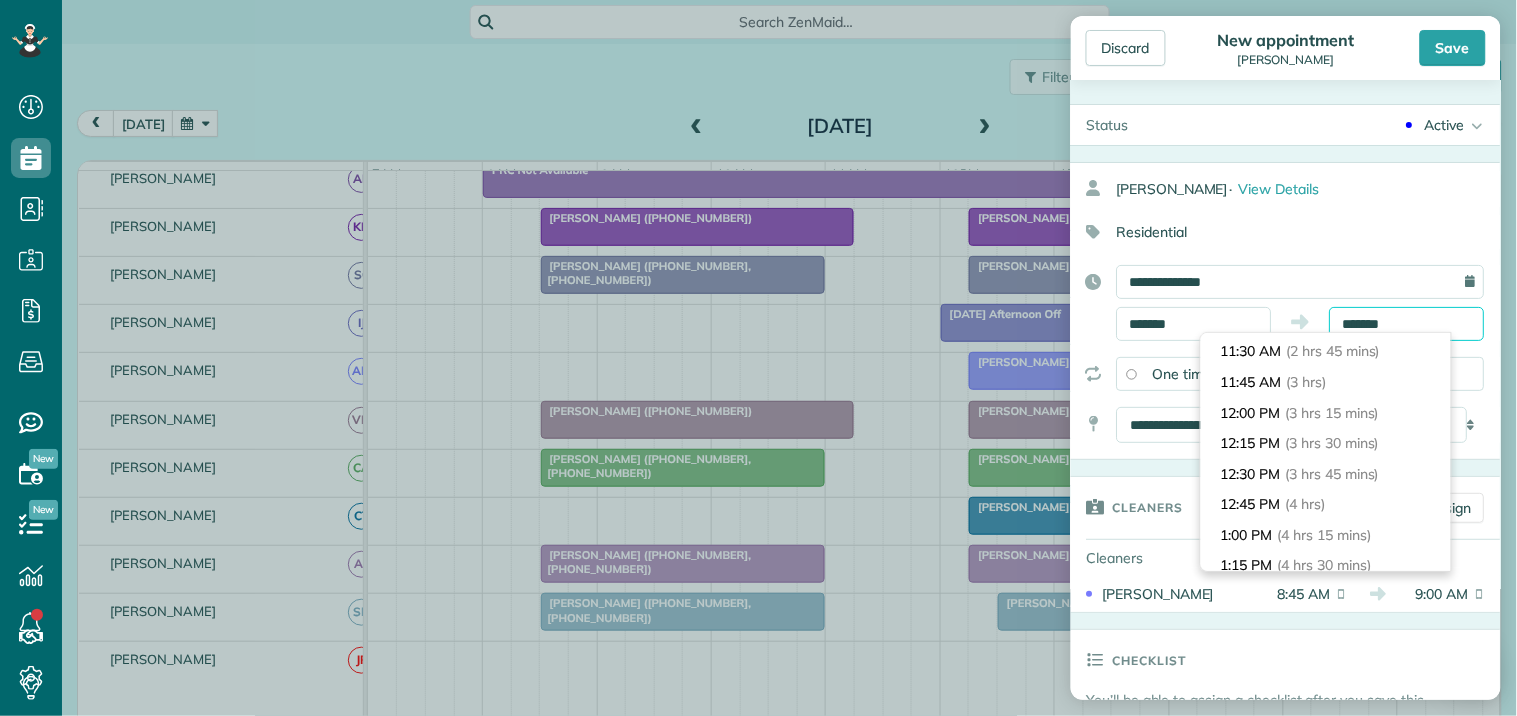 scroll, scrollTop: 333, scrollLeft: 0, axis: vertical 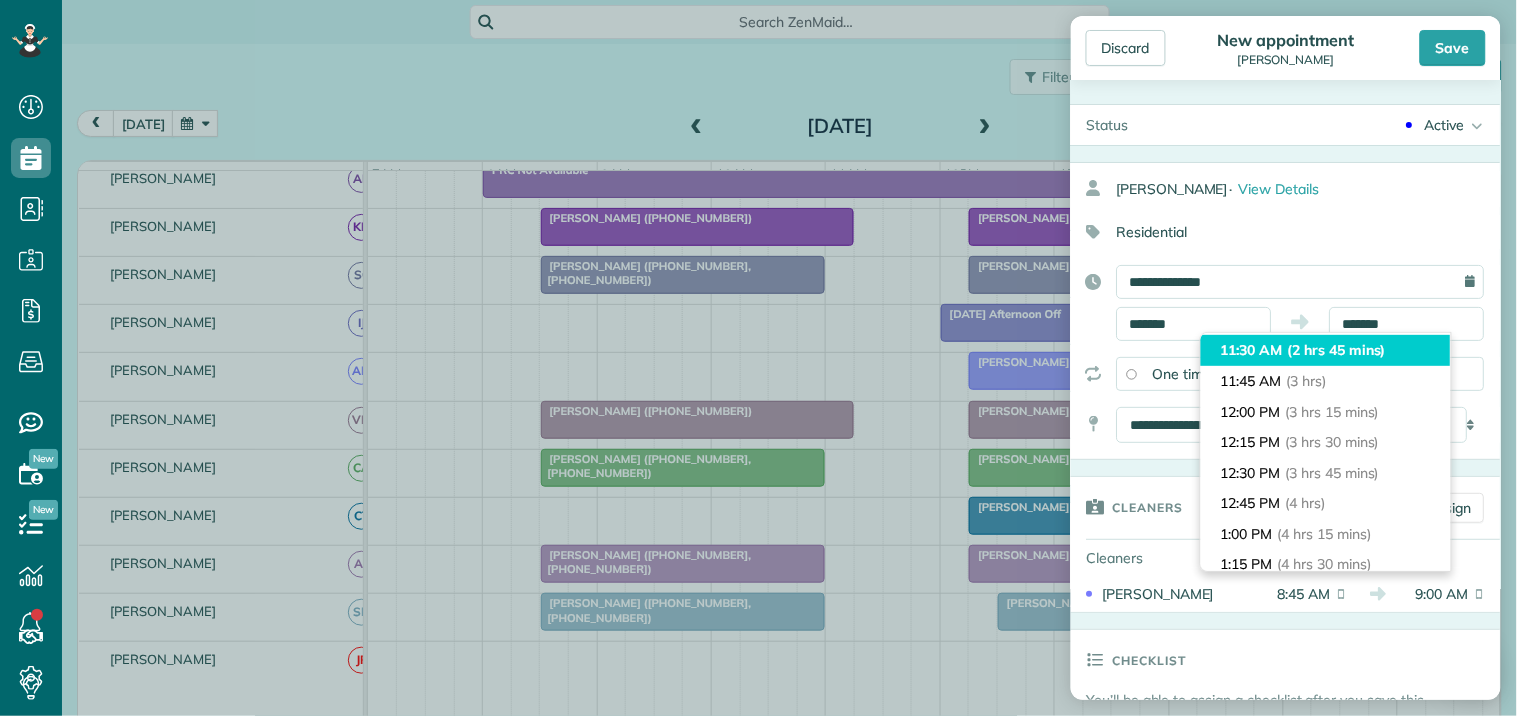 type on "********" 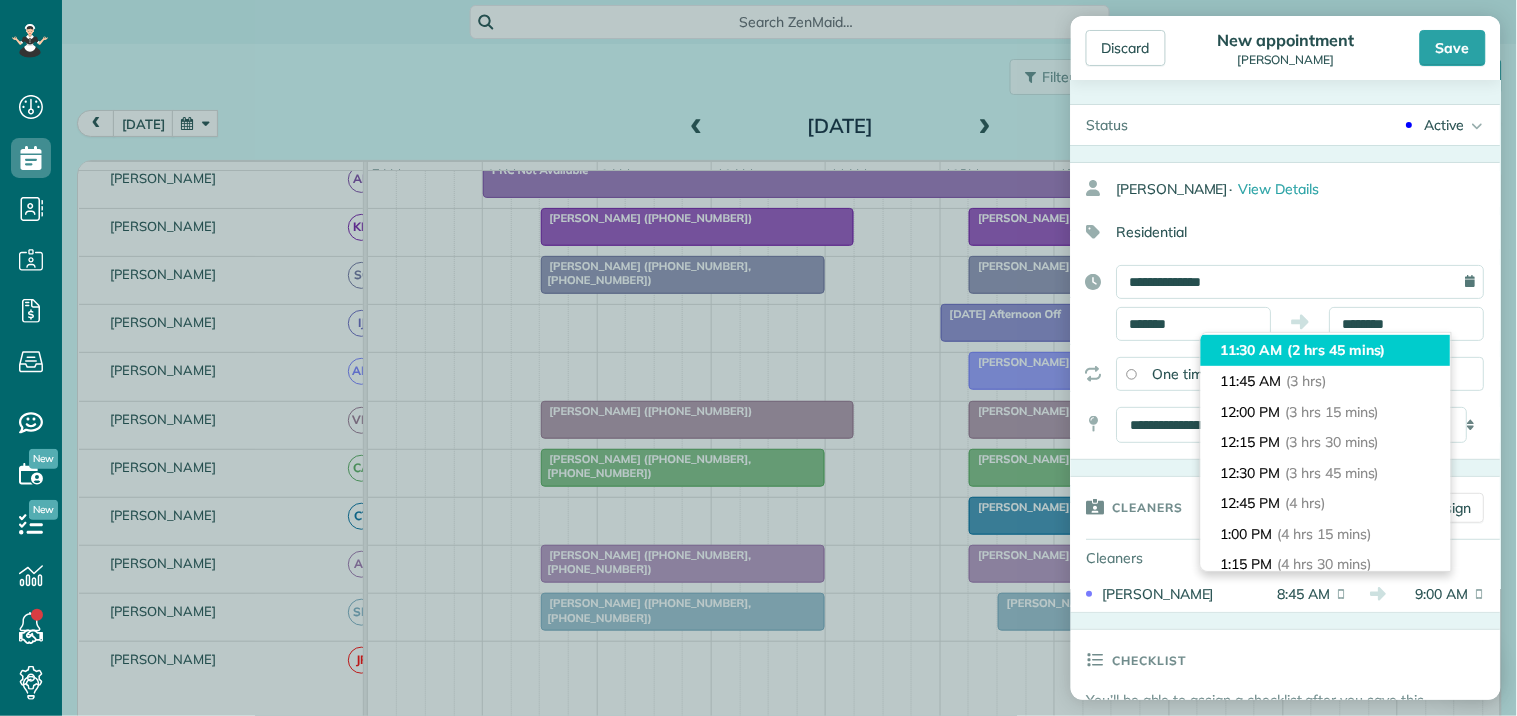 click on "11:30 AM  (2 hrs 45 mins)" at bounding box center (1326, 350) 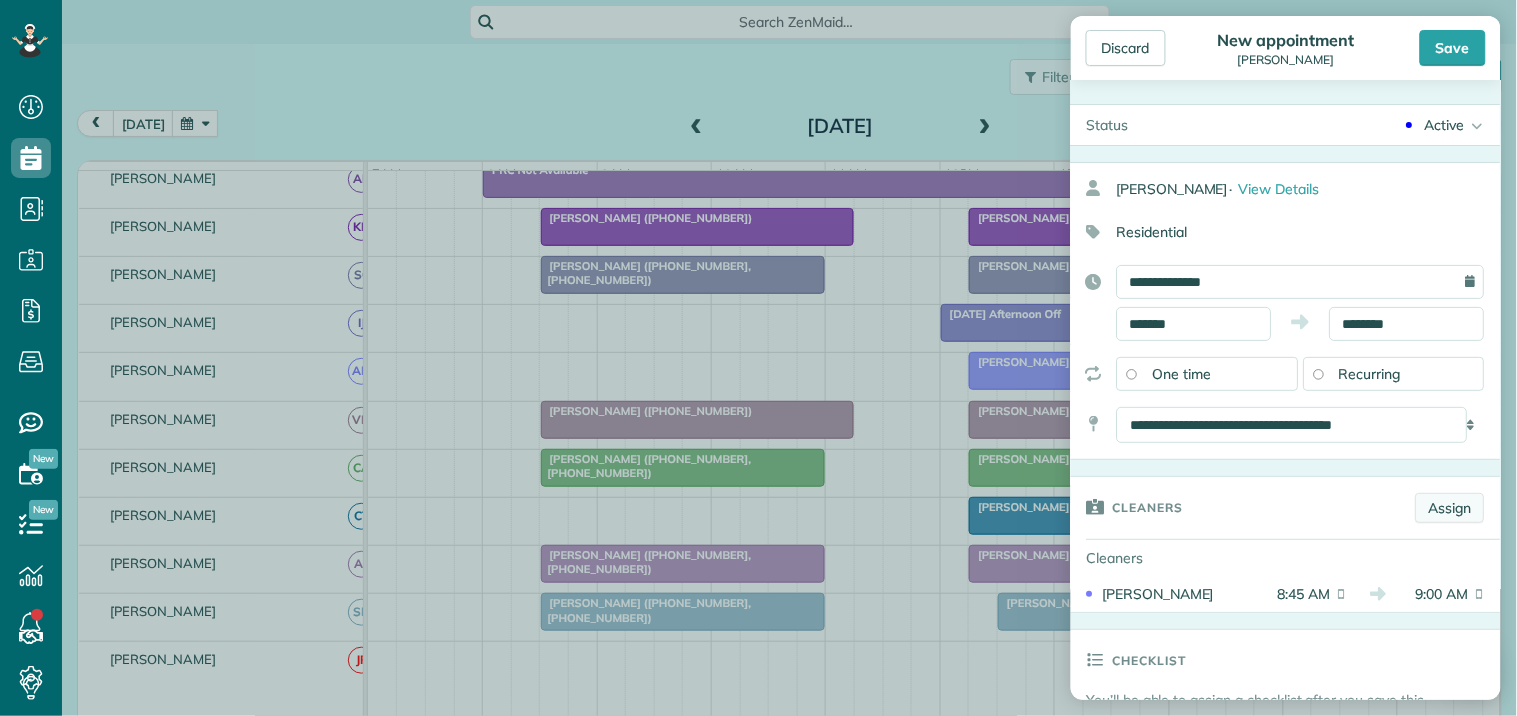 click on "Assign" at bounding box center [1450, 508] 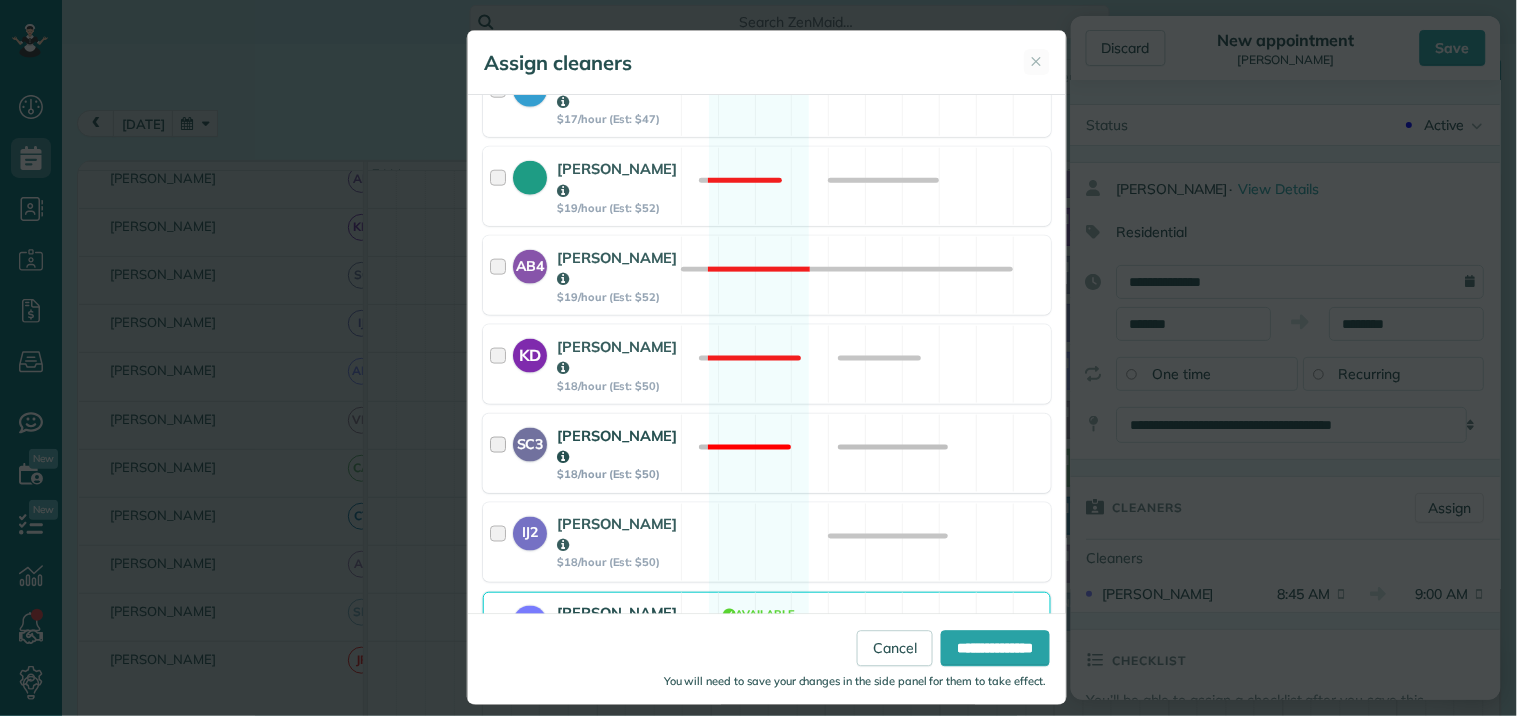 scroll, scrollTop: 777, scrollLeft: 0, axis: vertical 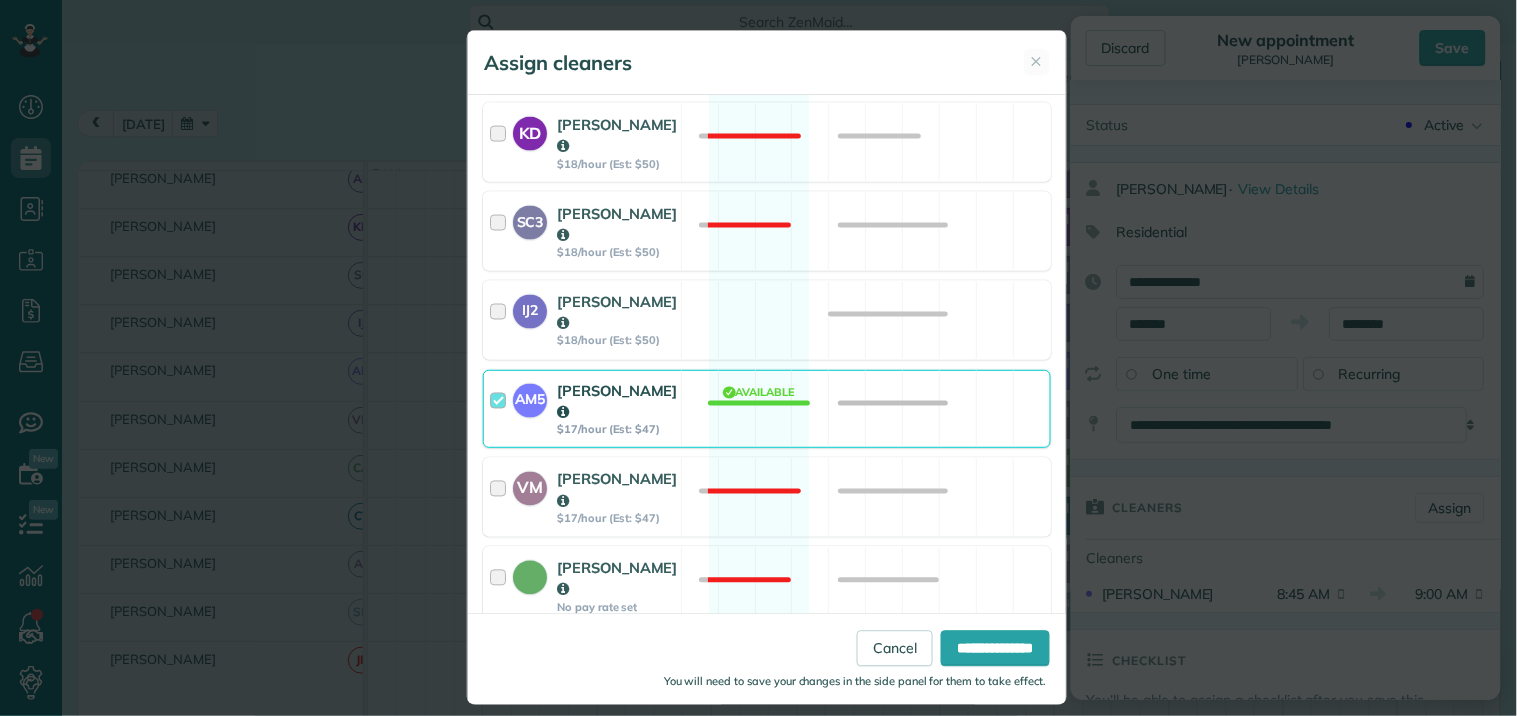 click on "CT4
Crystal Treece
$18/hour (Est: $50)
Available" at bounding box center [767, 675] 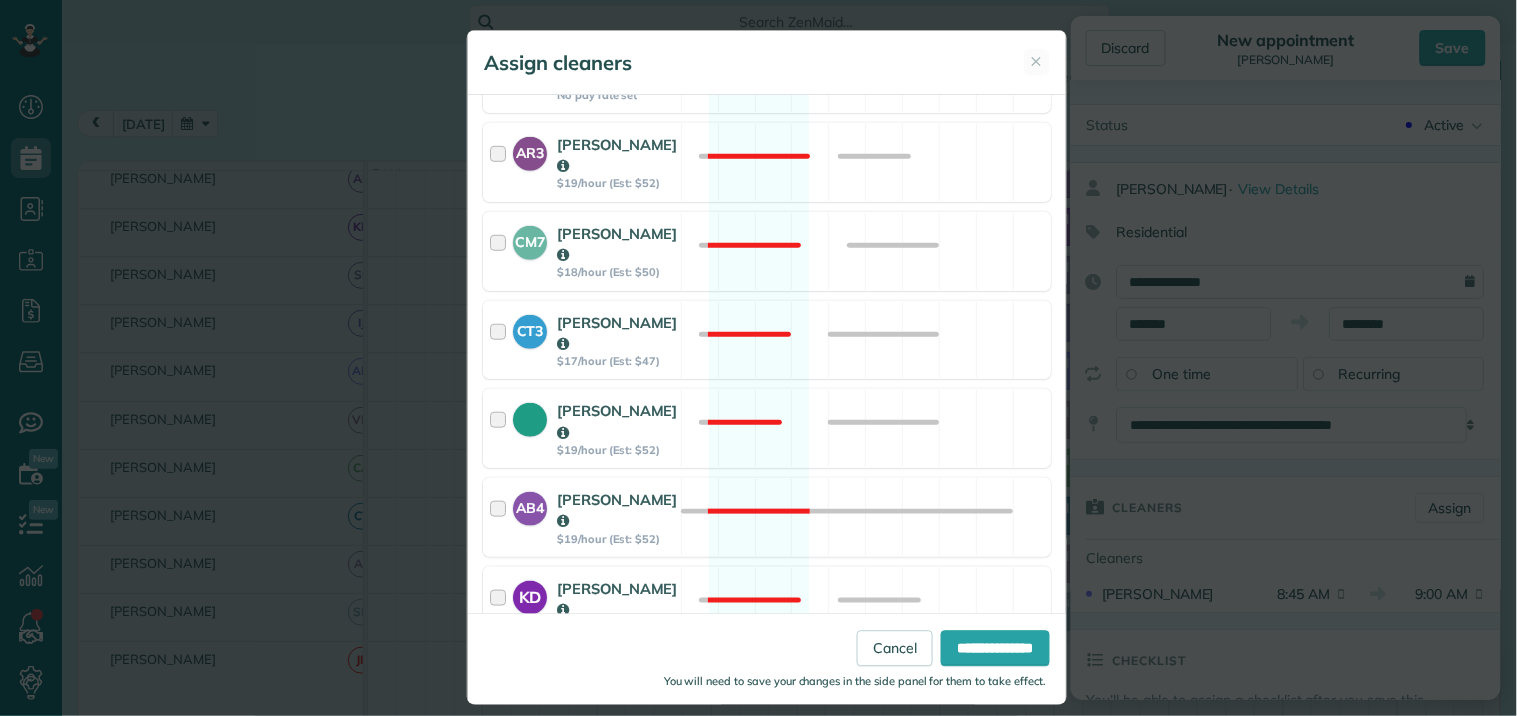 scroll, scrollTop: 111, scrollLeft: 0, axis: vertical 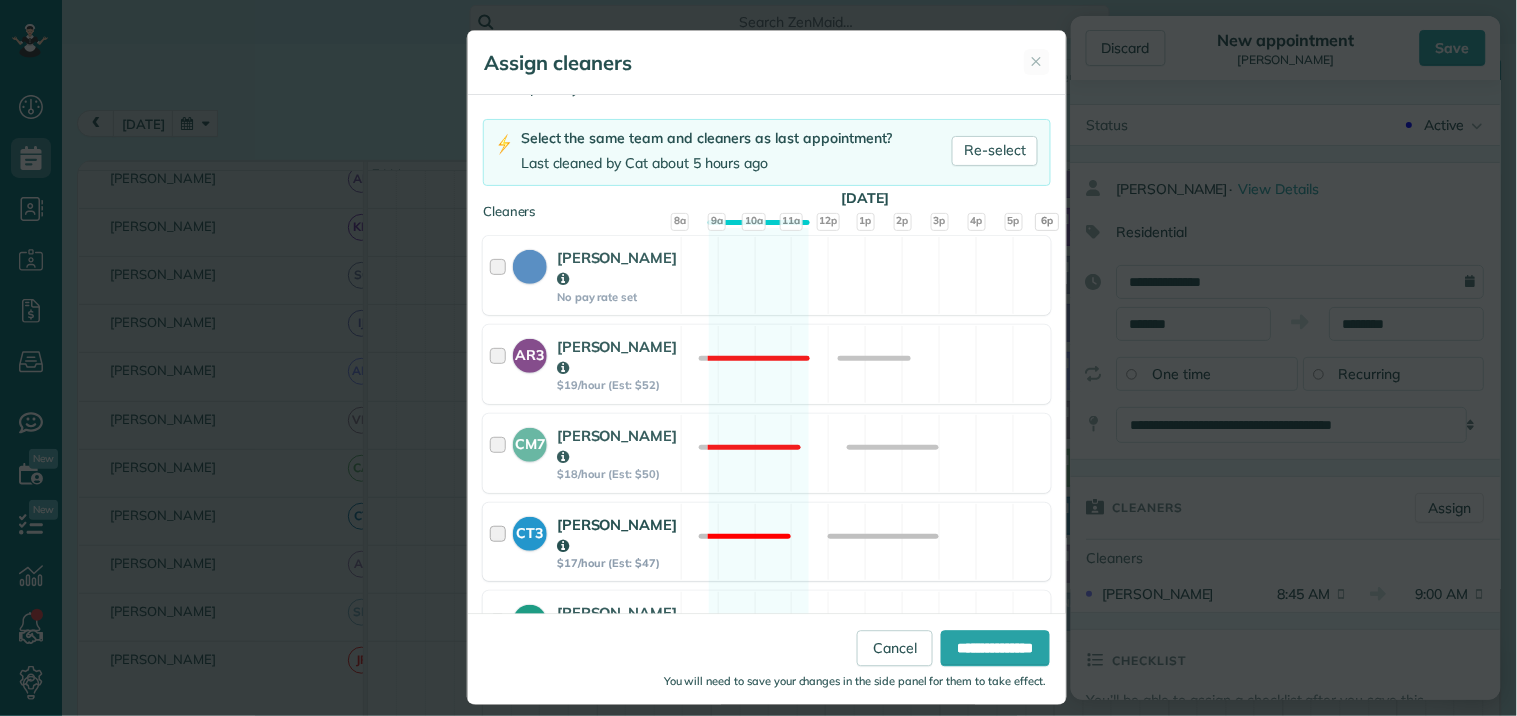 click on "CT3
Crystal Todd
$17/hour (Est: $47)
Not available" at bounding box center [767, 542] 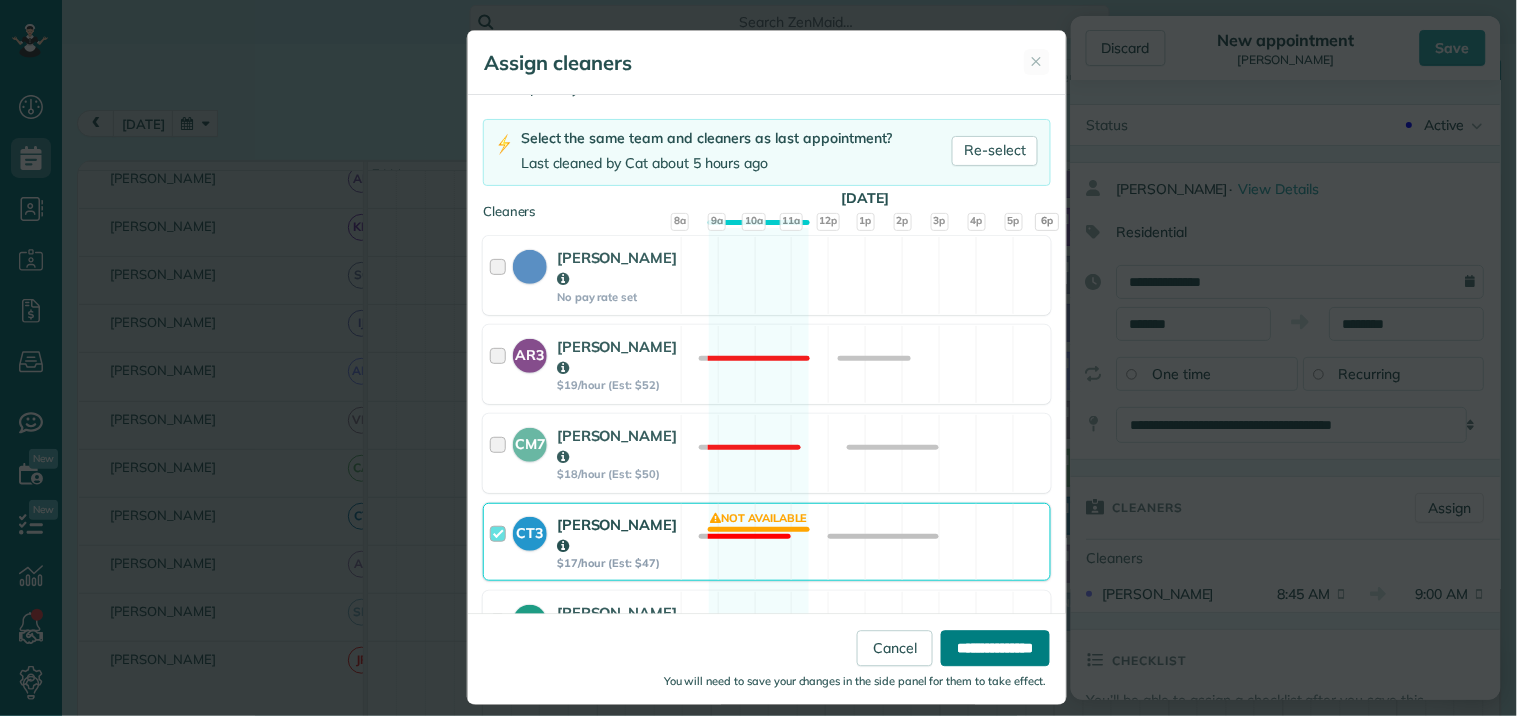 click on "**********" at bounding box center (995, 649) 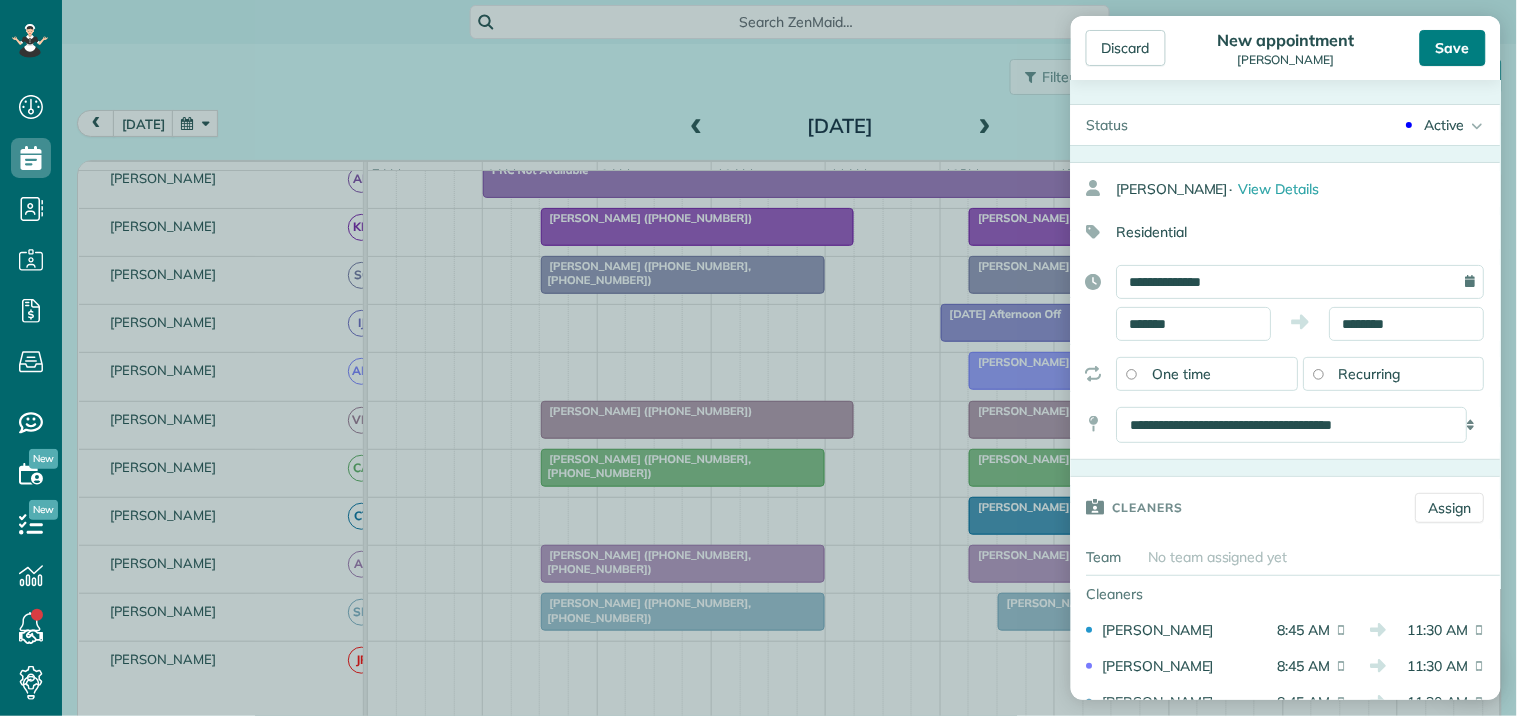 click on "Save" at bounding box center [1453, 48] 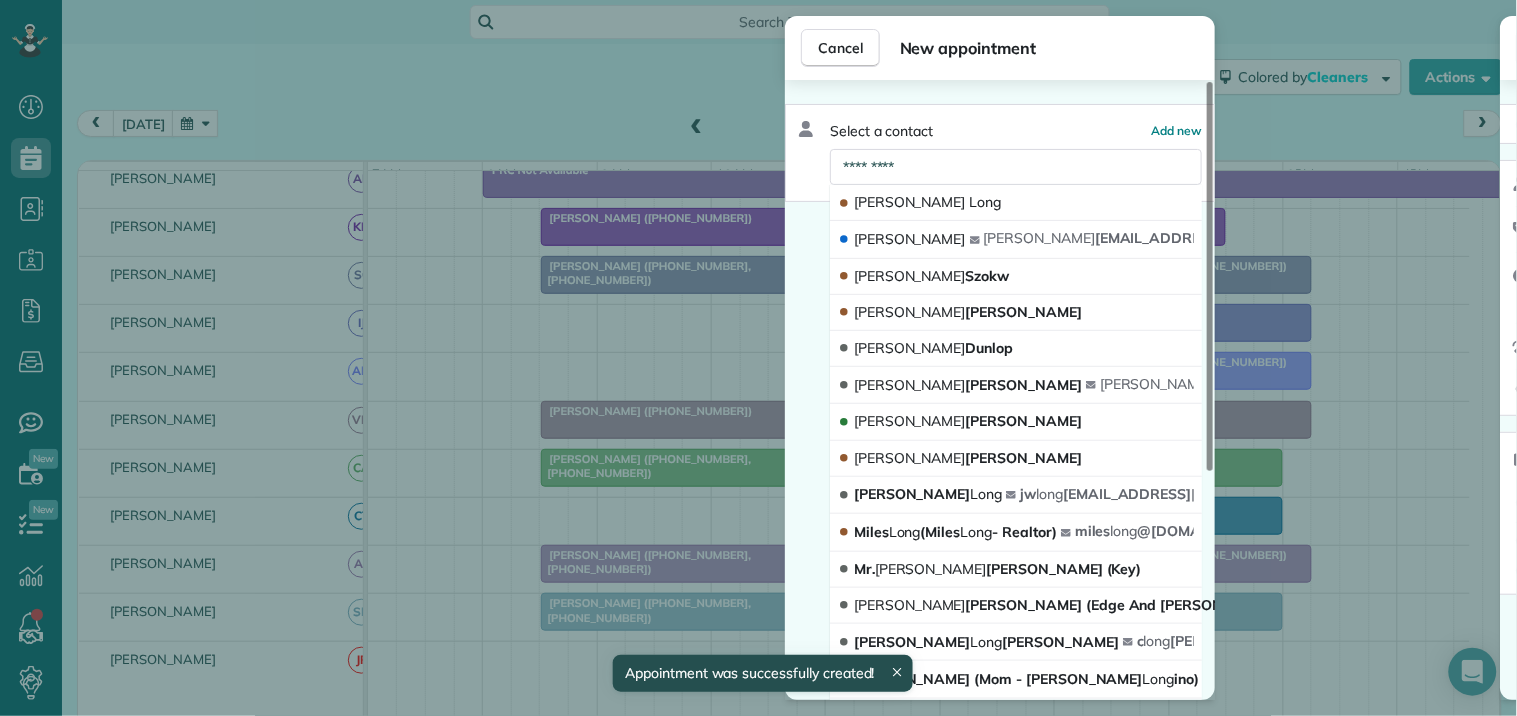 scroll, scrollTop: 483, scrollLeft: 0, axis: vertical 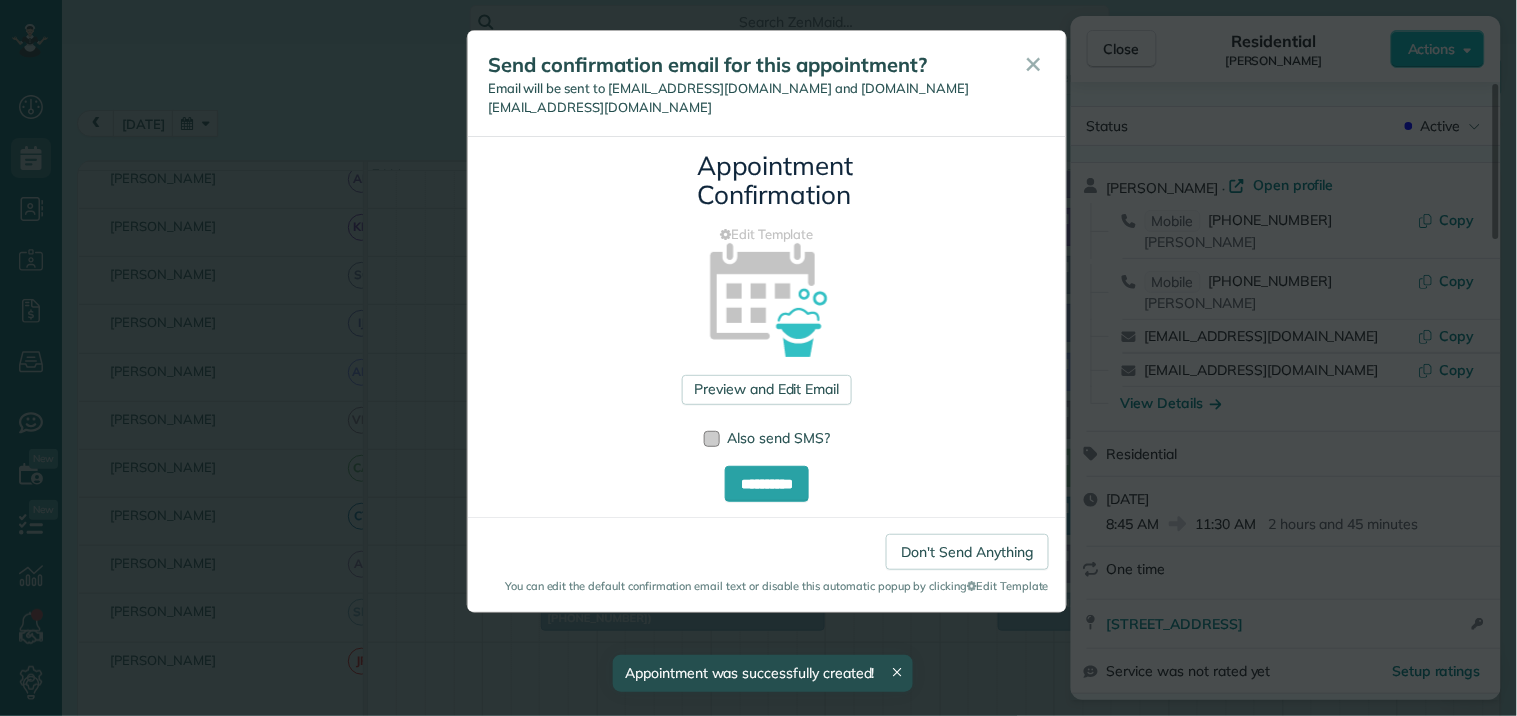 click at bounding box center (712, 439) 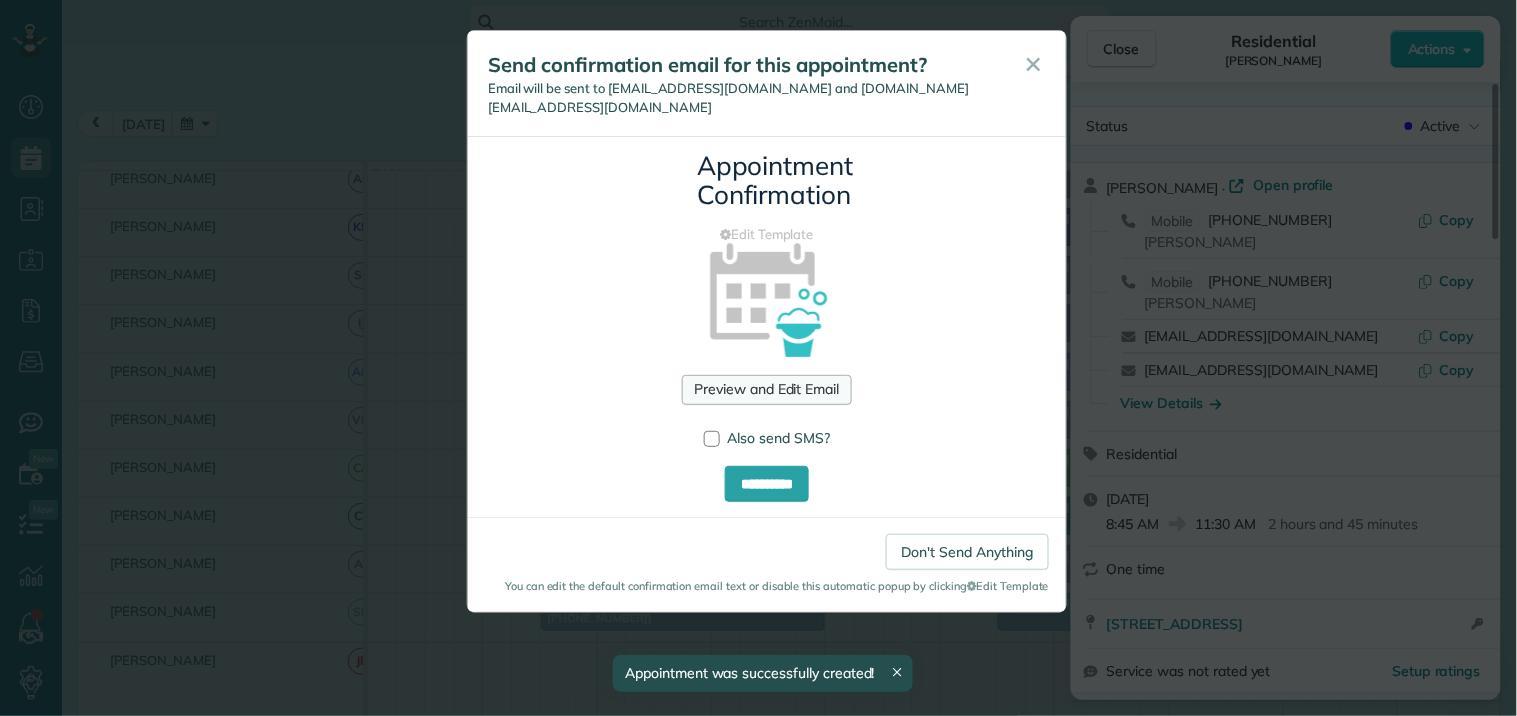 click on "Preview and Edit Email" at bounding box center [766, 390] 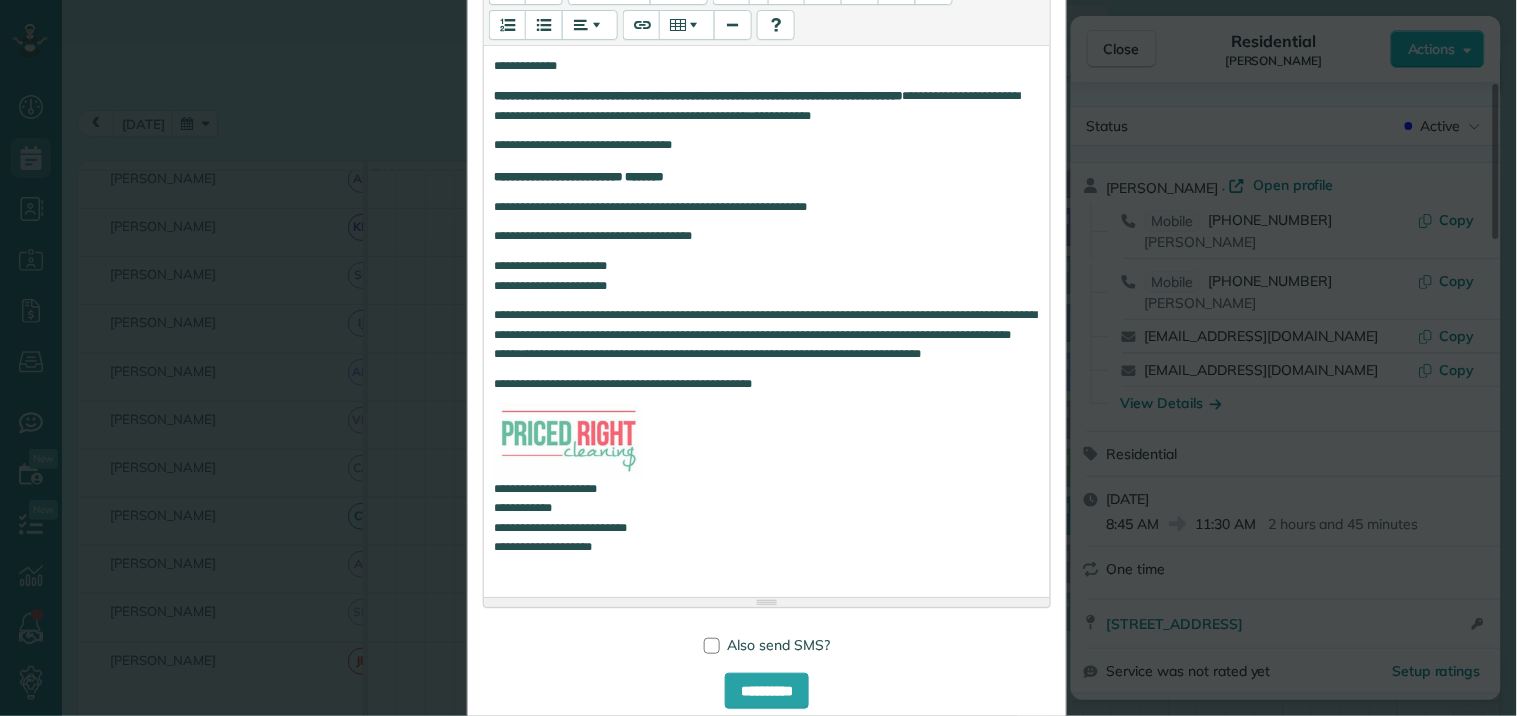 scroll, scrollTop: 654, scrollLeft: 0, axis: vertical 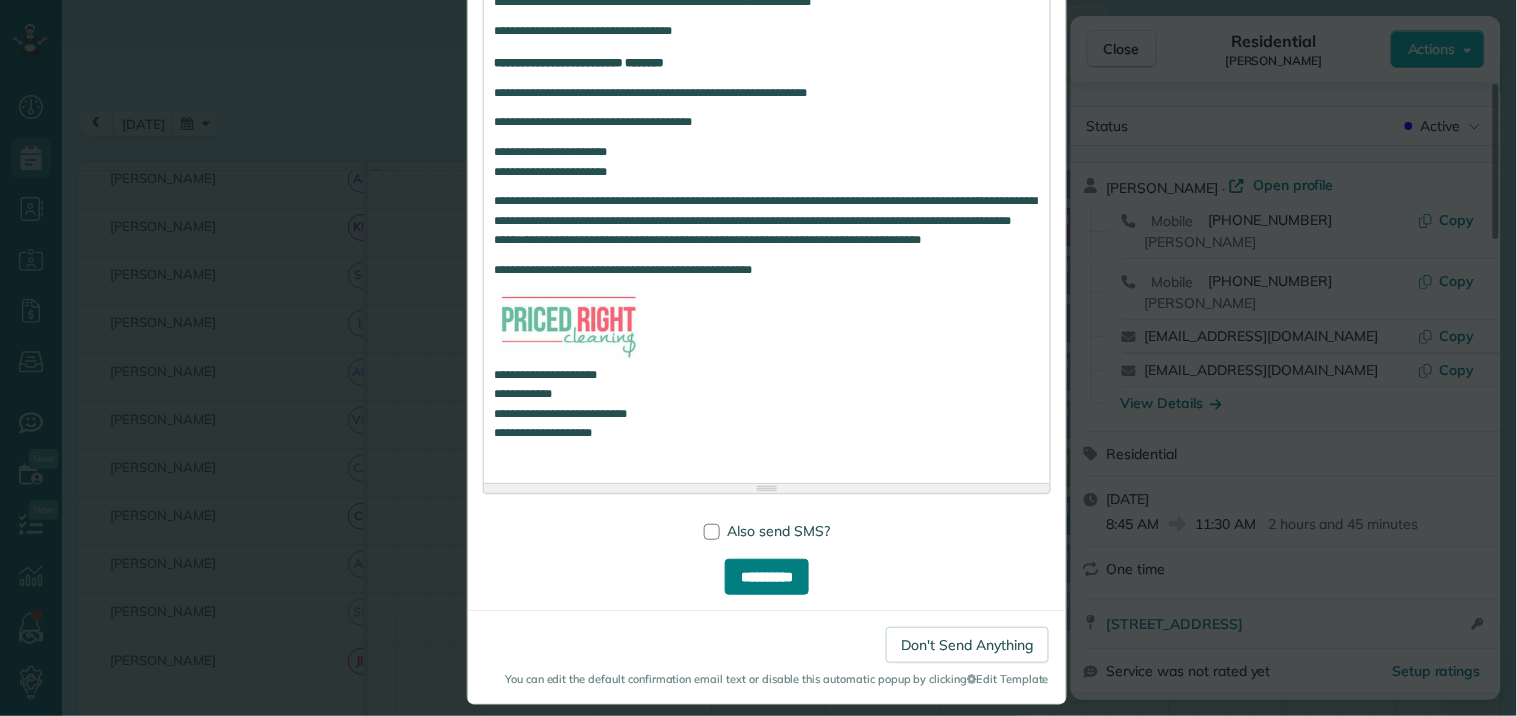 click on "**********" at bounding box center [767, 577] 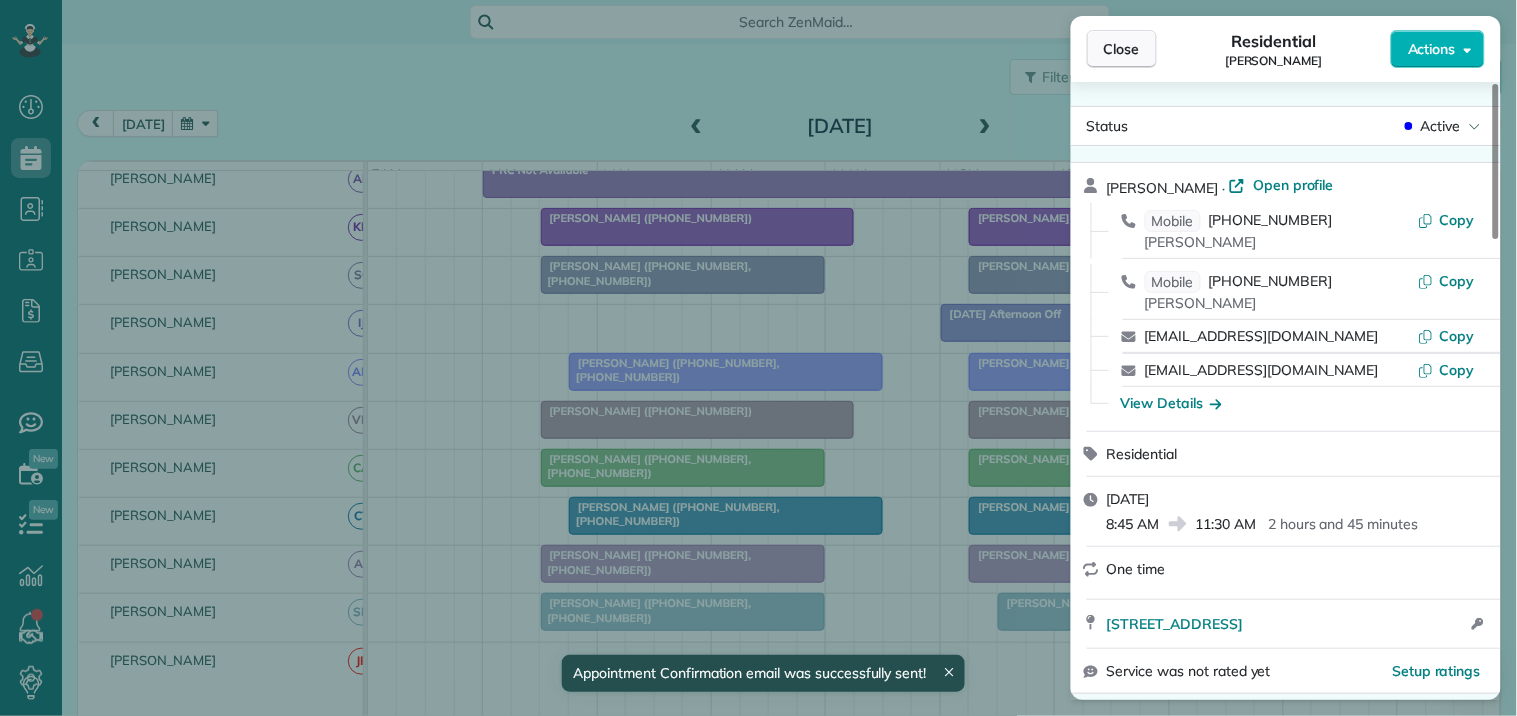 click on "Close" at bounding box center (1122, 49) 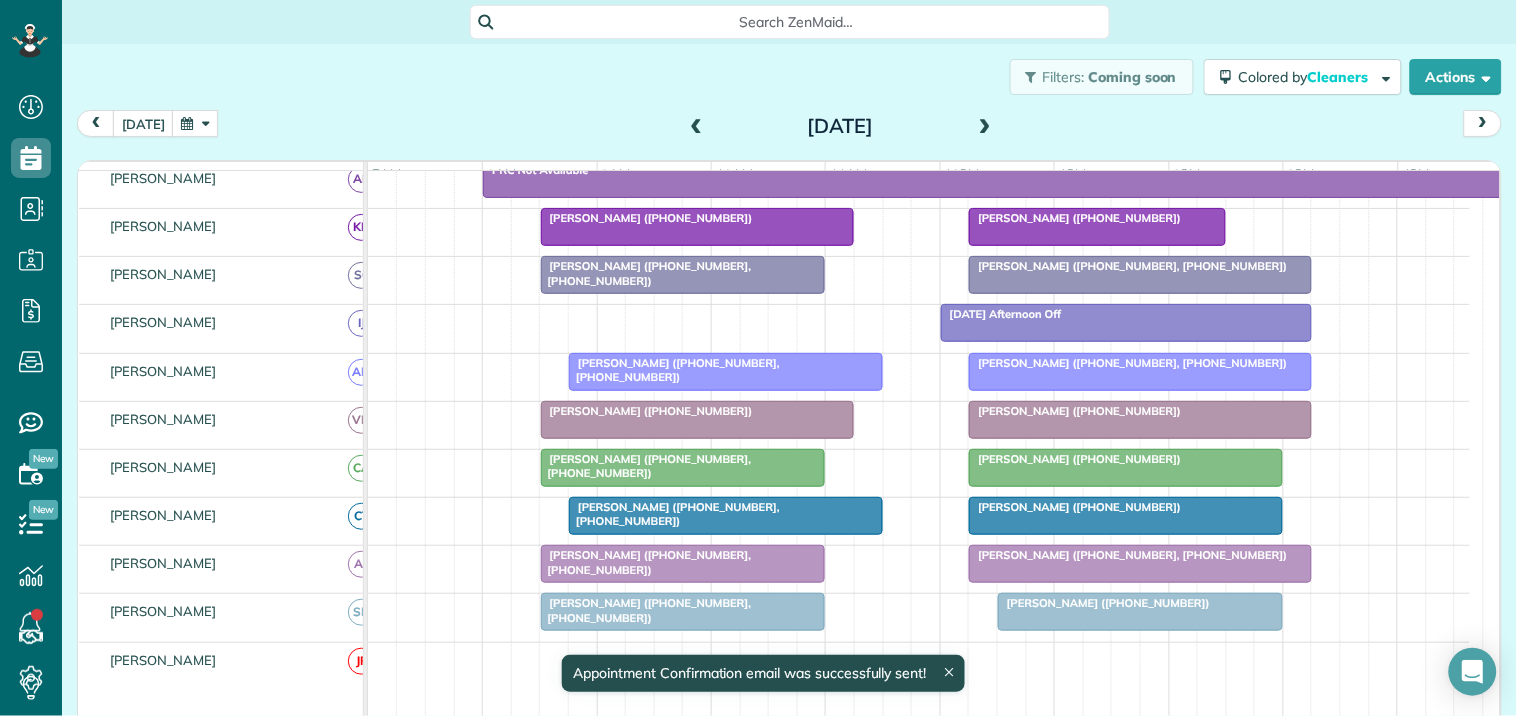 scroll, scrollTop: 402, scrollLeft: 0, axis: vertical 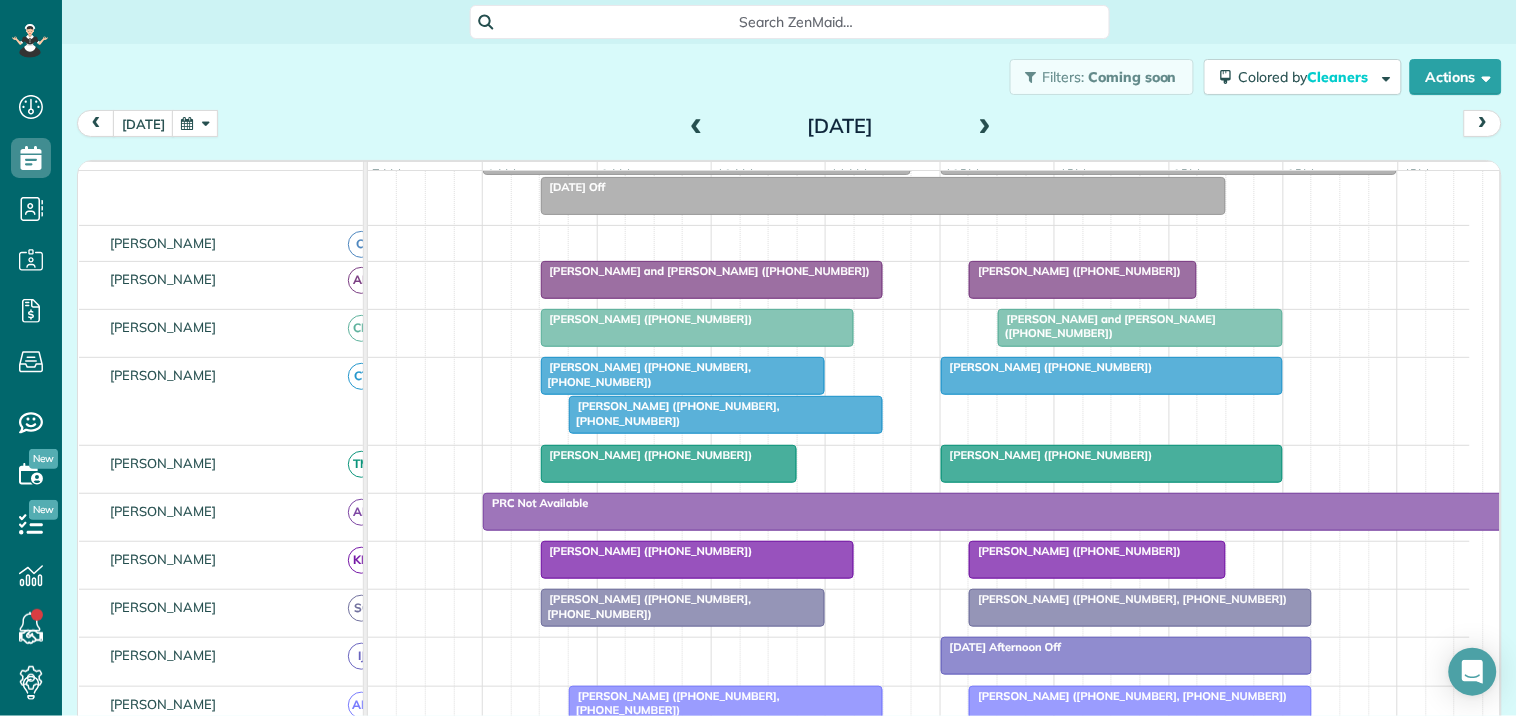 click on "Bill Chiles (+18505298402, +14704334565)" at bounding box center [683, 374] 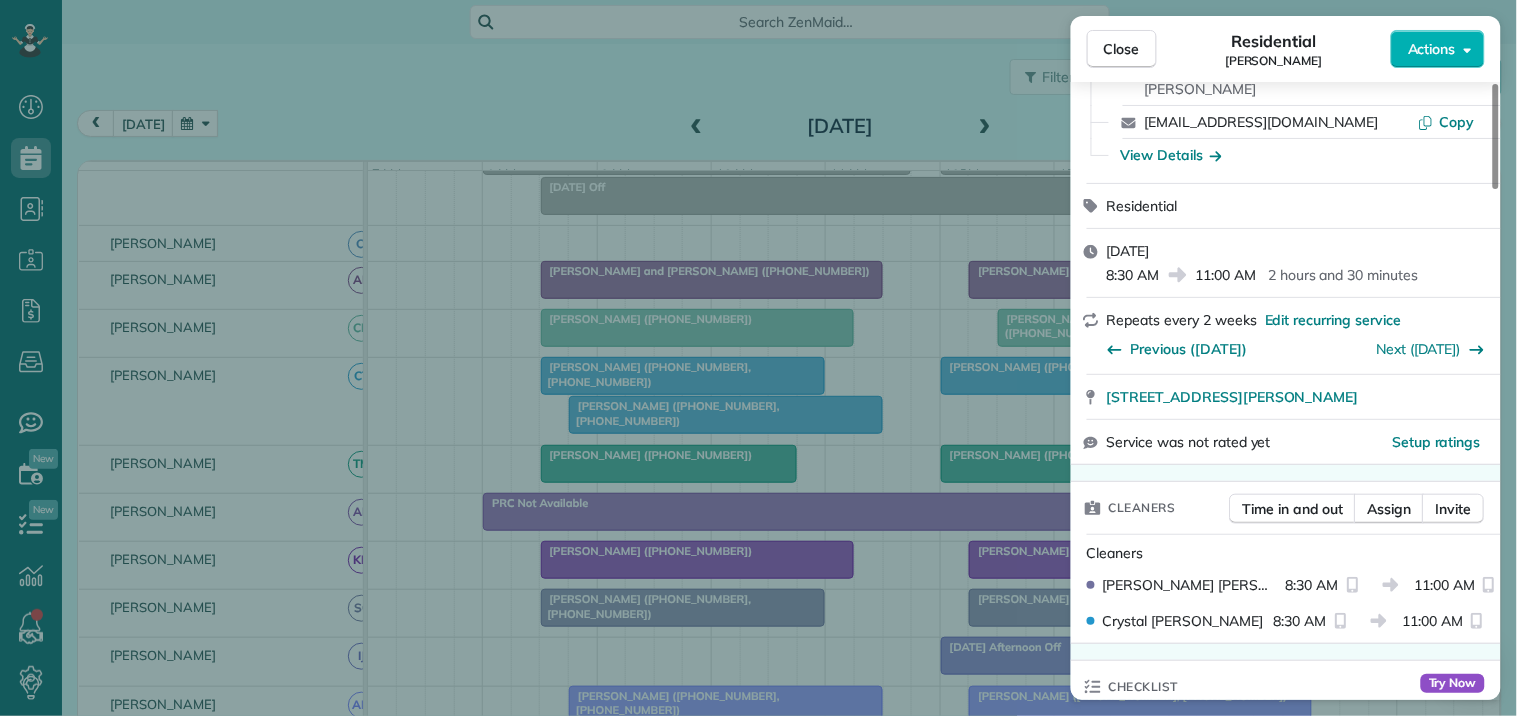 scroll, scrollTop: 444, scrollLeft: 0, axis: vertical 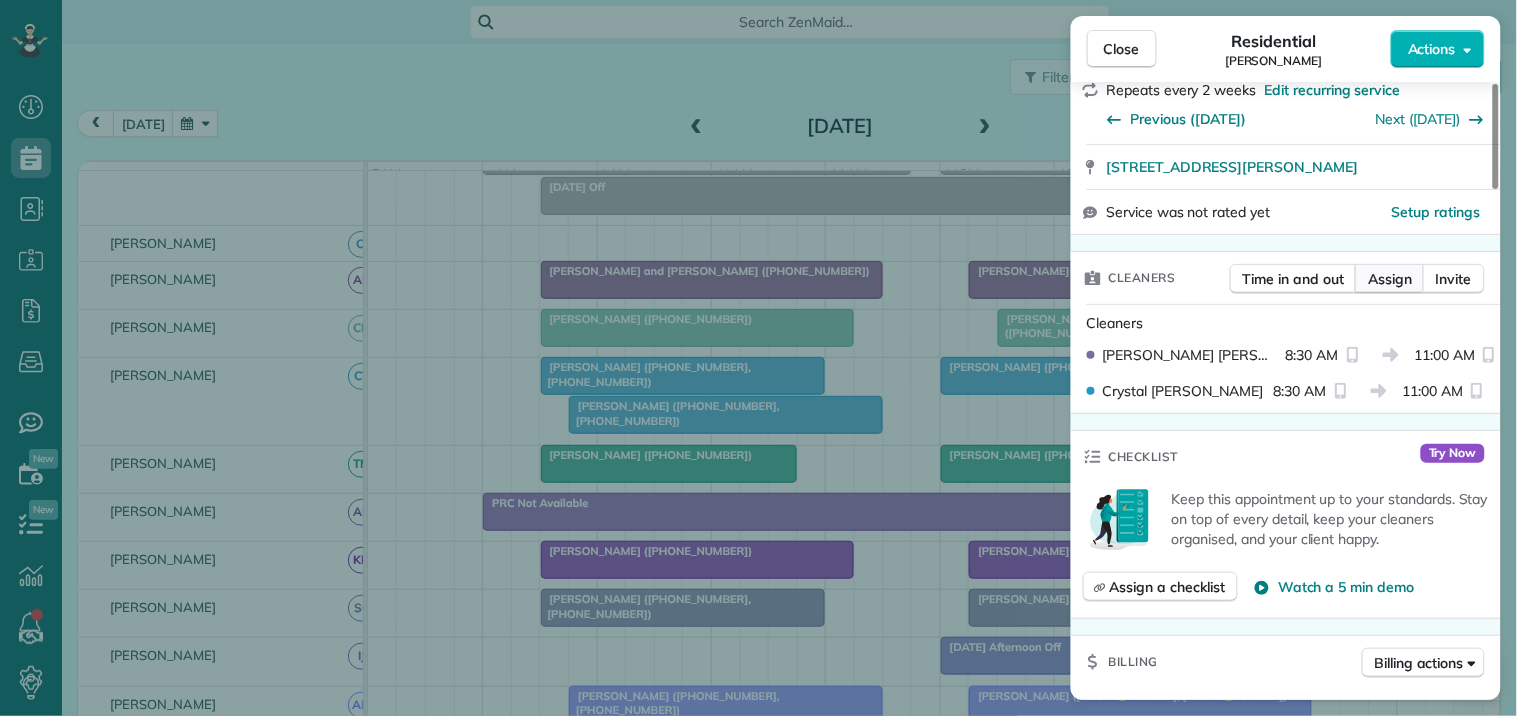 click on "Assign" at bounding box center (1390, 279) 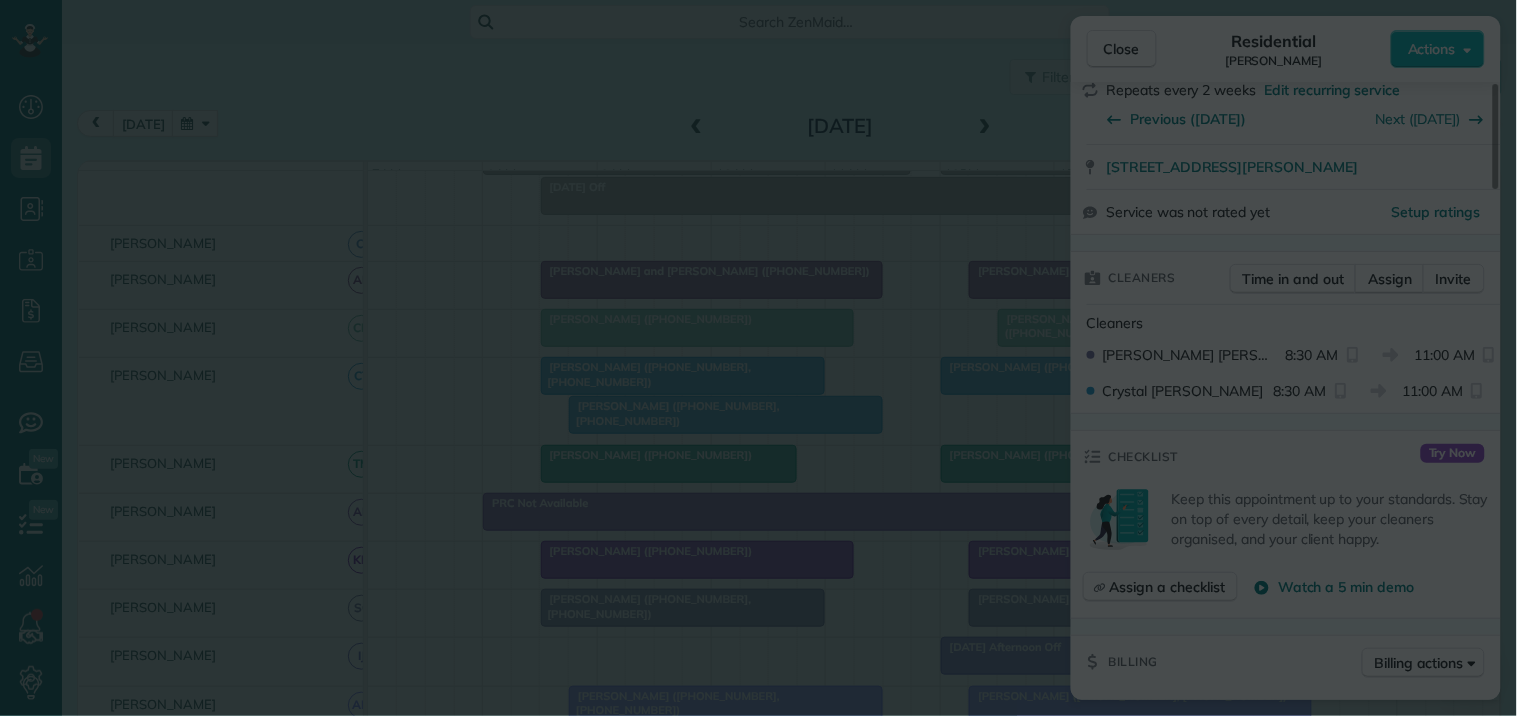 scroll, scrollTop: 0, scrollLeft: 0, axis: both 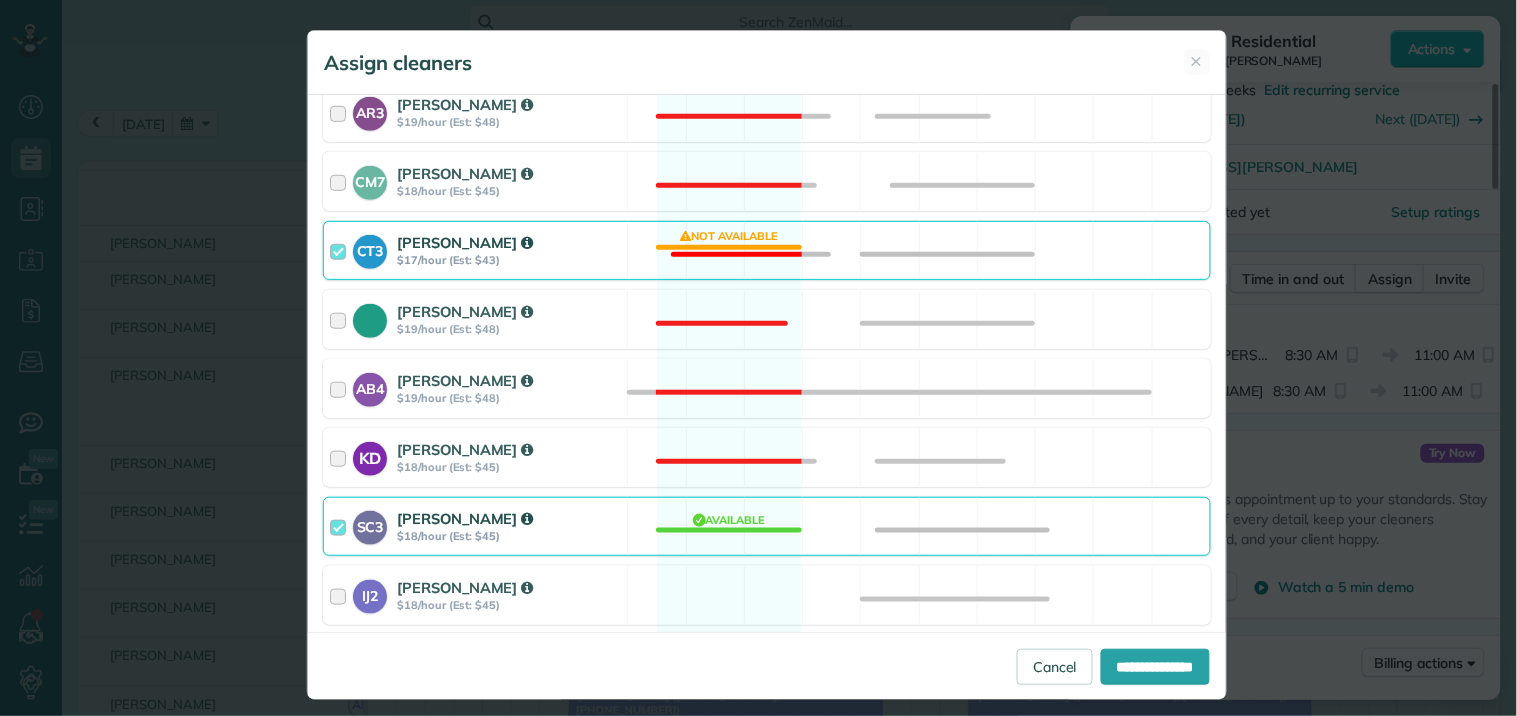 click on "CT3
Crystal Todd
$17/hour (Est: $43)
Not available" at bounding box center [767, 250] 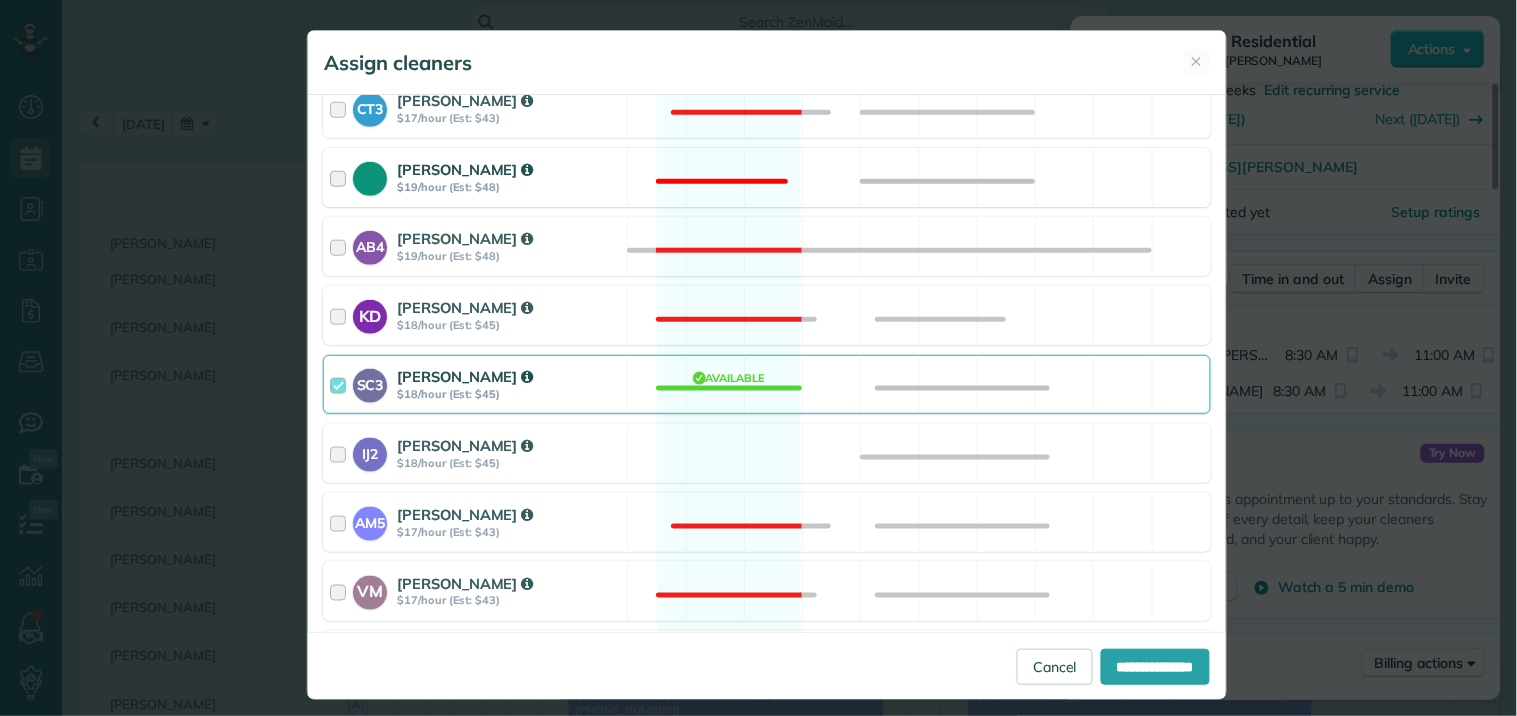 scroll, scrollTop: 666, scrollLeft: 0, axis: vertical 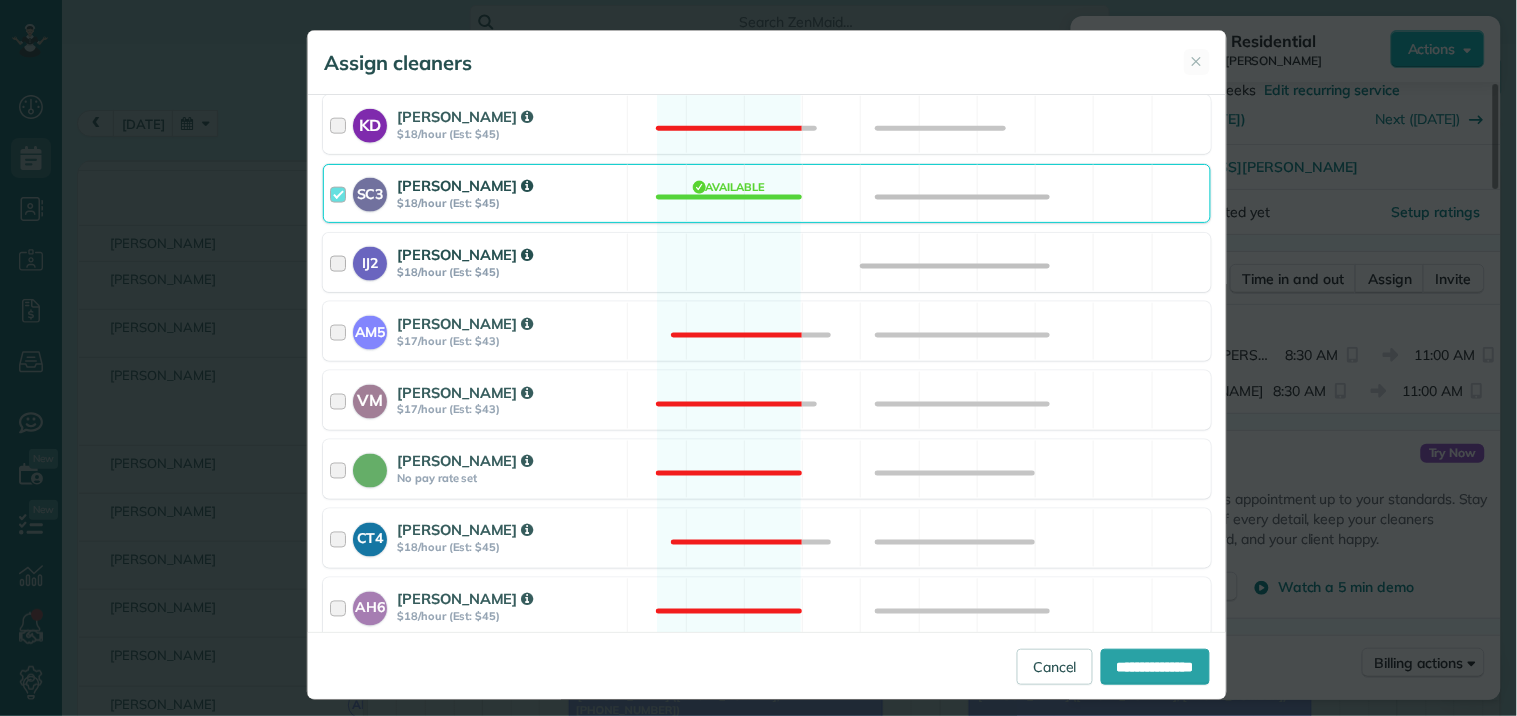 click on "IJ2
Imiah Jackson
$18/hour (Est: $45)
Available" at bounding box center (767, 262) 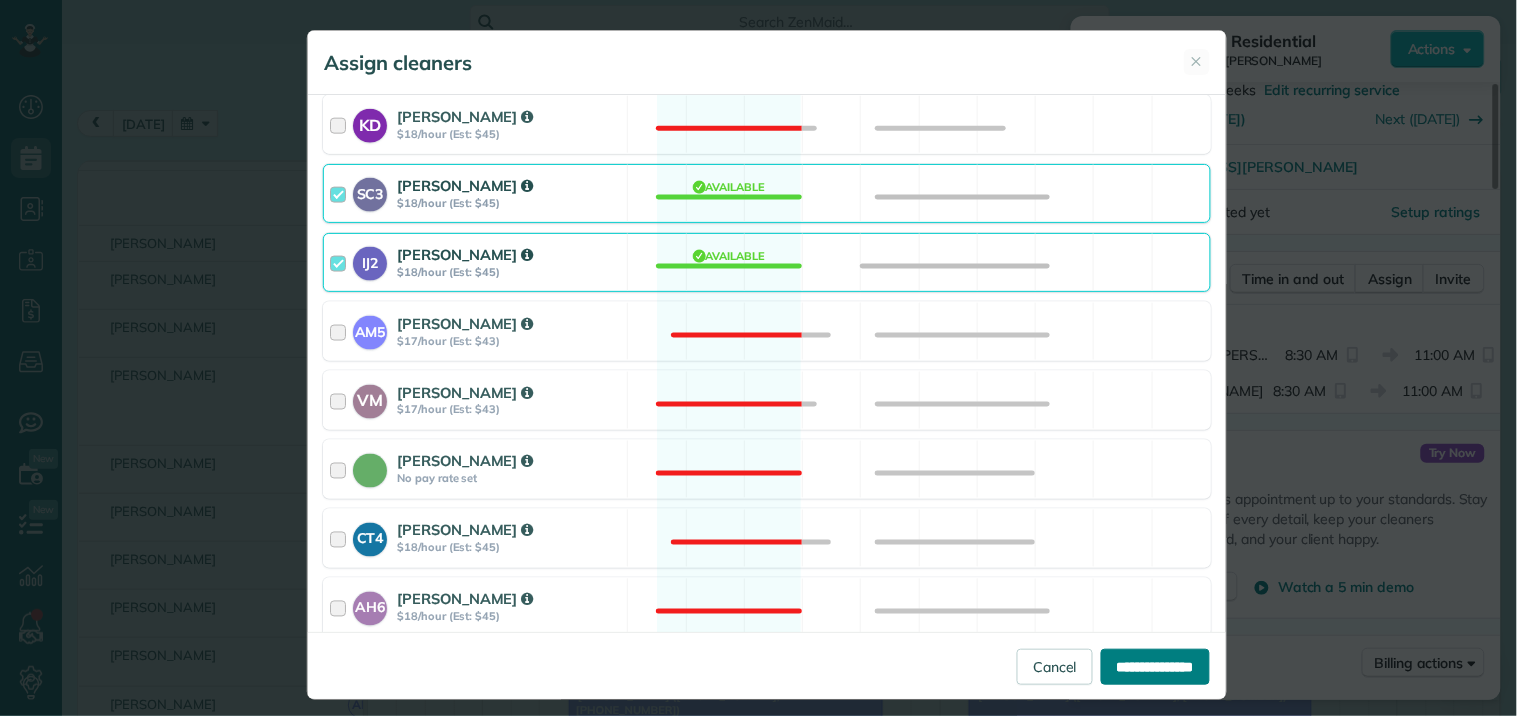click on "**********" at bounding box center [1155, 667] 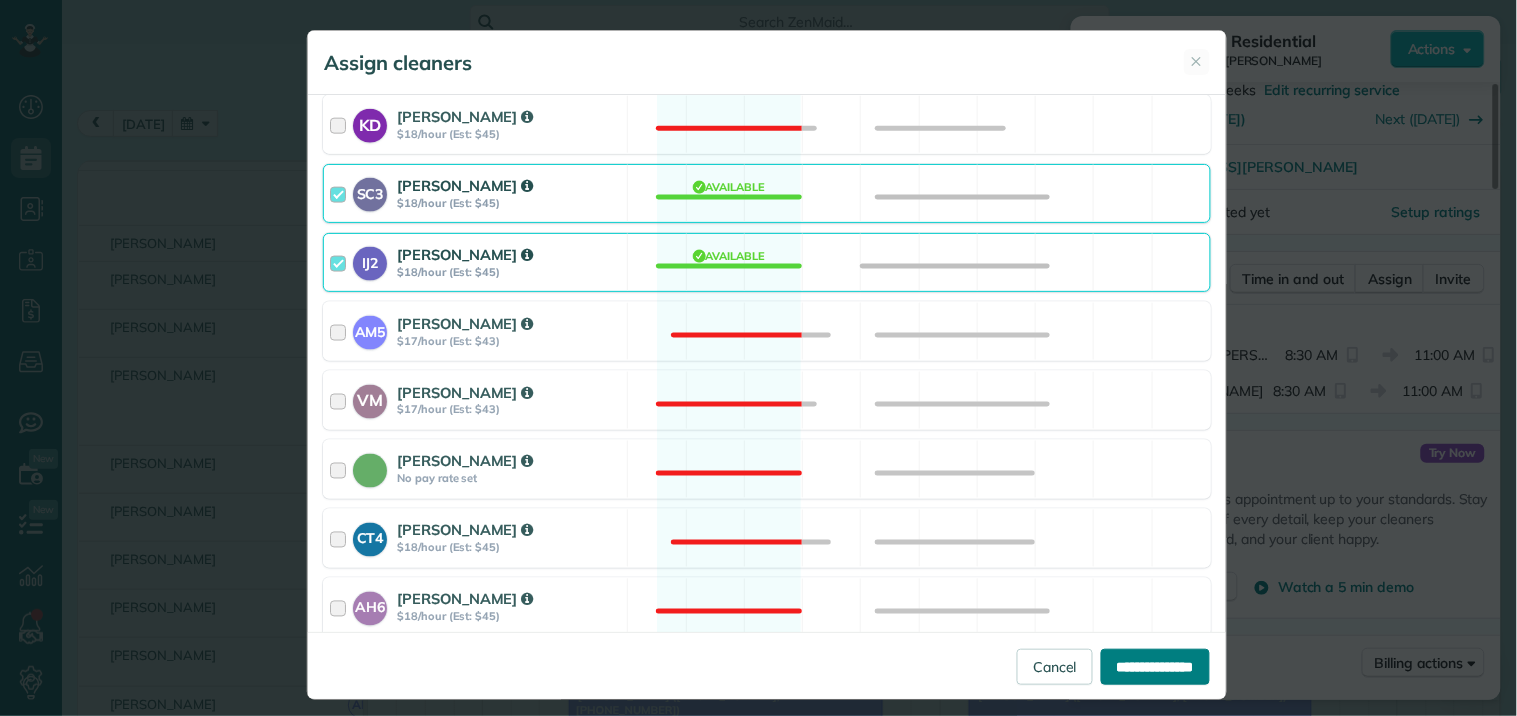 type on "**********" 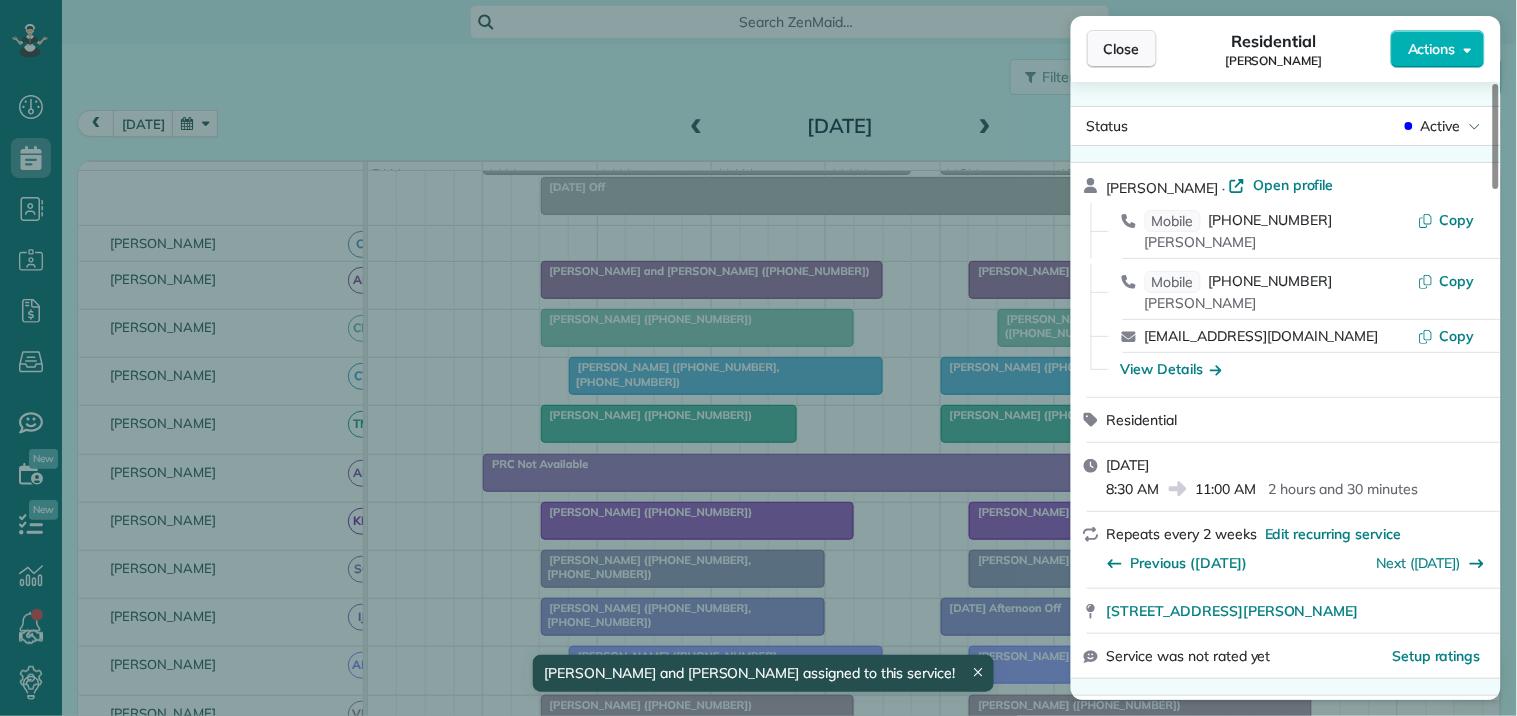click on "Close" at bounding box center (1122, 49) 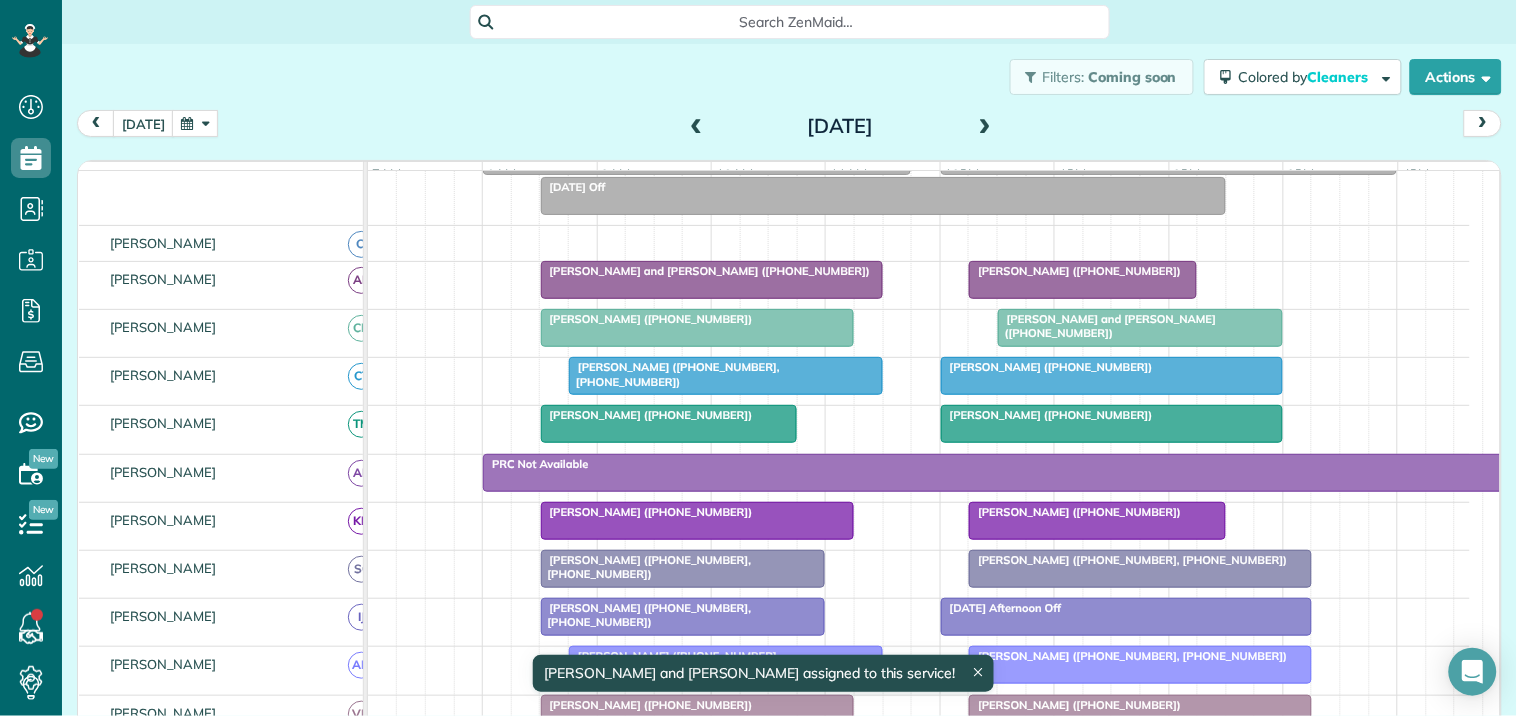 scroll, scrollTop: 372, scrollLeft: 0, axis: vertical 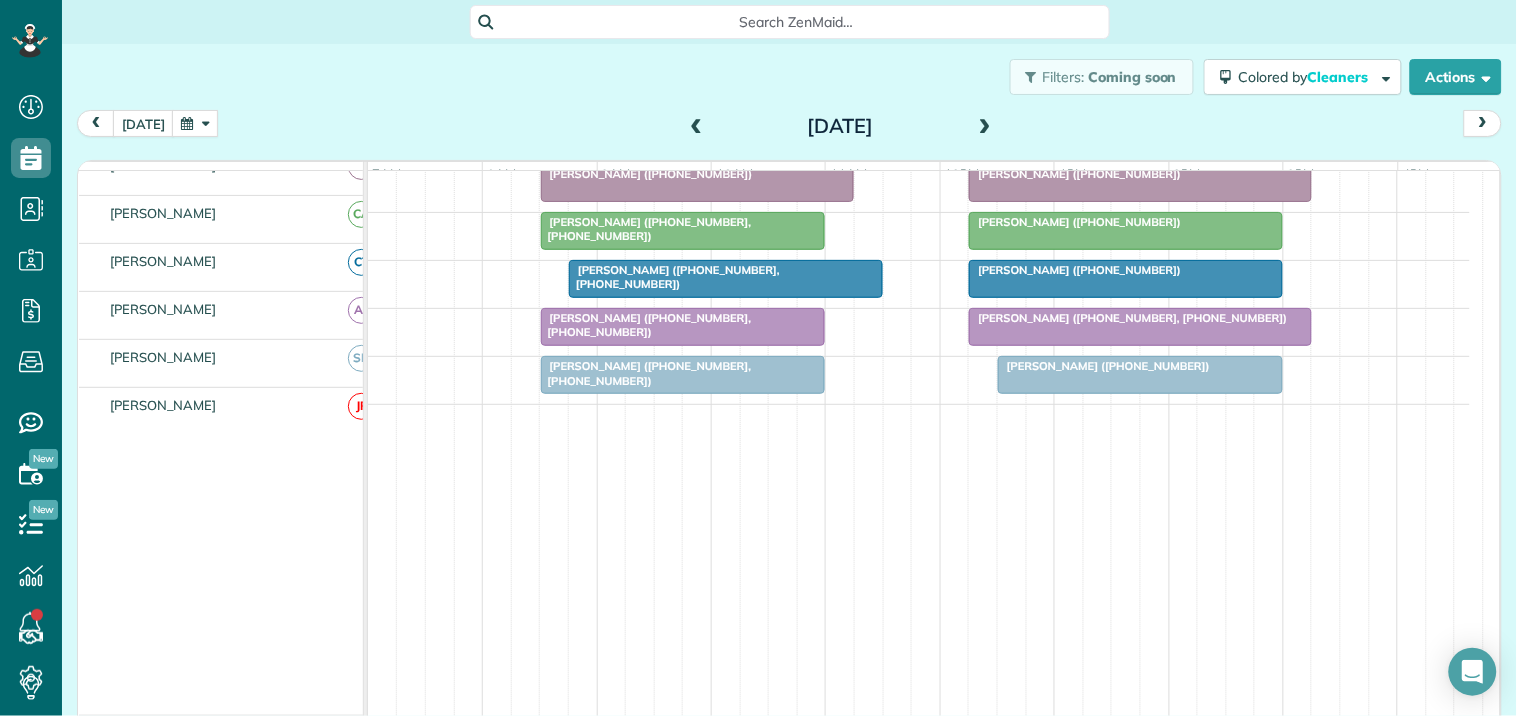 click at bounding box center [985, 127] 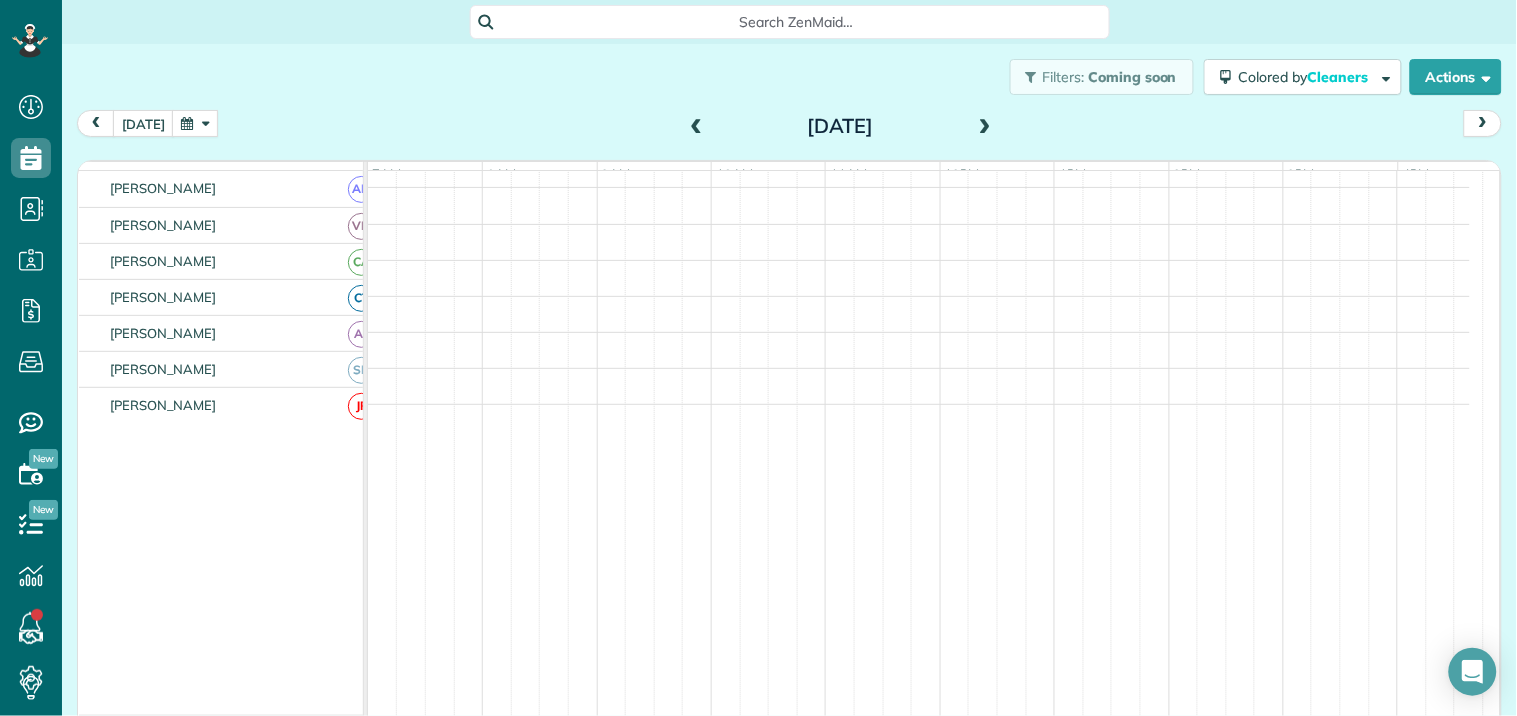 scroll, scrollTop: 438, scrollLeft: 0, axis: vertical 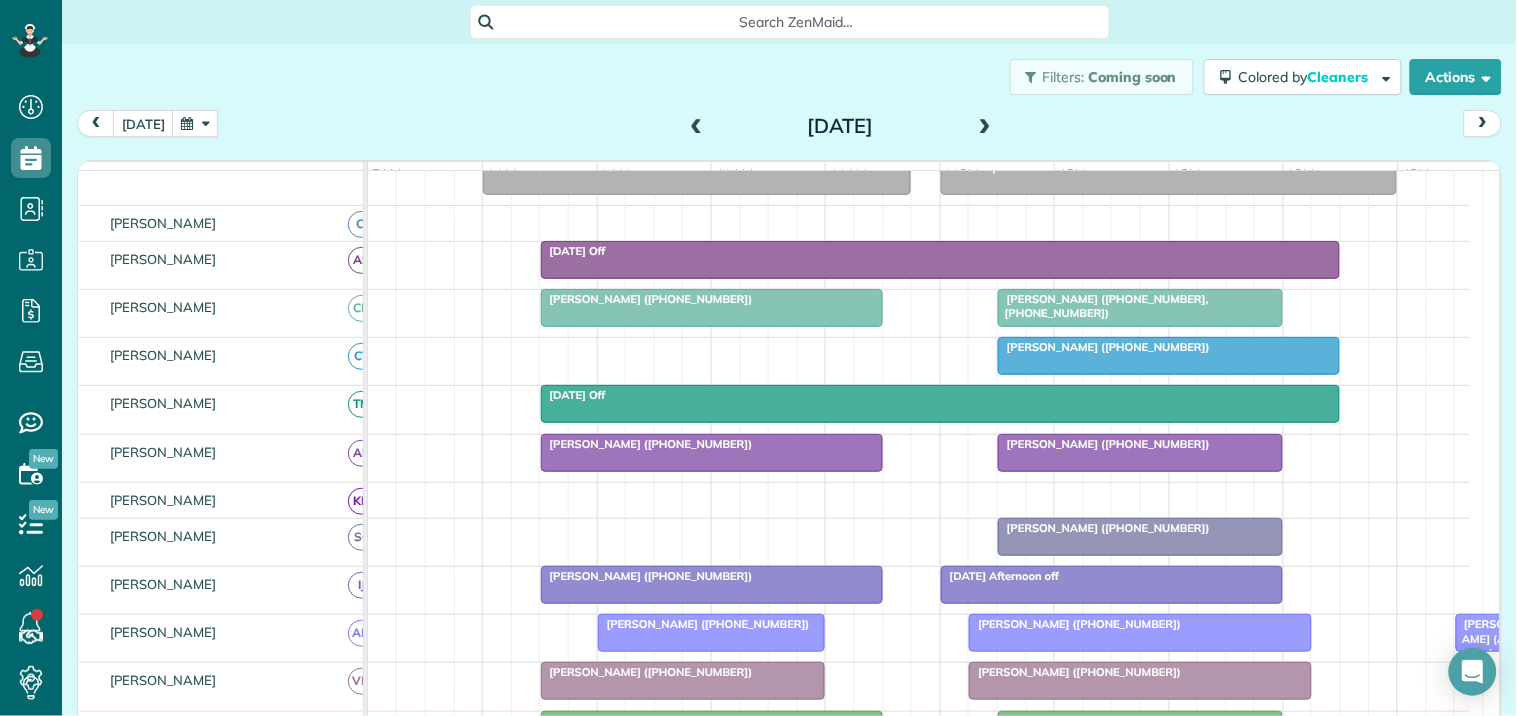 click at bounding box center [195, 123] 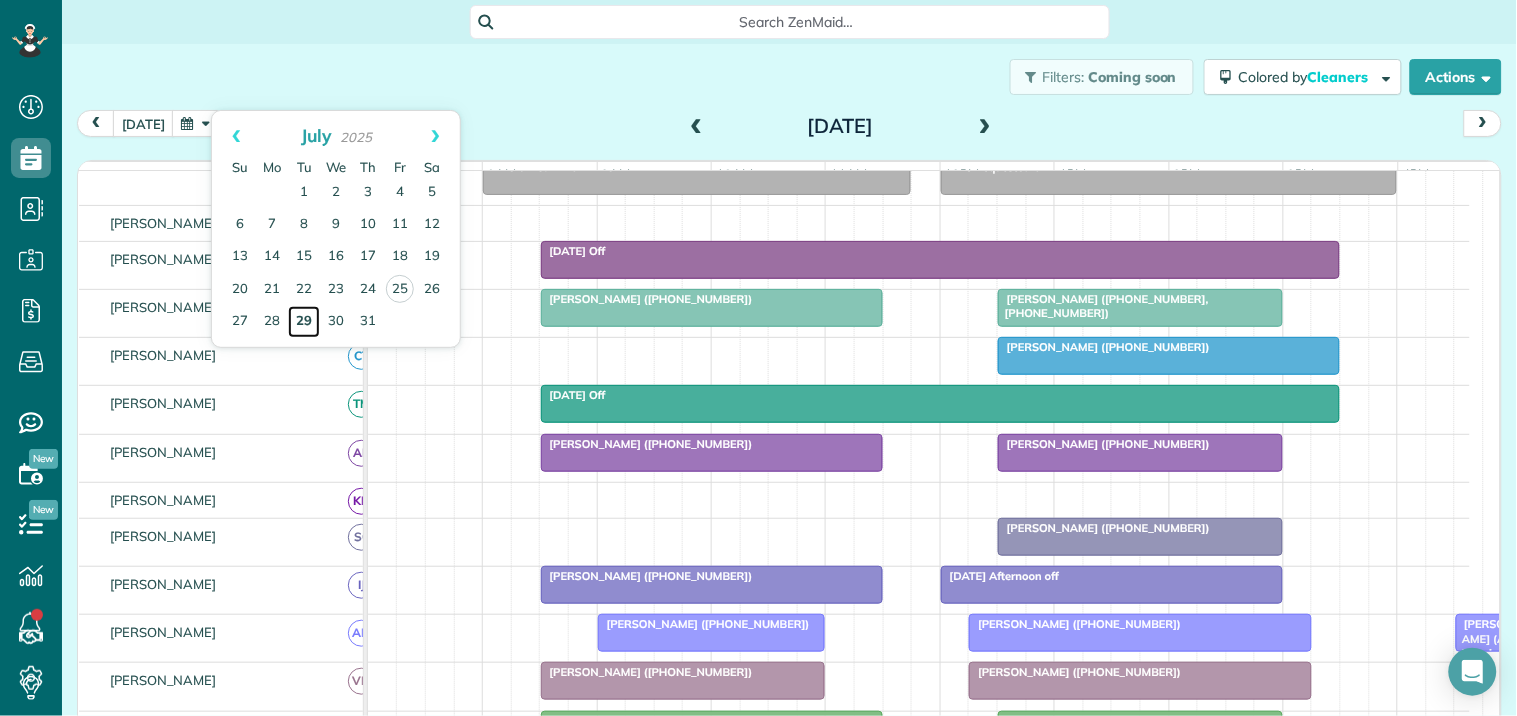 click on "29" at bounding box center [304, 322] 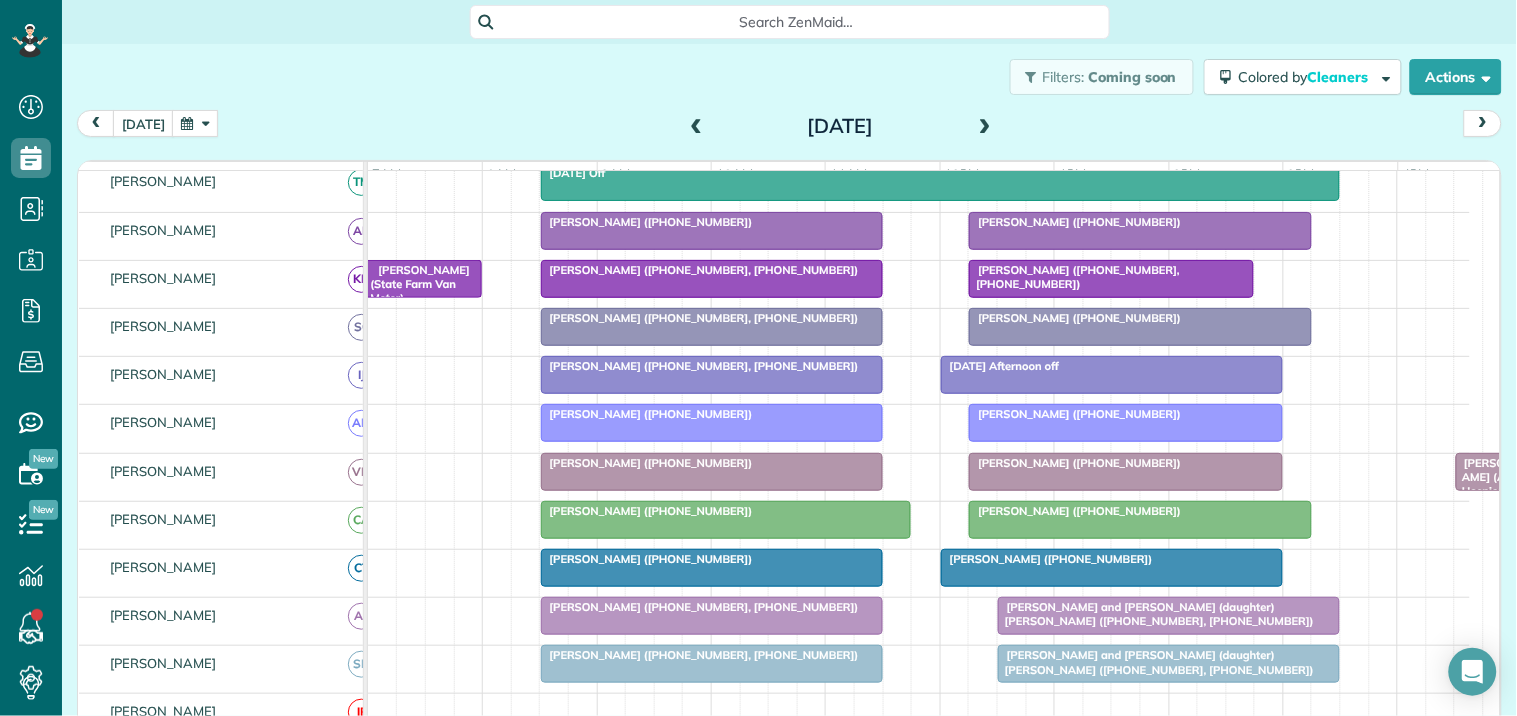 click at bounding box center [985, 127] 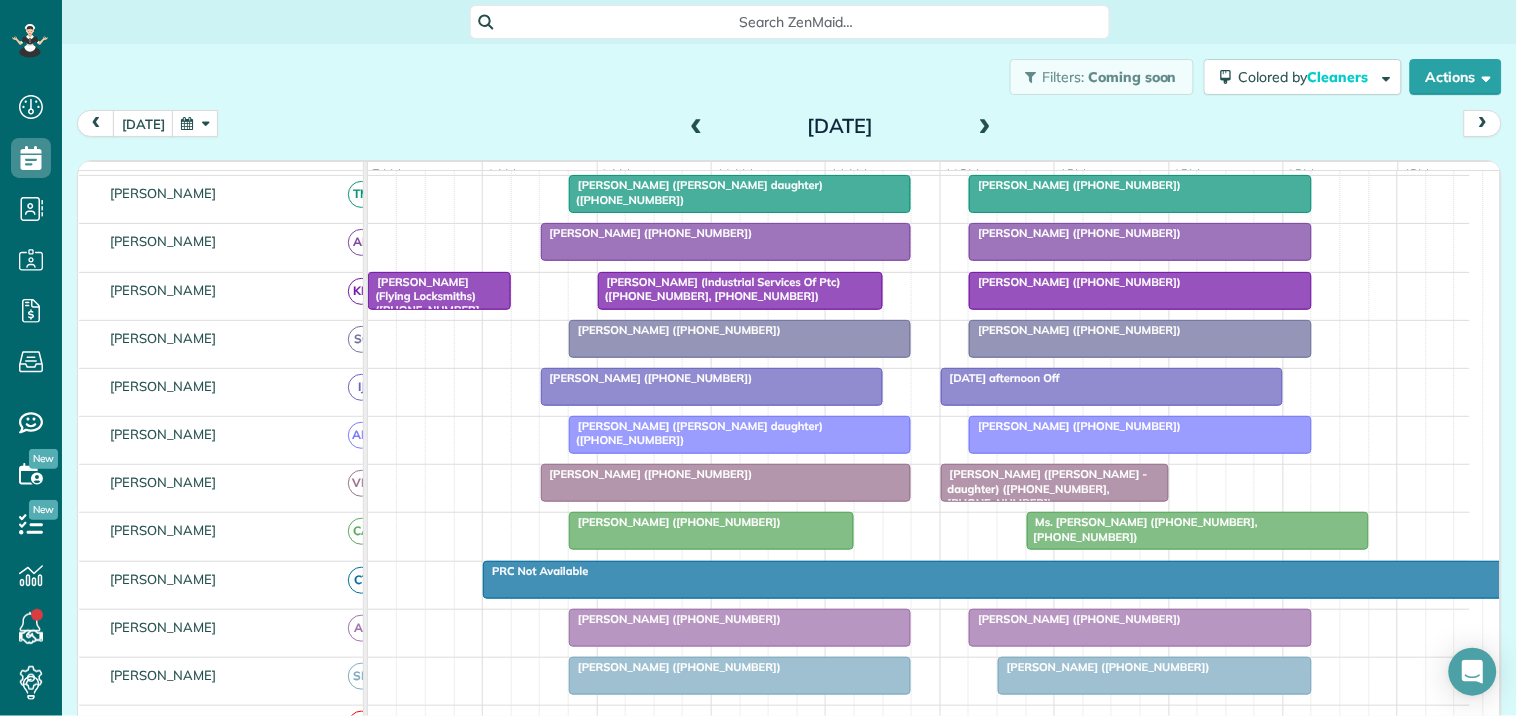 click at bounding box center (985, 127) 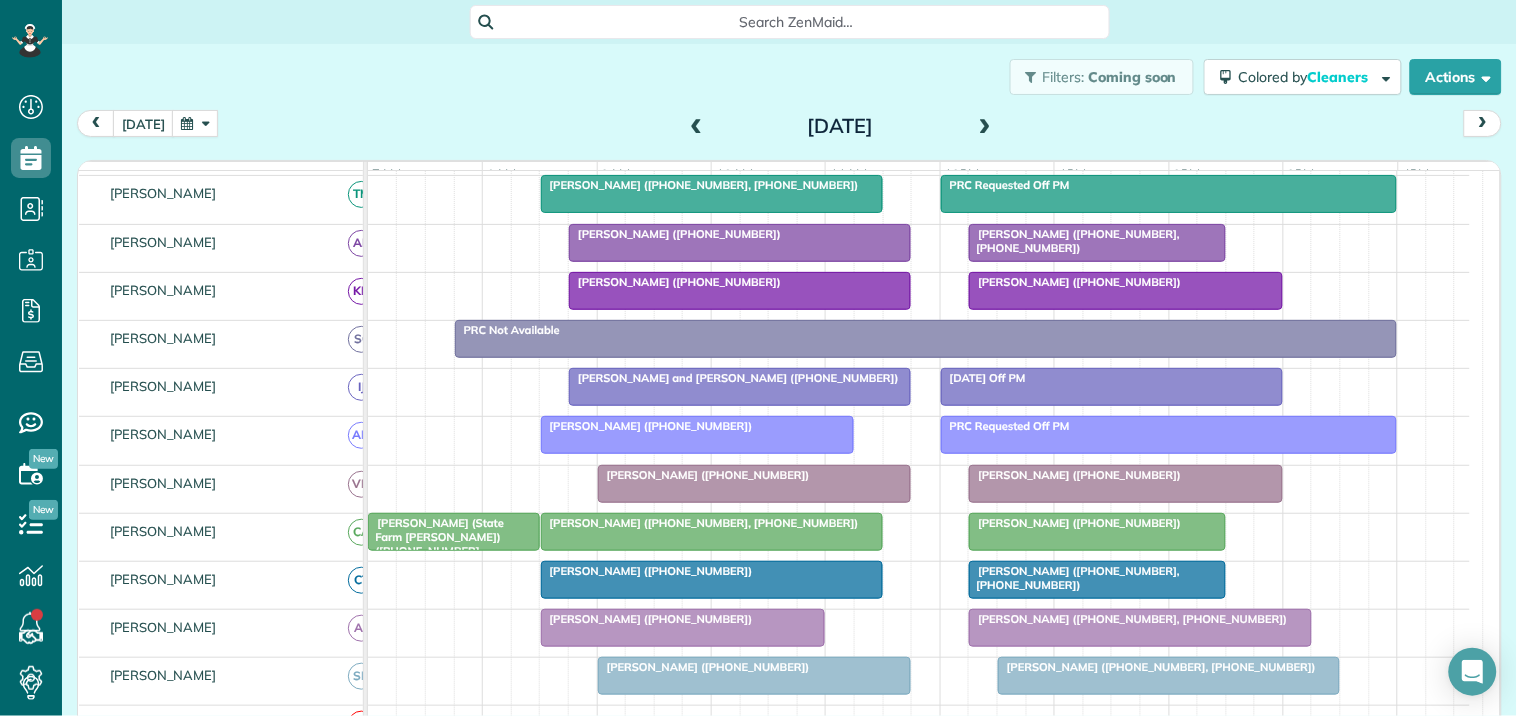 click at bounding box center (985, 127) 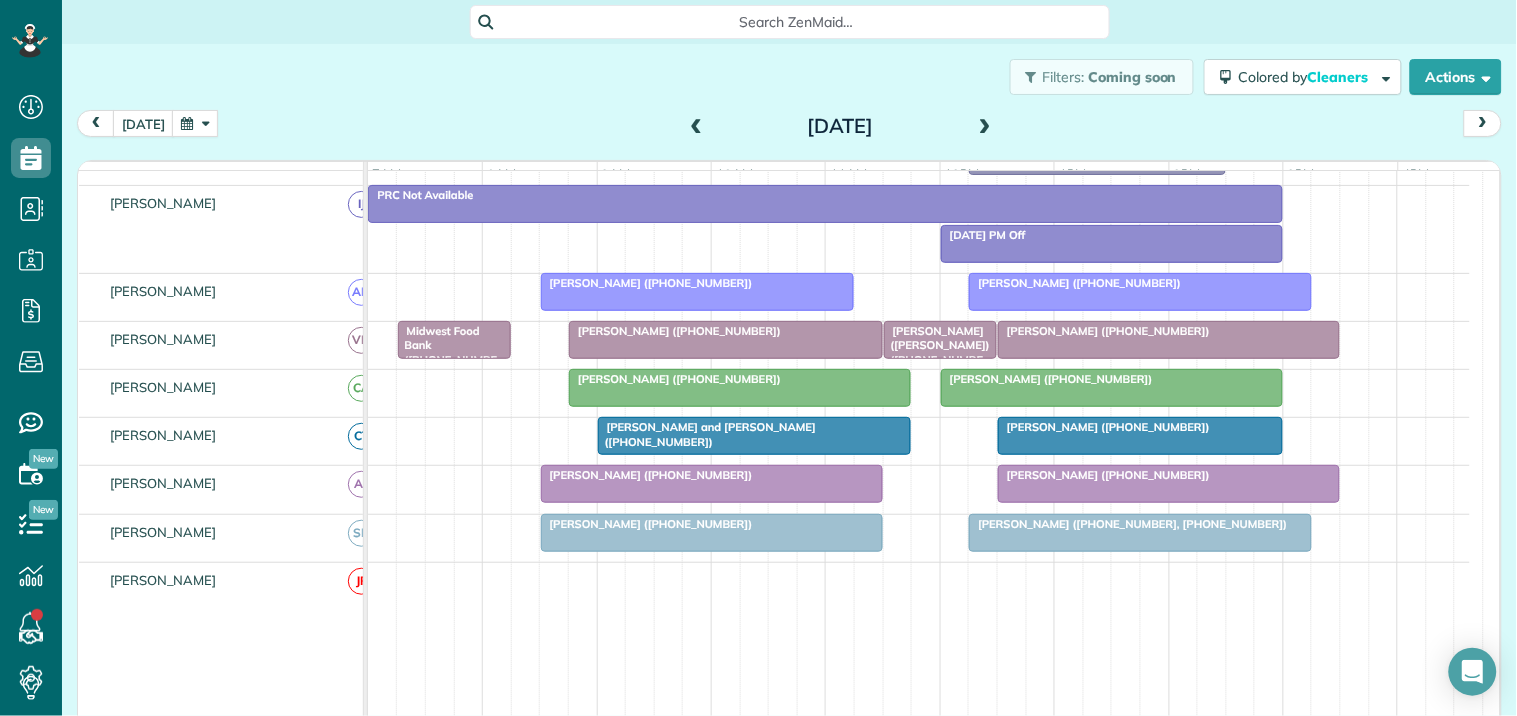 click at bounding box center (195, 123) 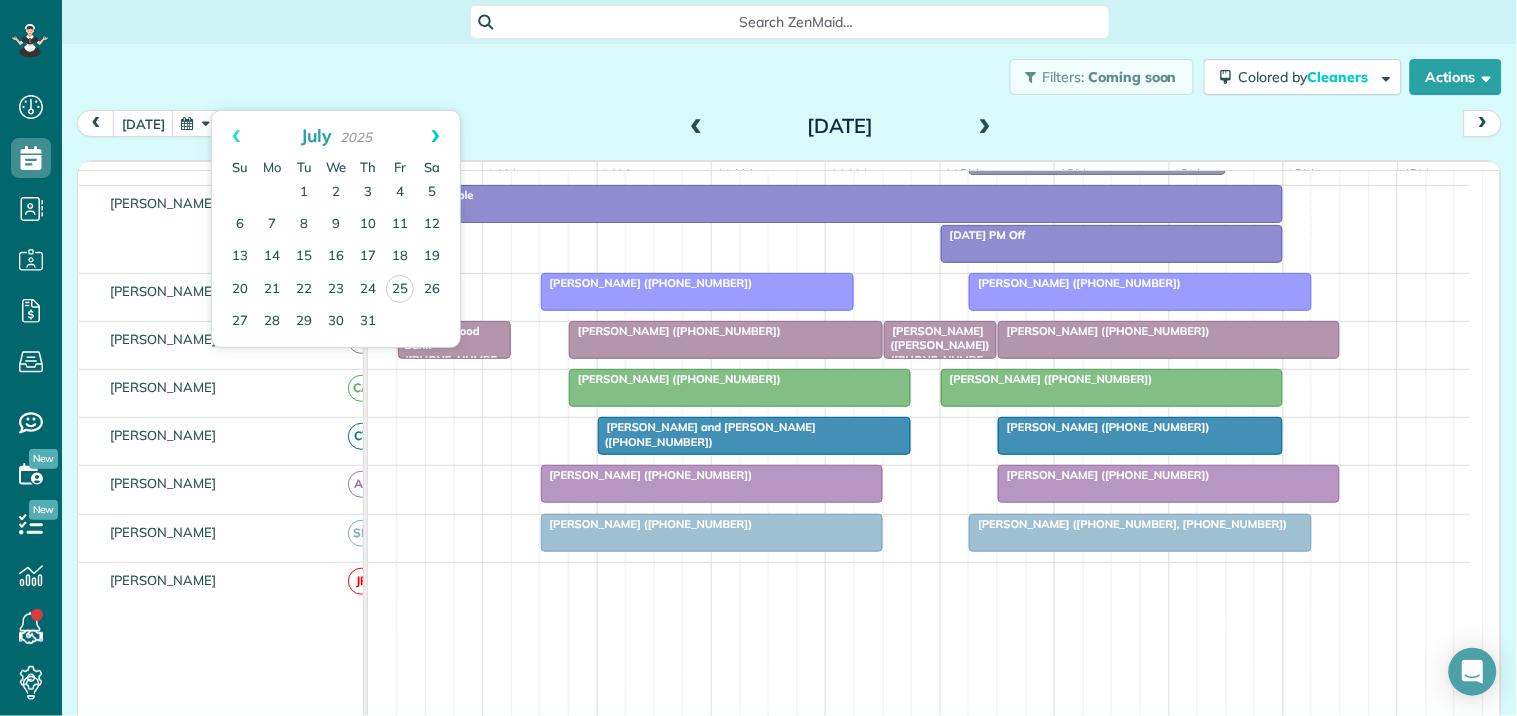 click on "Next" at bounding box center [435, 136] 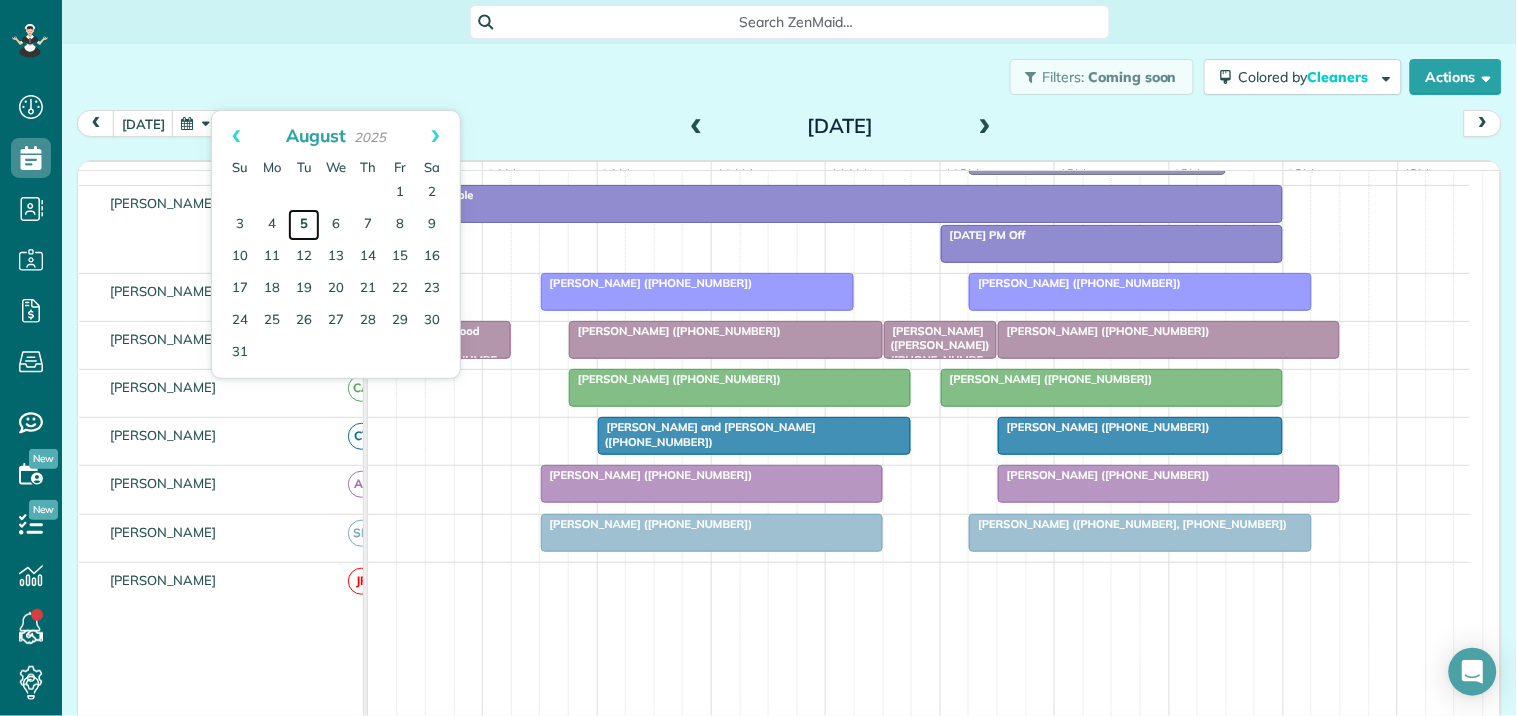 click on "5" at bounding box center (304, 225) 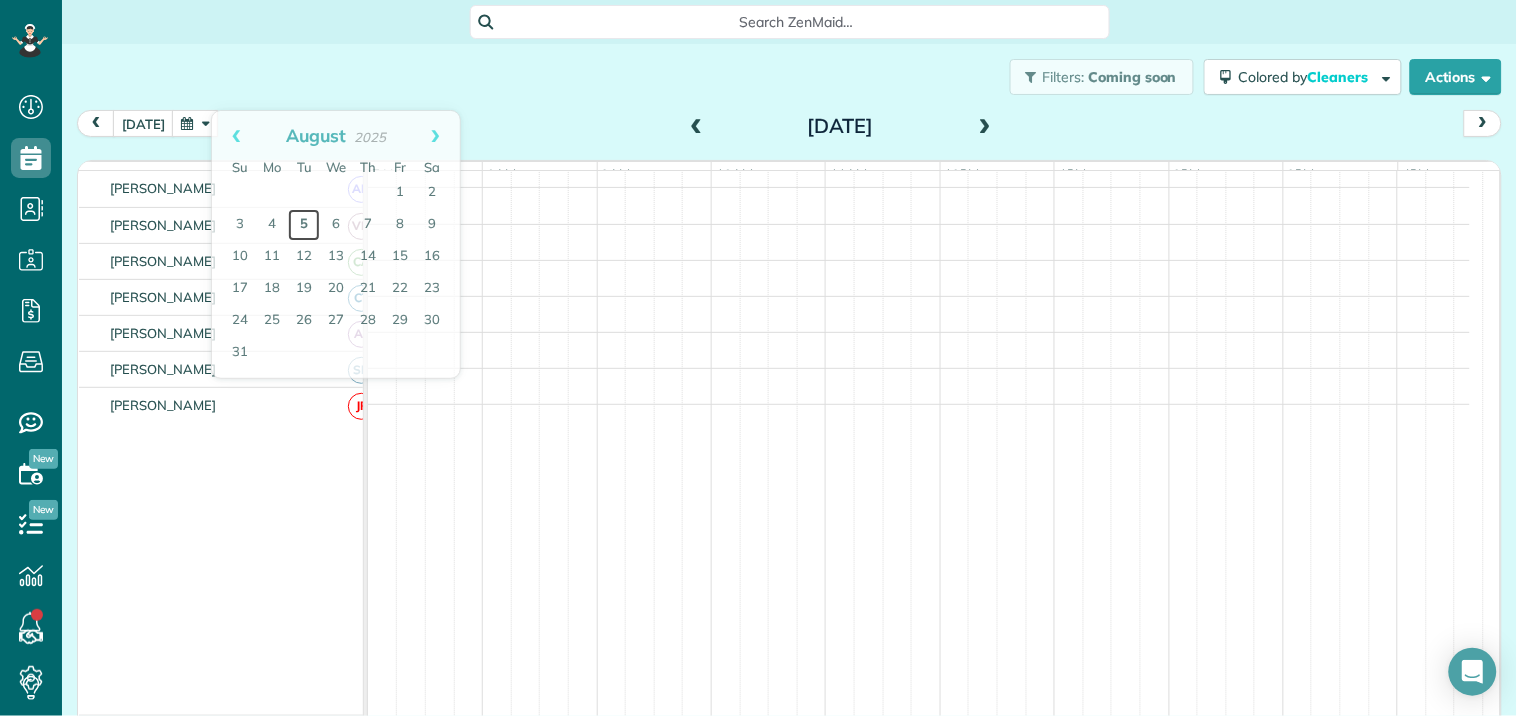scroll, scrollTop: 386, scrollLeft: 0, axis: vertical 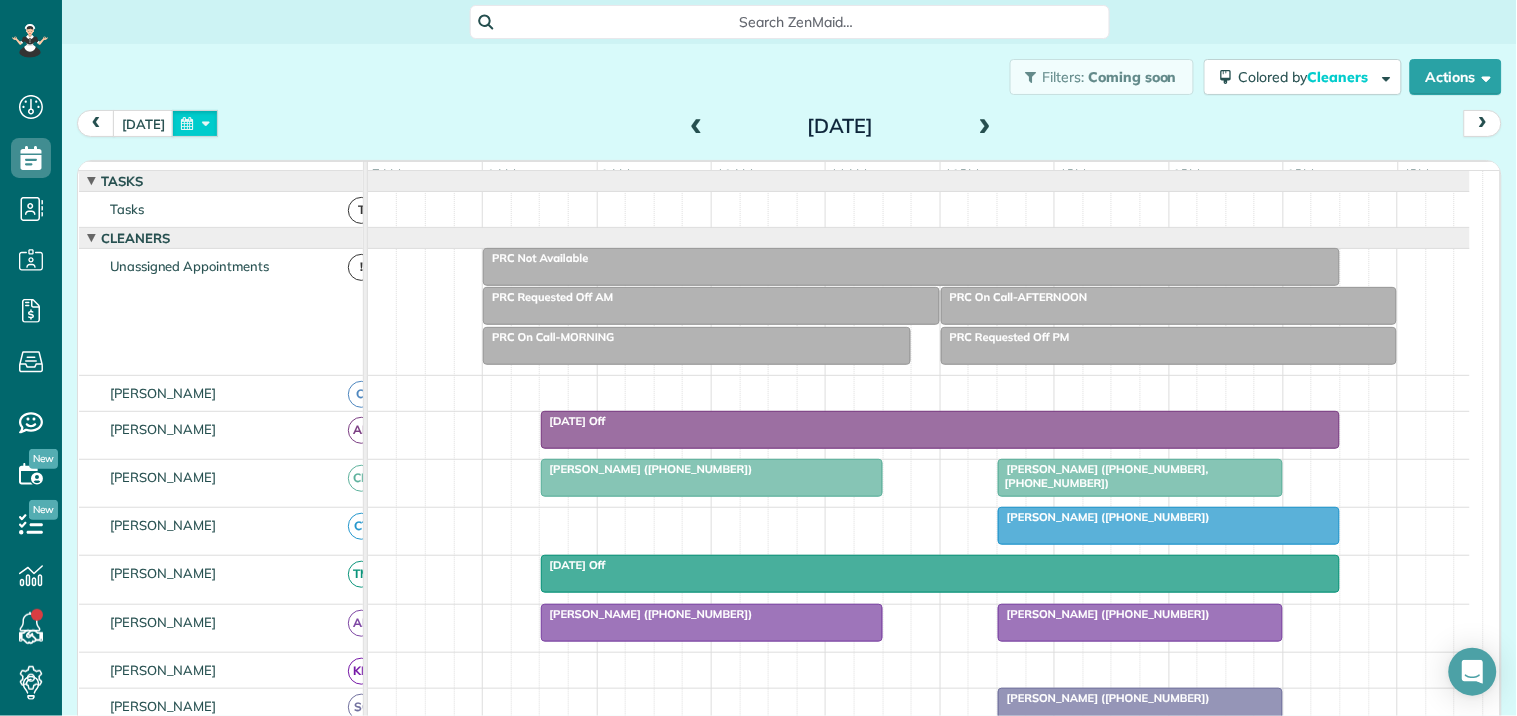 click at bounding box center [195, 123] 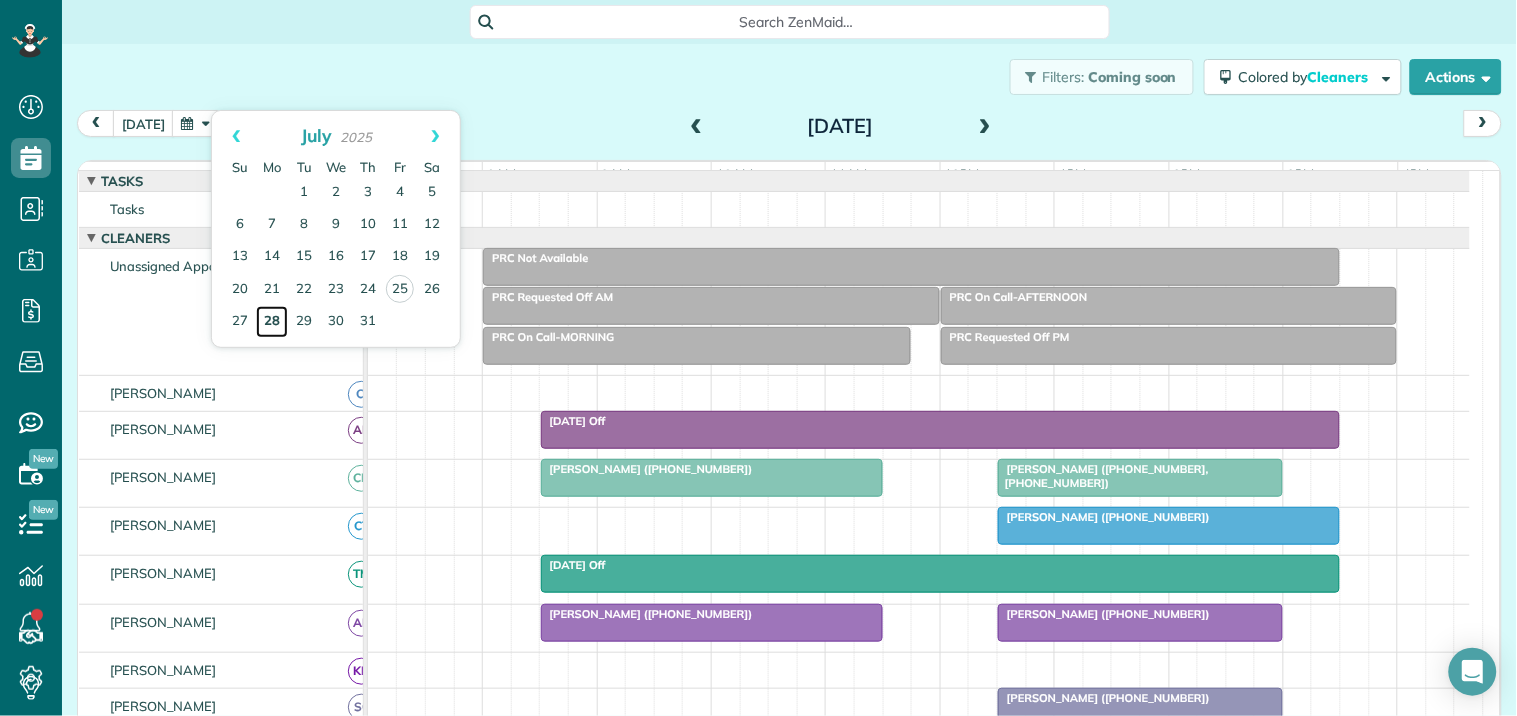click on "28" at bounding box center [272, 322] 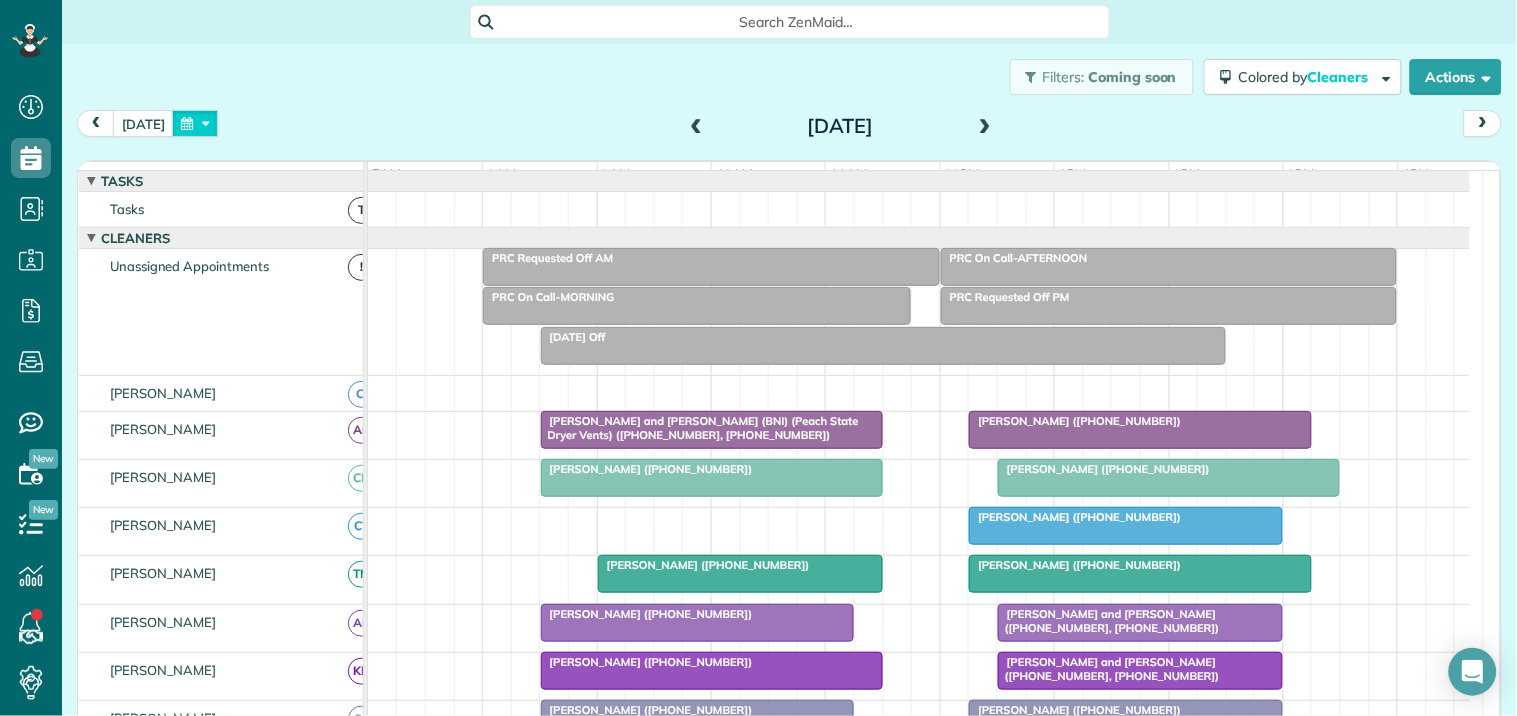 click at bounding box center (195, 123) 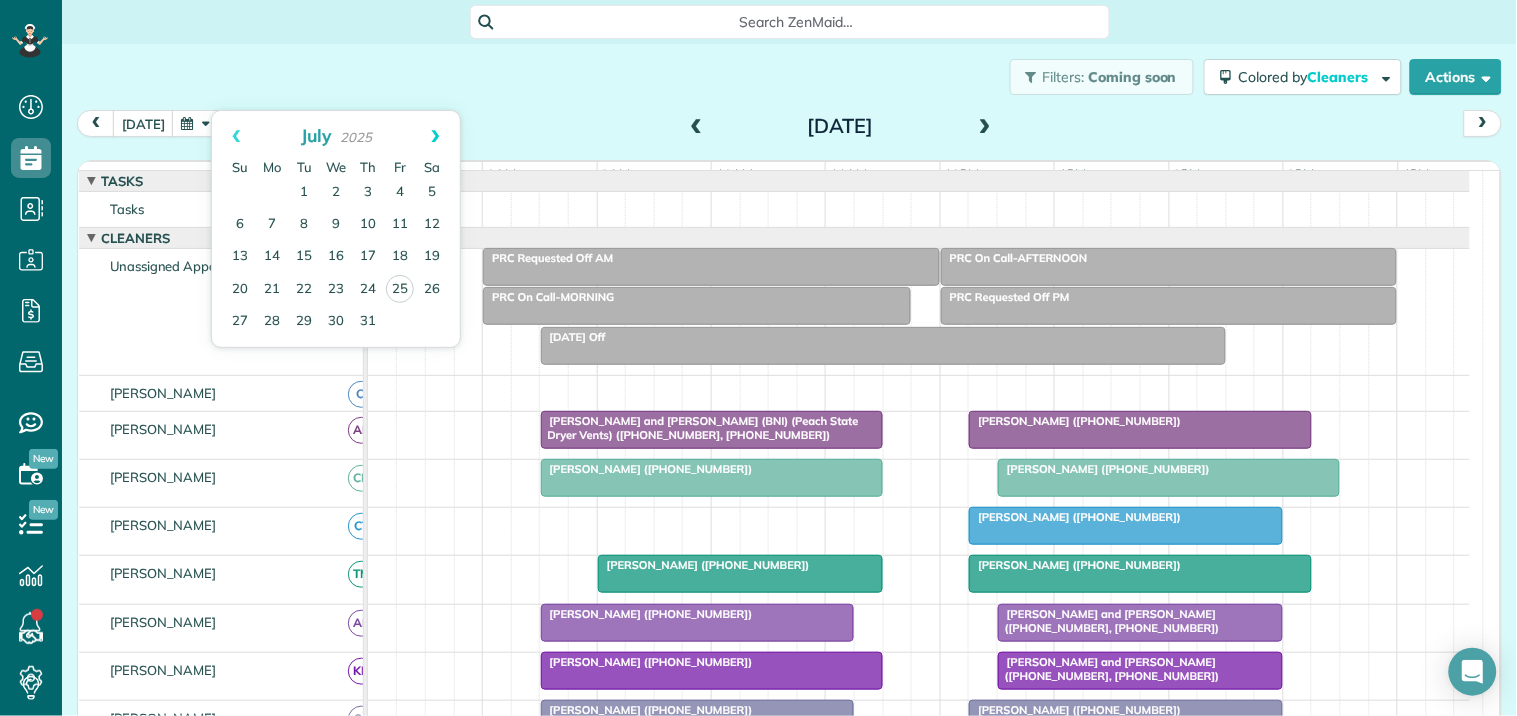 click on "Next" at bounding box center [435, 136] 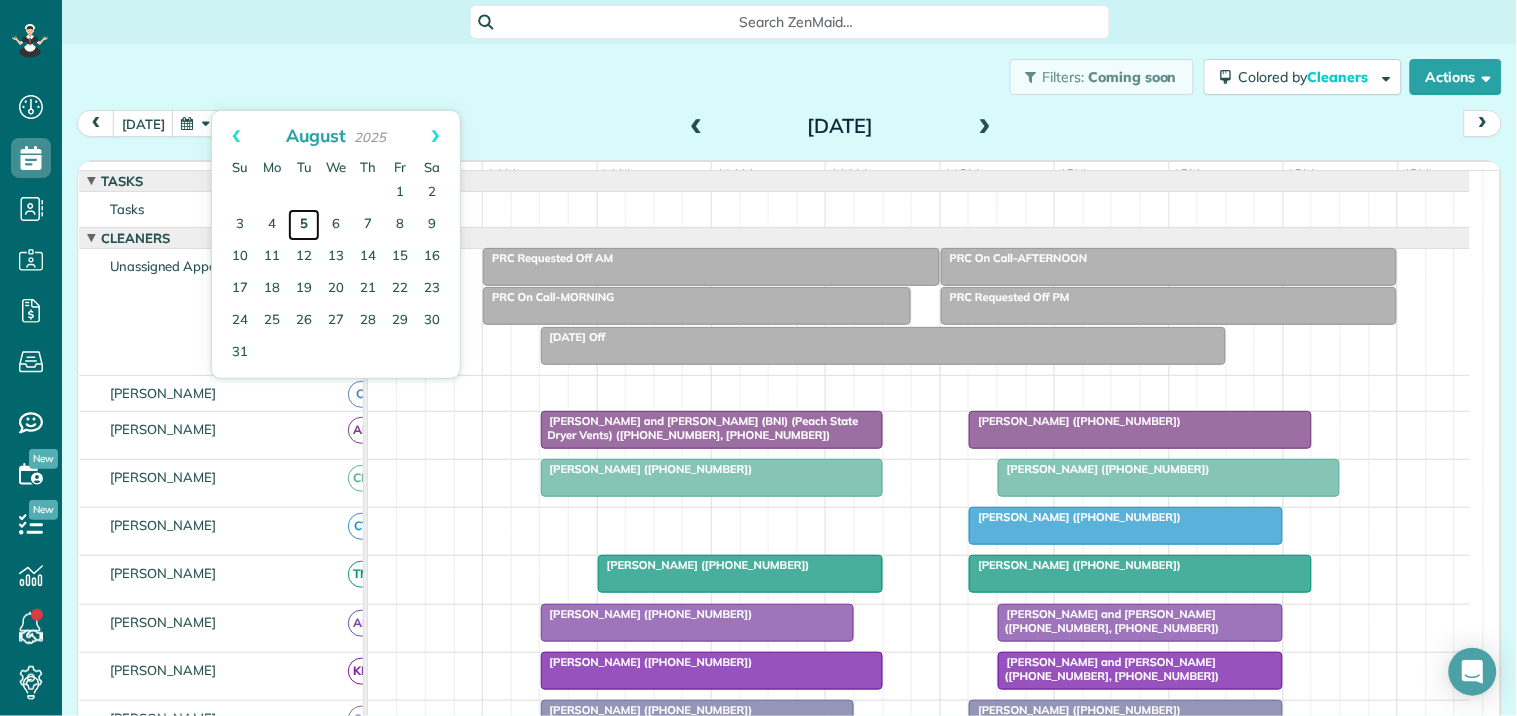 click on "5" at bounding box center [304, 225] 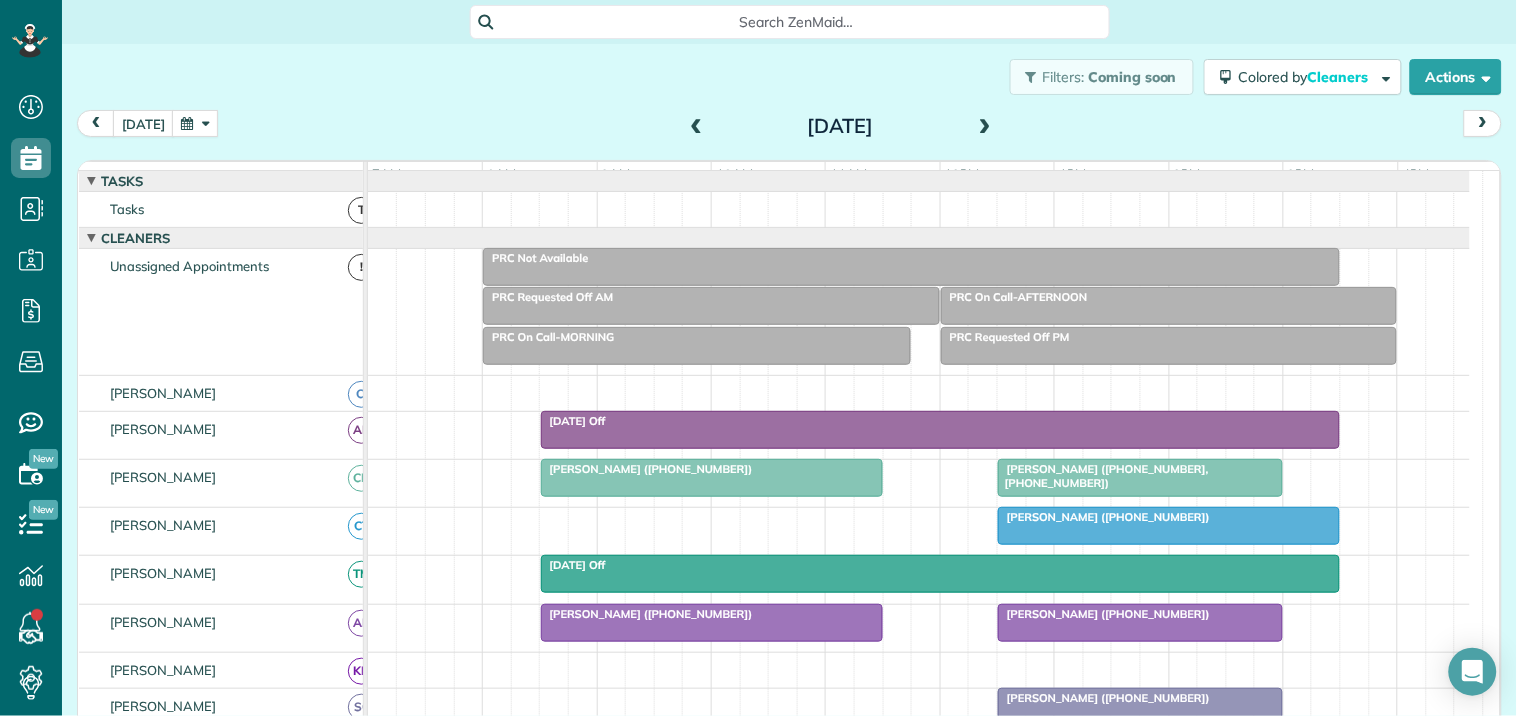scroll, scrollTop: 235, scrollLeft: 0, axis: vertical 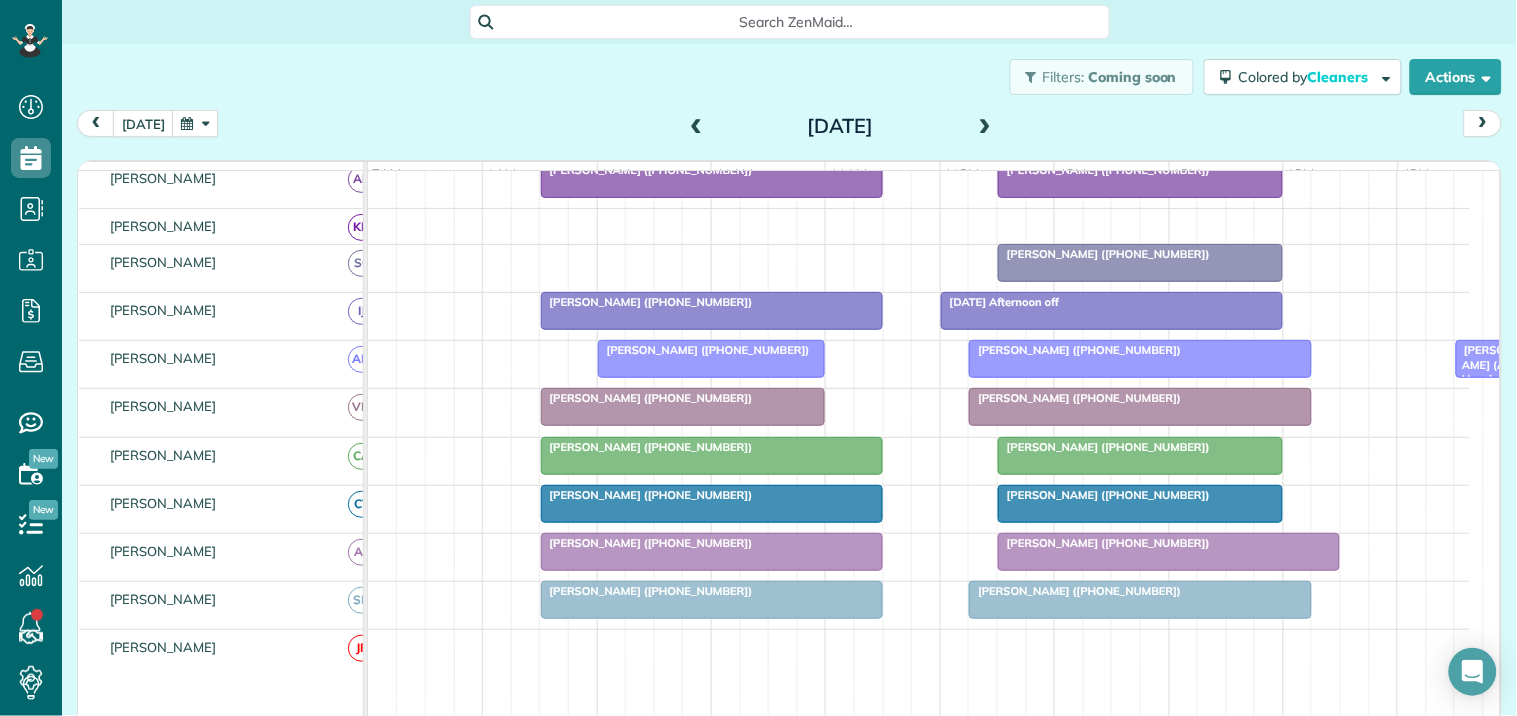 click at bounding box center [985, 127] 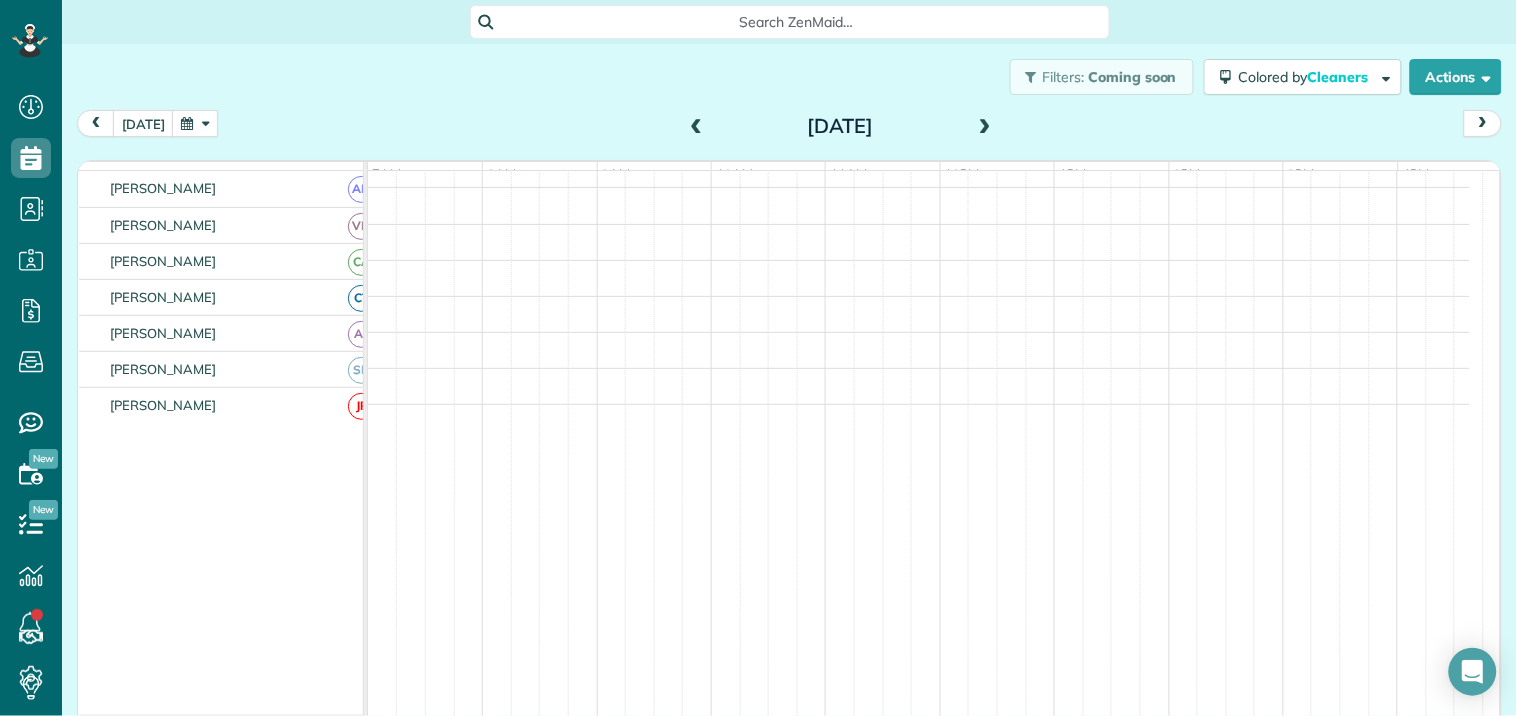 scroll, scrollTop: 293, scrollLeft: 0, axis: vertical 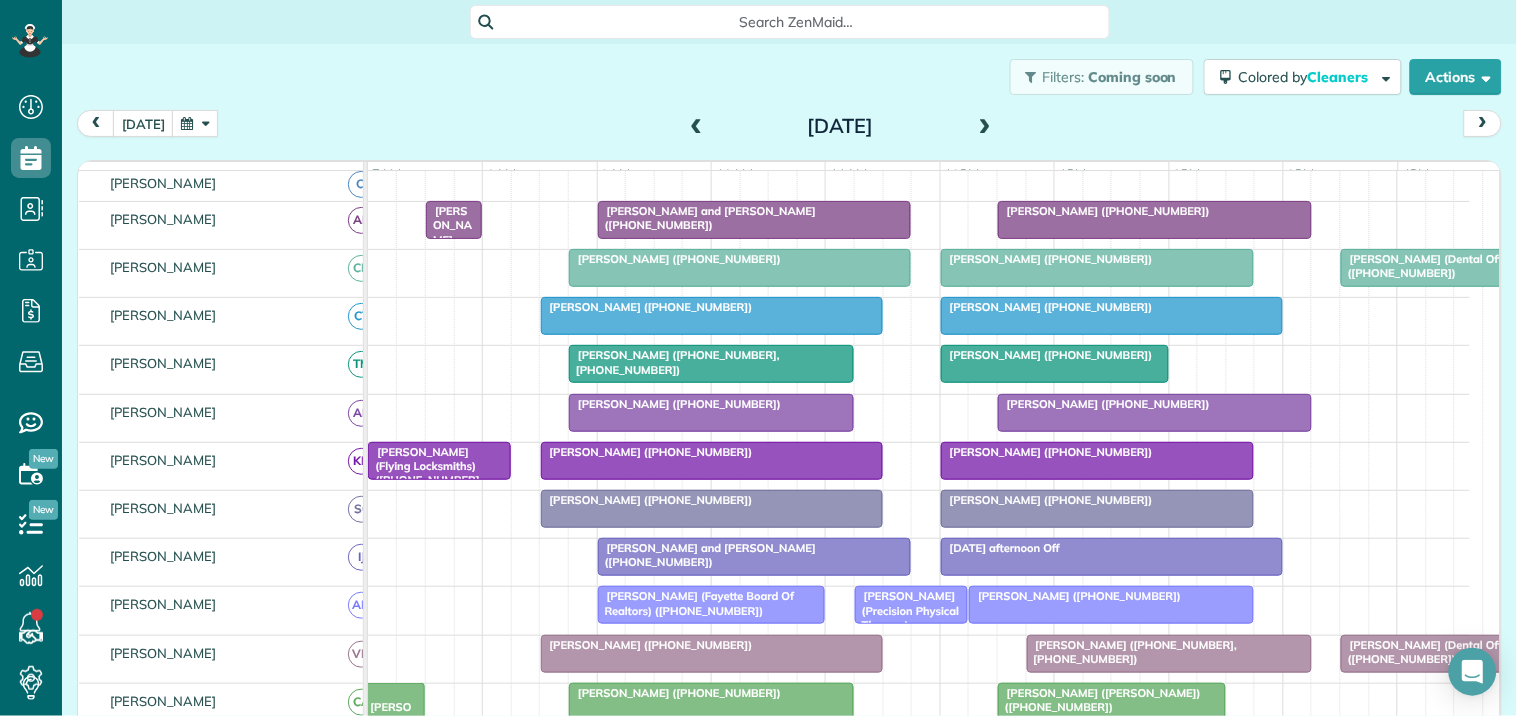click at bounding box center [985, 127] 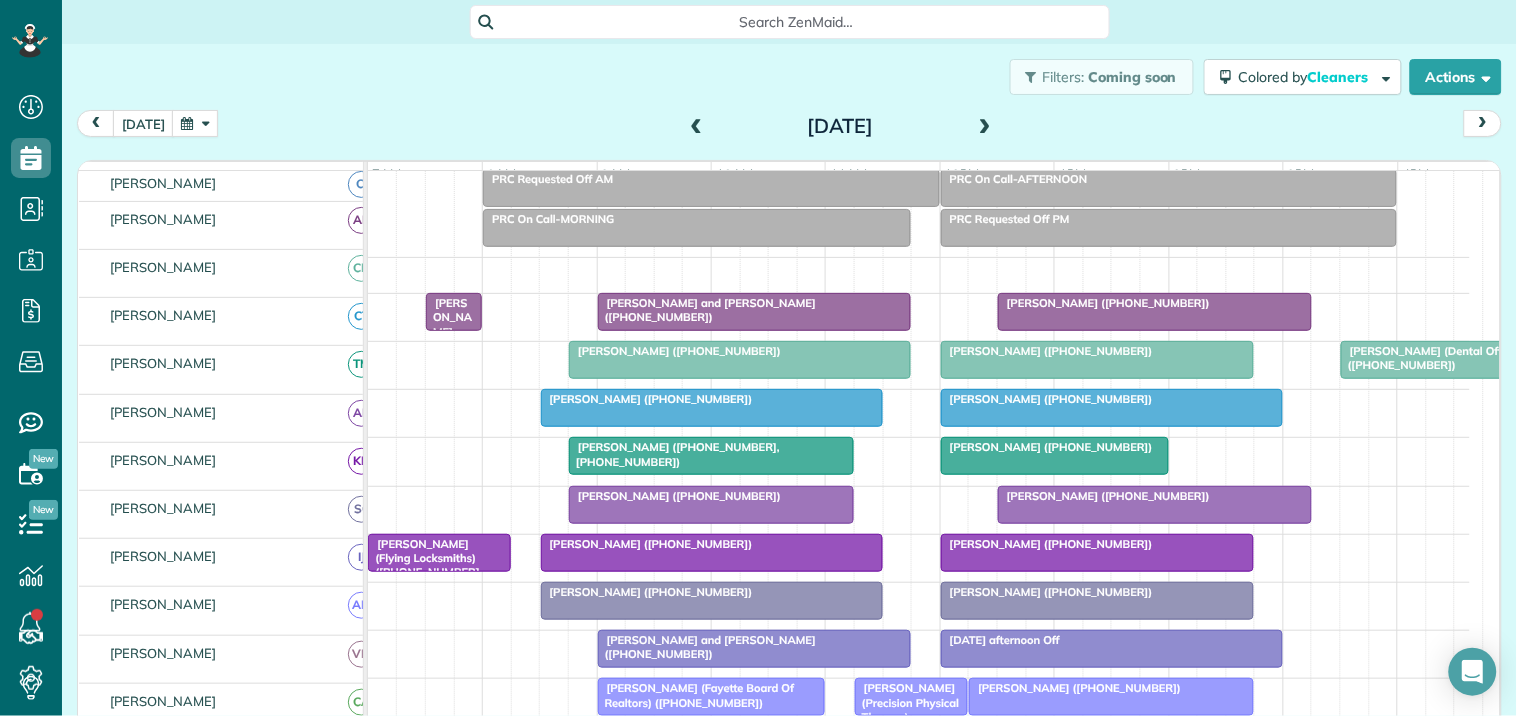 scroll, scrollTop: 118, scrollLeft: 0, axis: vertical 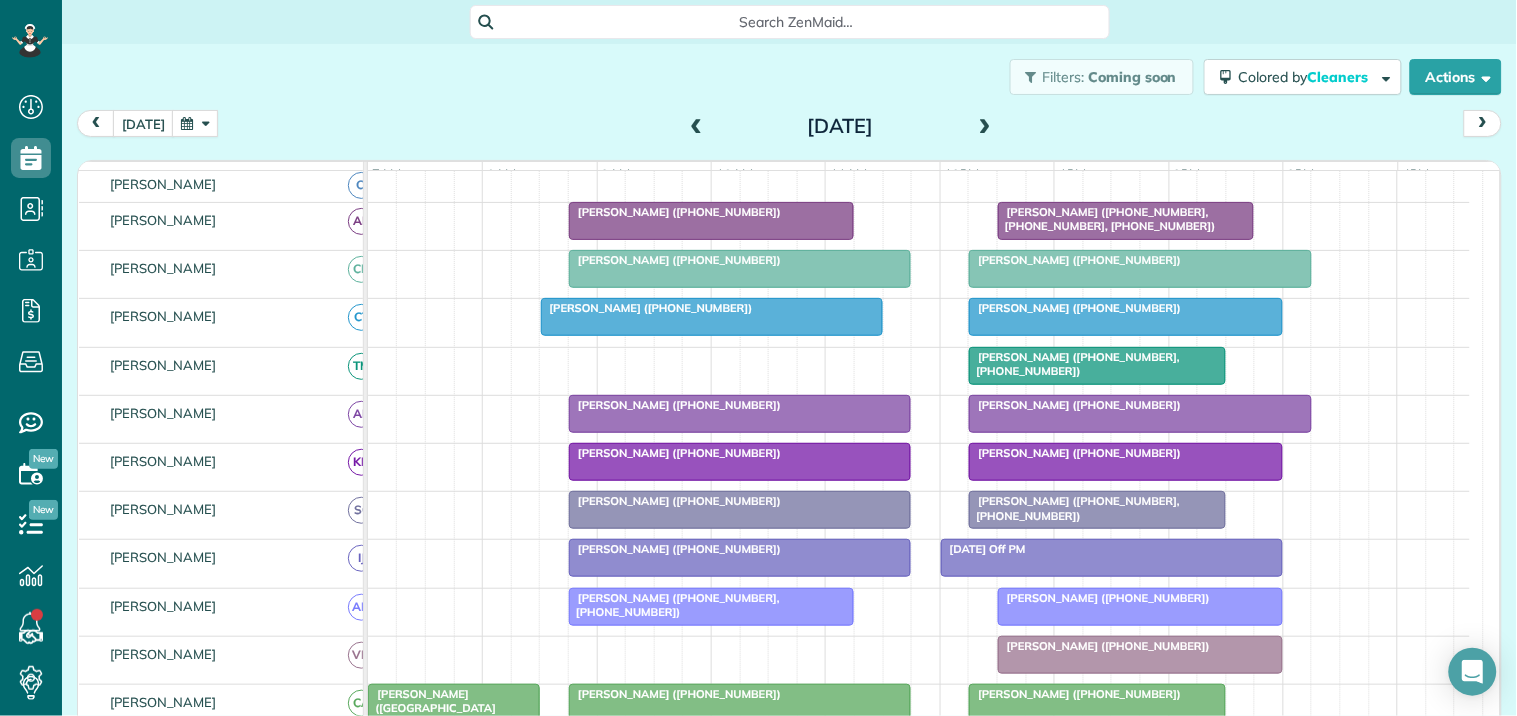 click at bounding box center [985, 127] 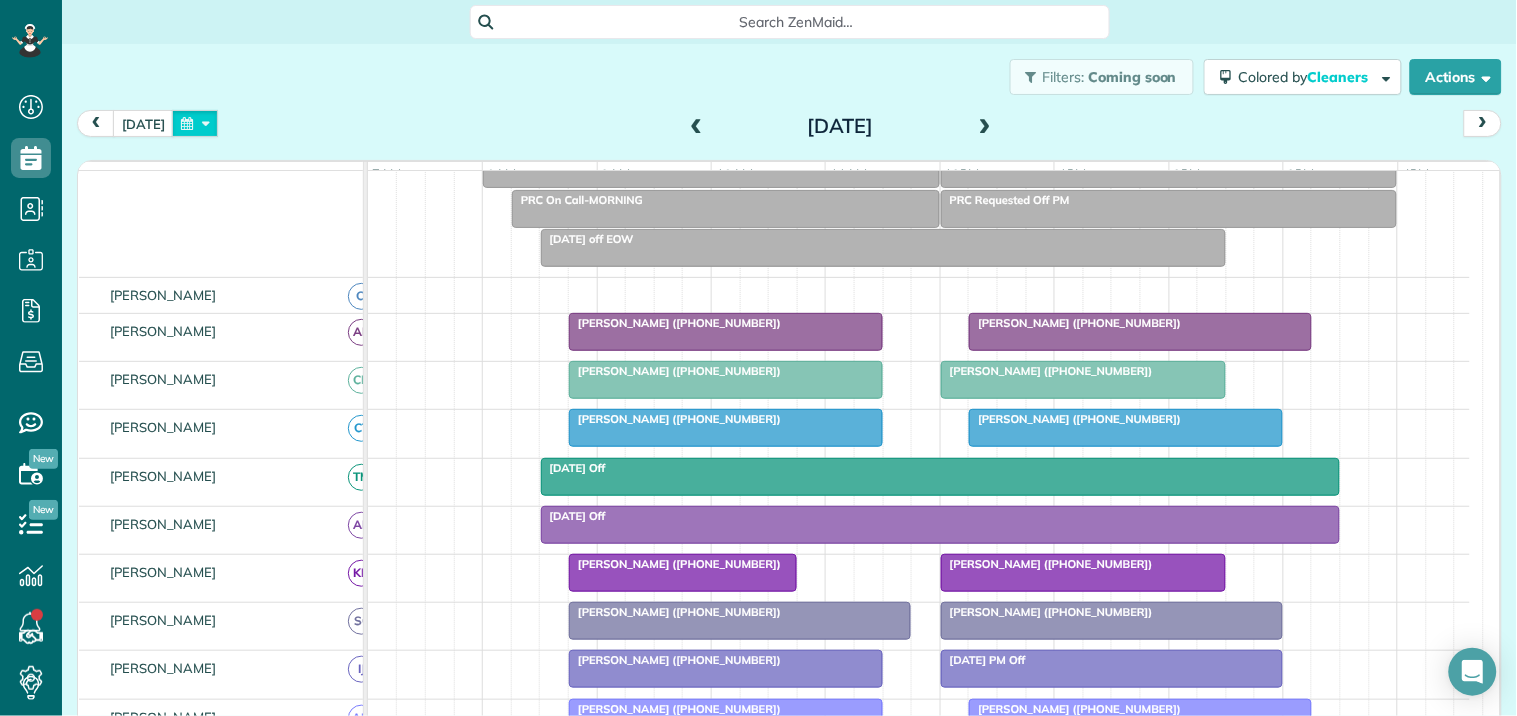 click at bounding box center (195, 123) 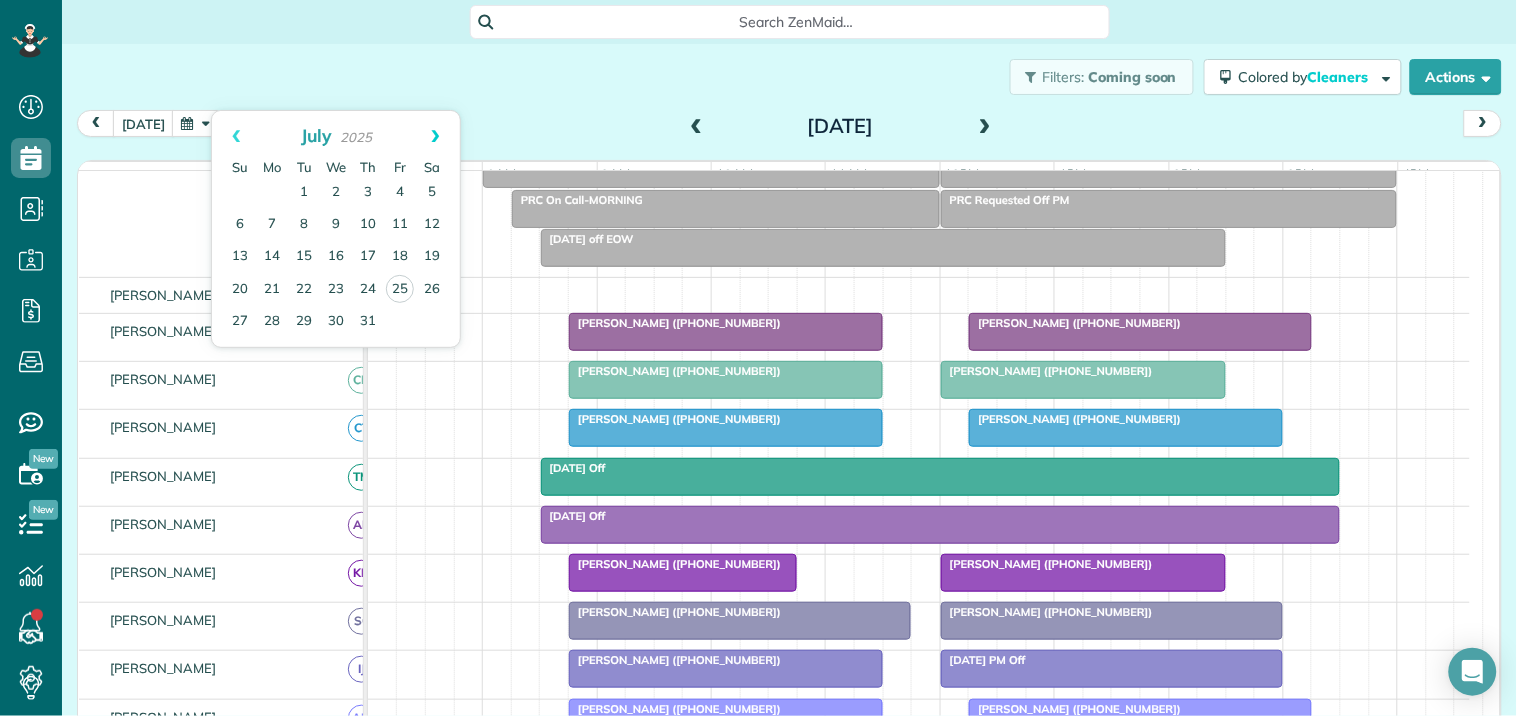 click on "Next" at bounding box center [435, 136] 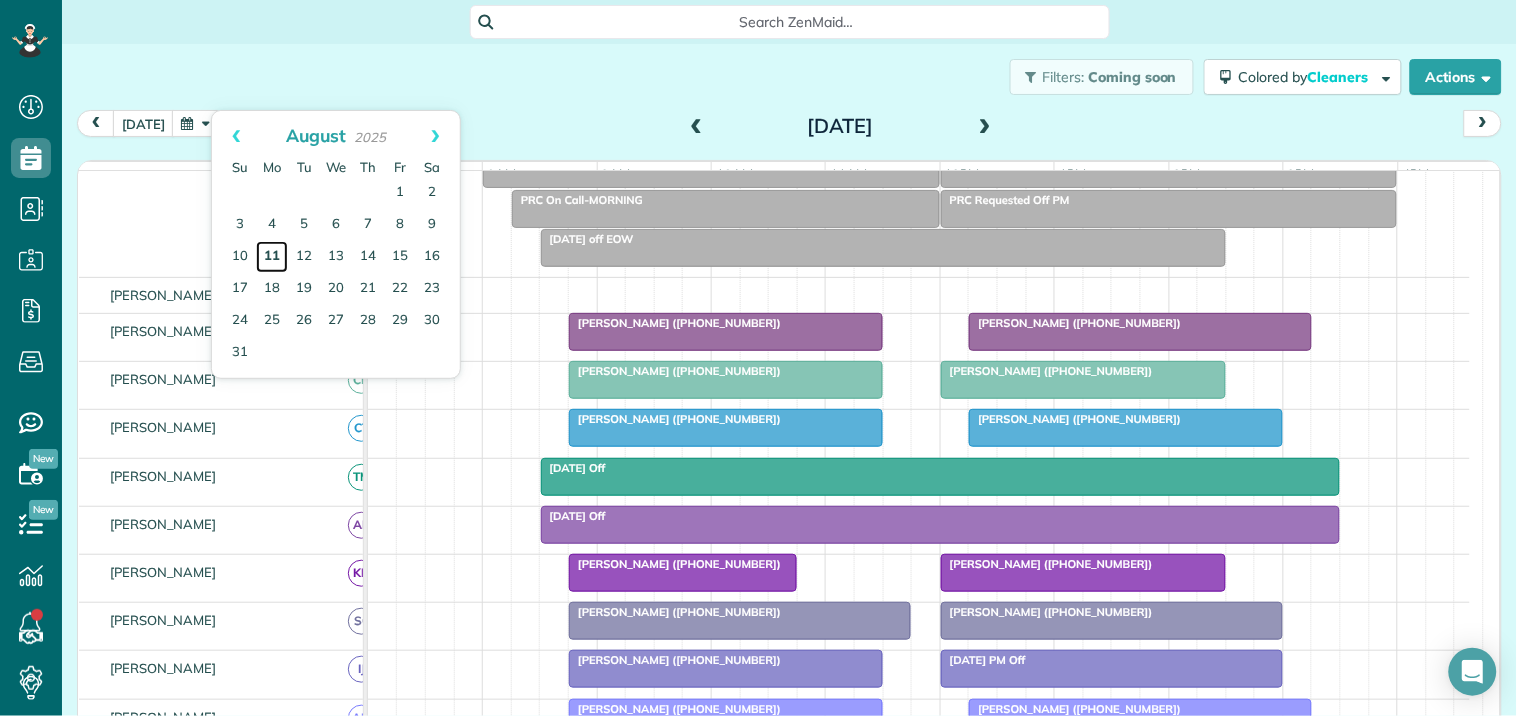 click on "11" at bounding box center [272, 257] 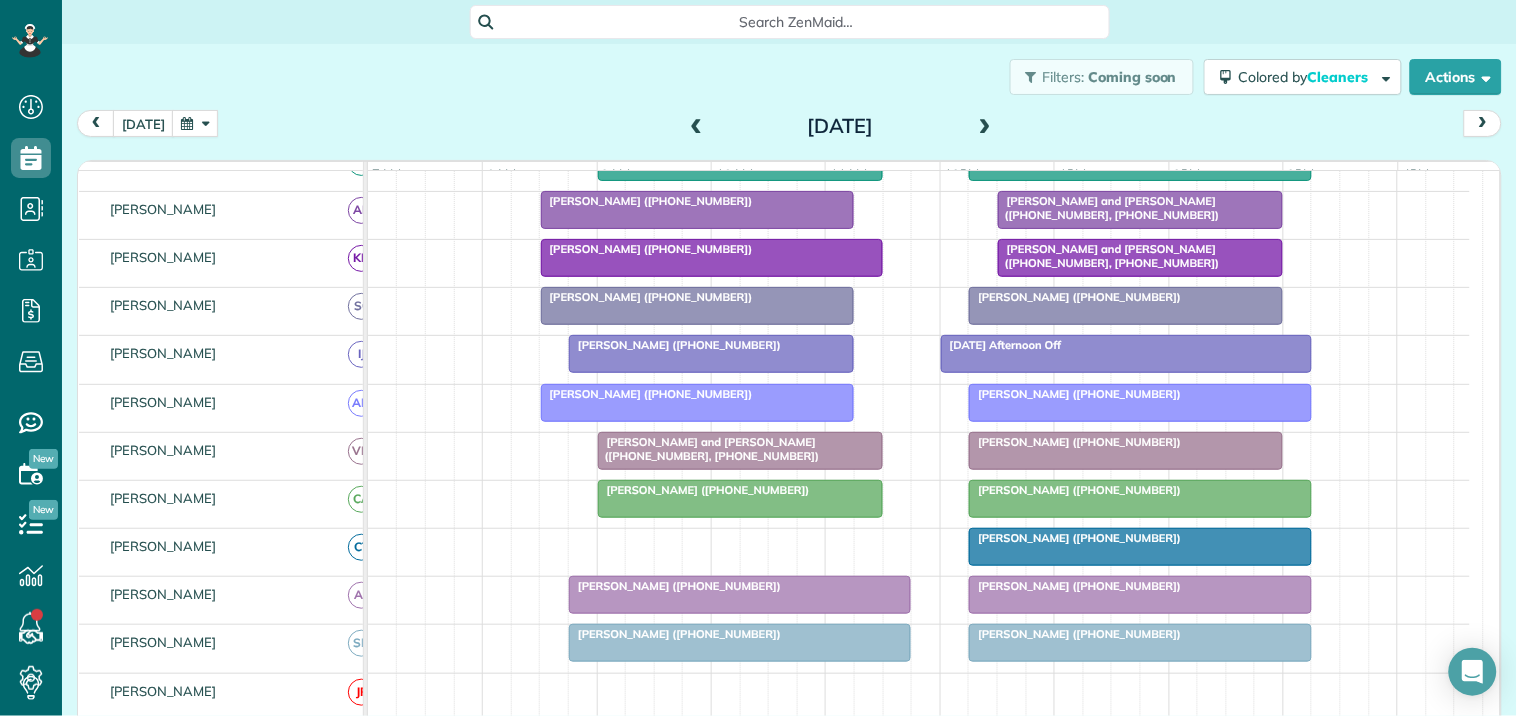 click at bounding box center (985, 127) 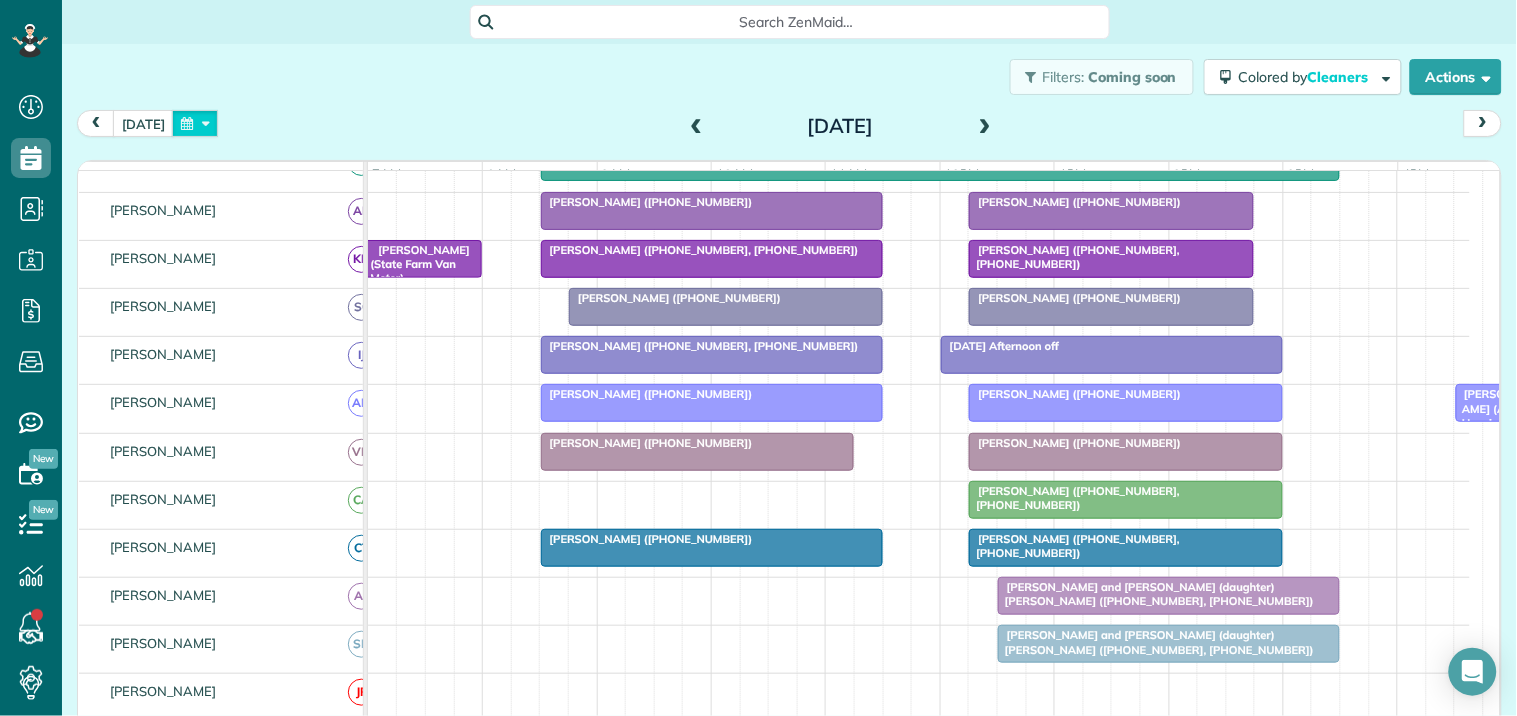 click at bounding box center [195, 123] 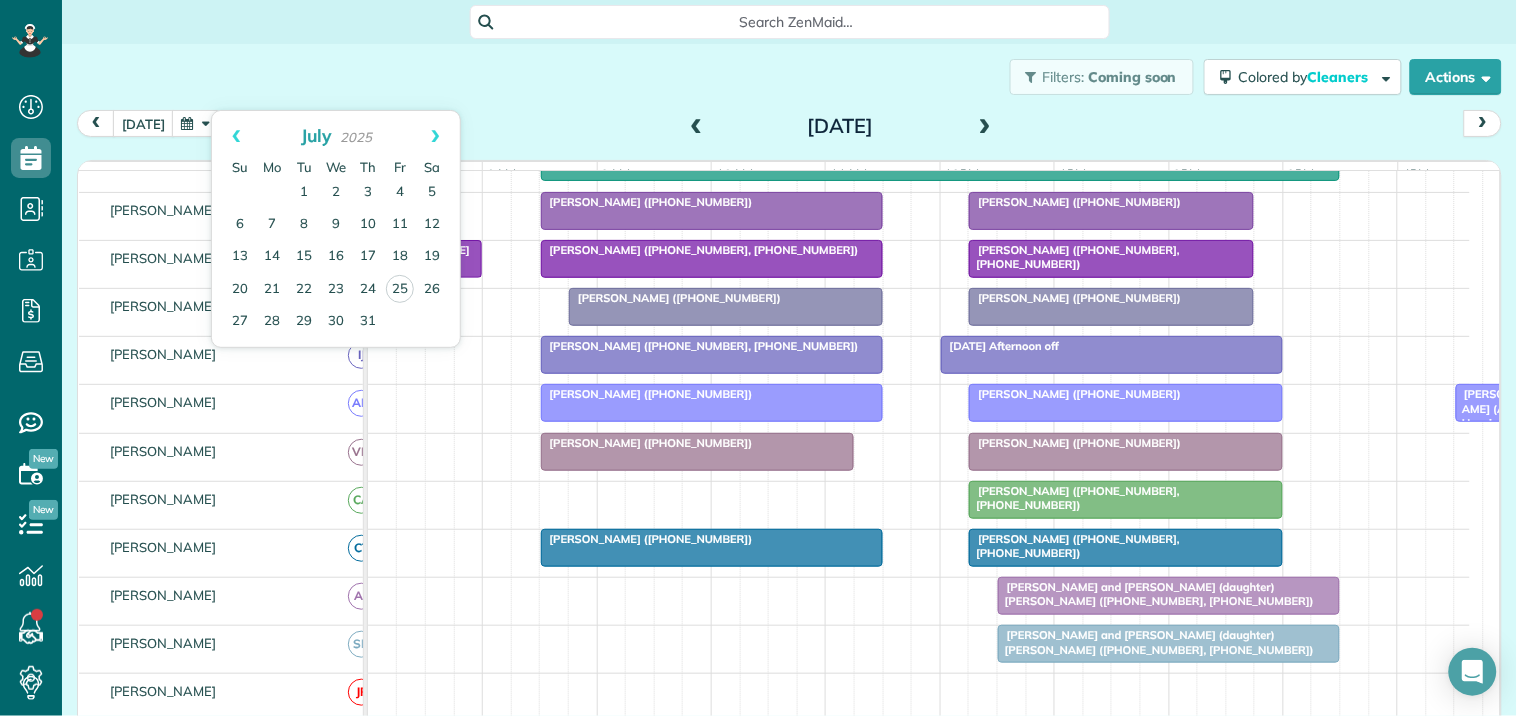 drag, startPoint x: 500, startPoint y: 65, endPoint x: 511, endPoint y: 57, distance: 13.601471 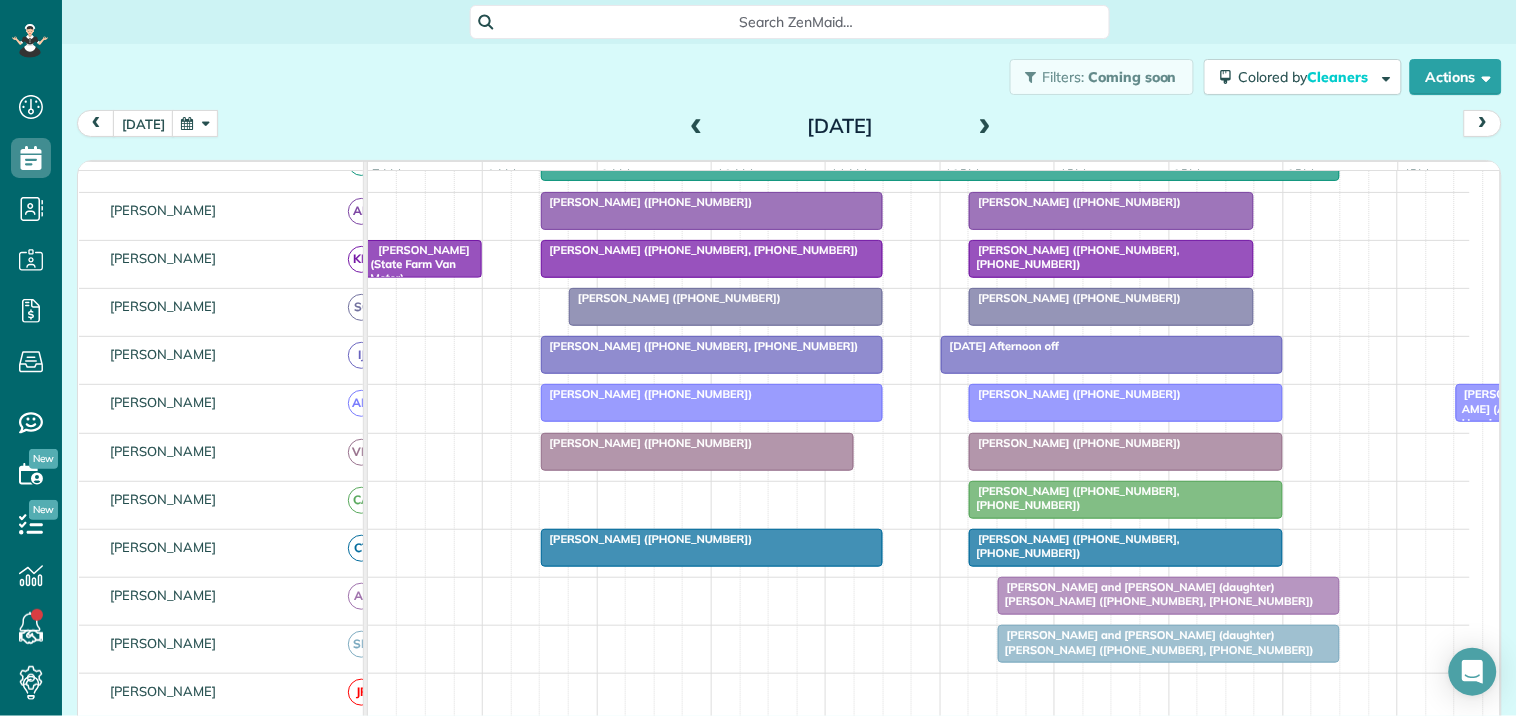click at bounding box center [195, 123] 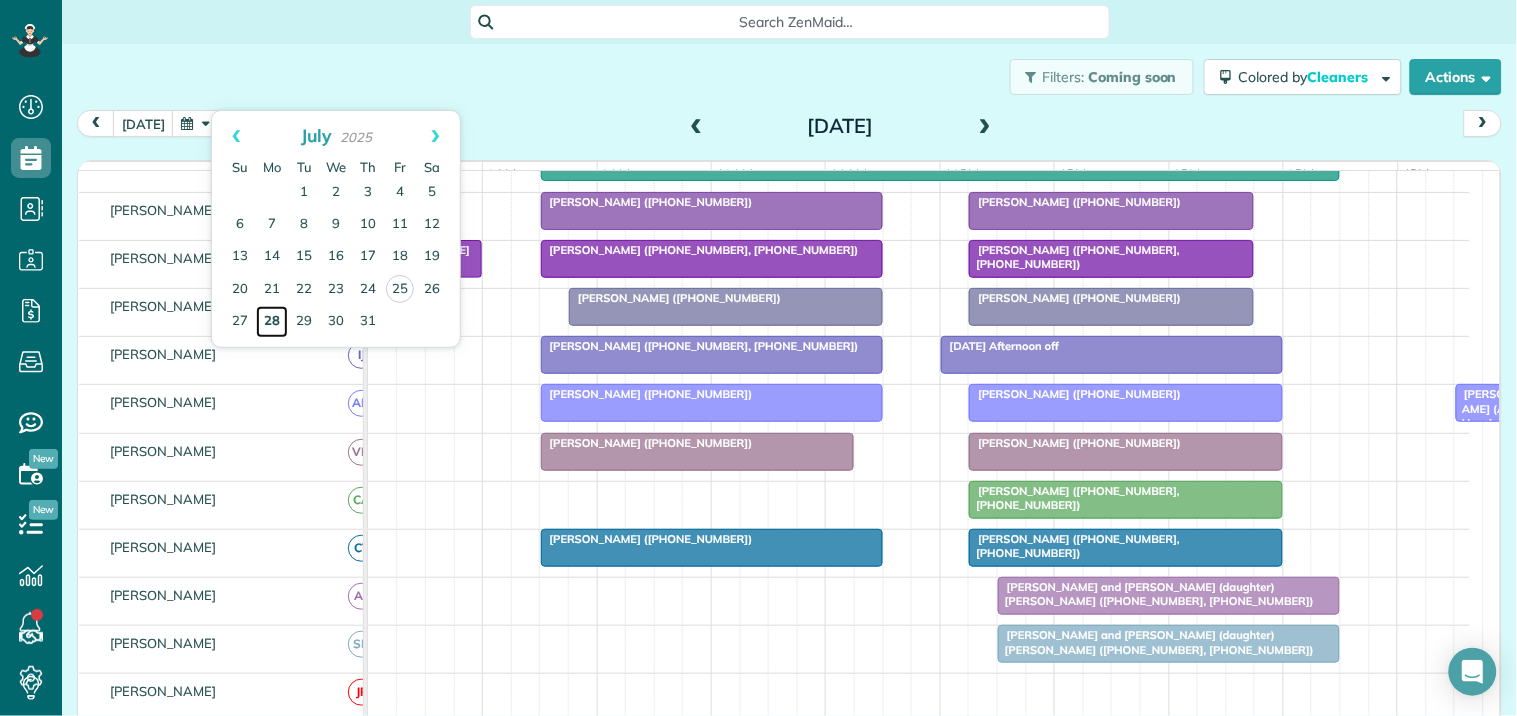 click on "28" at bounding box center [272, 322] 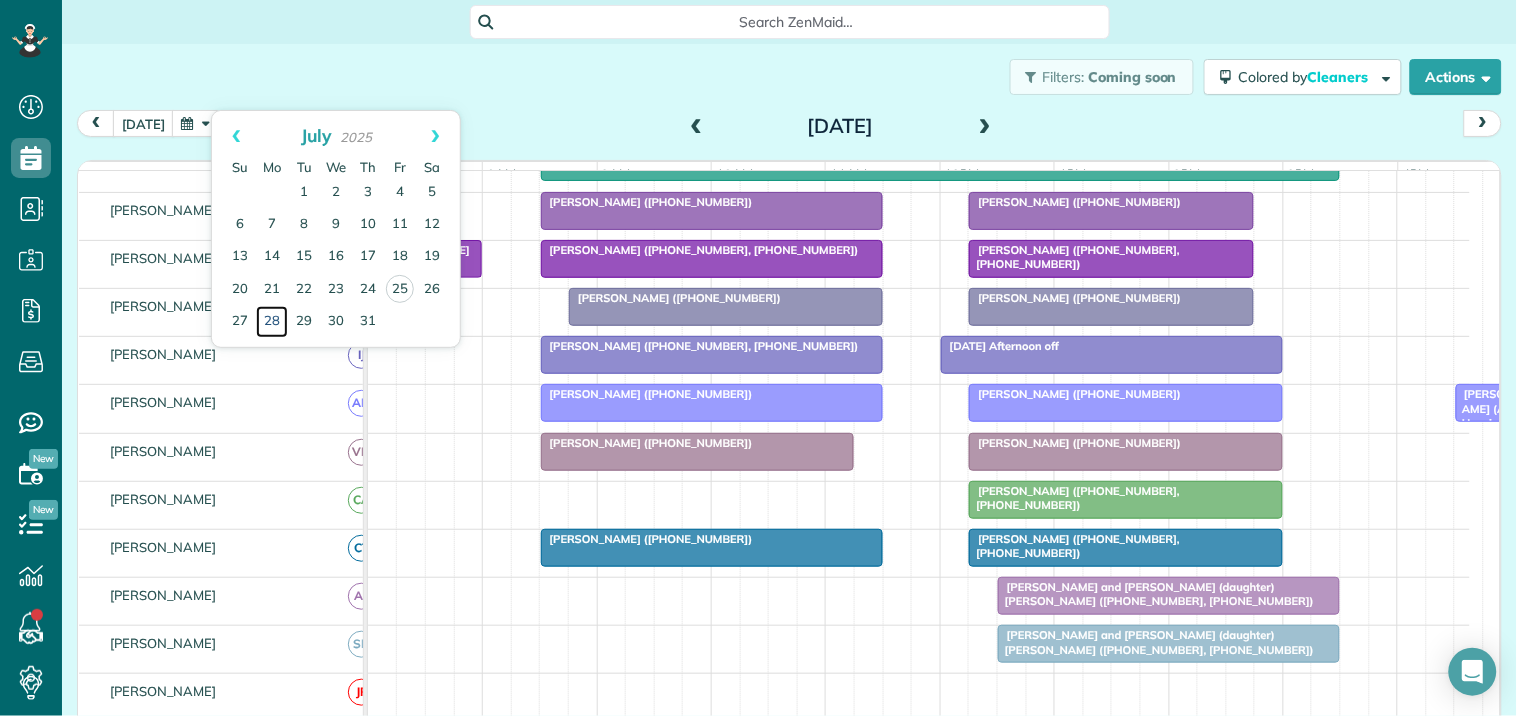 scroll, scrollTop: 273, scrollLeft: 0, axis: vertical 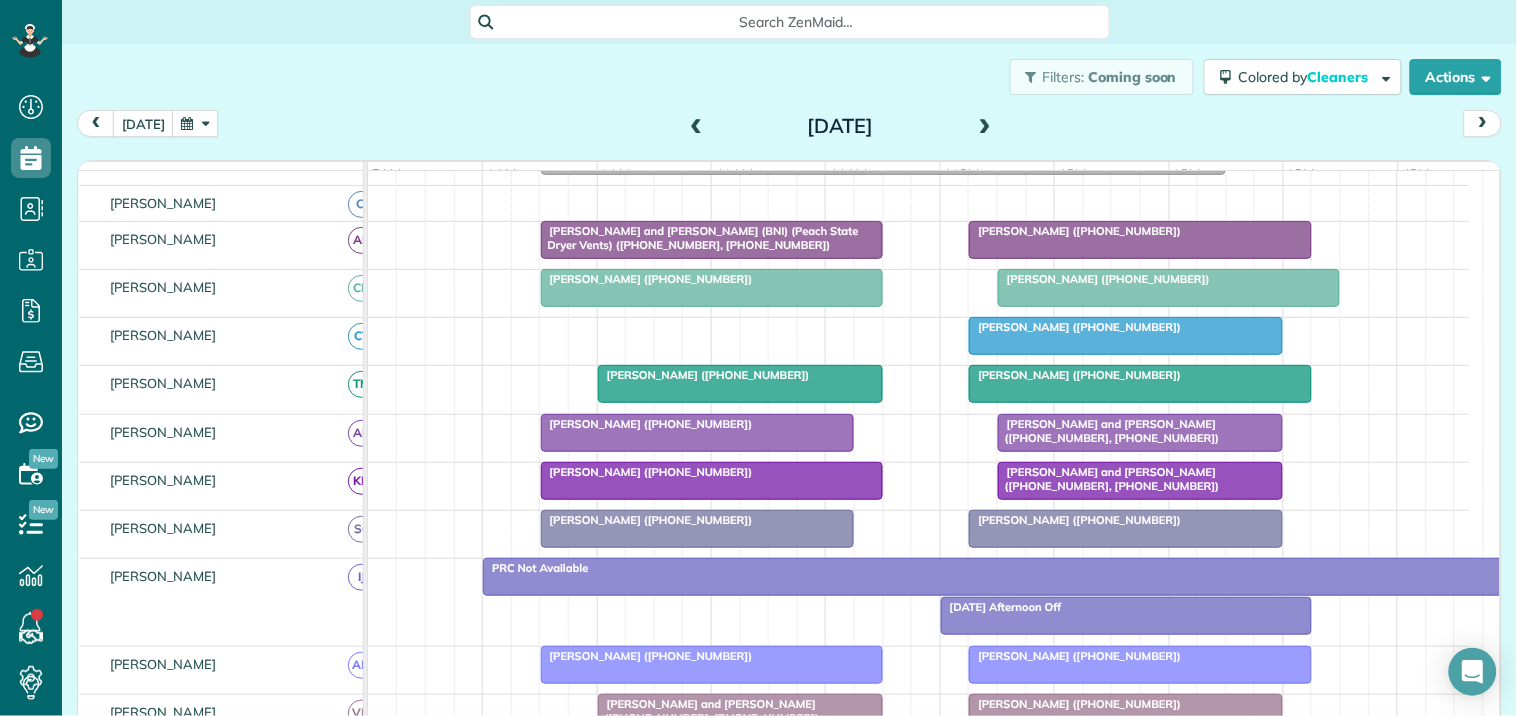 click at bounding box center (985, 127) 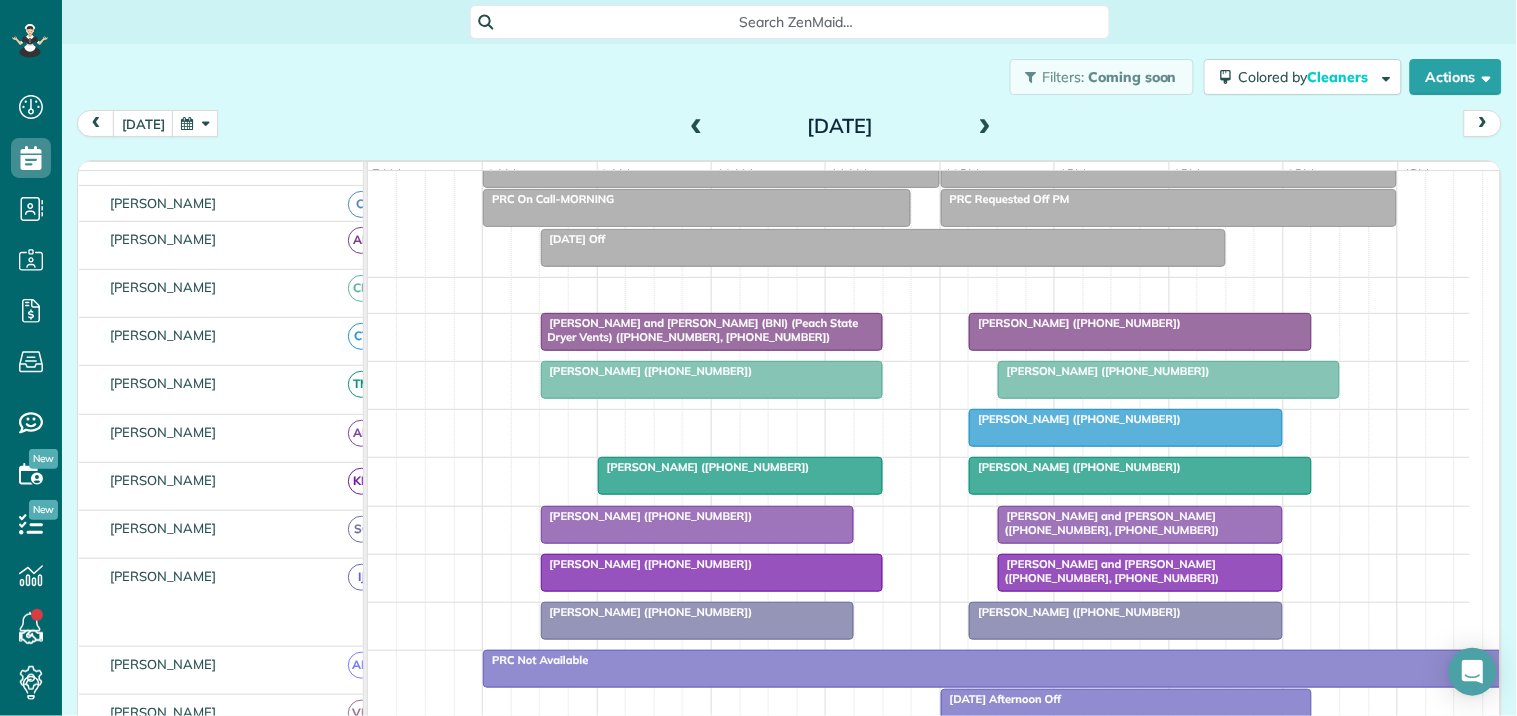scroll, scrollTop: 98, scrollLeft: 0, axis: vertical 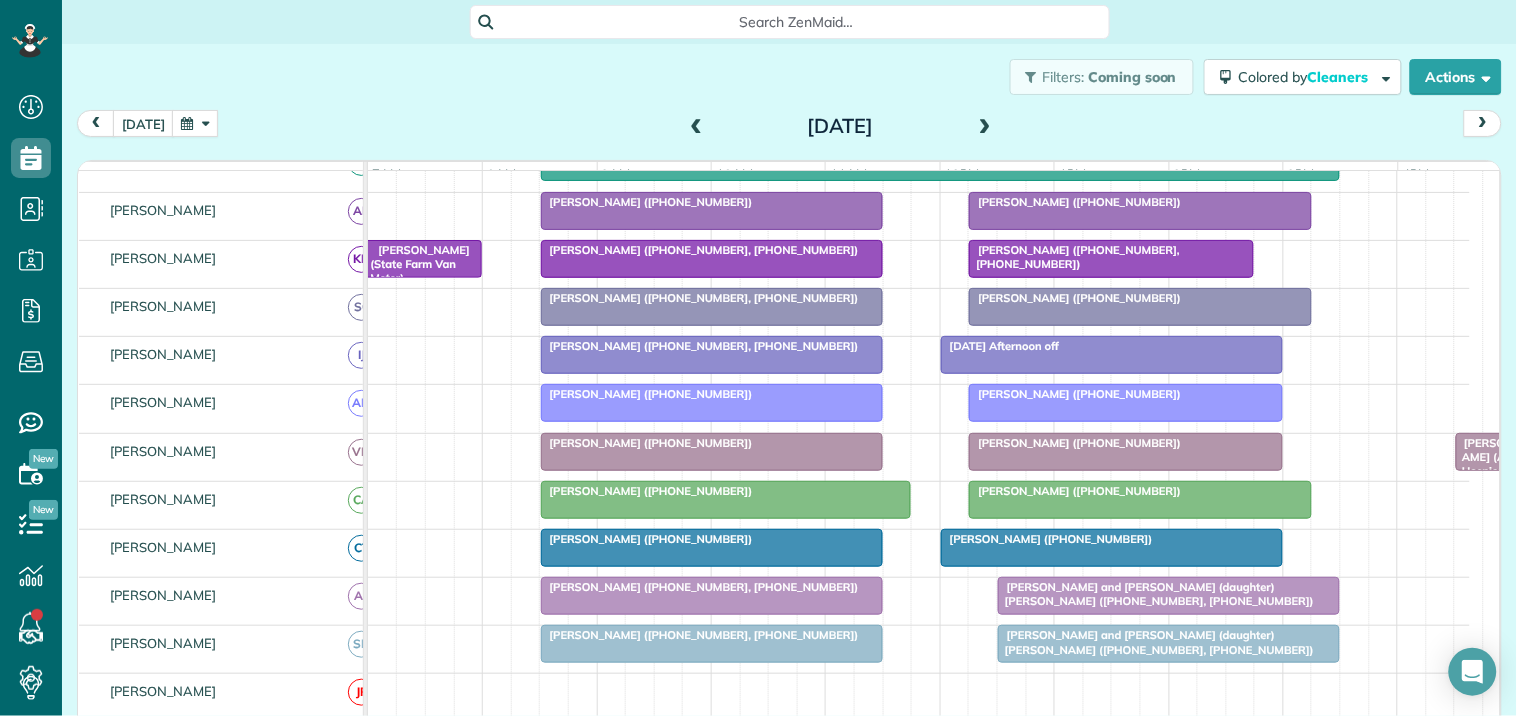 click at bounding box center (985, 127) 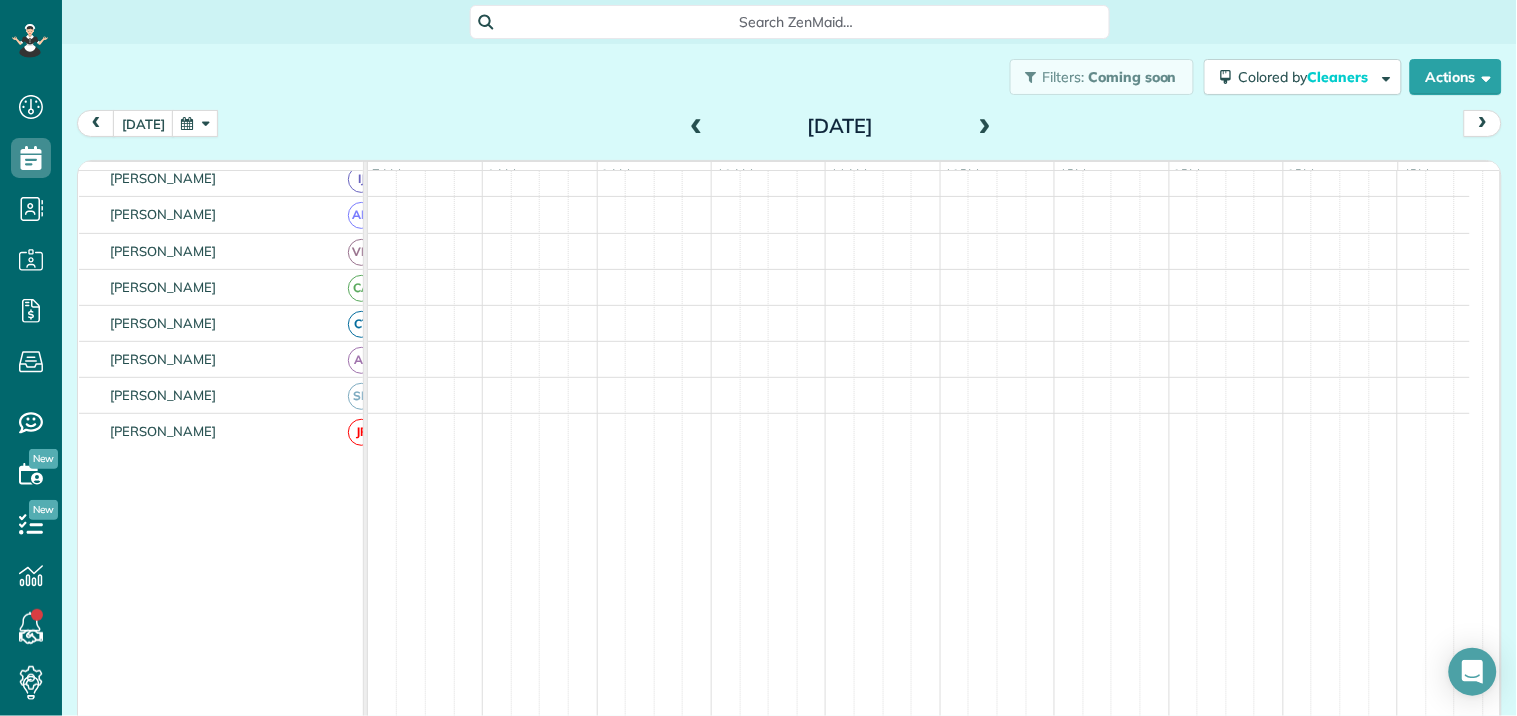 scroll, scrollTop: 273, scrollLeft: 0, axis: vertical 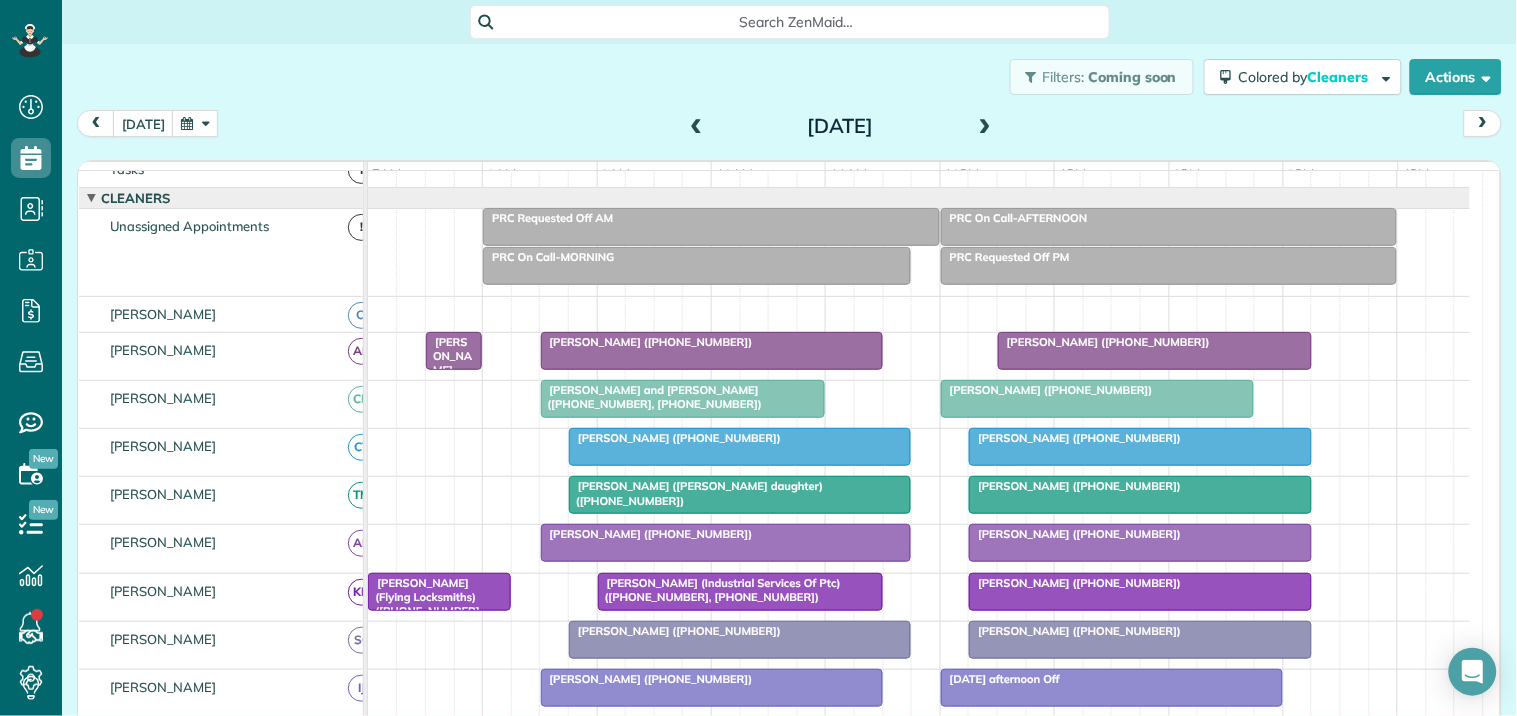 click at bounding box center (985, 127) 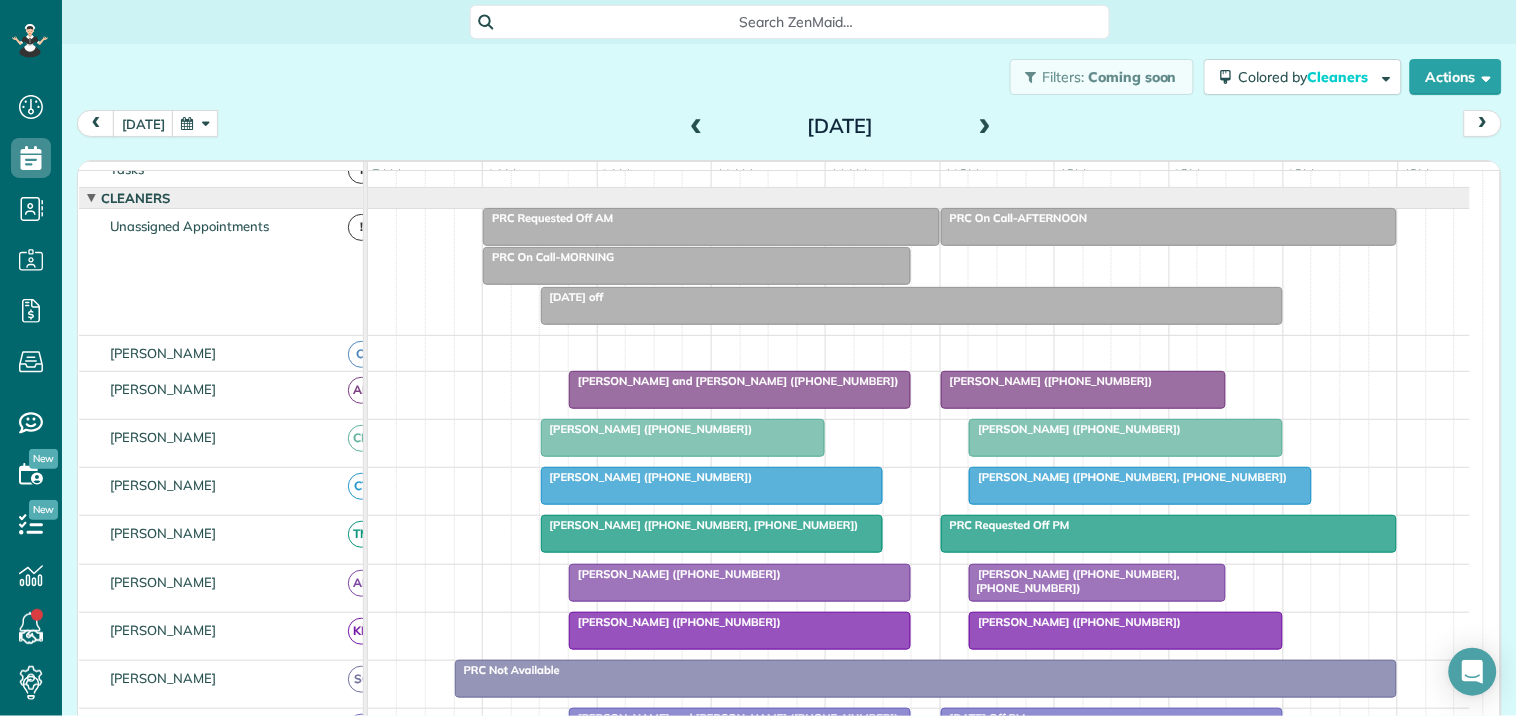 click at bounding box center [985, 127] 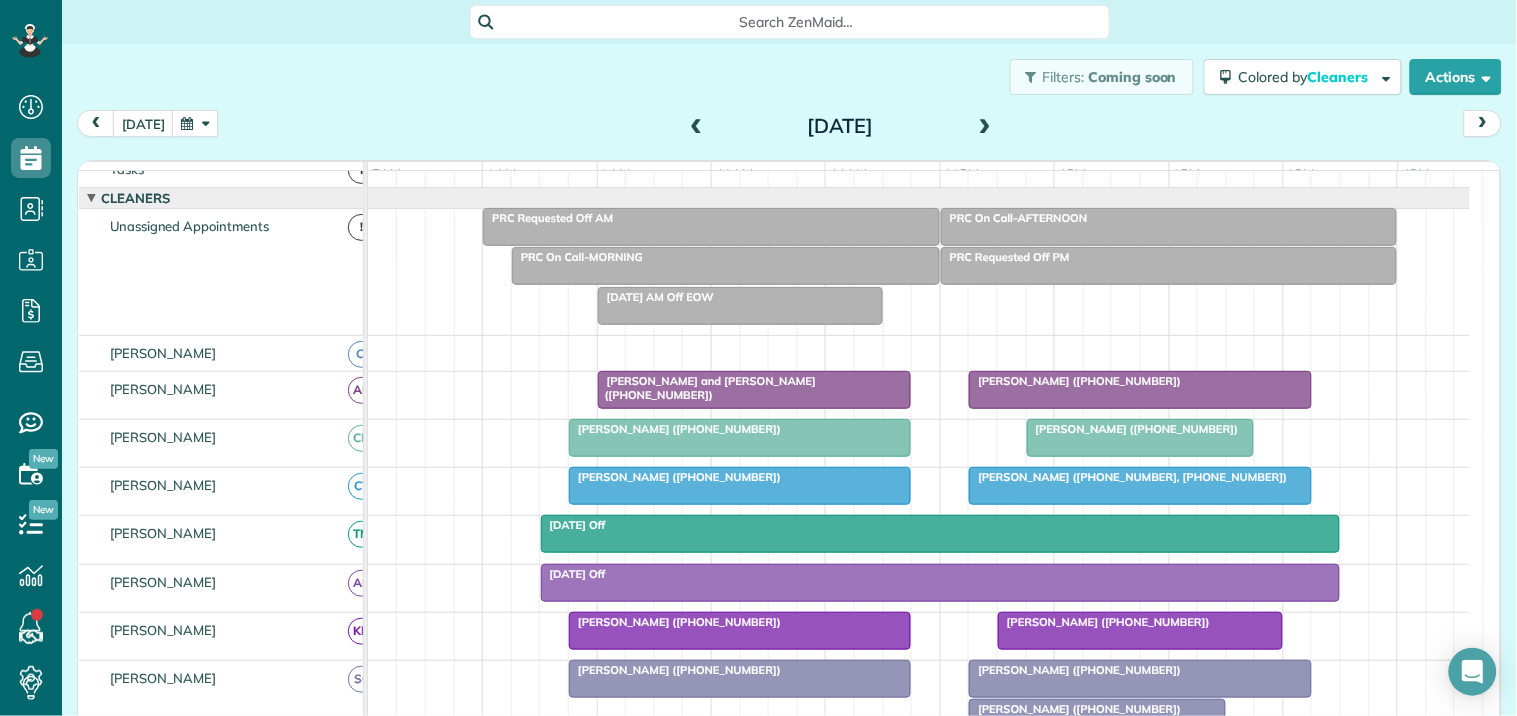scroll, scrollTop: 151, scrollLeft: 0, axis: vertical 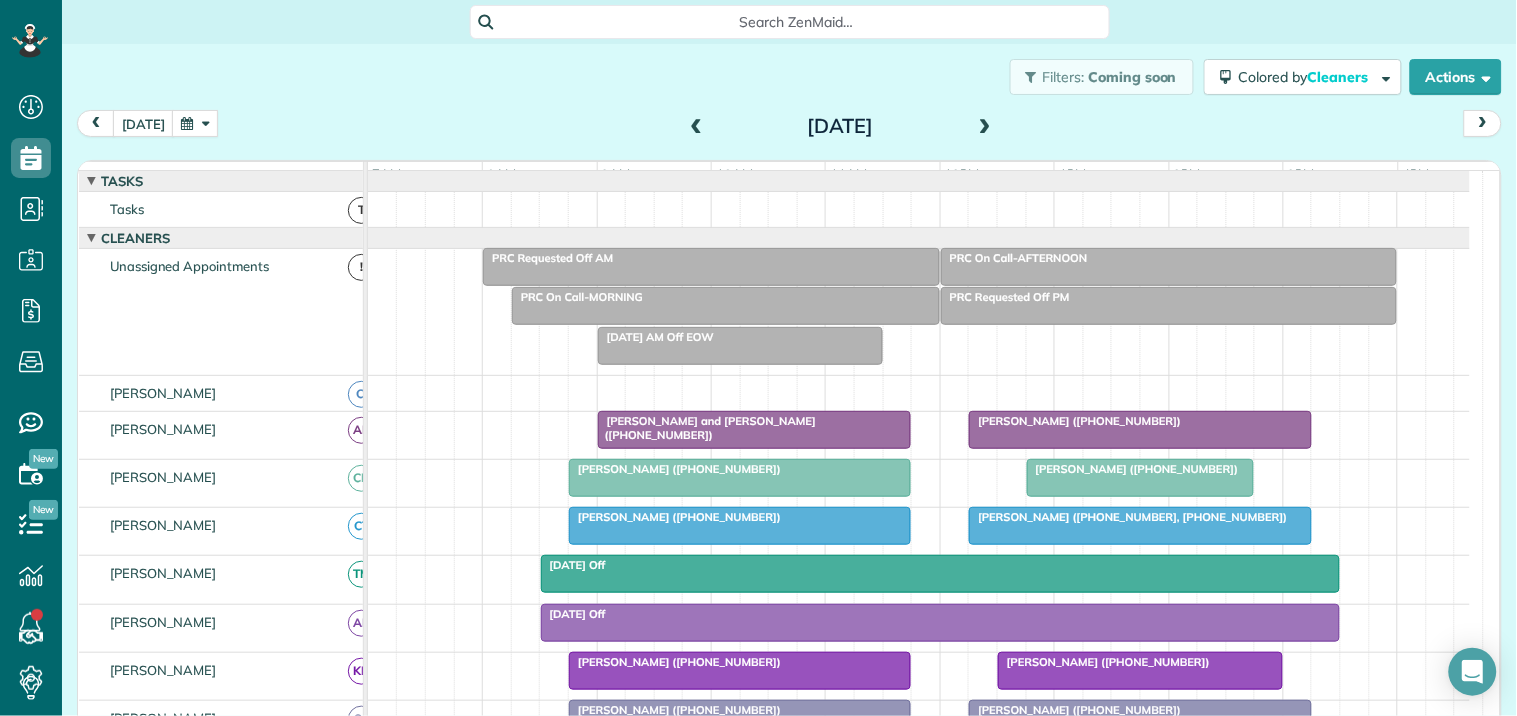 click at bounding box center (697, 127) 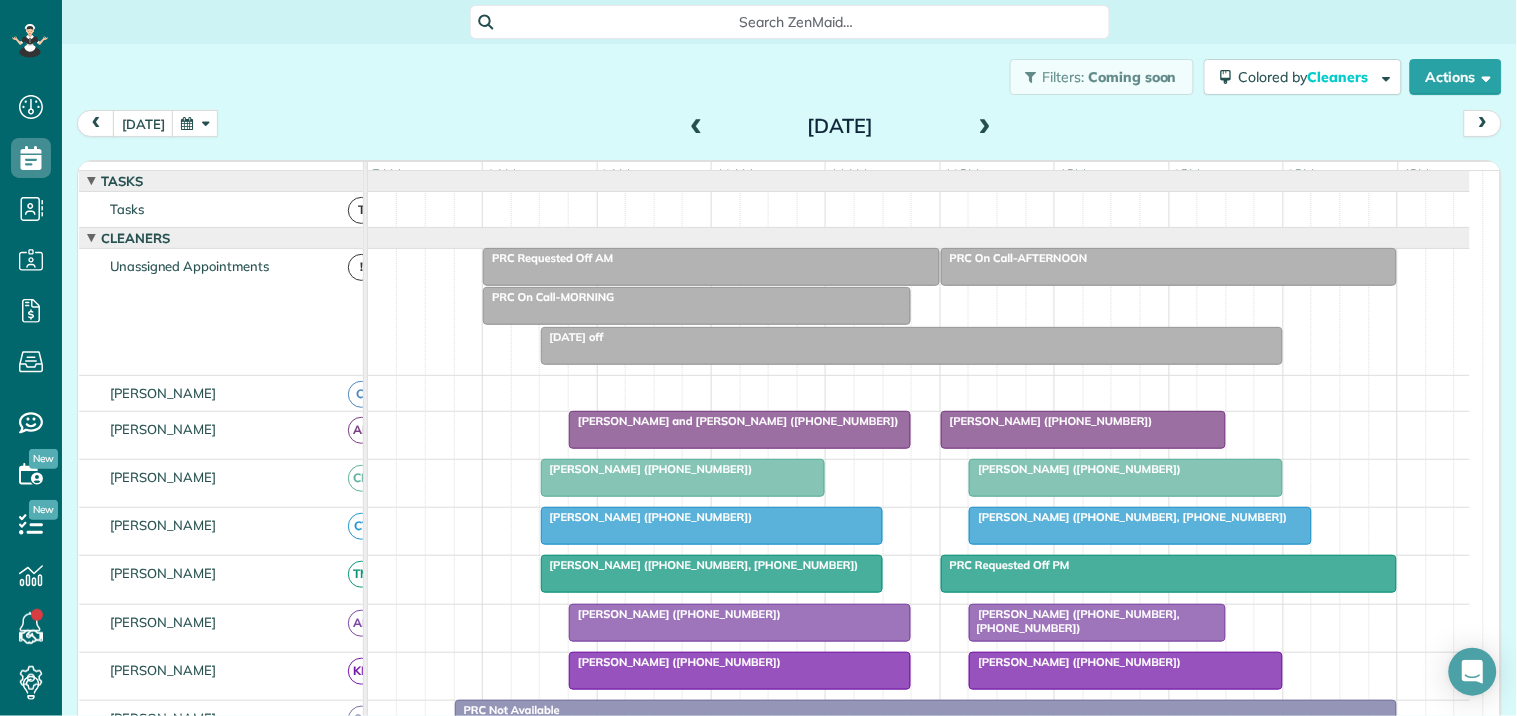 click at bounding box center [195, 123] 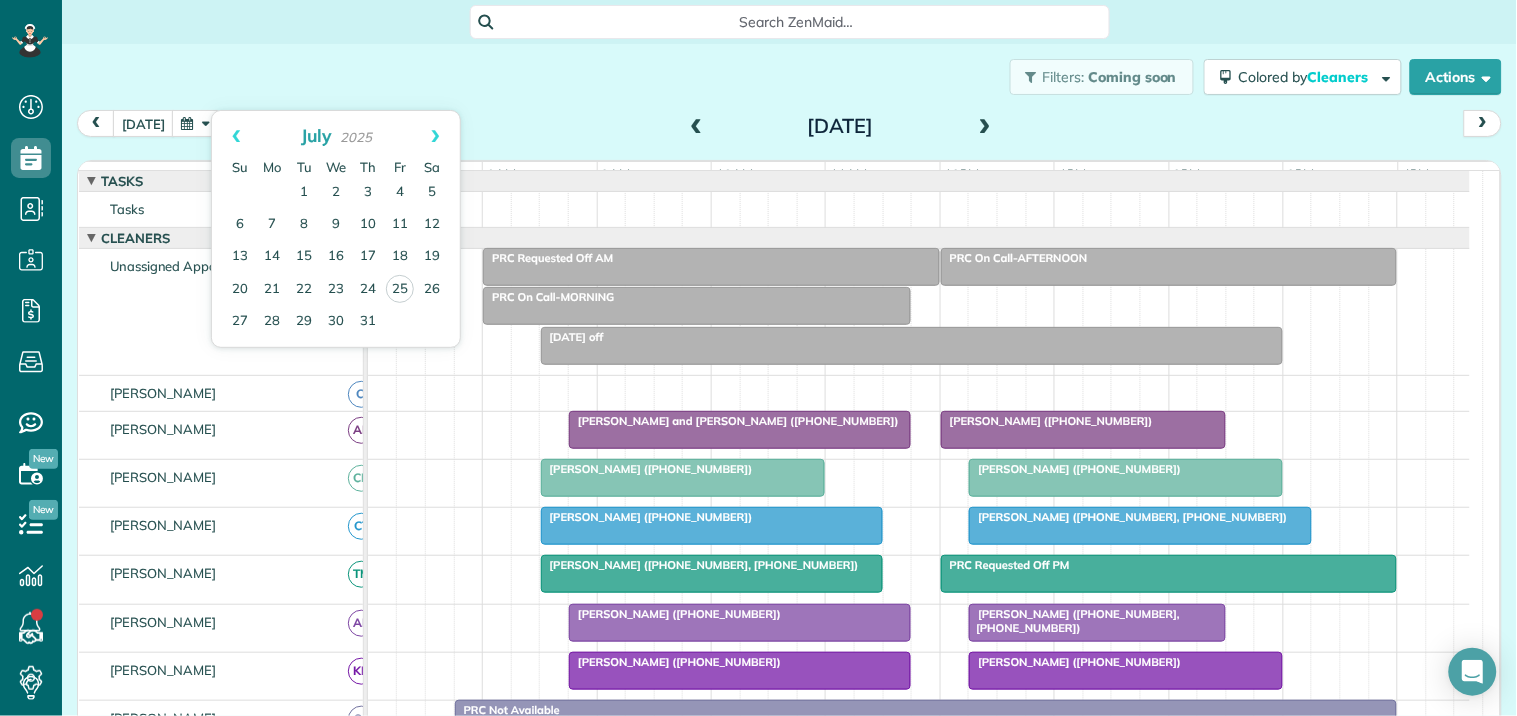 click at bounding box center (985, 127) 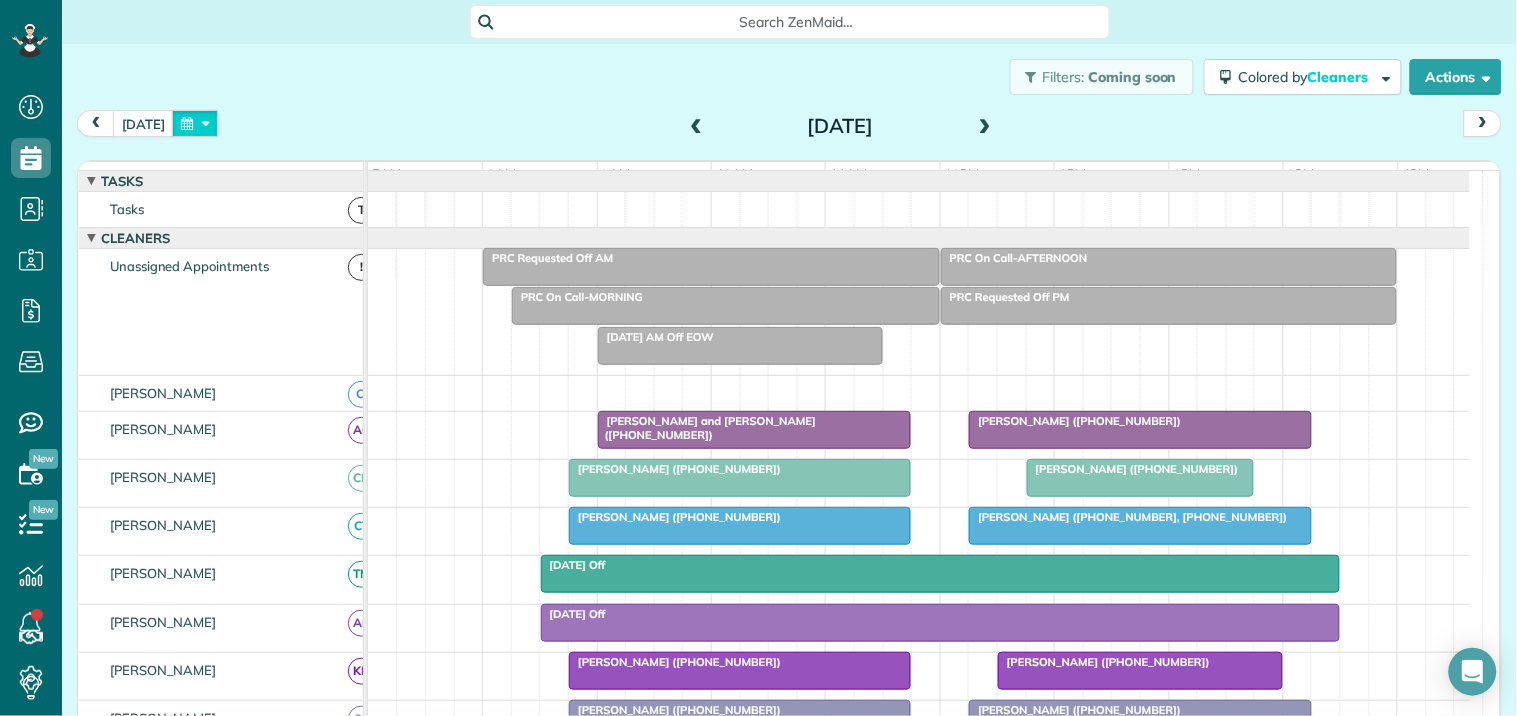 click at bounding box center [195, 123] 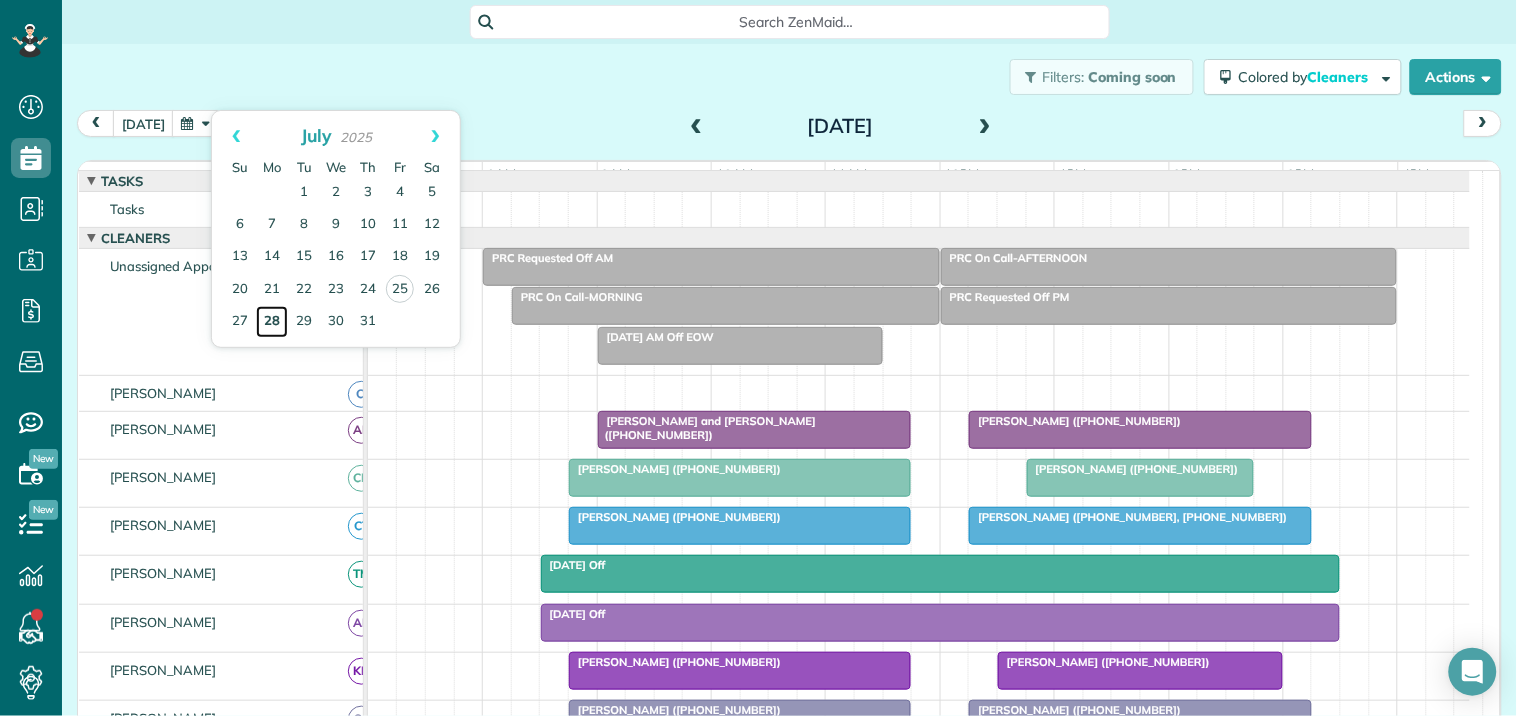 click on "28" at bounding box center (272, 322) 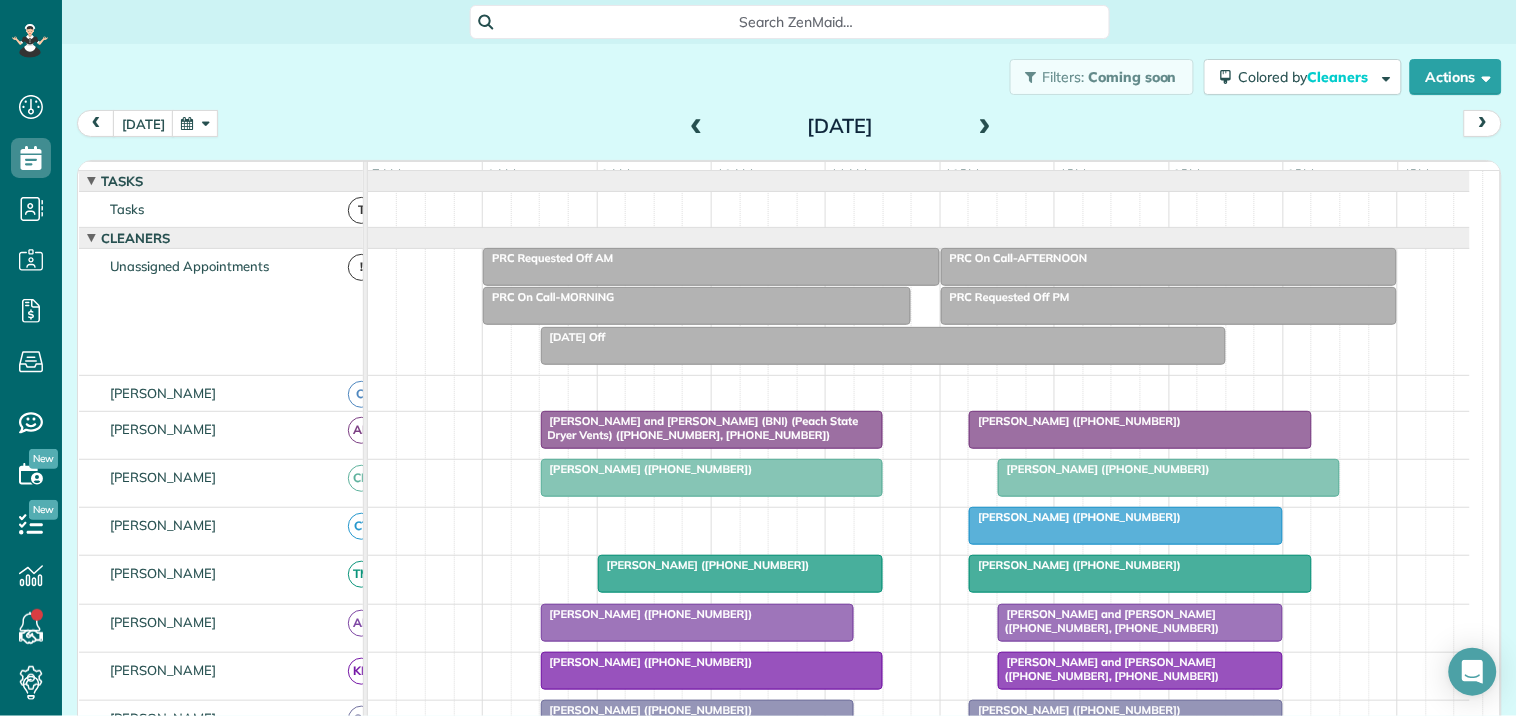 click at bounding box center [919, 393] 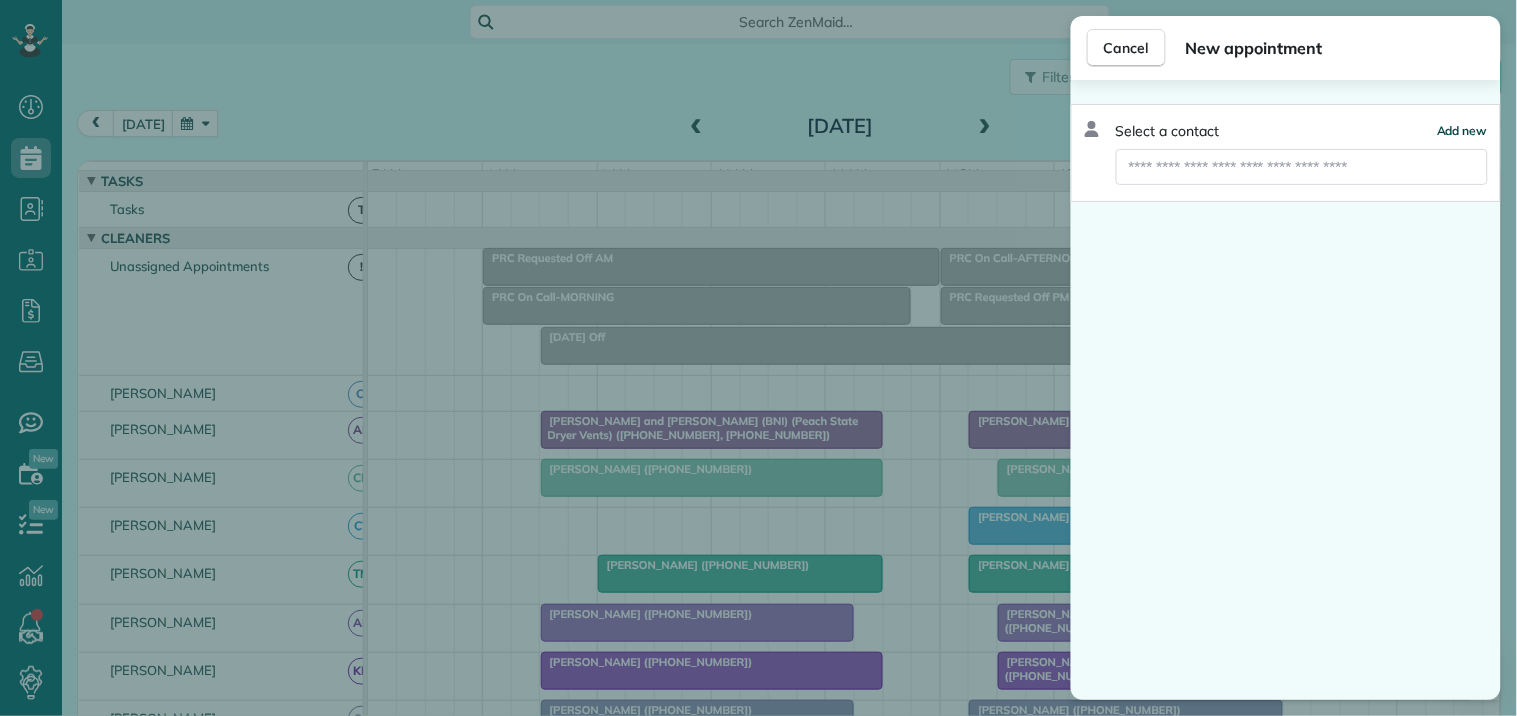 click on "Add new" at bounding box center [1462, 130] 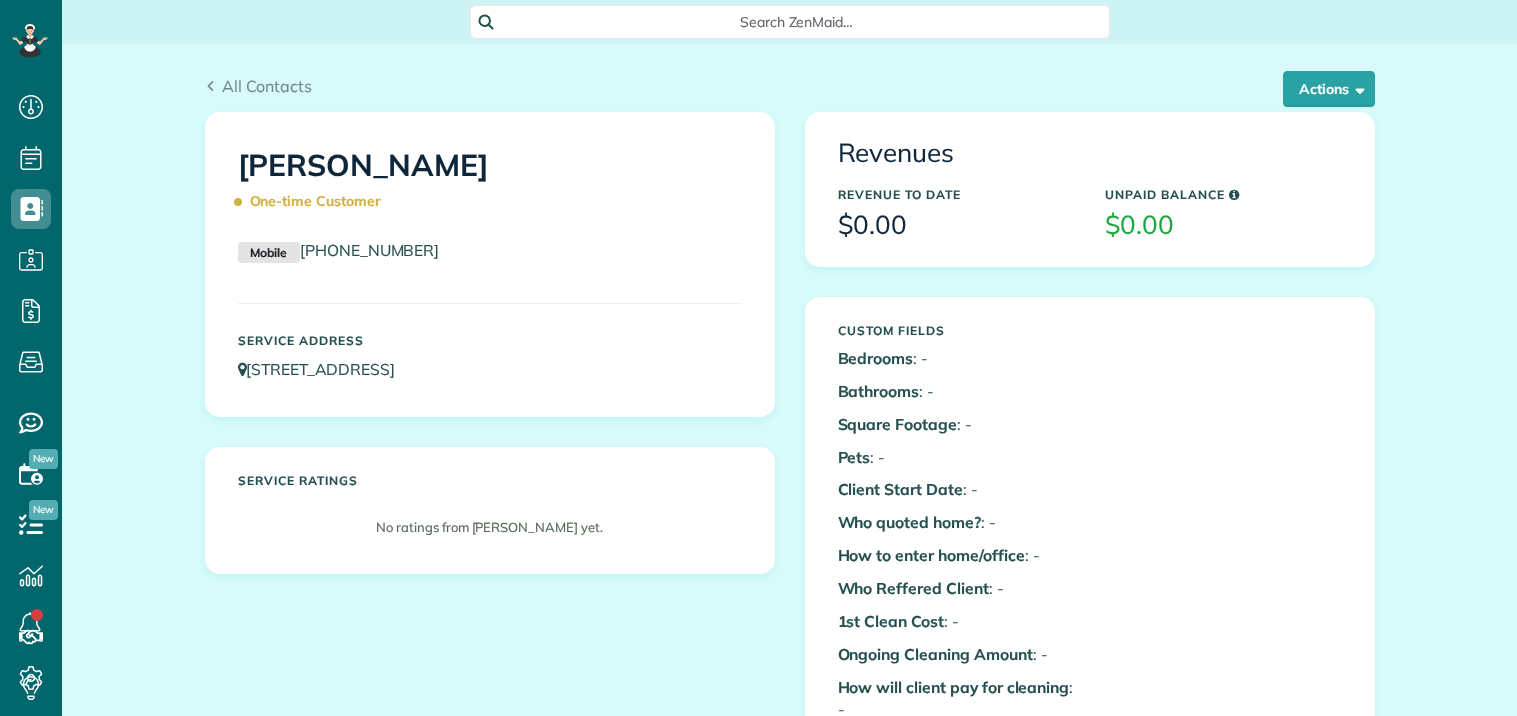 scroll, scrollTop: 0, scrollLeft: 0, axis: both 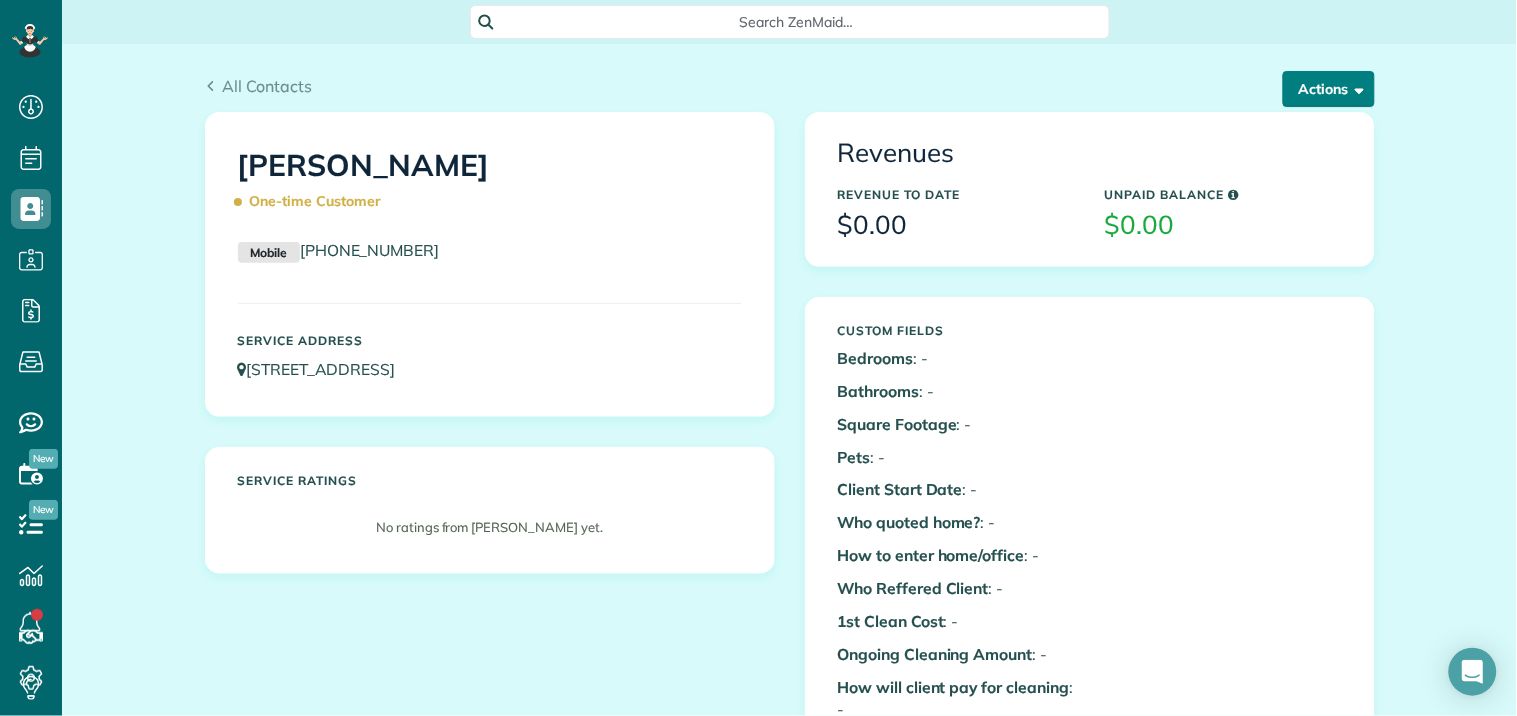 click on "Actions" at bounding box center [1329, 89] 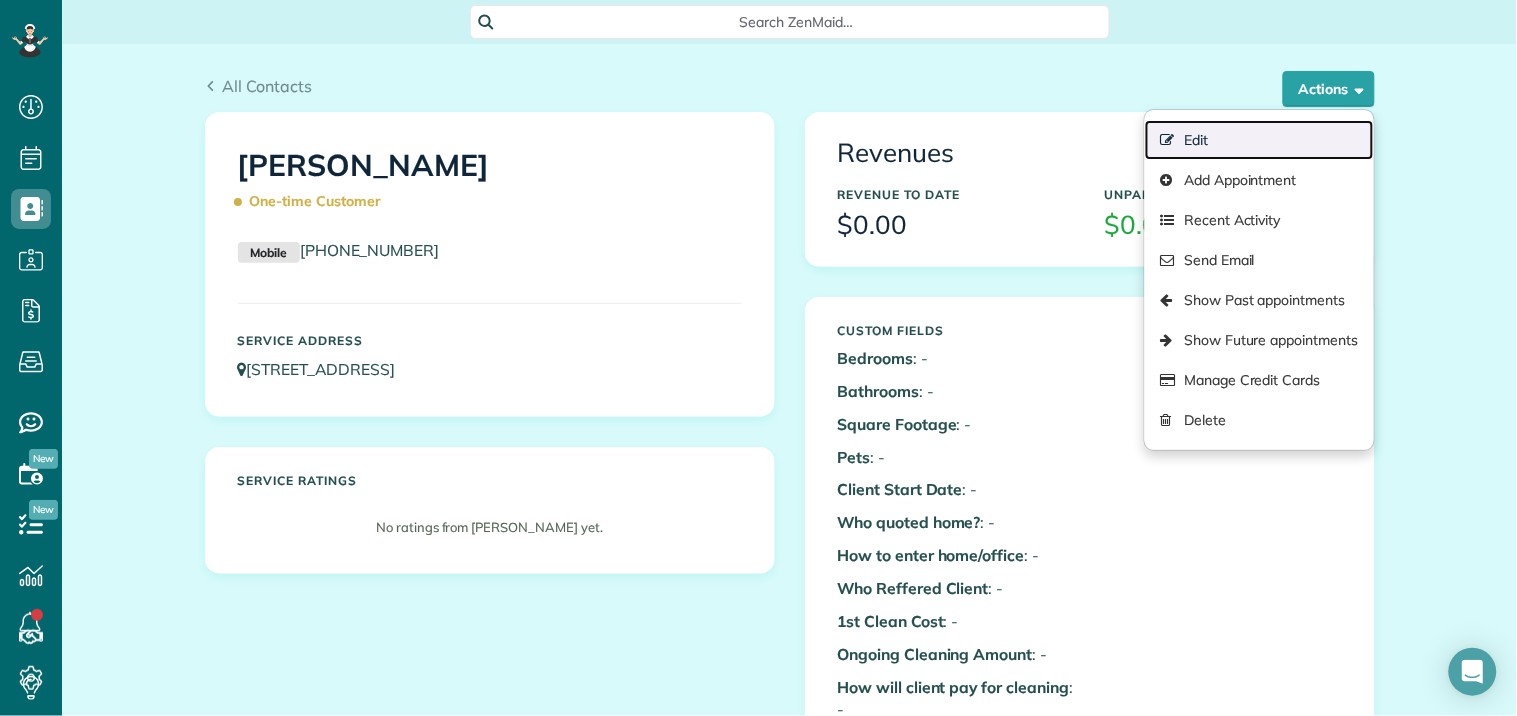 click on "Edit" at bounding box center [1259, 140] 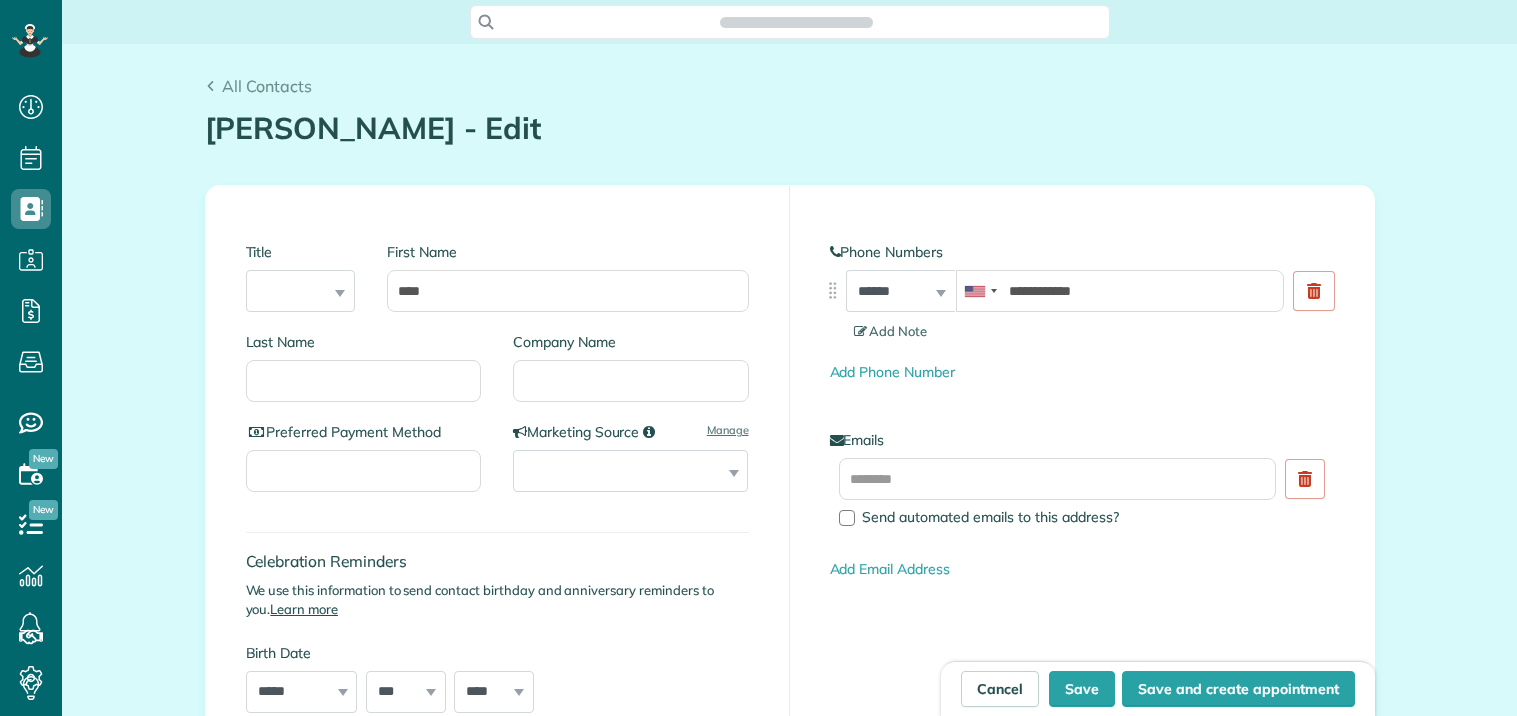 scroll, scrollTop: 0, scrollLeft: 0, axis: both 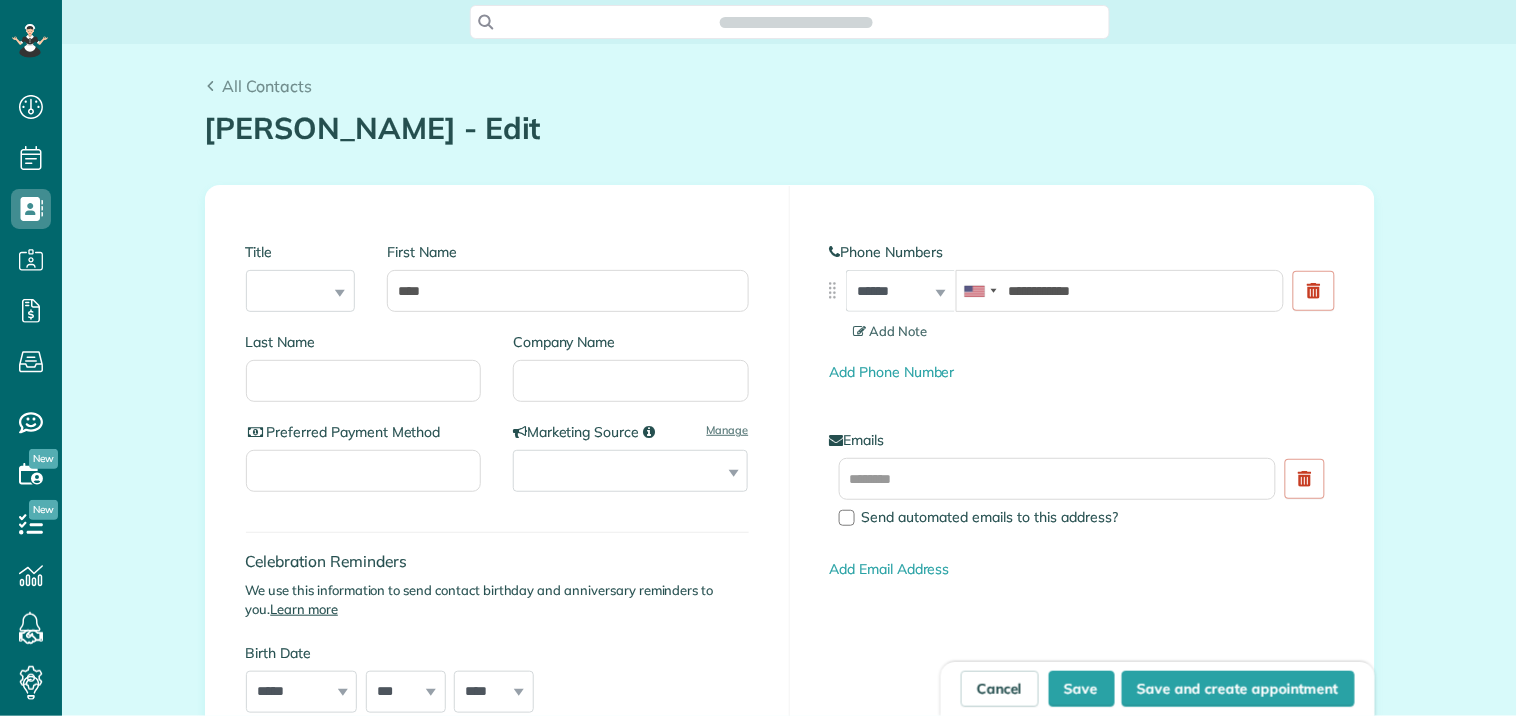 type on "**********" 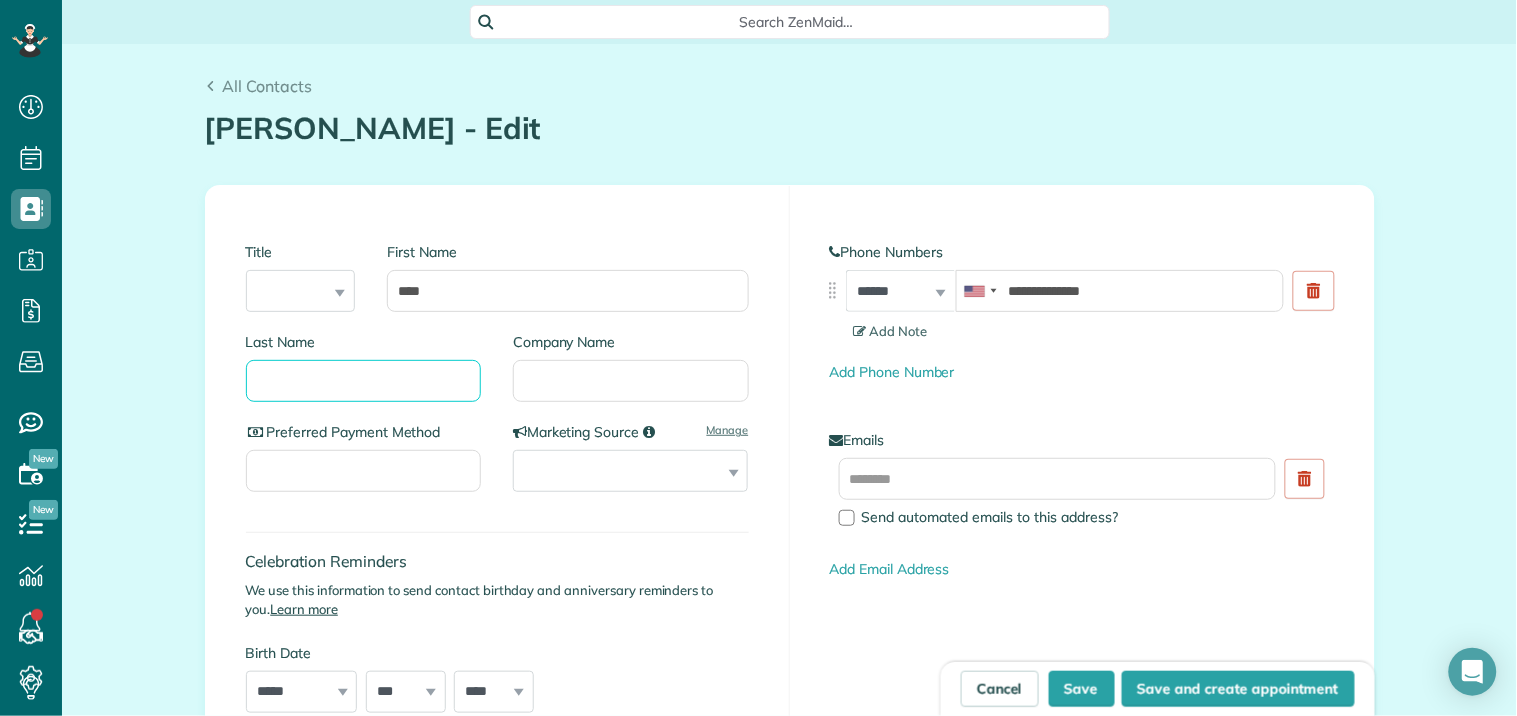 click on "Last Name" at bounding box center (364, 381) 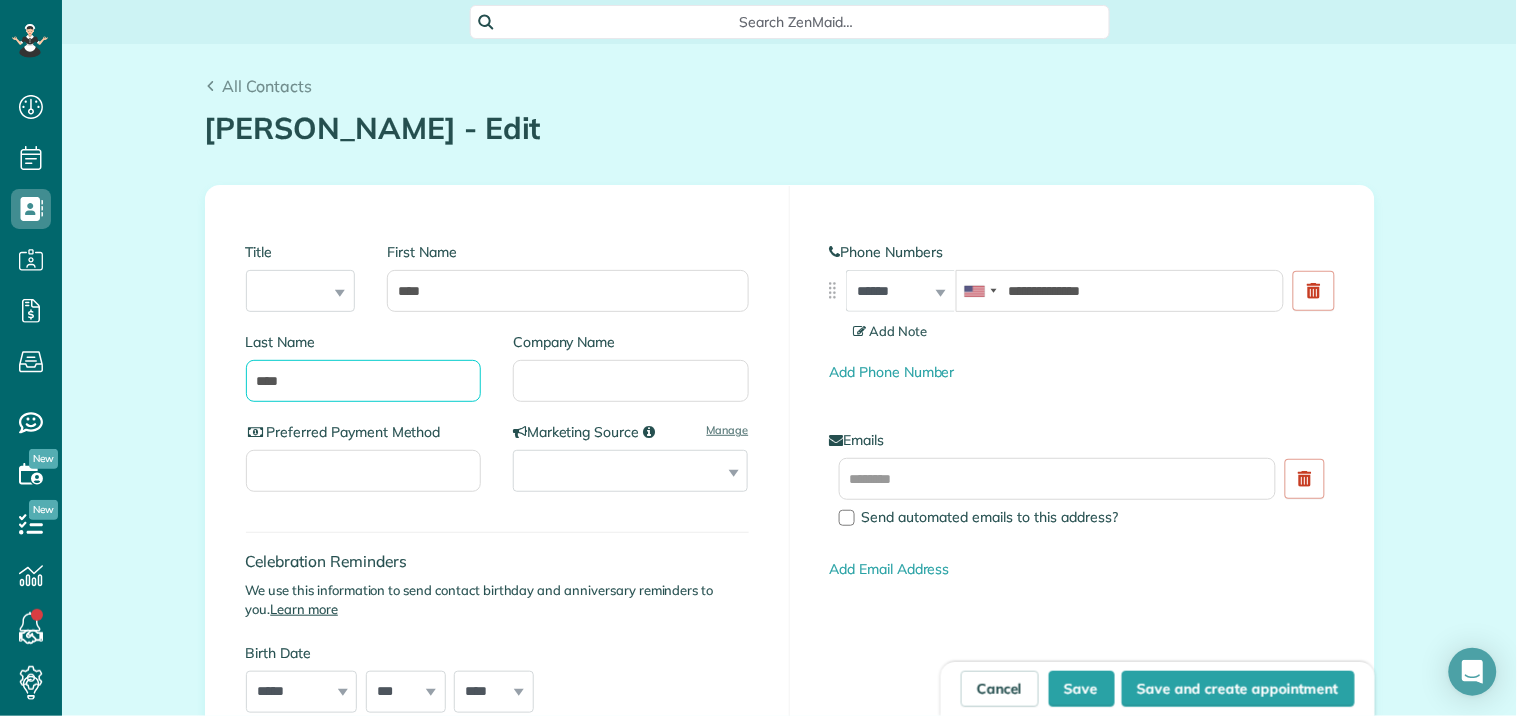 type on "****" 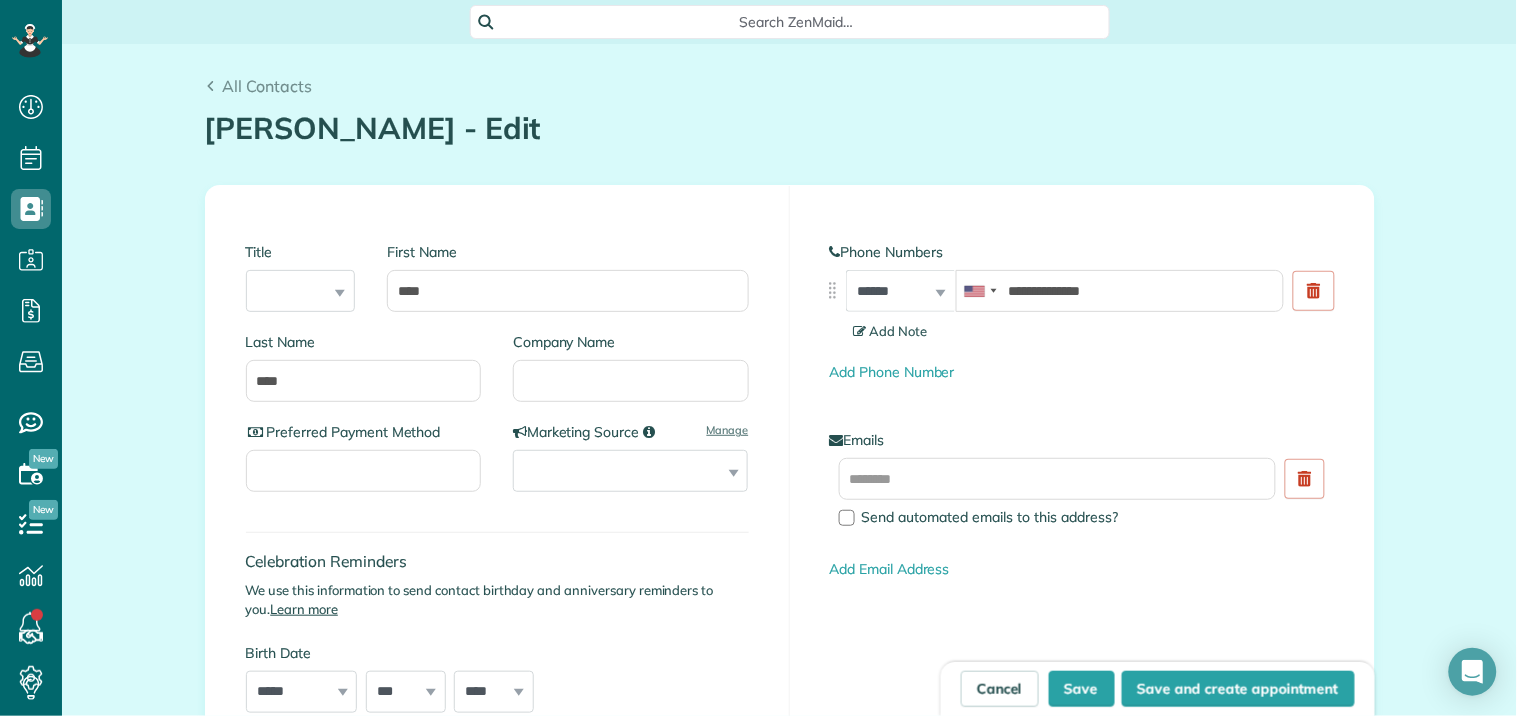 click on "Add Note" at bounding box center (891, 331) 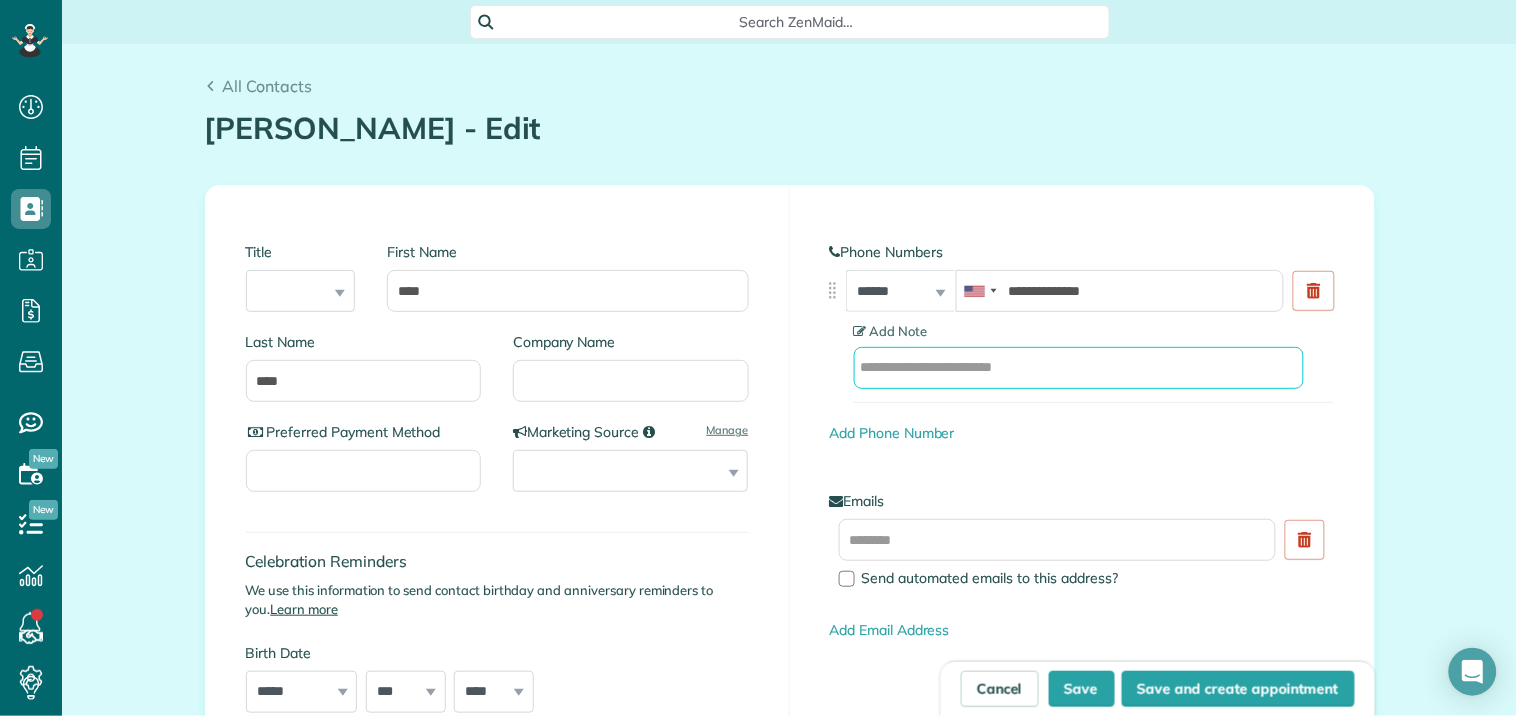click at bounding box center (1079, 368) 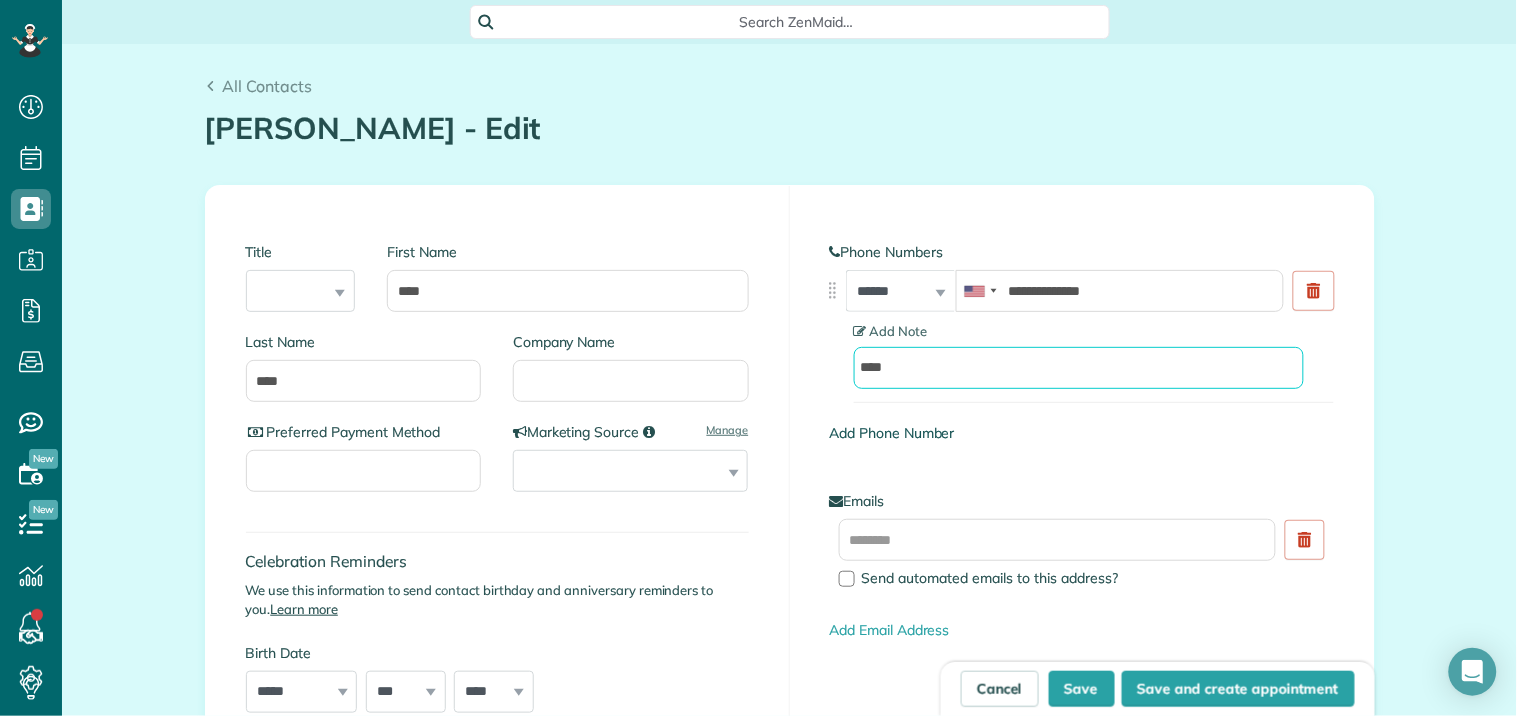type on "****" 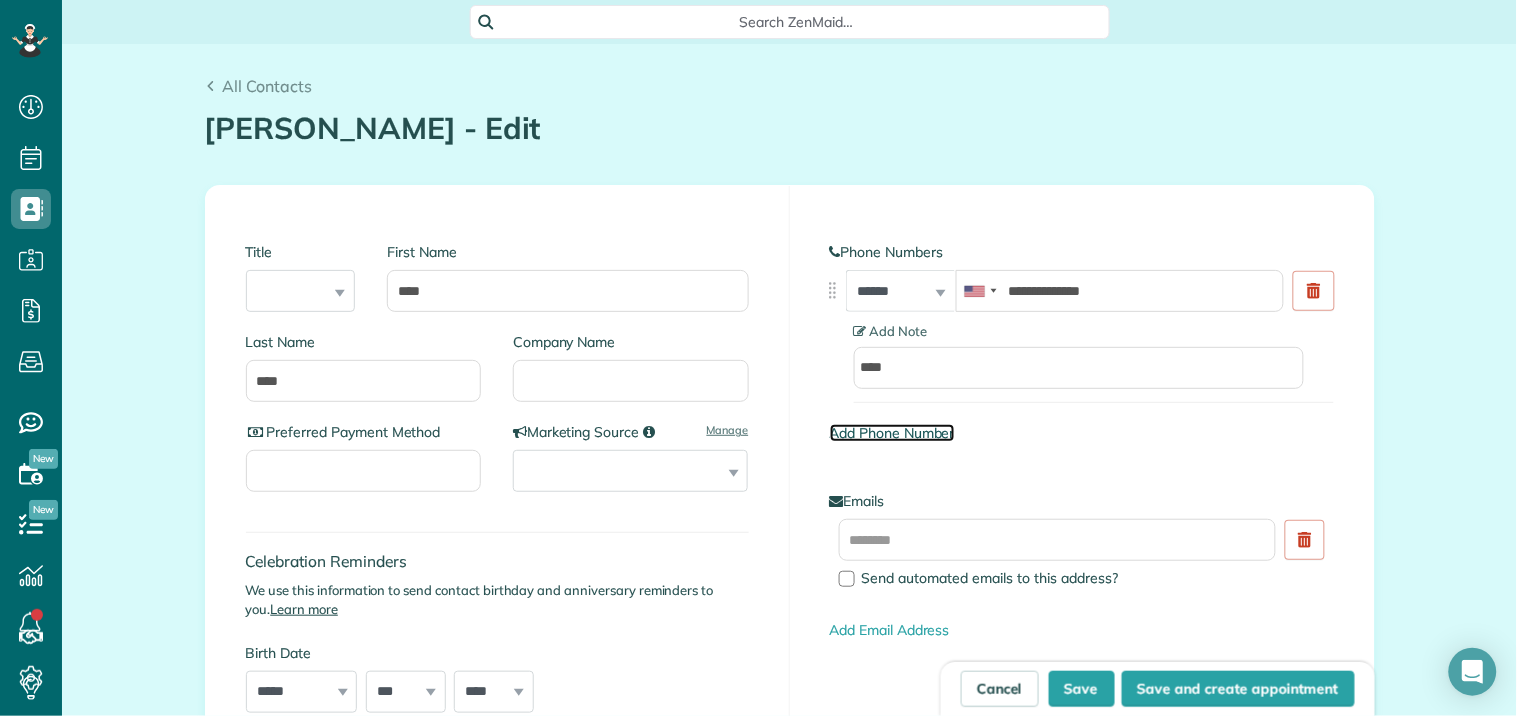 click on "Add Phone Number" at bounding box center (892, 433) 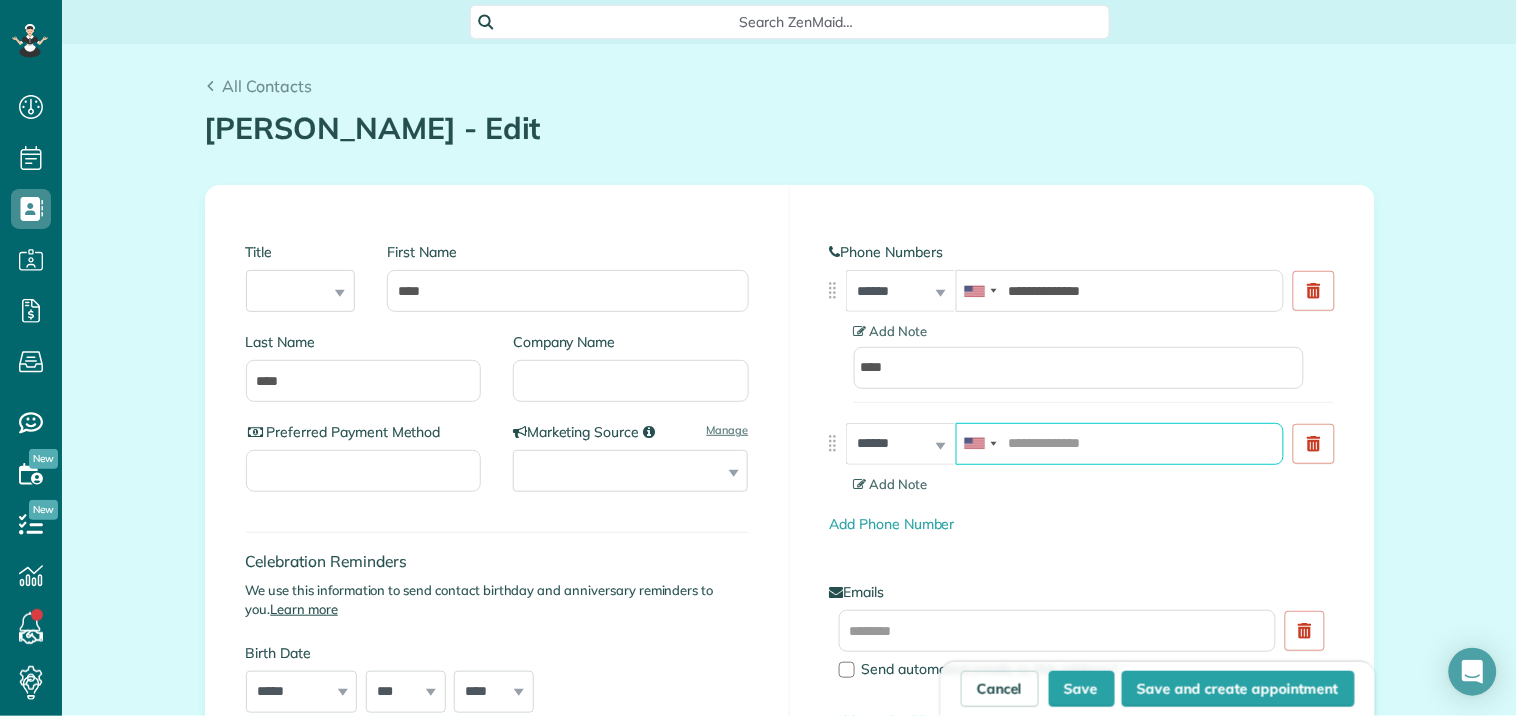 click at bounding box center [1120, 444] 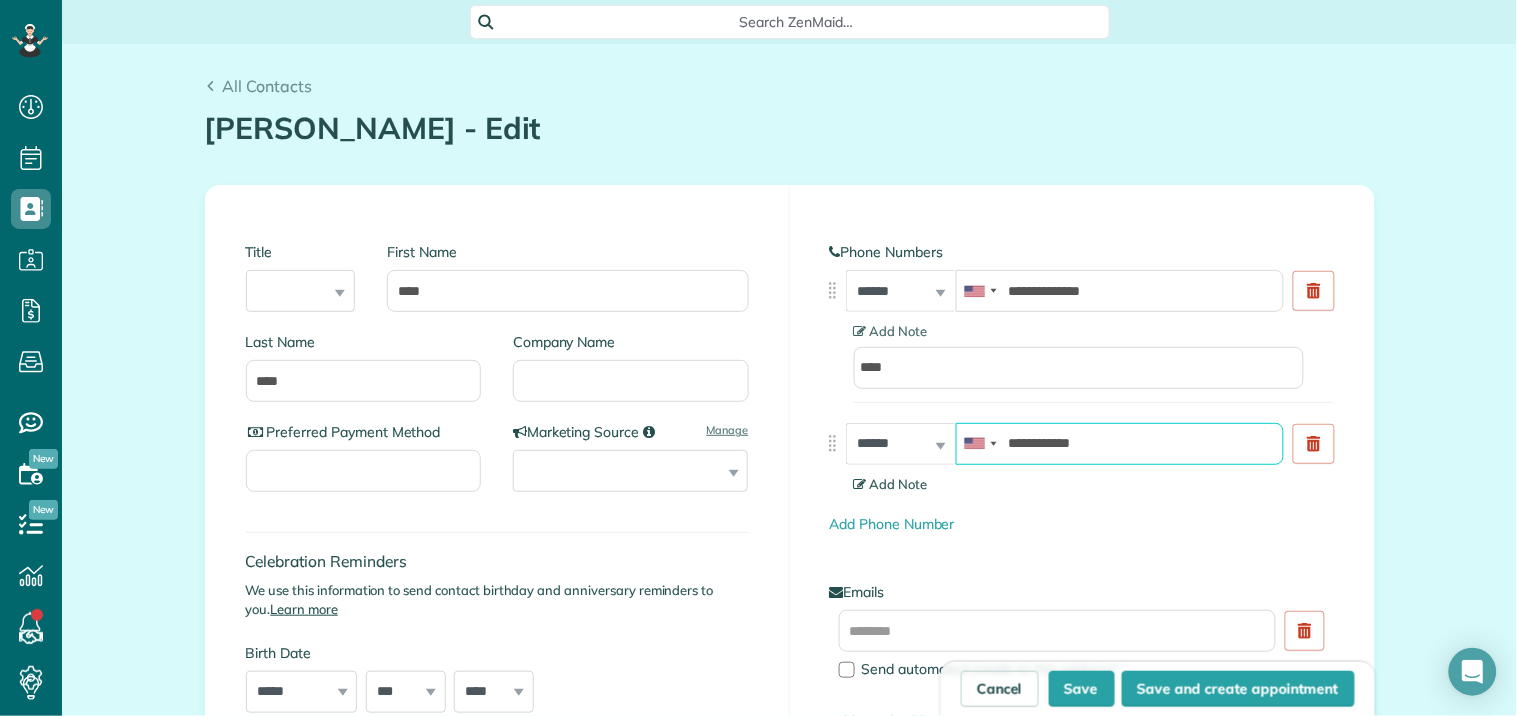 type on "**********" 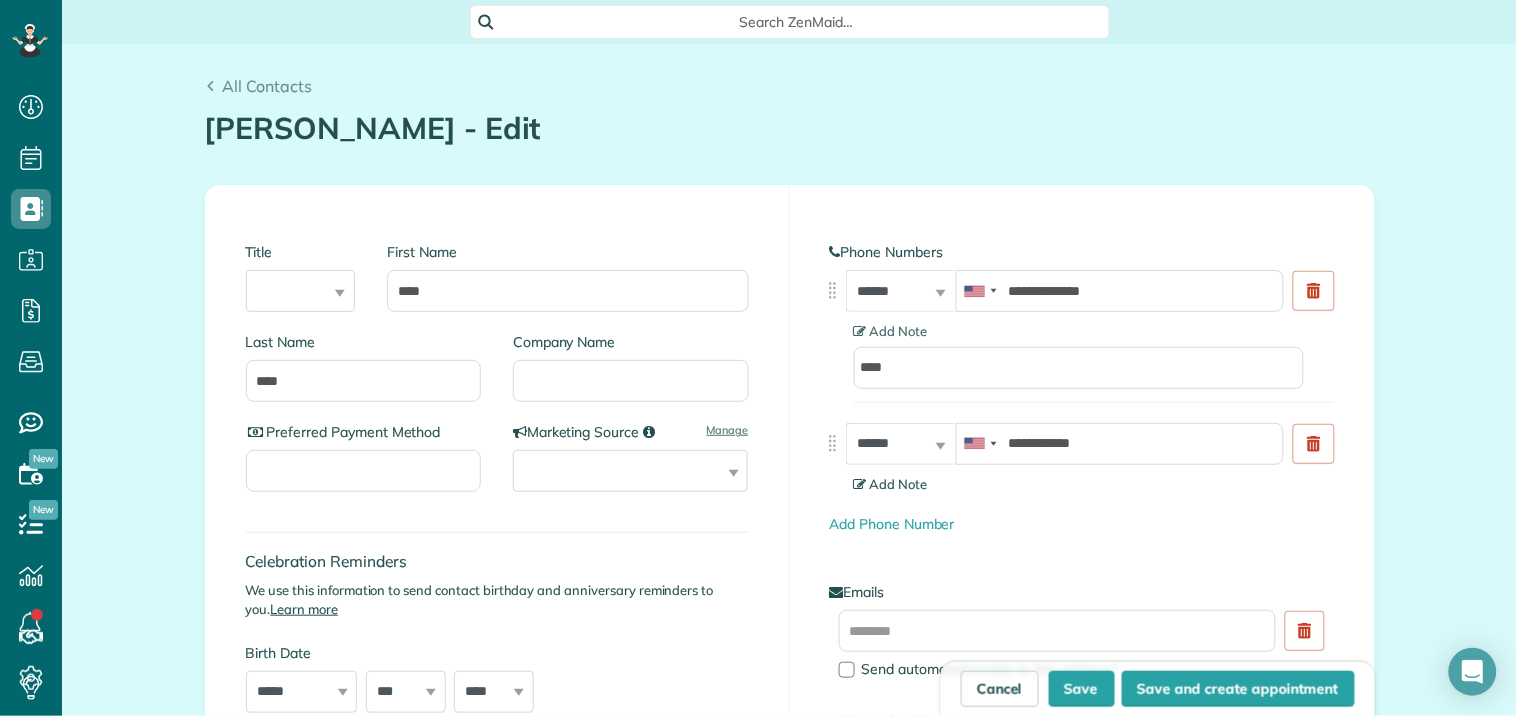 click on "Add Note" at bounding box center (891, 484) 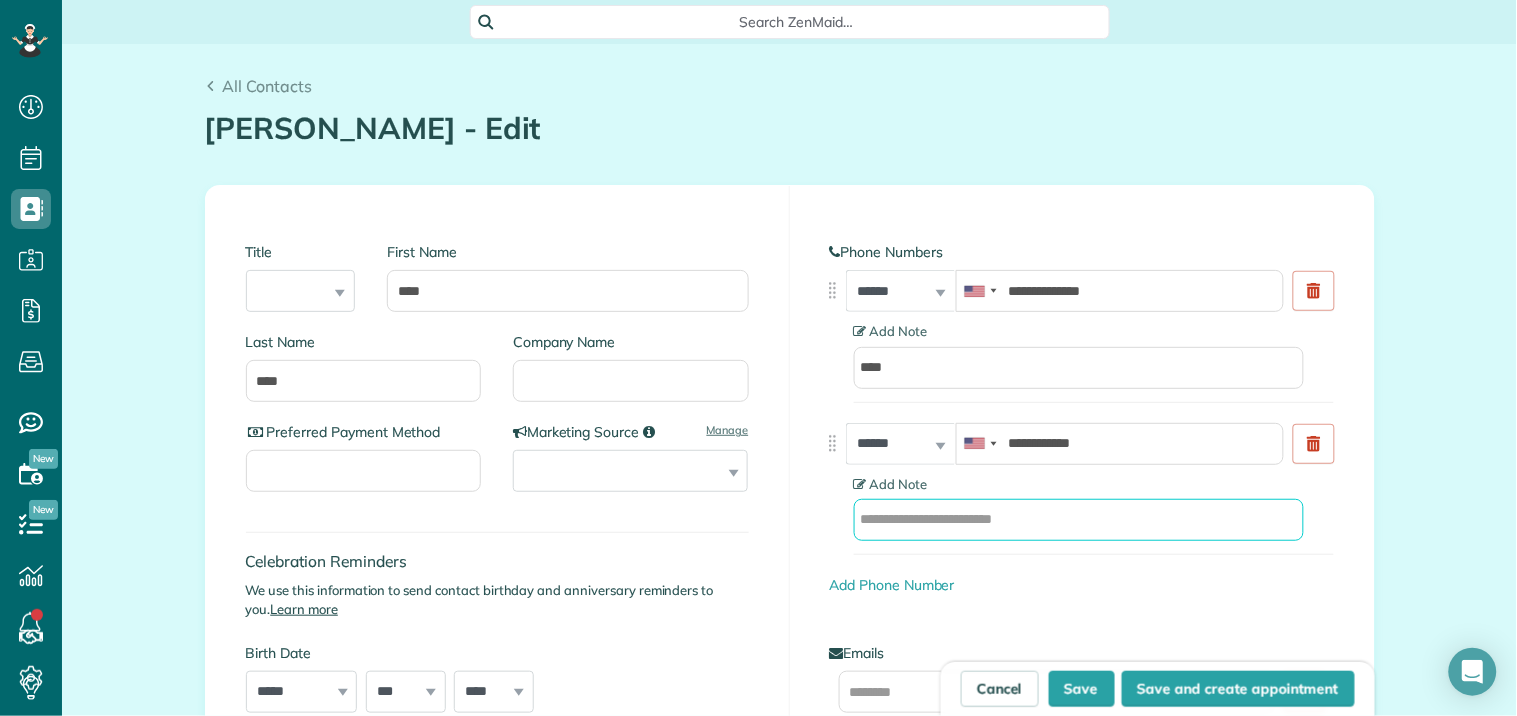 click at bounding box center (1079, 520) 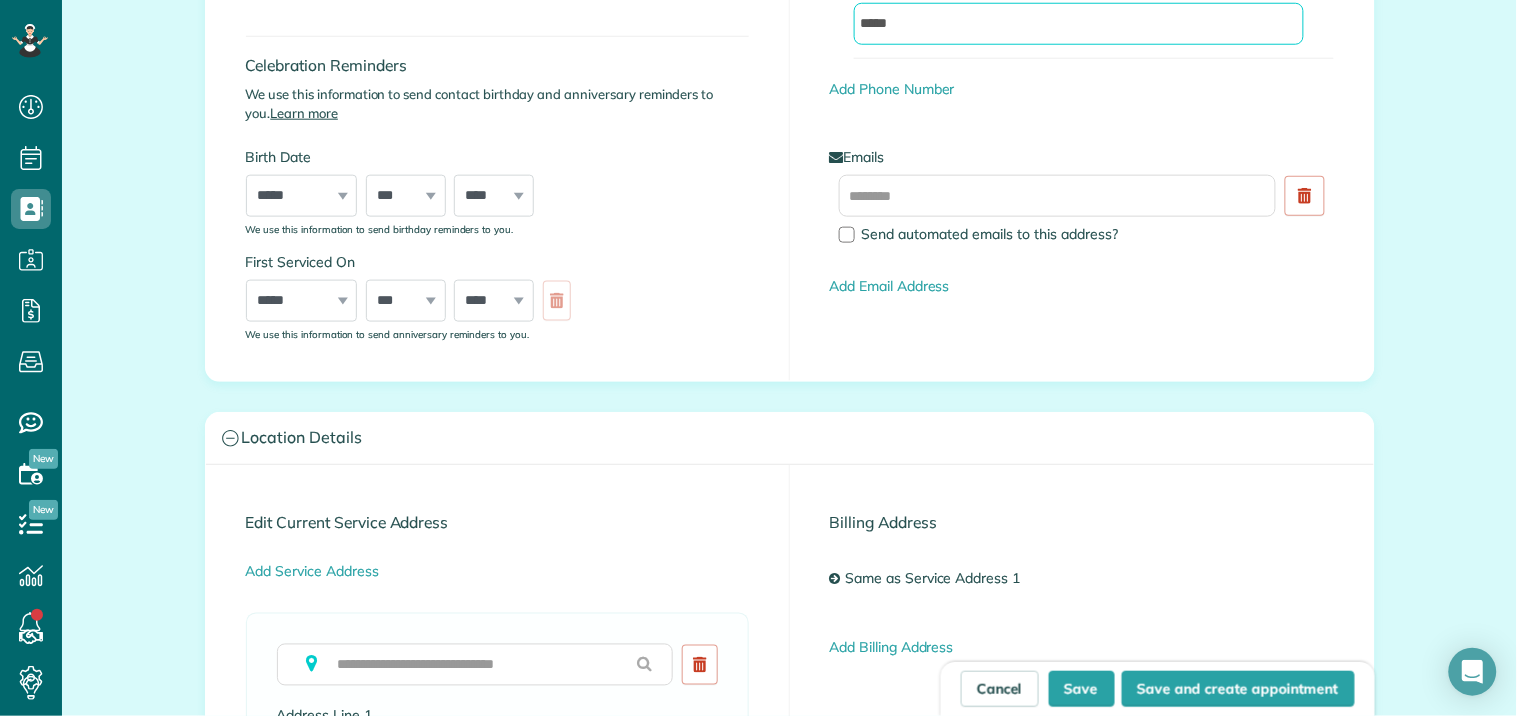 scroll, scrollTop: 555, scrollLeft: 0, axis: vertical 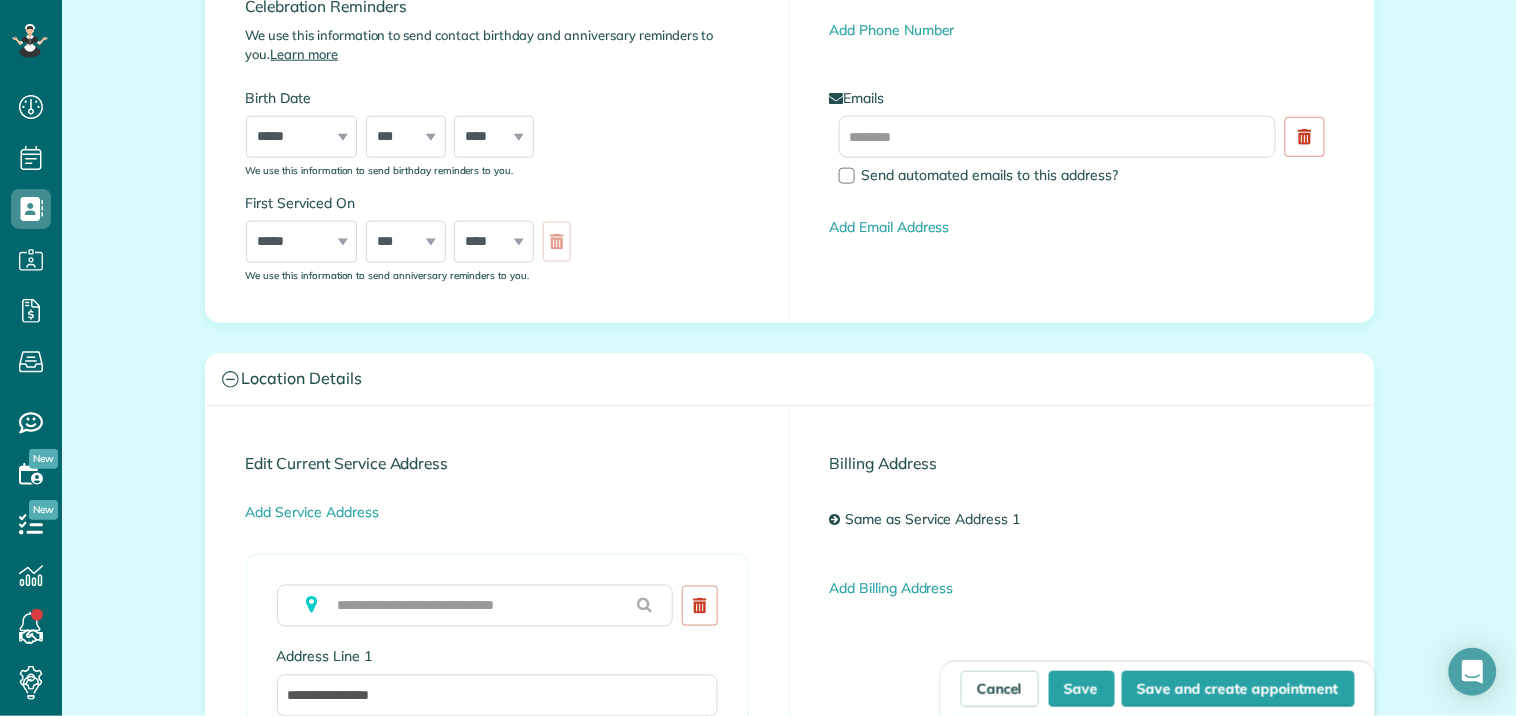 type on "*****" 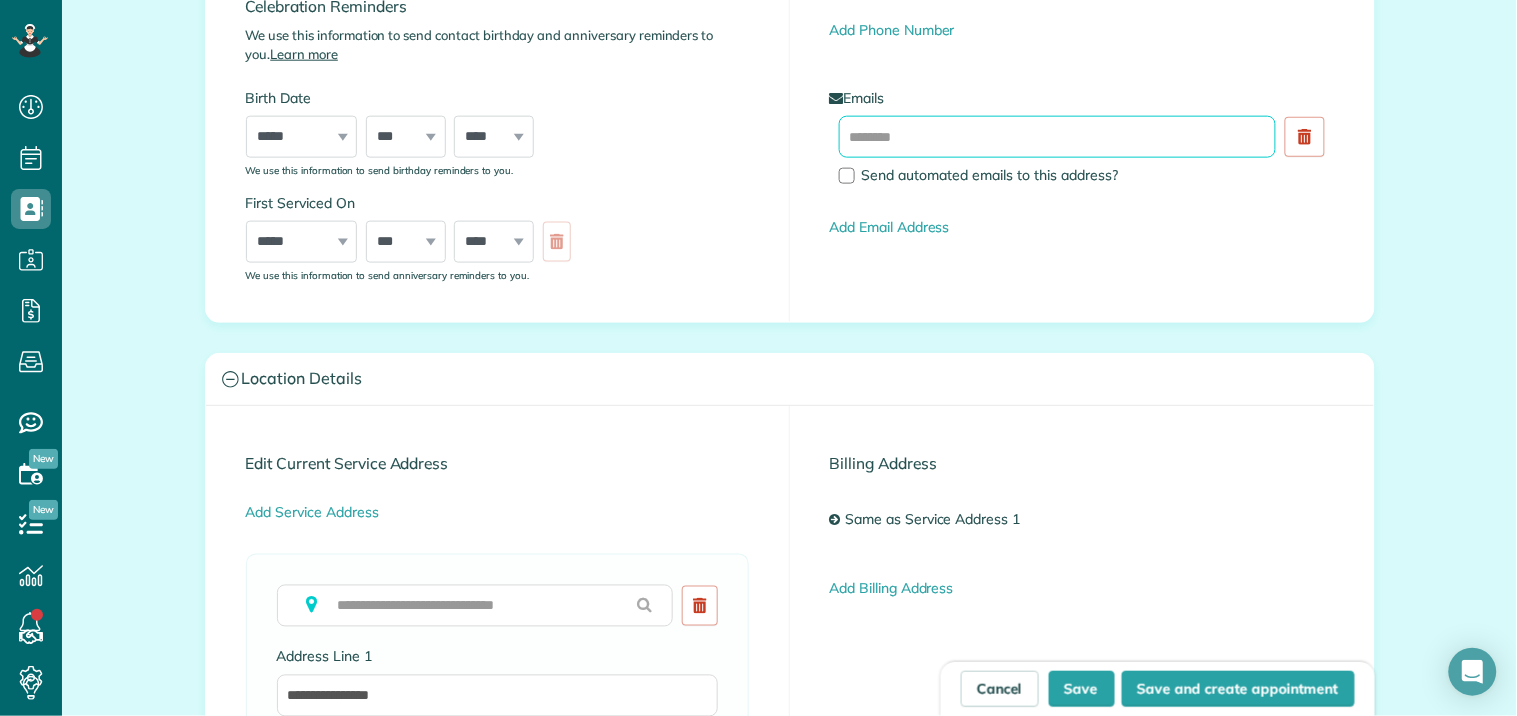 click at bounding box center (1058, 137) 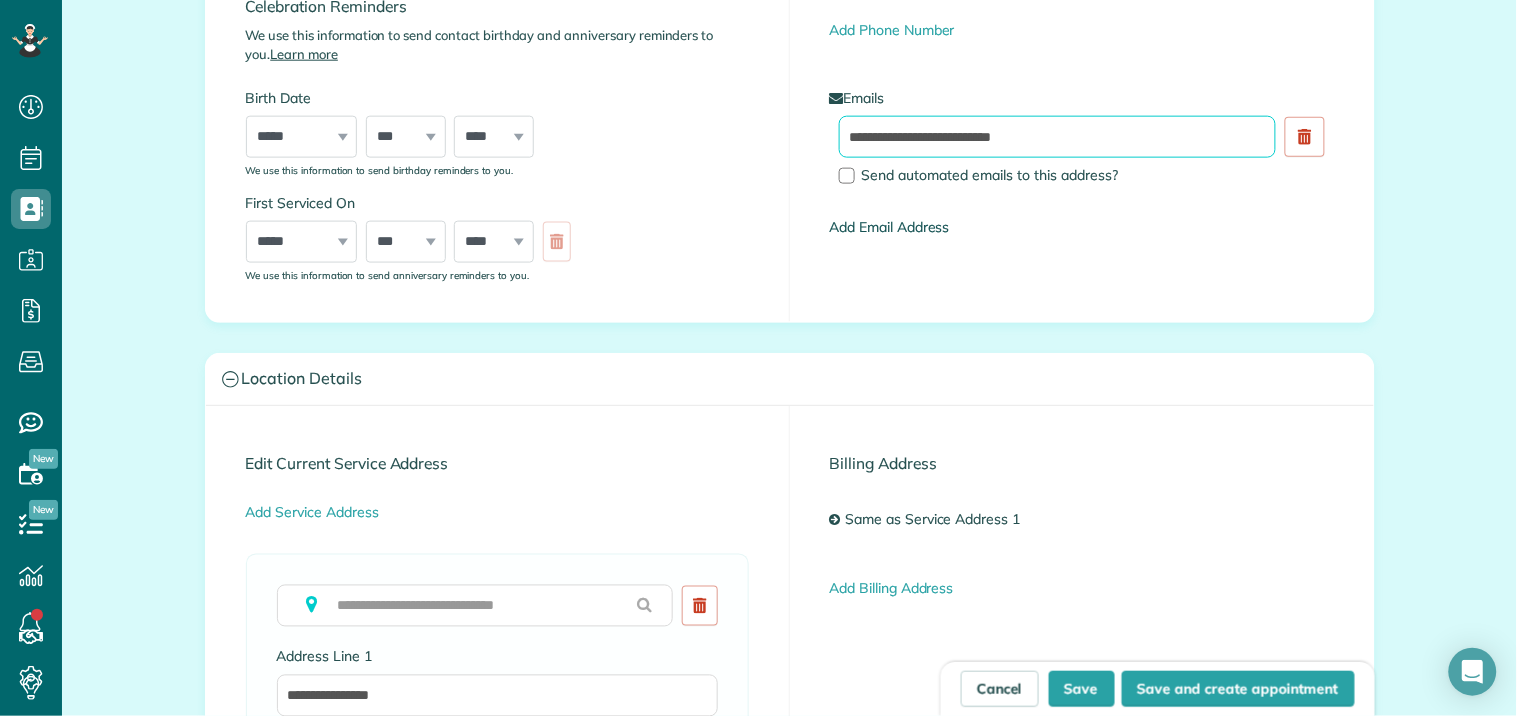type on "**********" 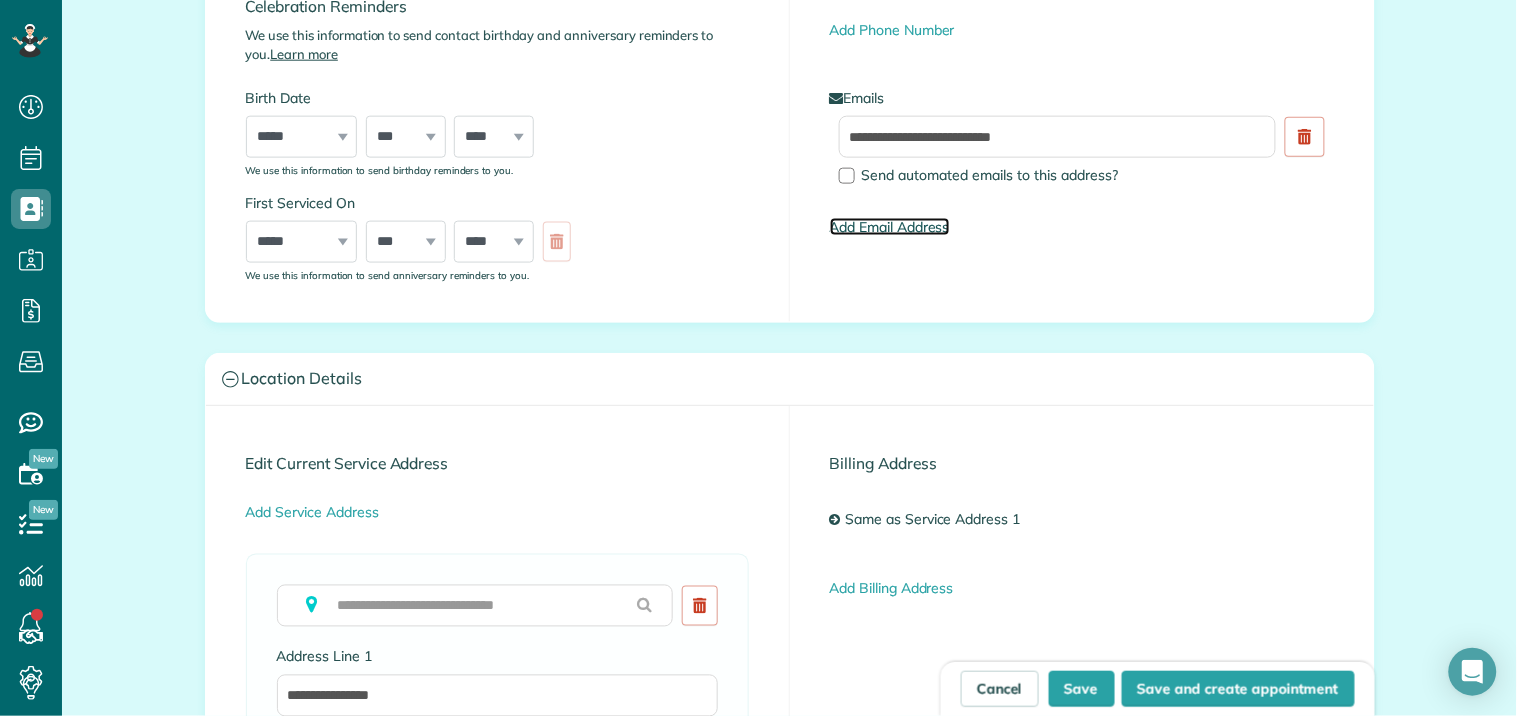 click on "Add Email Address" at bounding box center (890, 227) 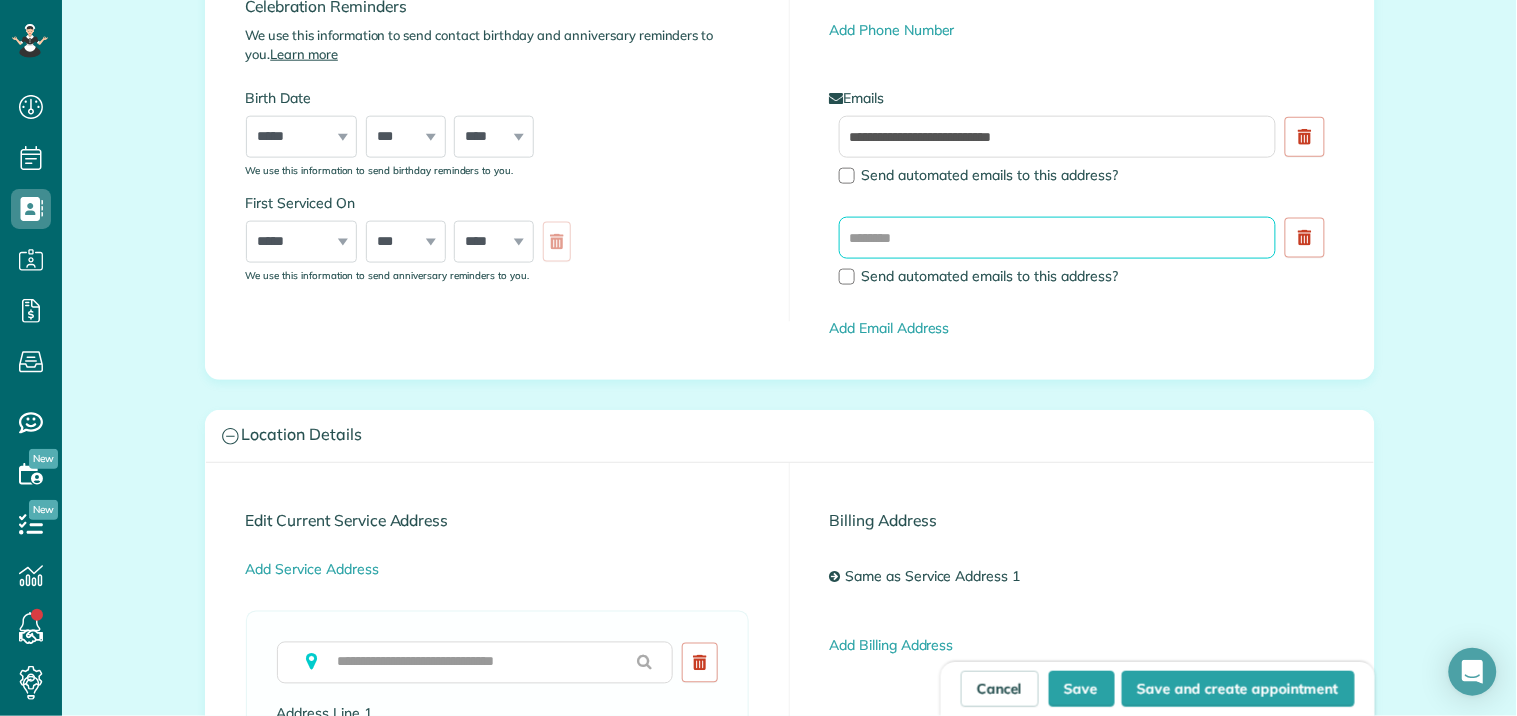 click at bounding box center [1058, 238] 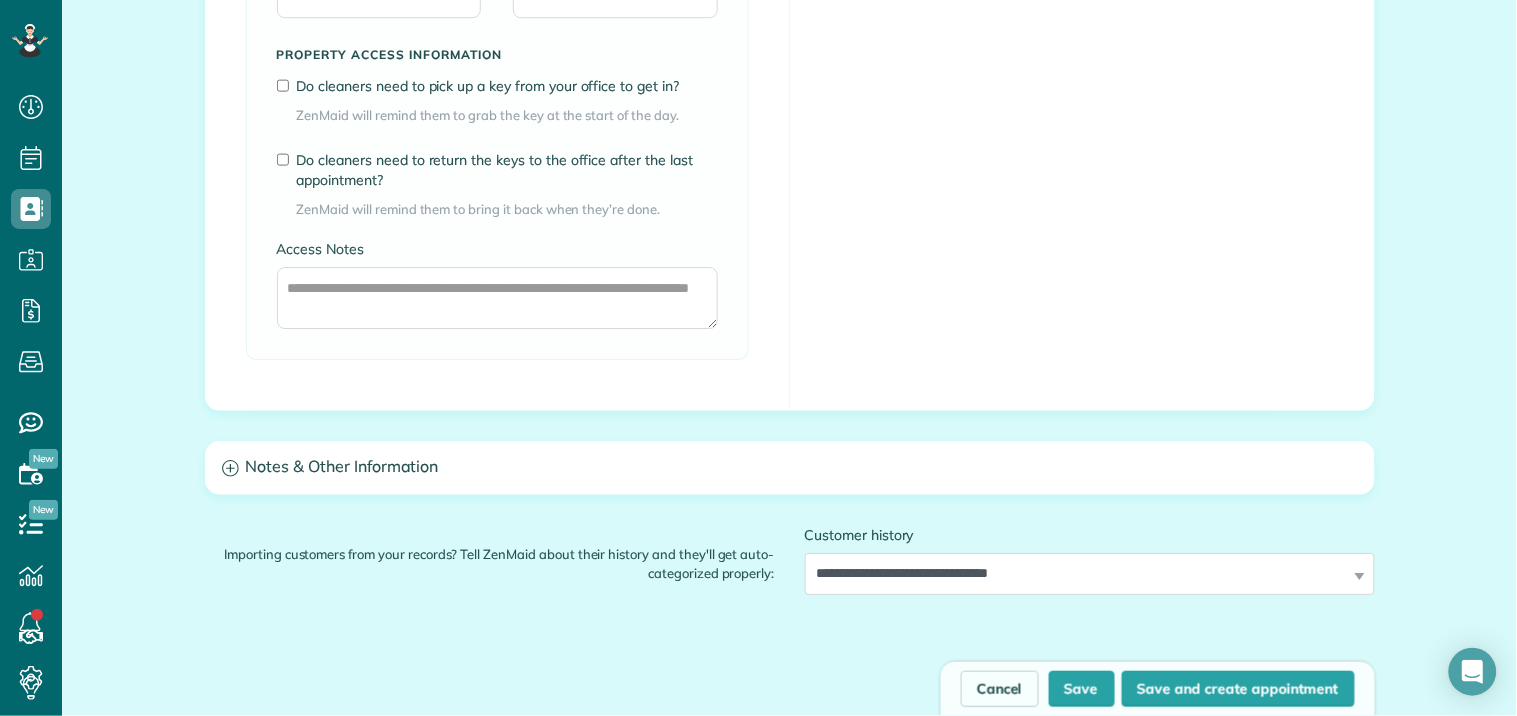 scroll, scrollTop: 1666, scrollLeft: 0, axis: vertical 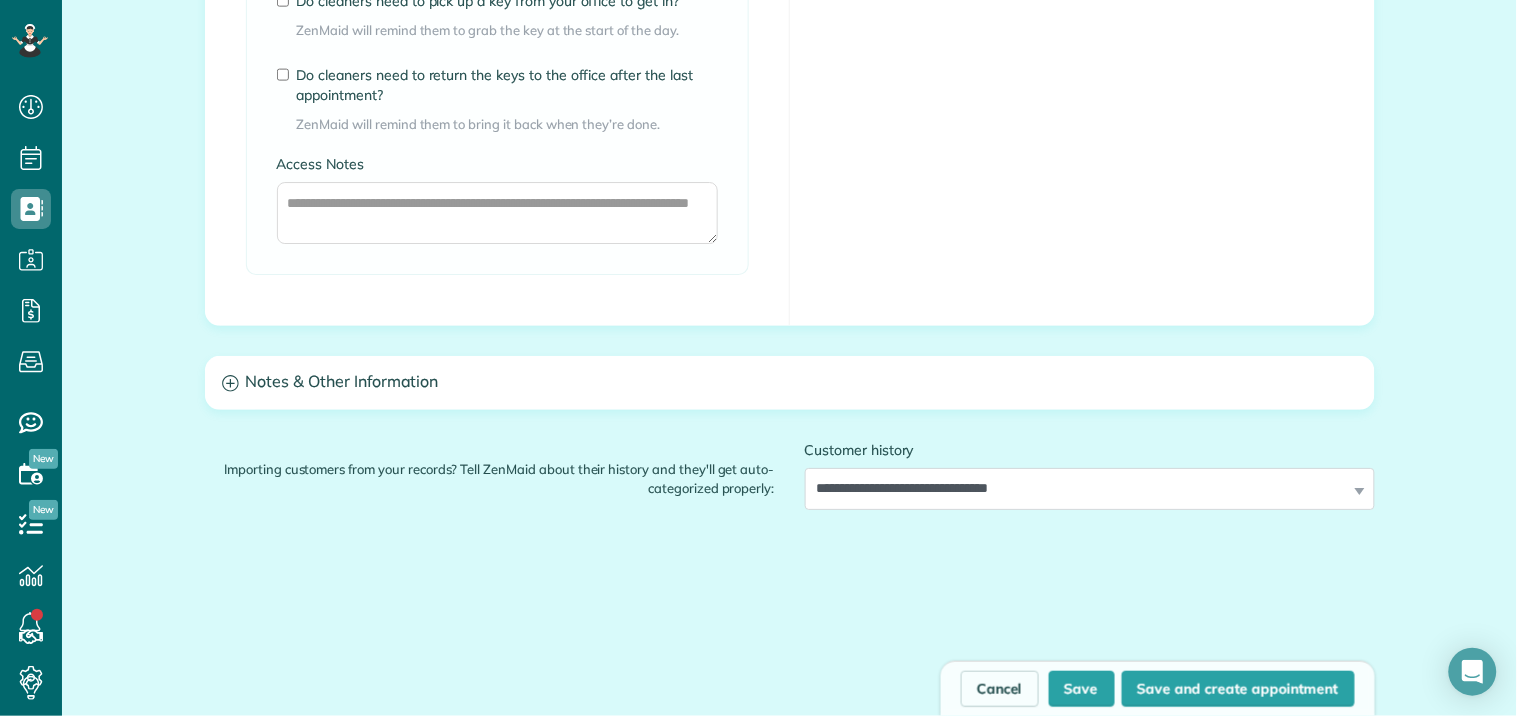 type on "**********" 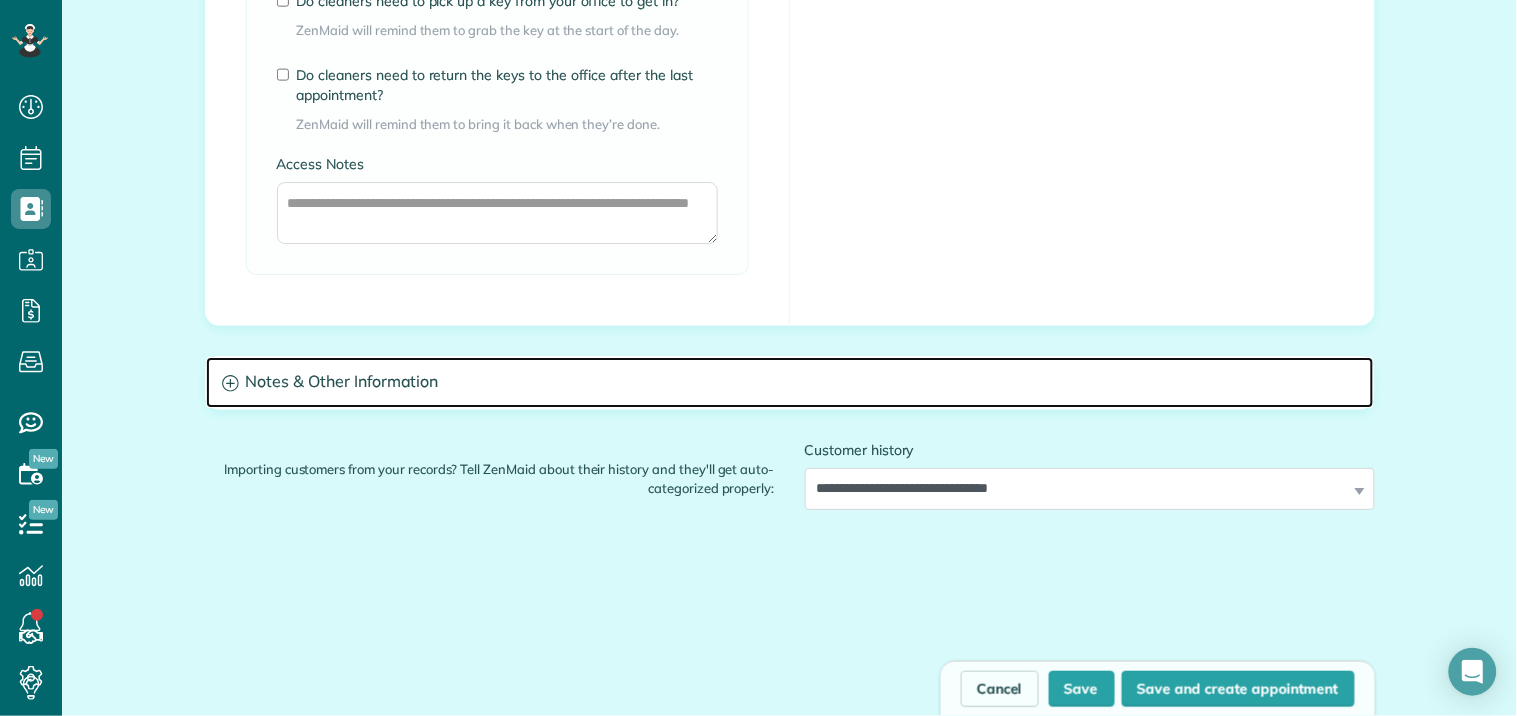 click 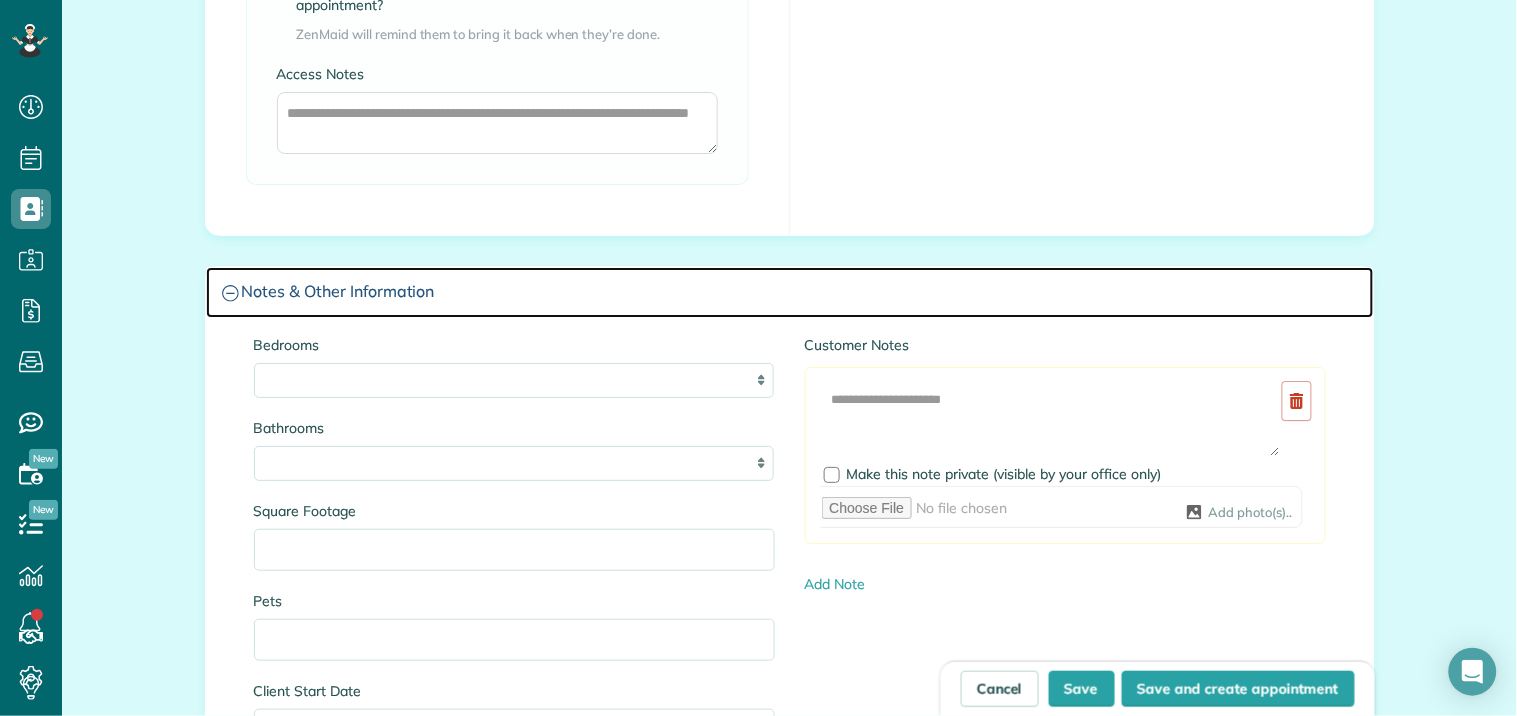 scroll, scrollTop: 2000, scrollLeft: 0, axis: vertical 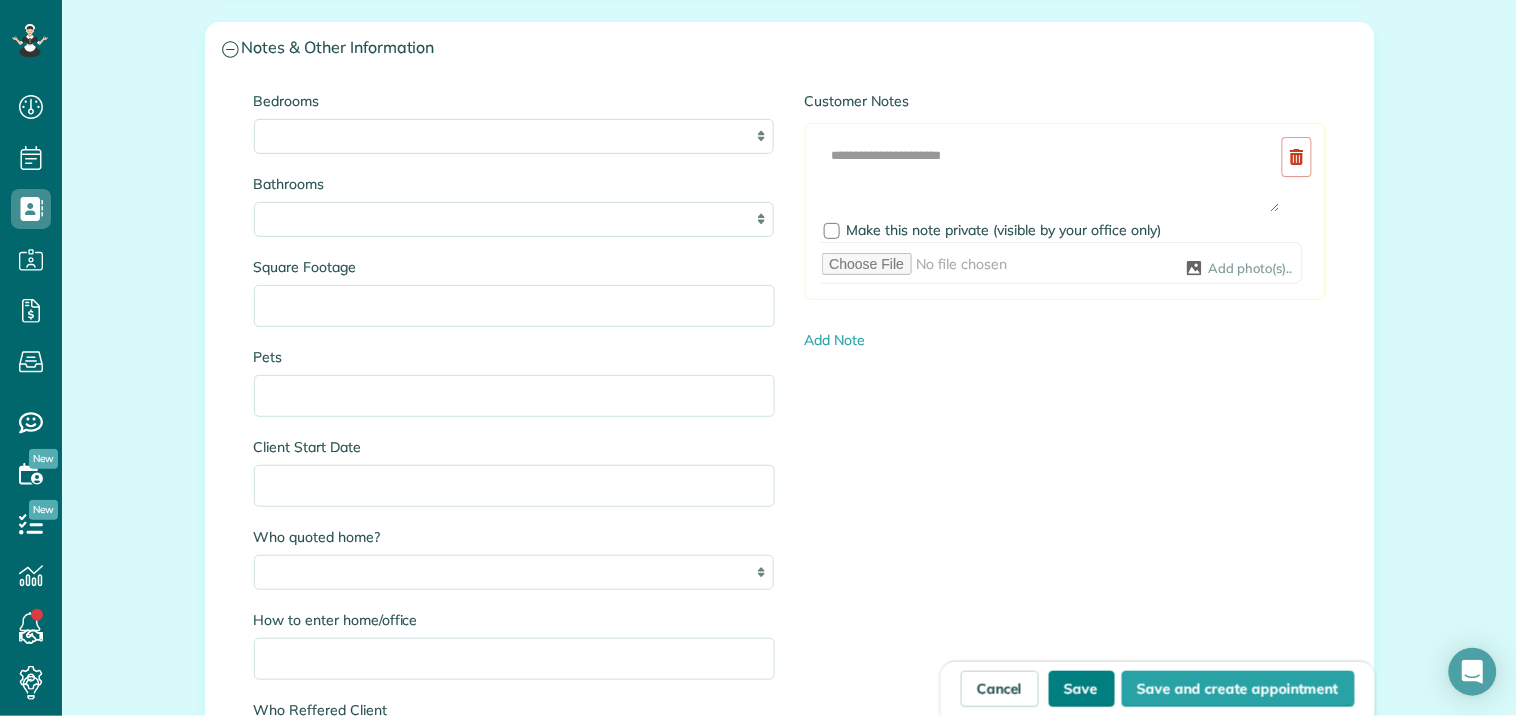 click on "Save" at bounding box center (1082, 689) 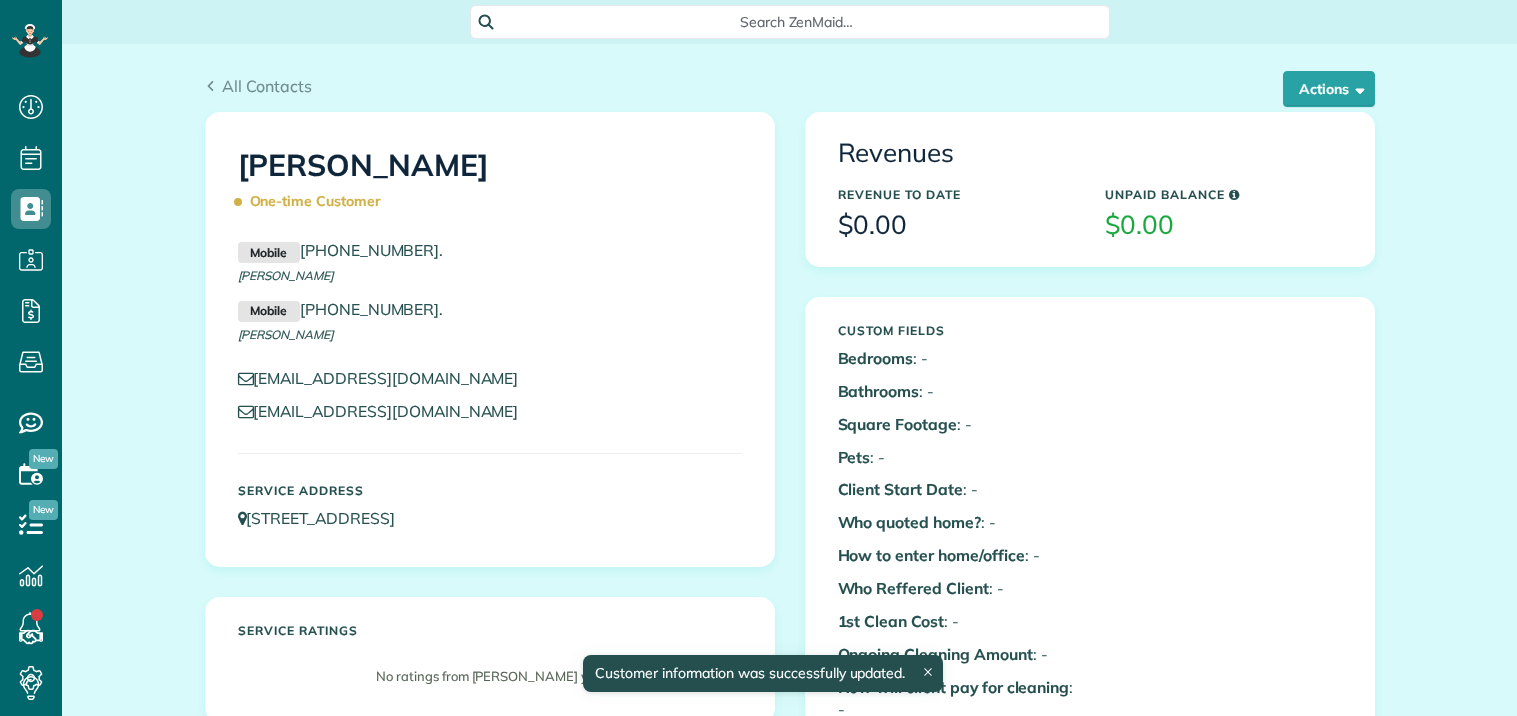 scroll, scrollTop: 0, scrollLeft: 0, axis: both 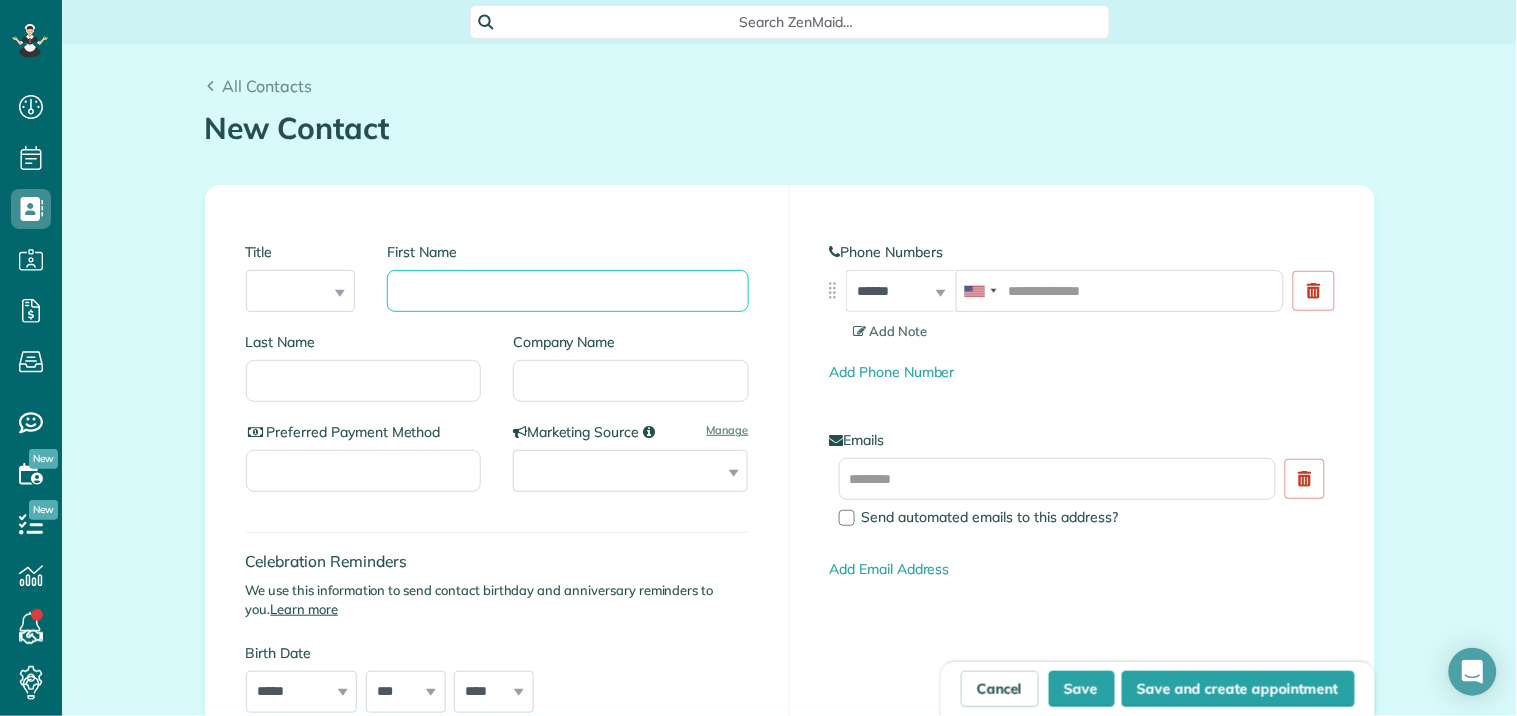 click on "First Name" at bounding box center (567, 291) 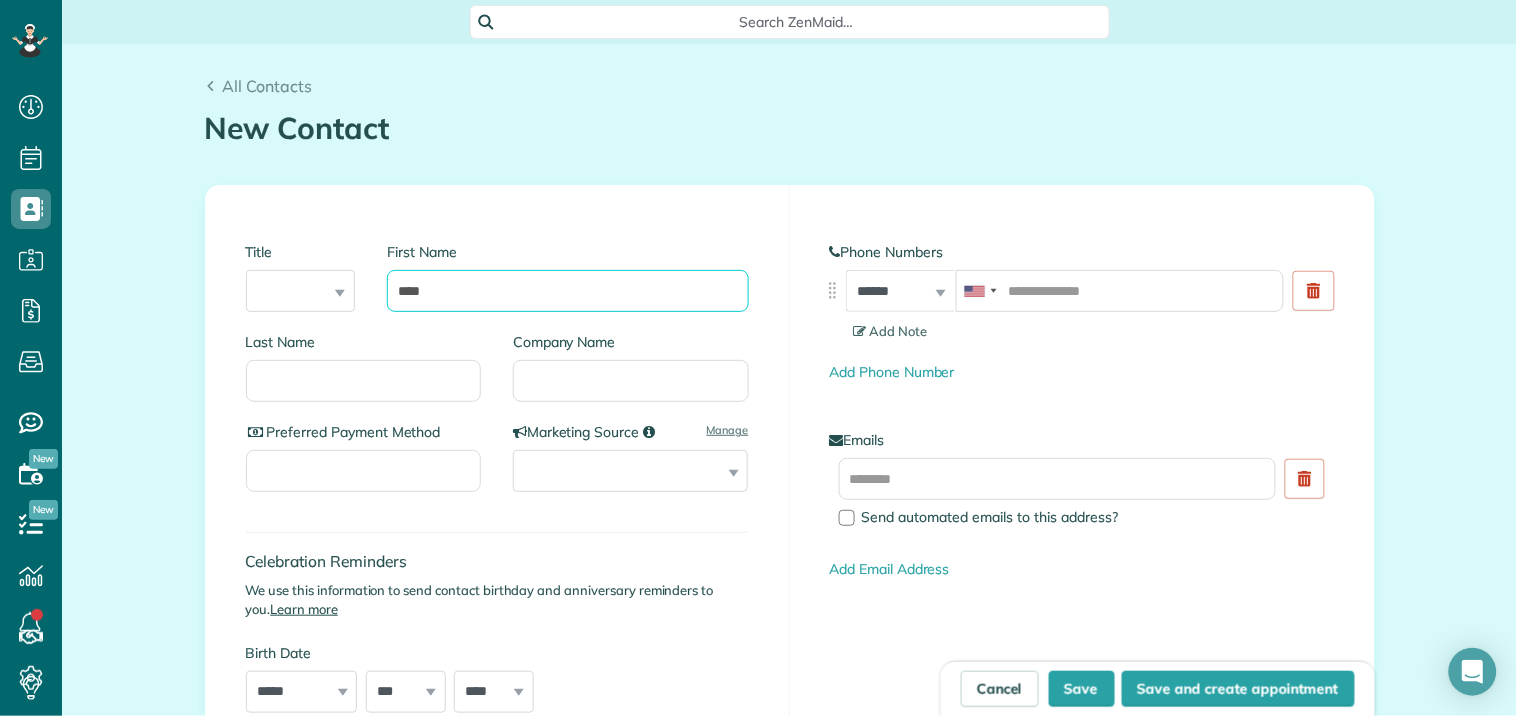 type on "****" 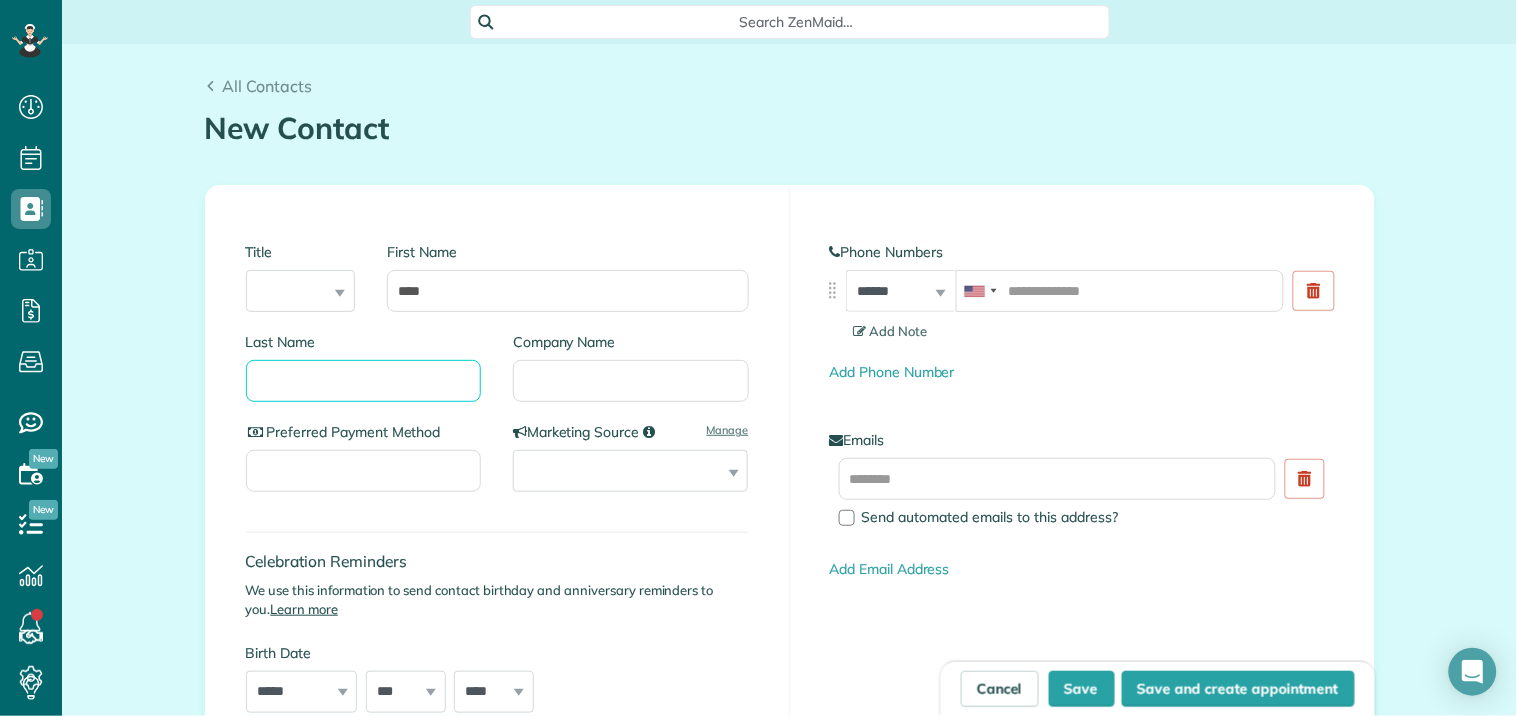 click on "Last Name" at bounding box center [364, 381] 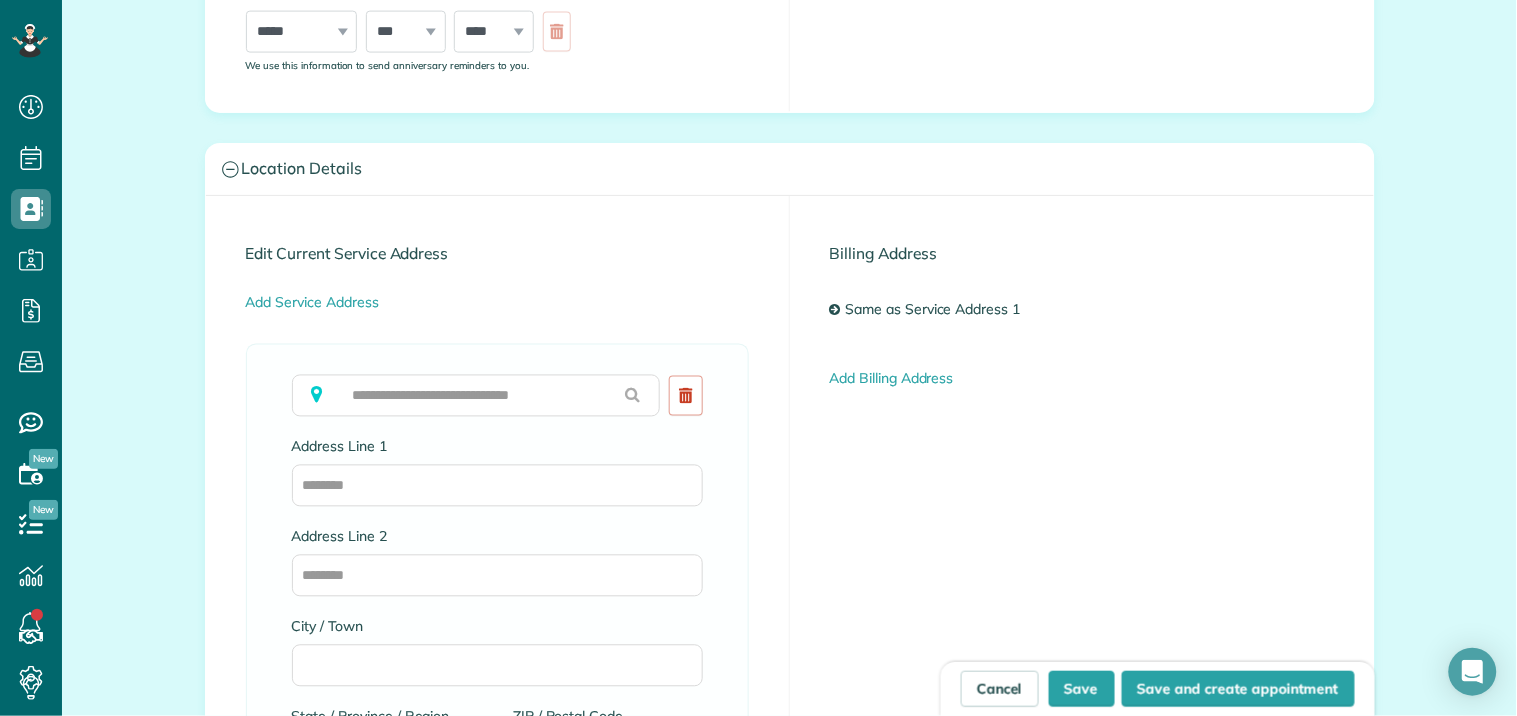 scroll, scrollTop: 777, scrollLeft: 0, axis: vertical 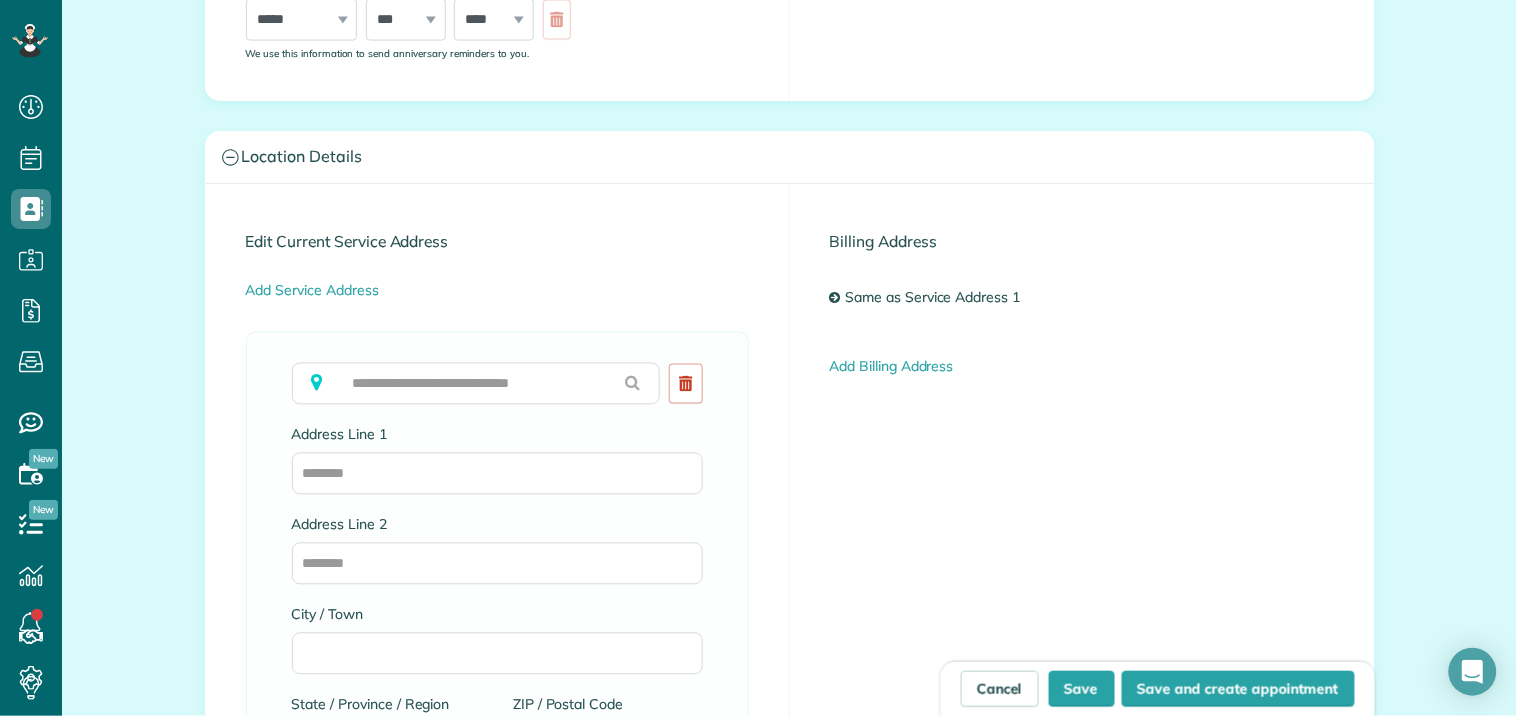 type on "*******" 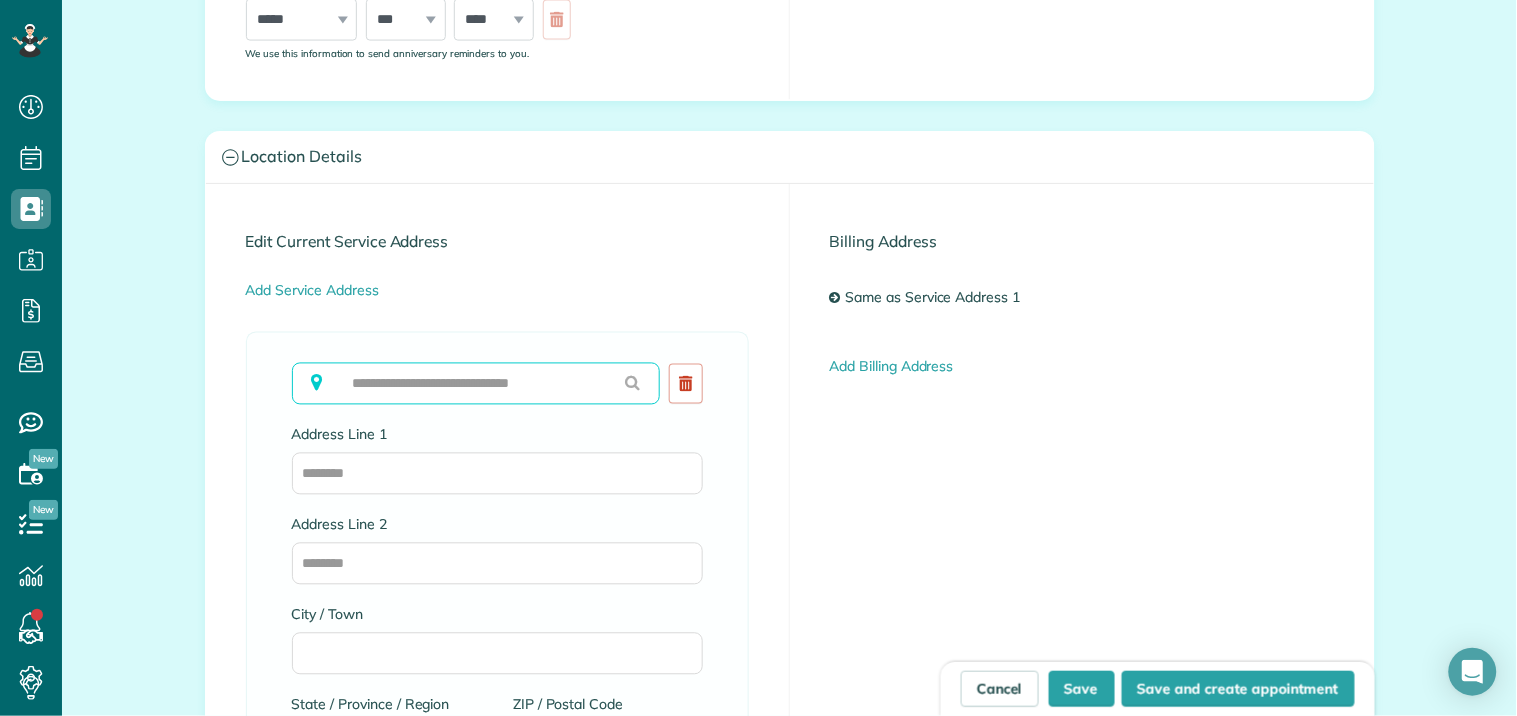click at bounding box center (476, 384) 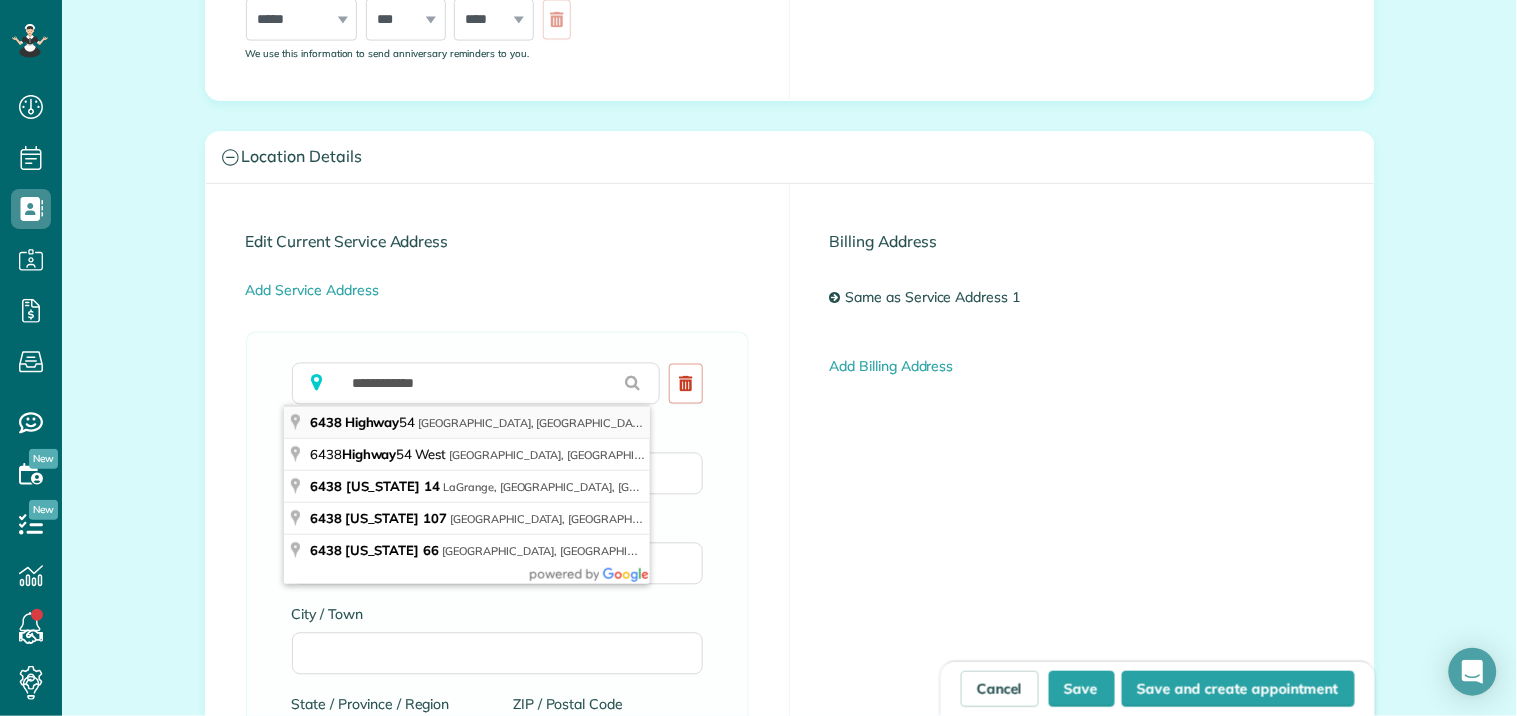 type on "**********" 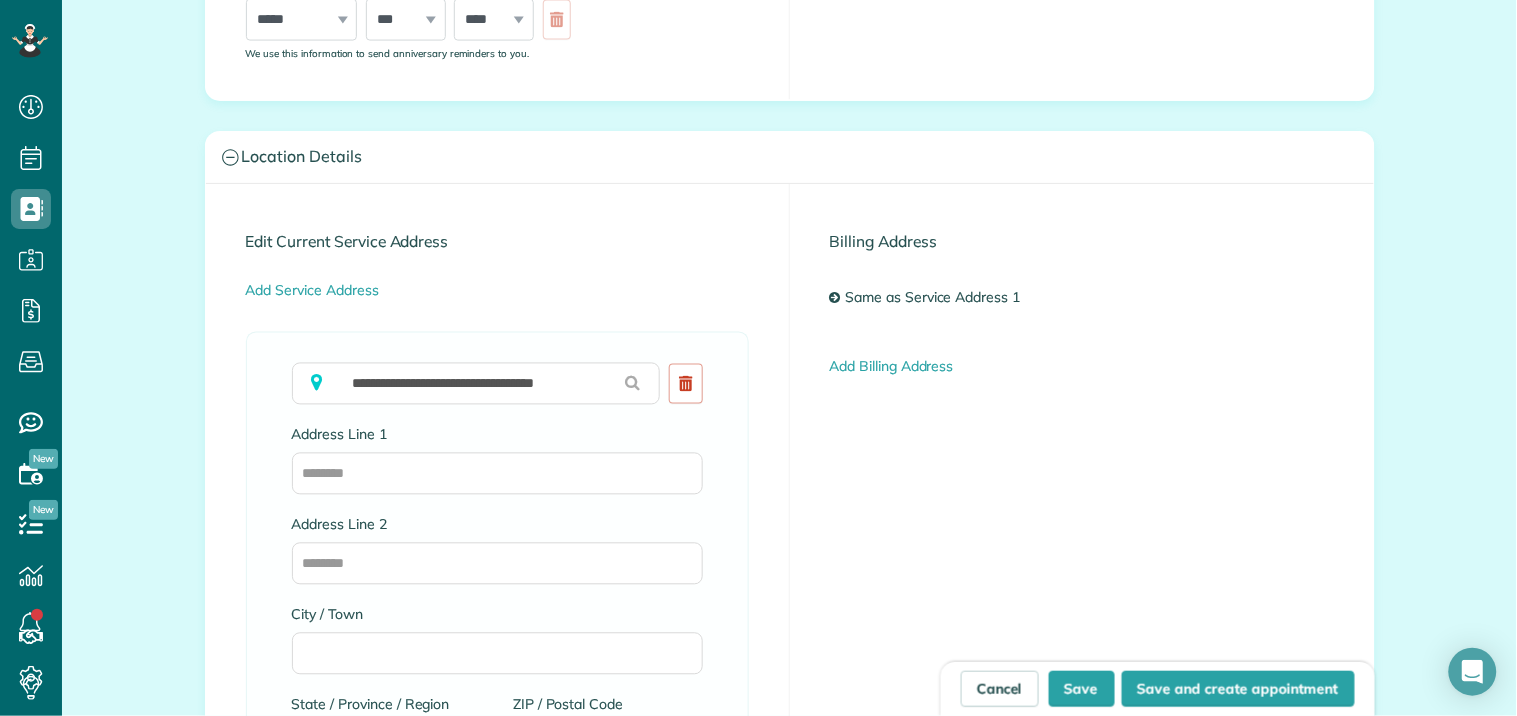 type on "**********" 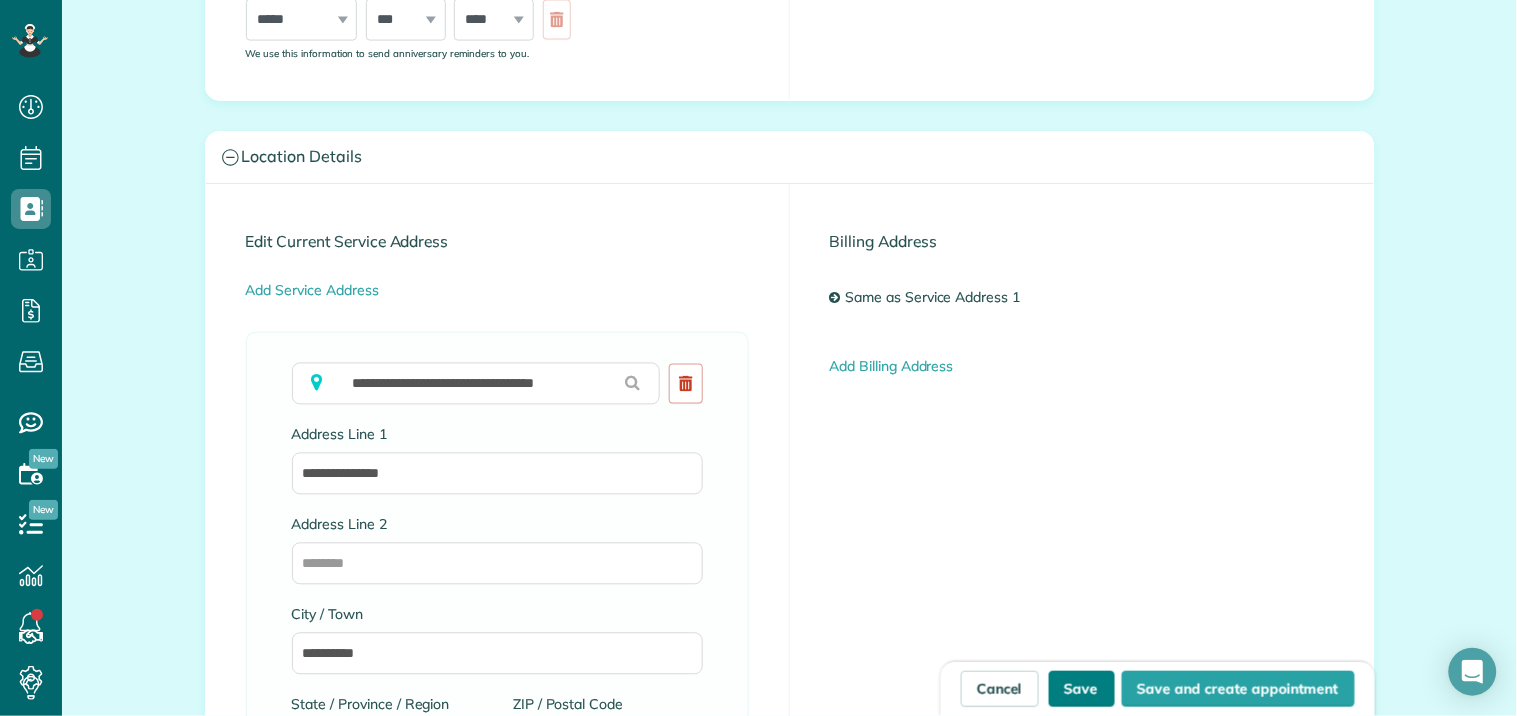 click on "Save" at bounding box center (1082, 689) 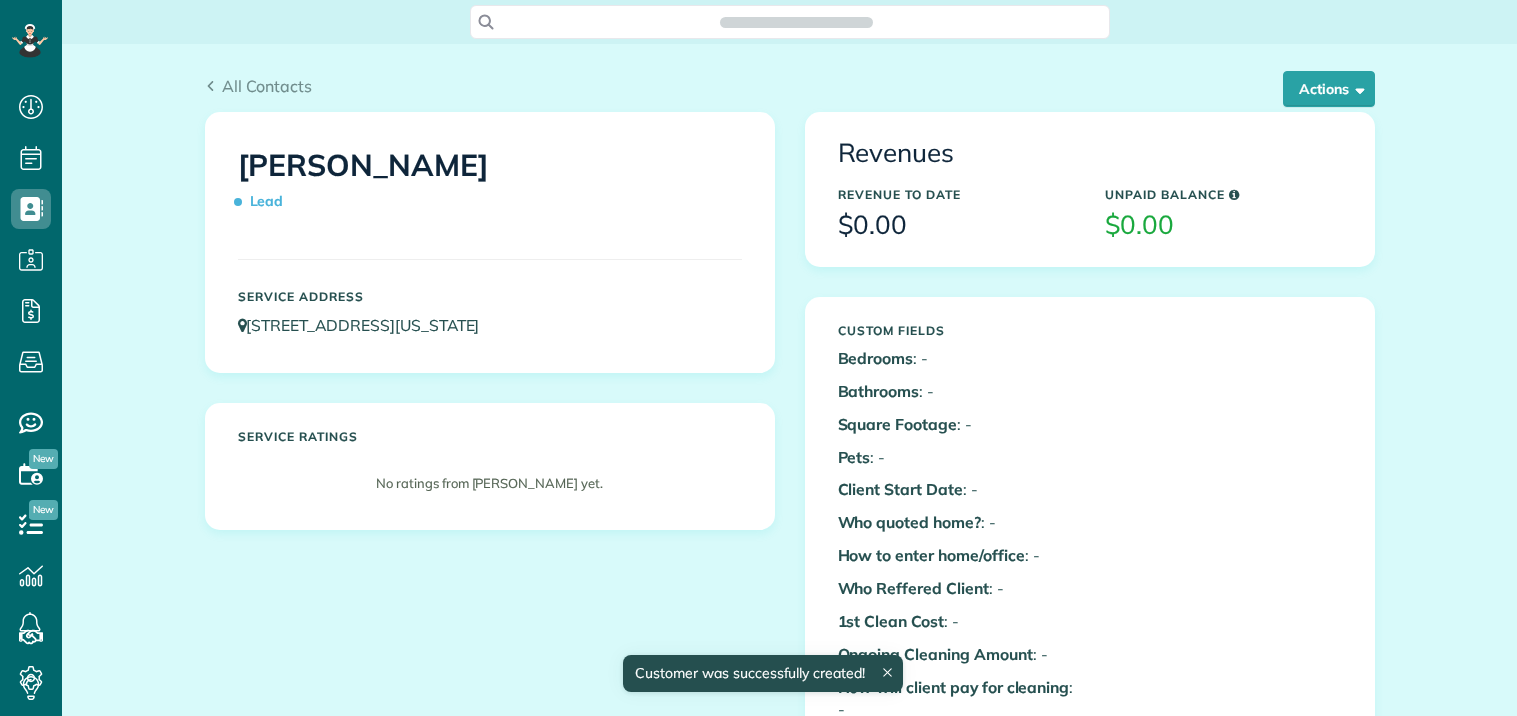 scroll, scrollTop: 0, scrollLeft: 0, axis: both 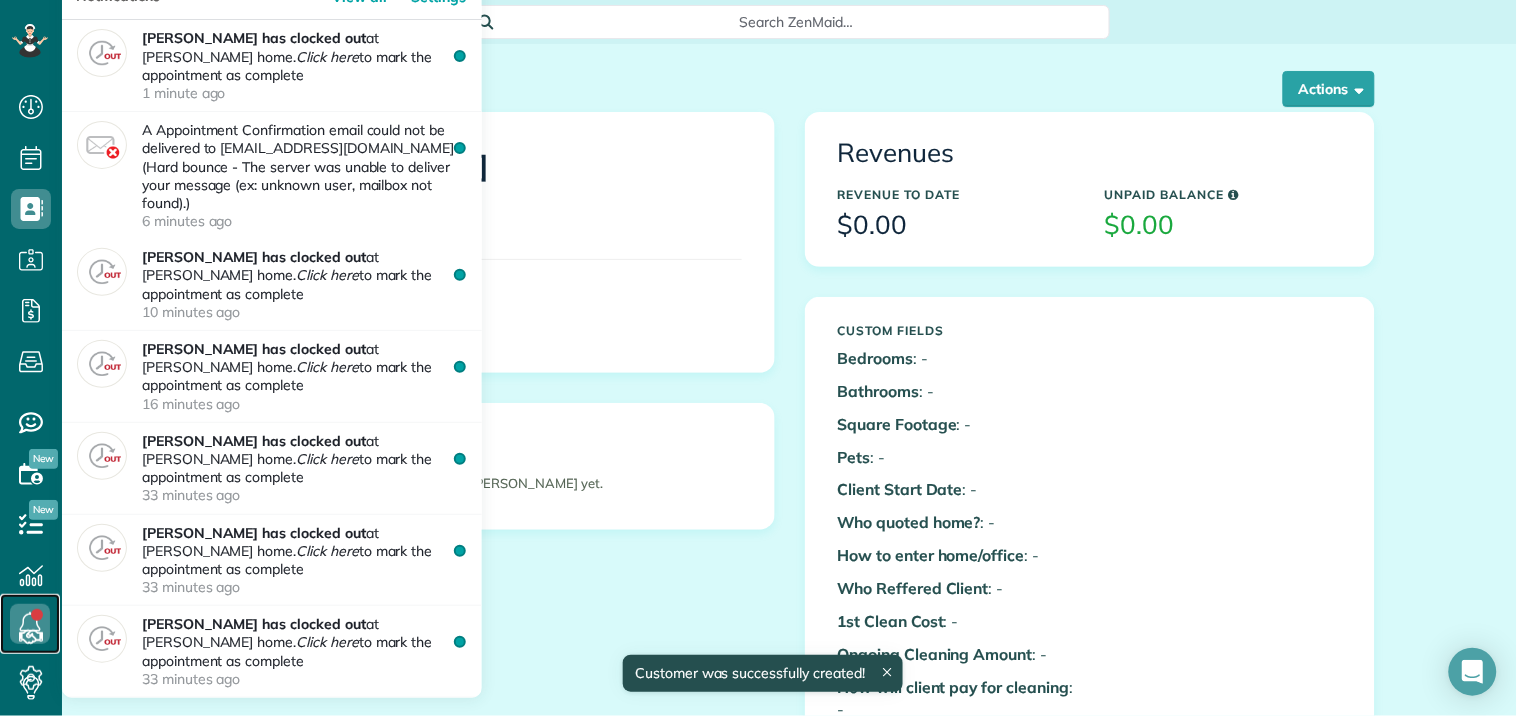 click 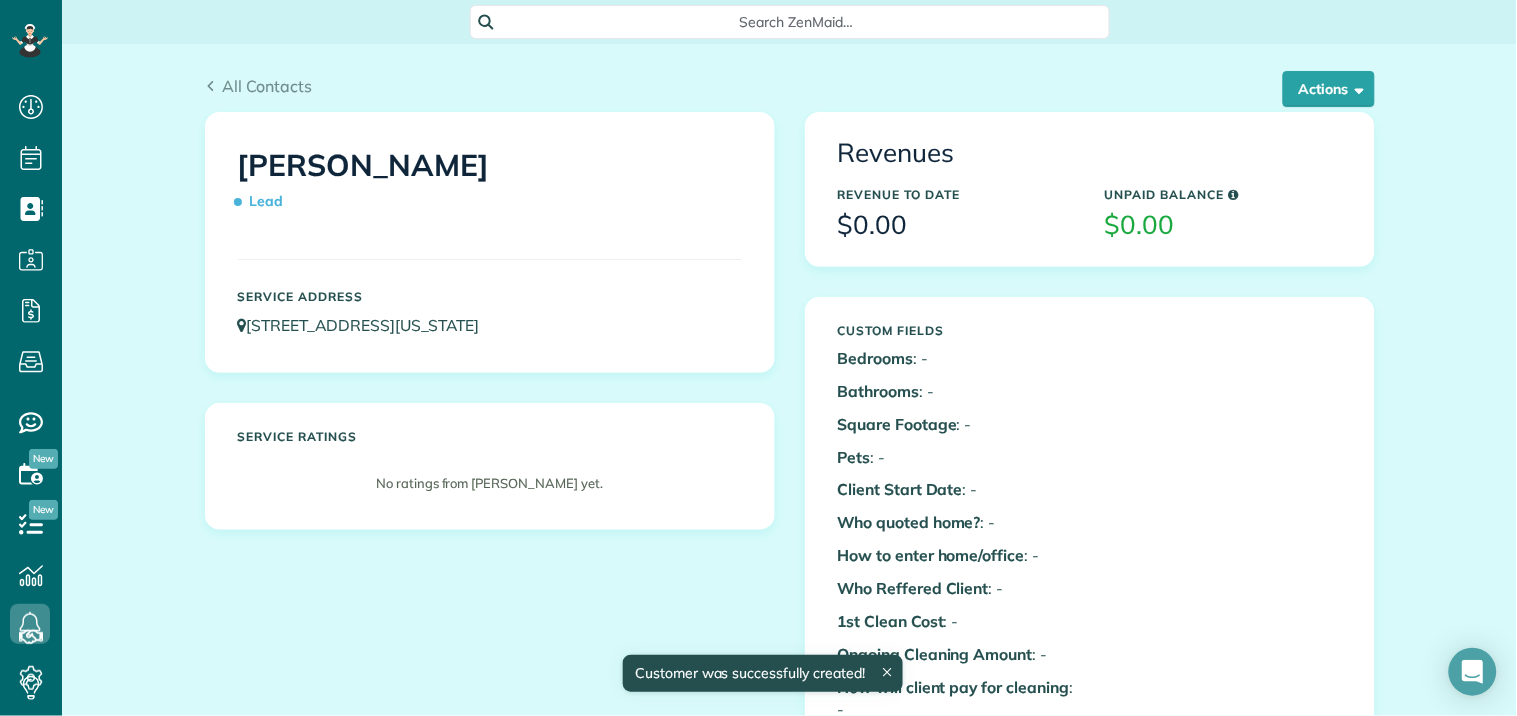click on "All Contacts" at bounding box center [790, 86] 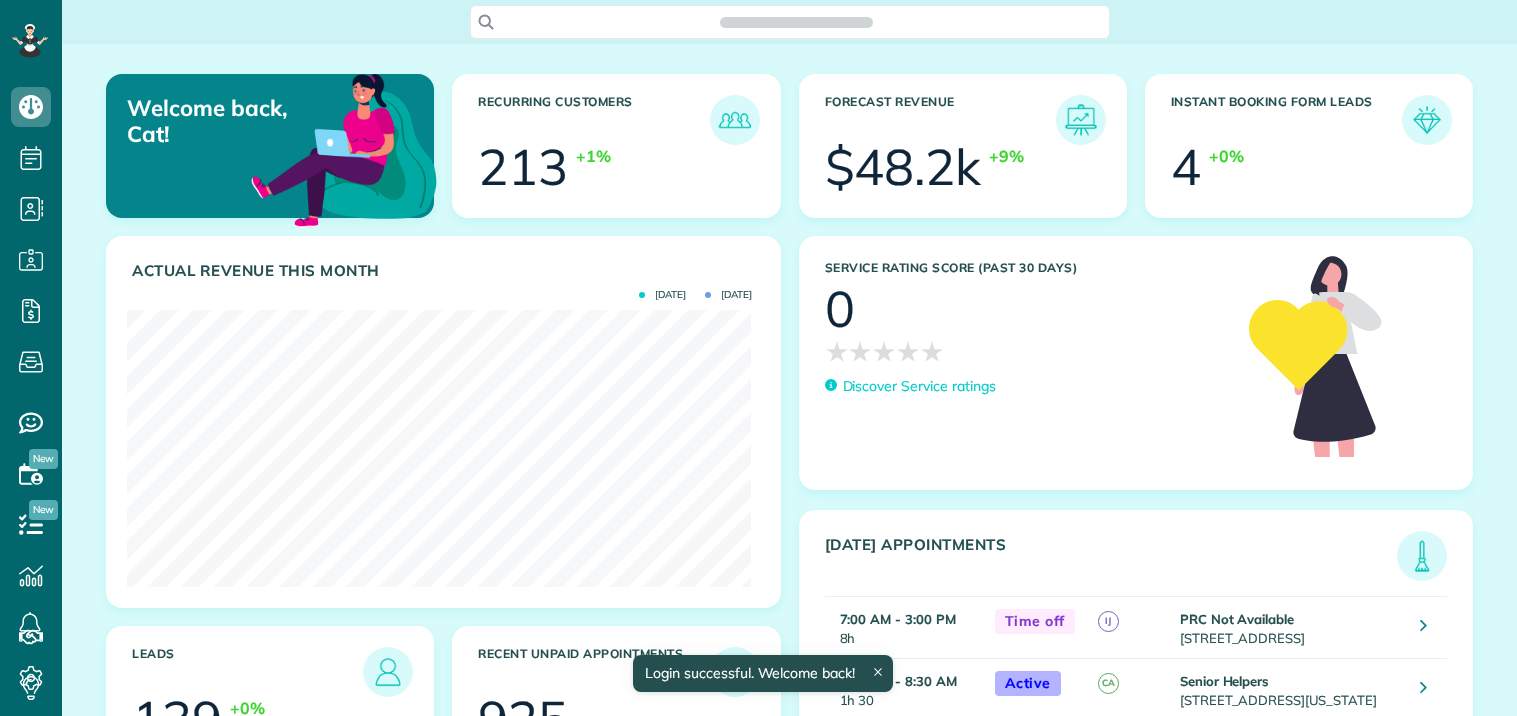 scroll, scrollTop: 0, scrollLeft: 0, axis: both 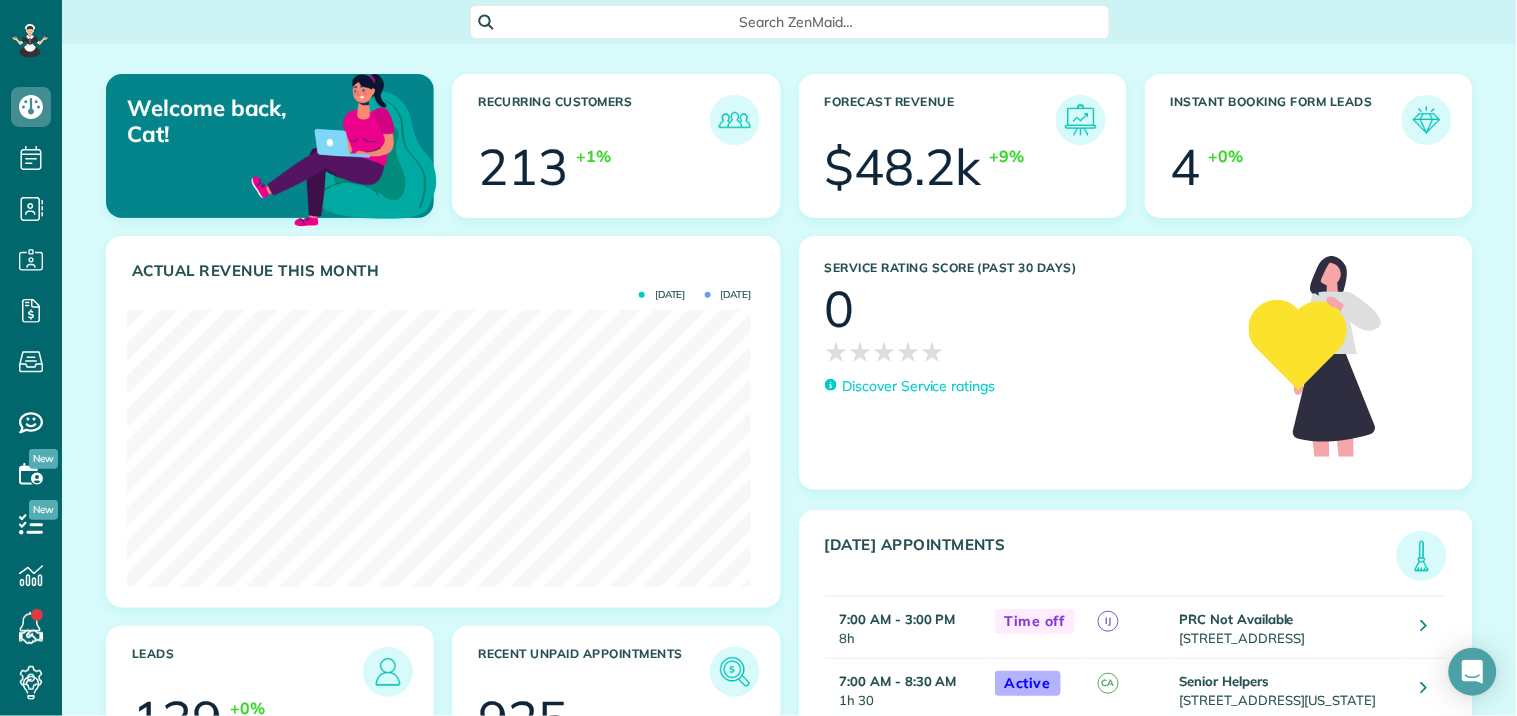click on "Search ZenMaid…" at bounding box center [797, 22] 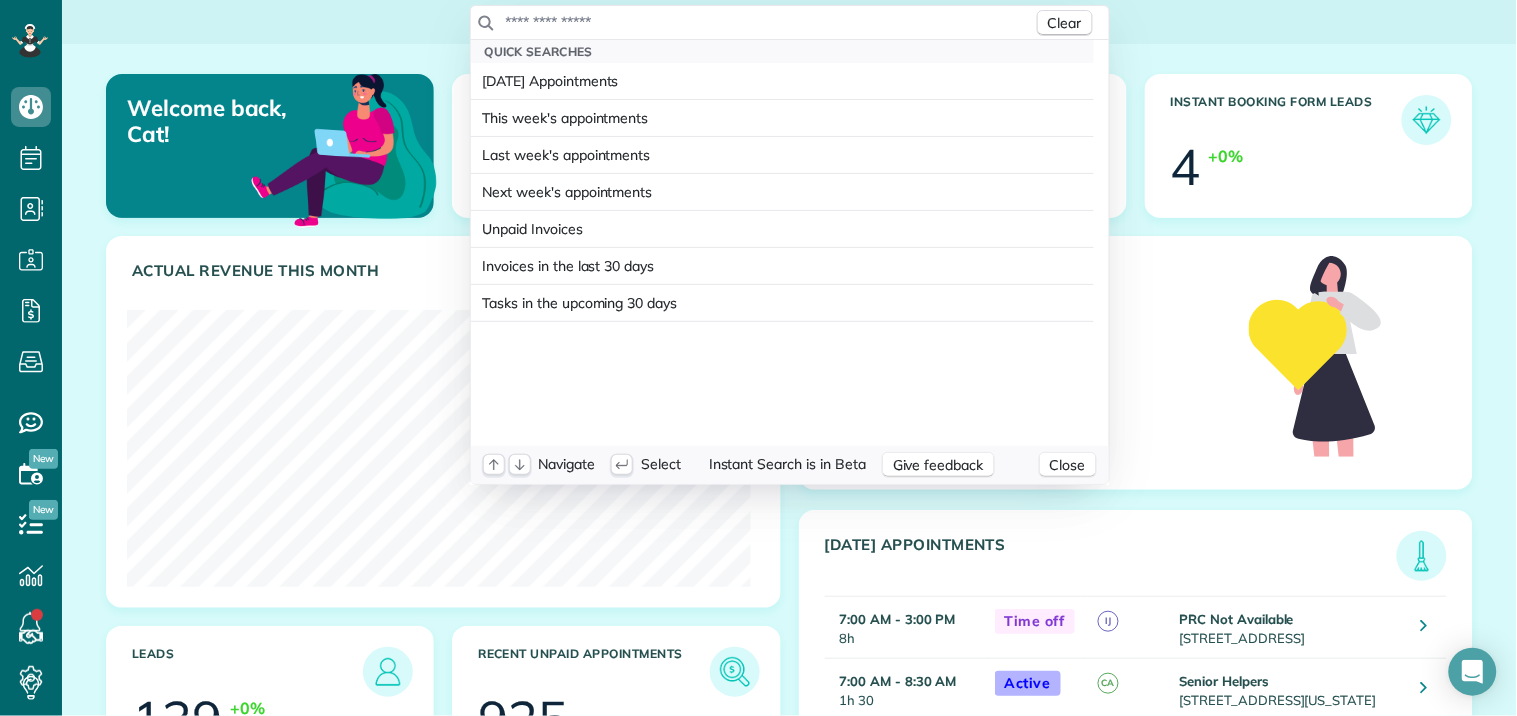 click at bounding box center [769, 22] 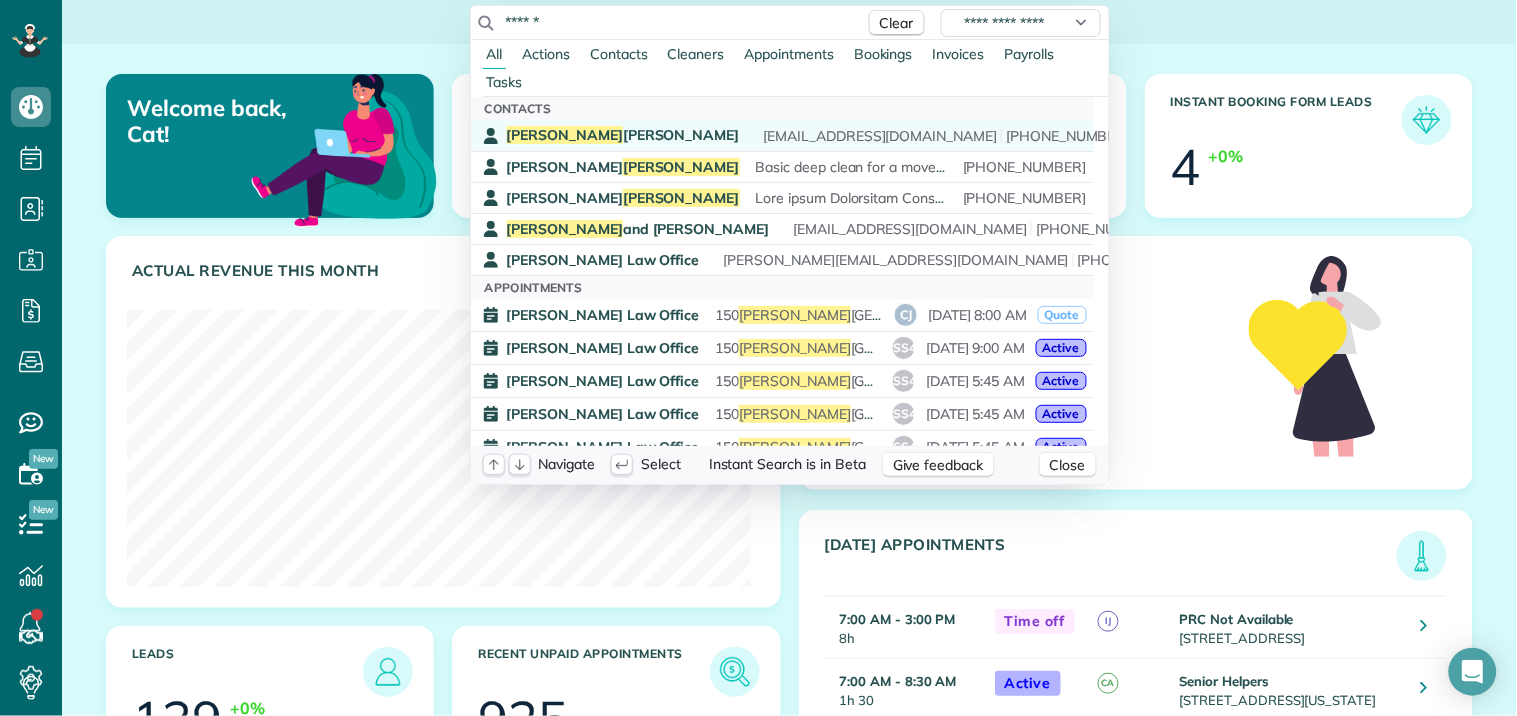 type on "******" 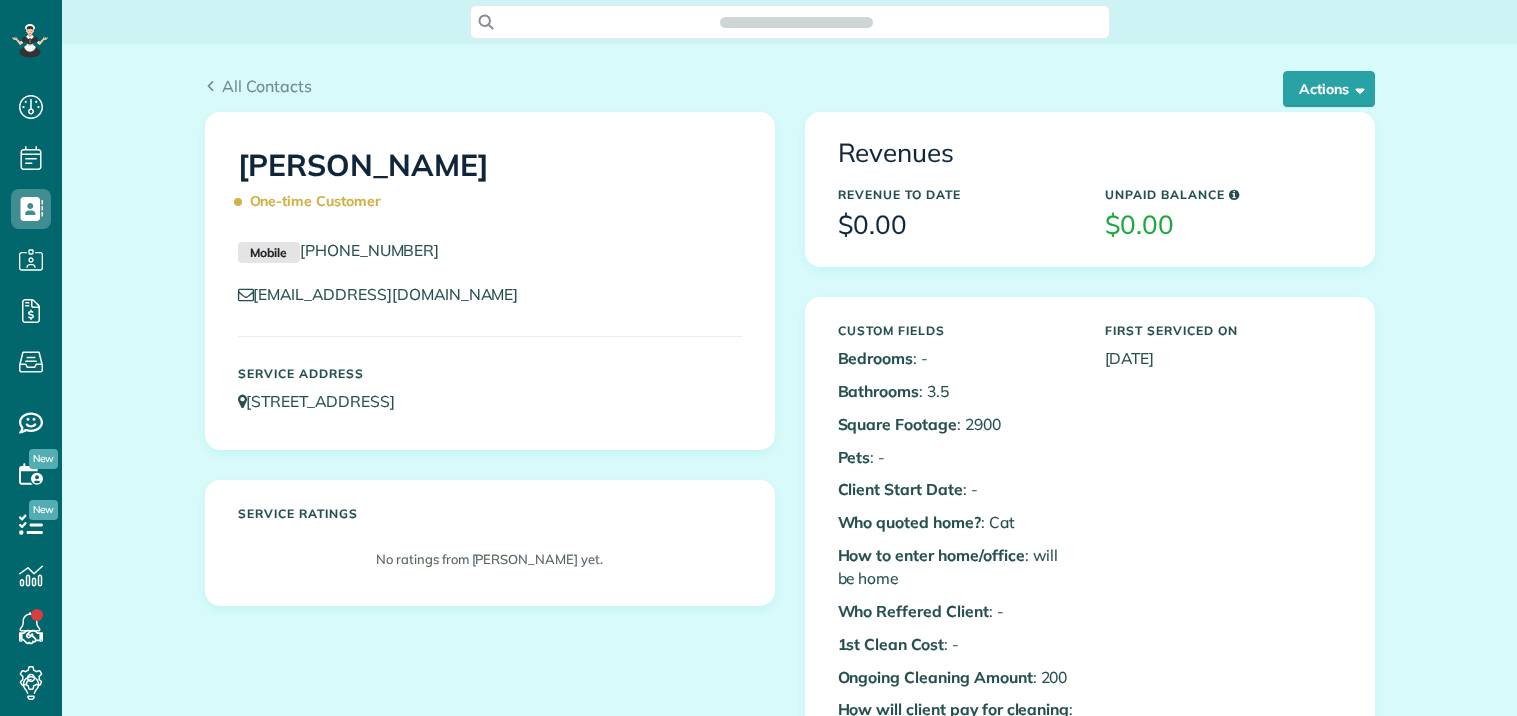 scroll, scrollTop: 0, scrollLeft: 0, axis: both 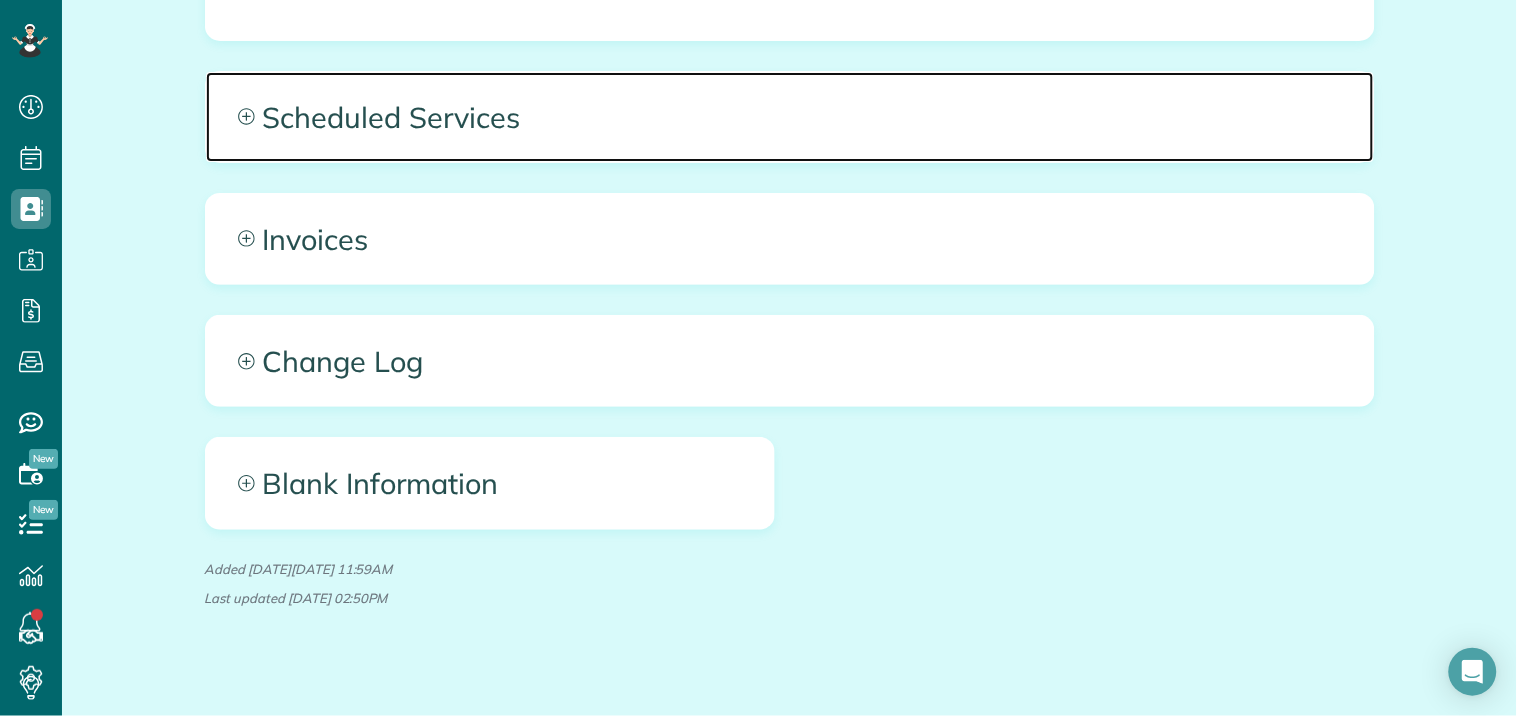 click 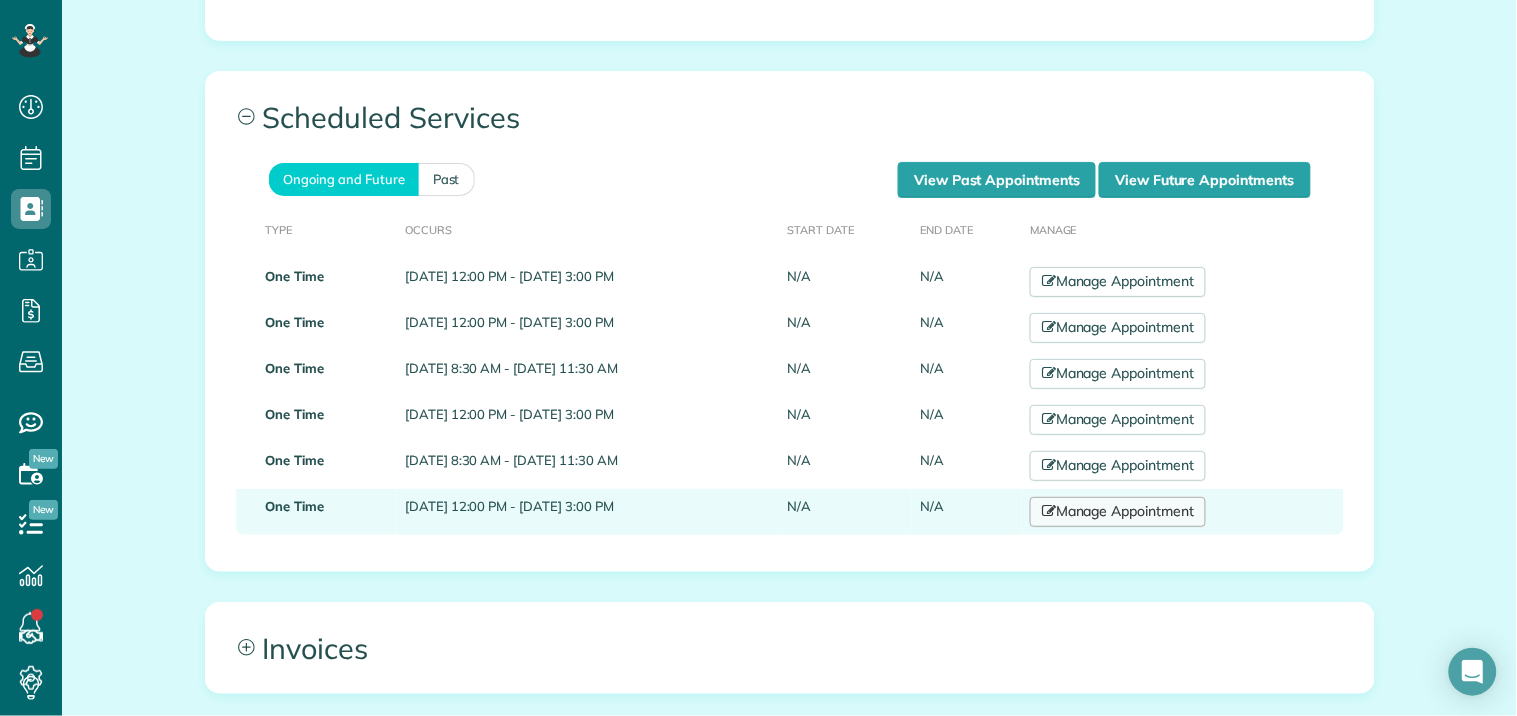 click on "Manage Appointment" at bounding box center (1118, 512) 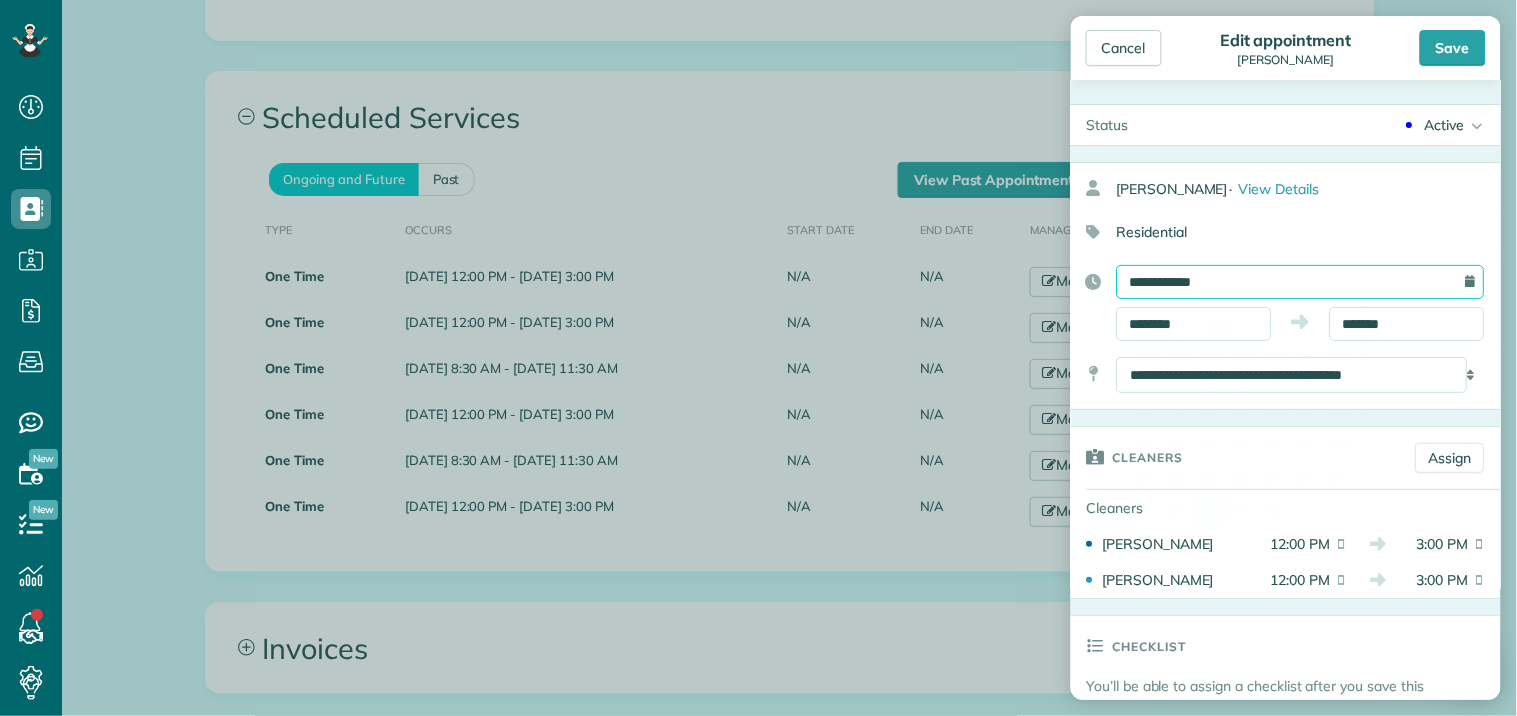 click on "**********" at bounding box center [1301, 282] 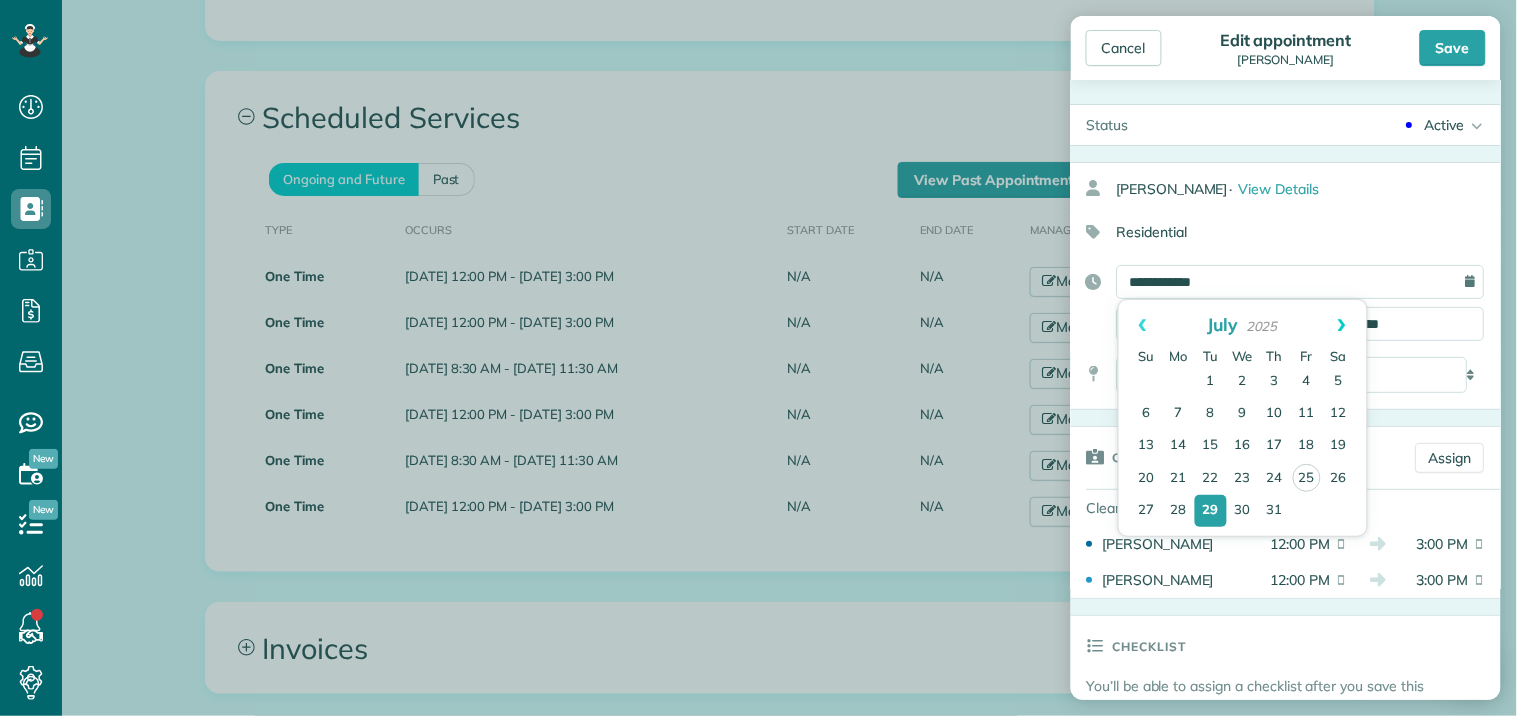 click on "Next" at bounding box center [1342, 325] 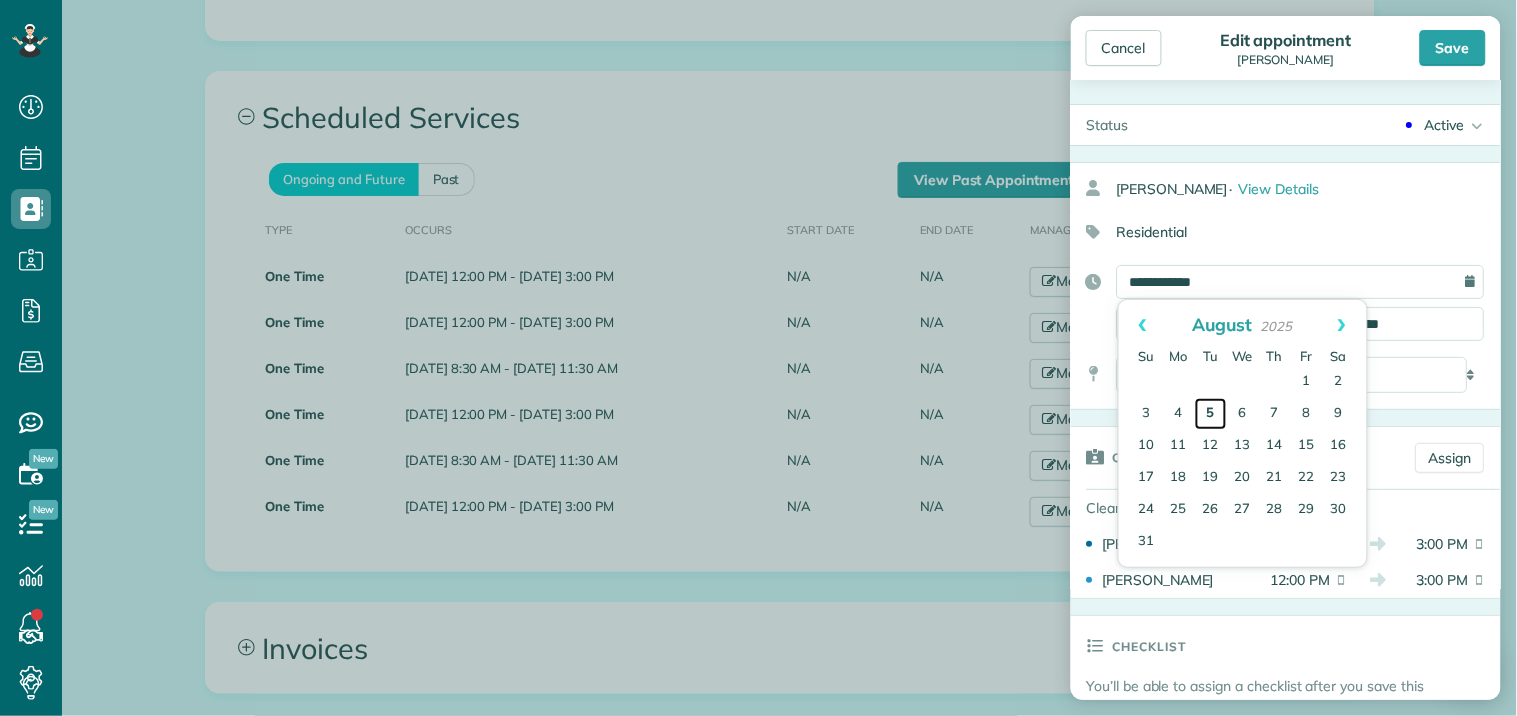 click on "5" at bounding box center (1211, 414) 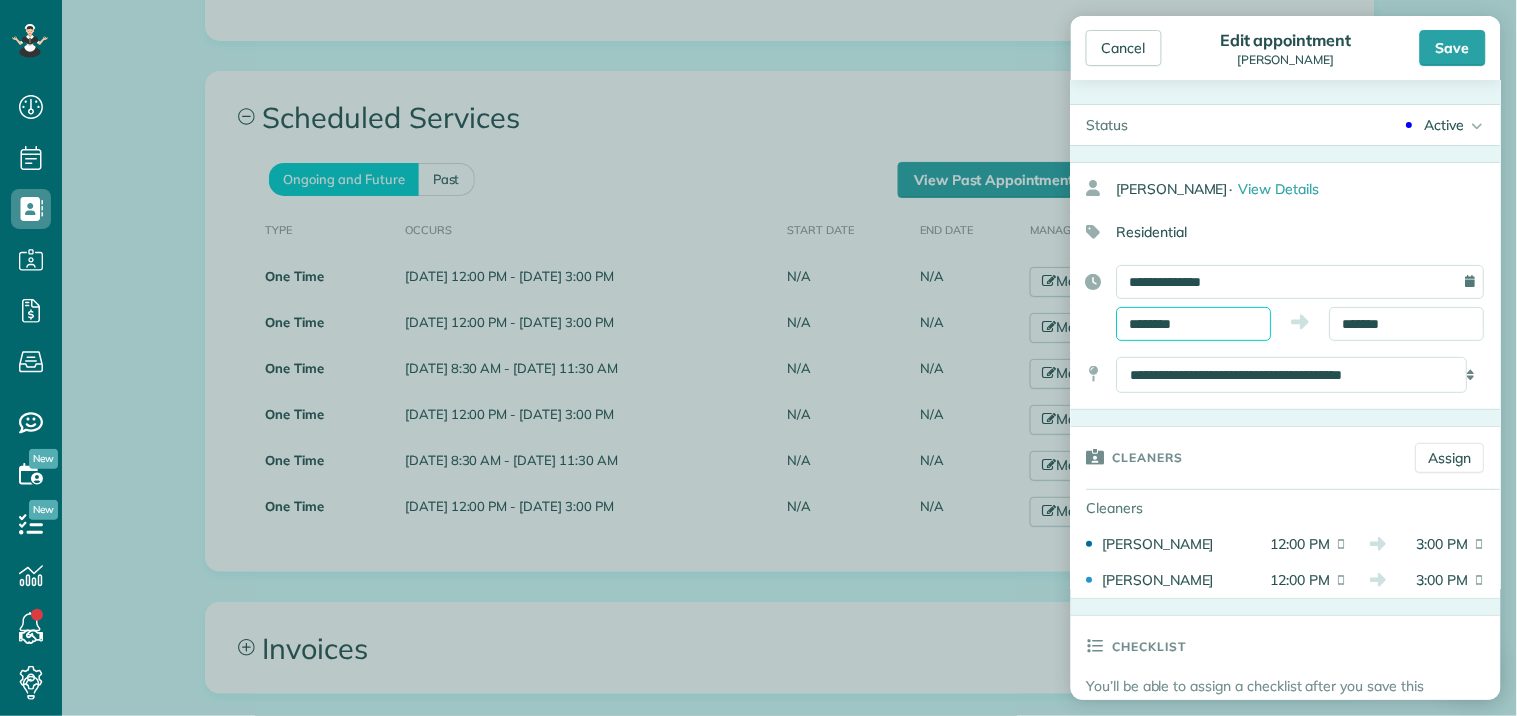 click on "********" at bounding box center (1194, 324) 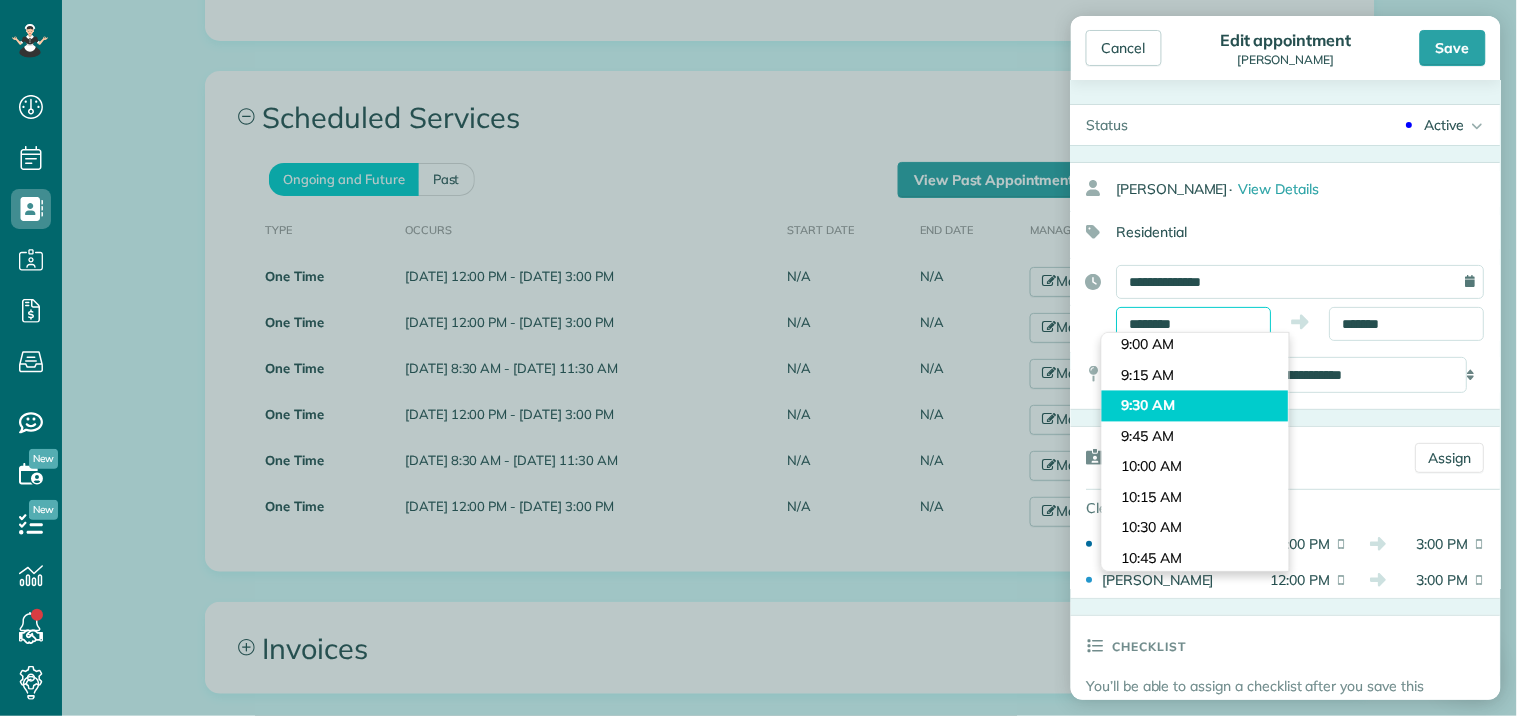 scroll, scrollTop: 960, scrollLeft: 0, axis: vertical 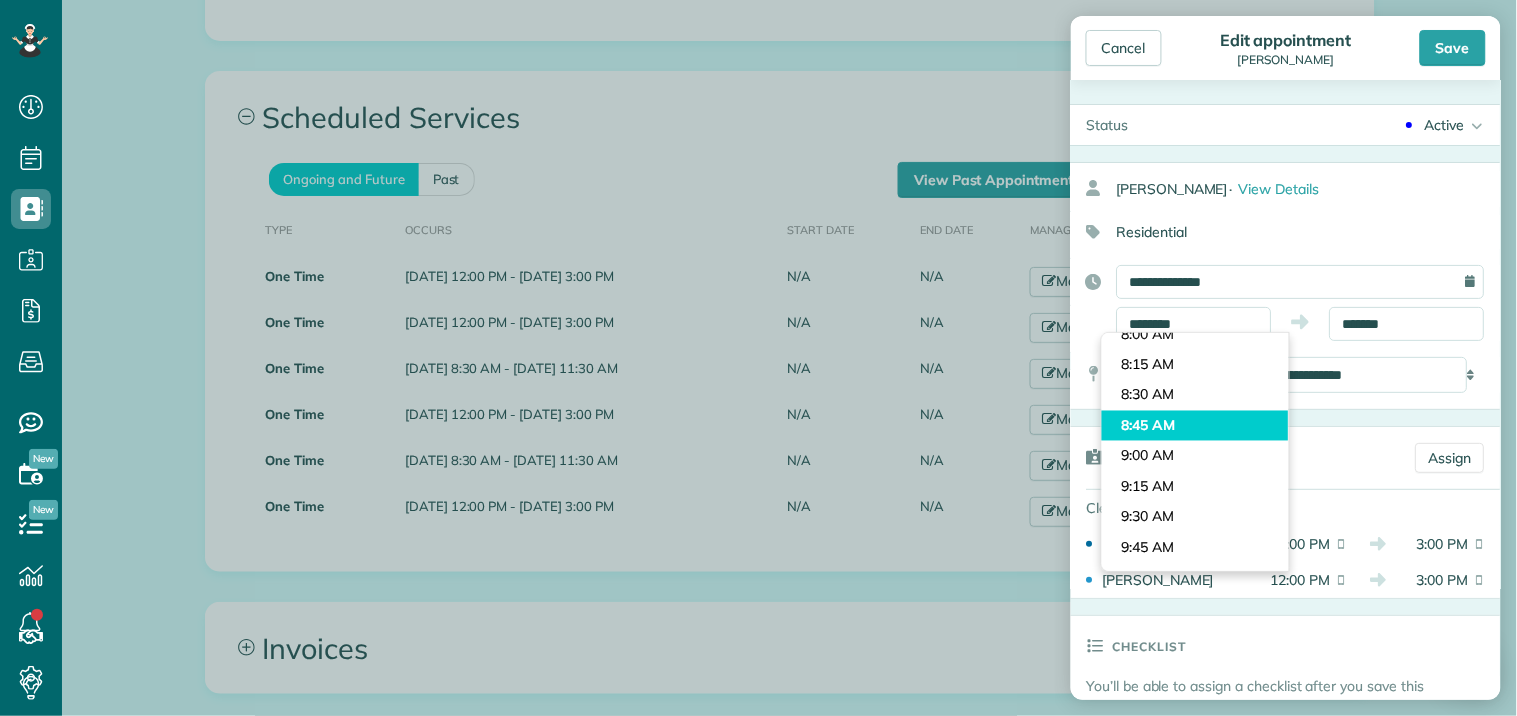 type on "*******" 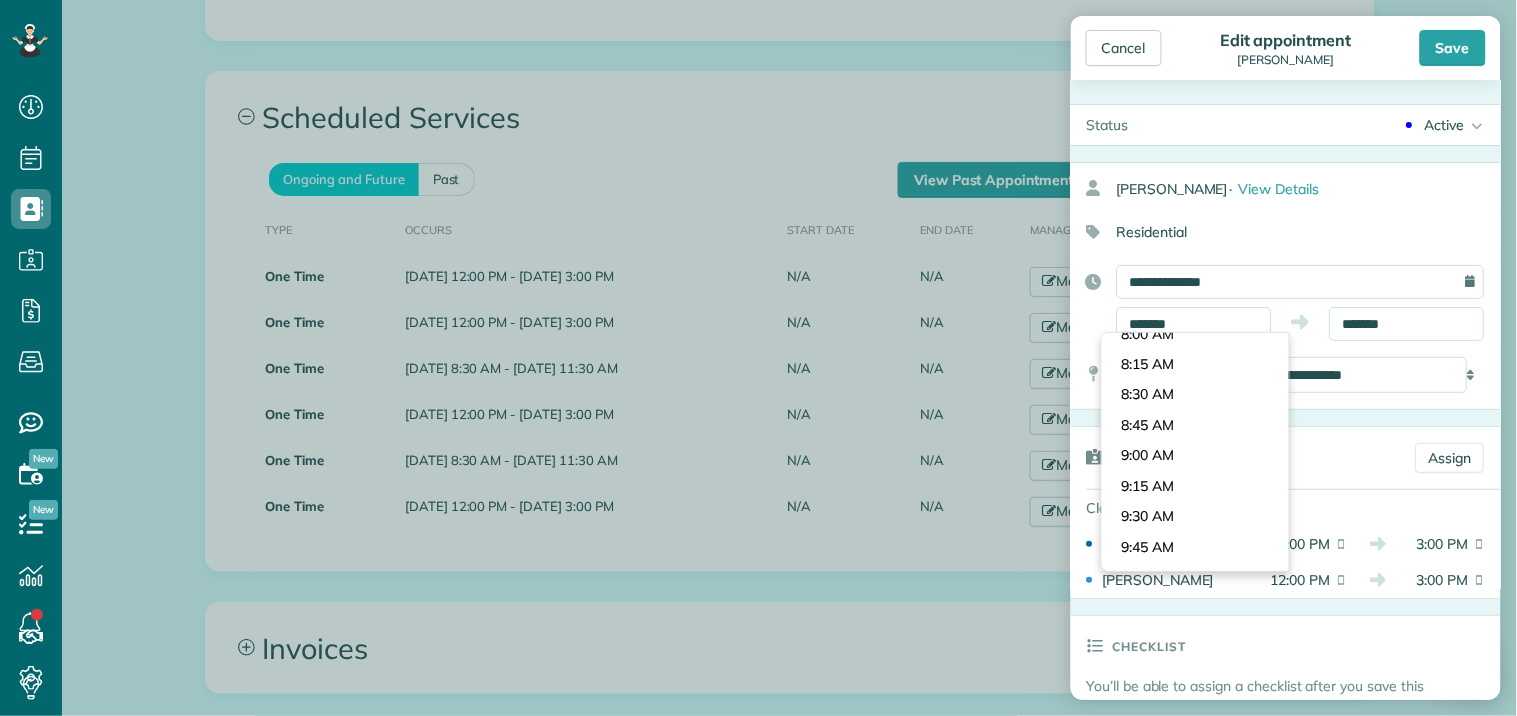 click on "Dashboard
Scheduling
Calendar View
List View
Dispatch View - Weekly scheduling (Beta)" at bounding box center [758, 358] 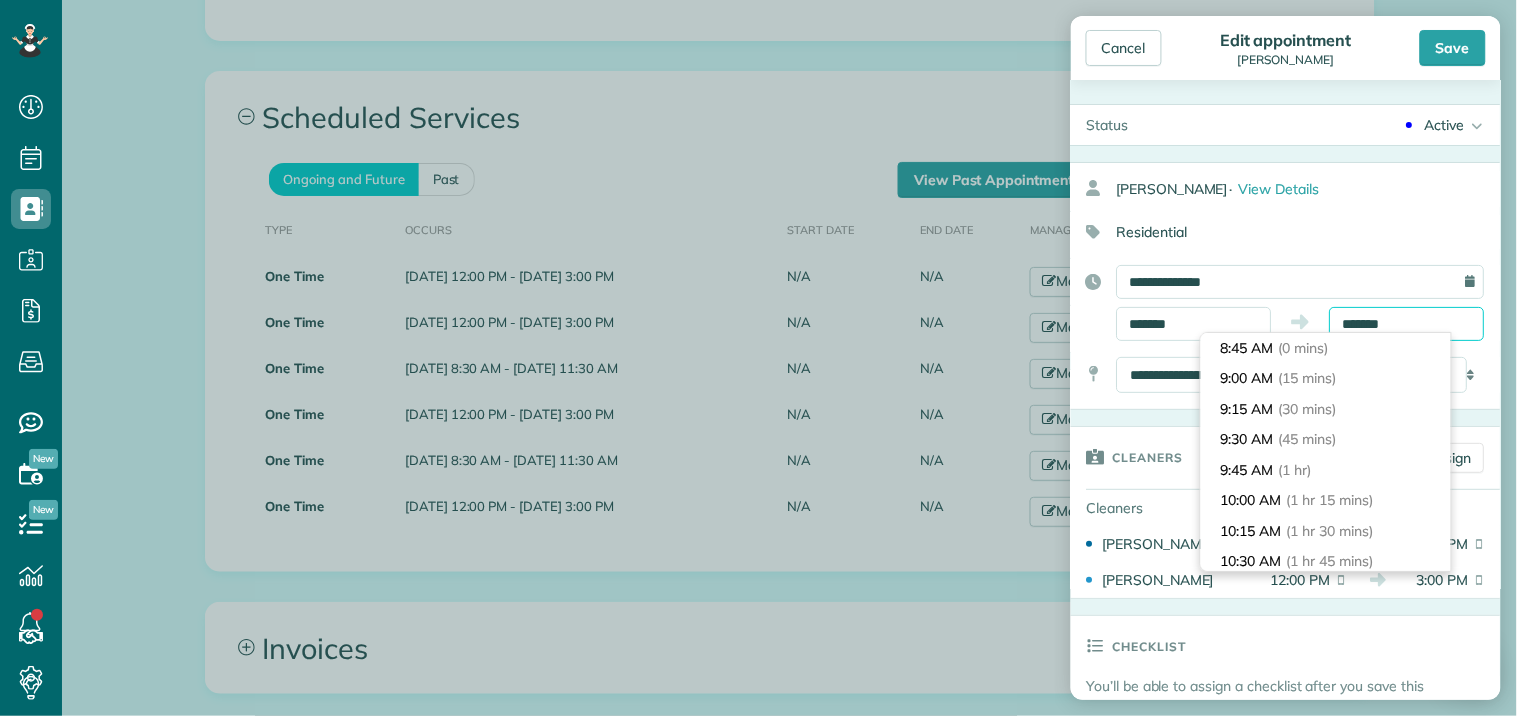 click on "*******" at bounding box center (1407, 324) 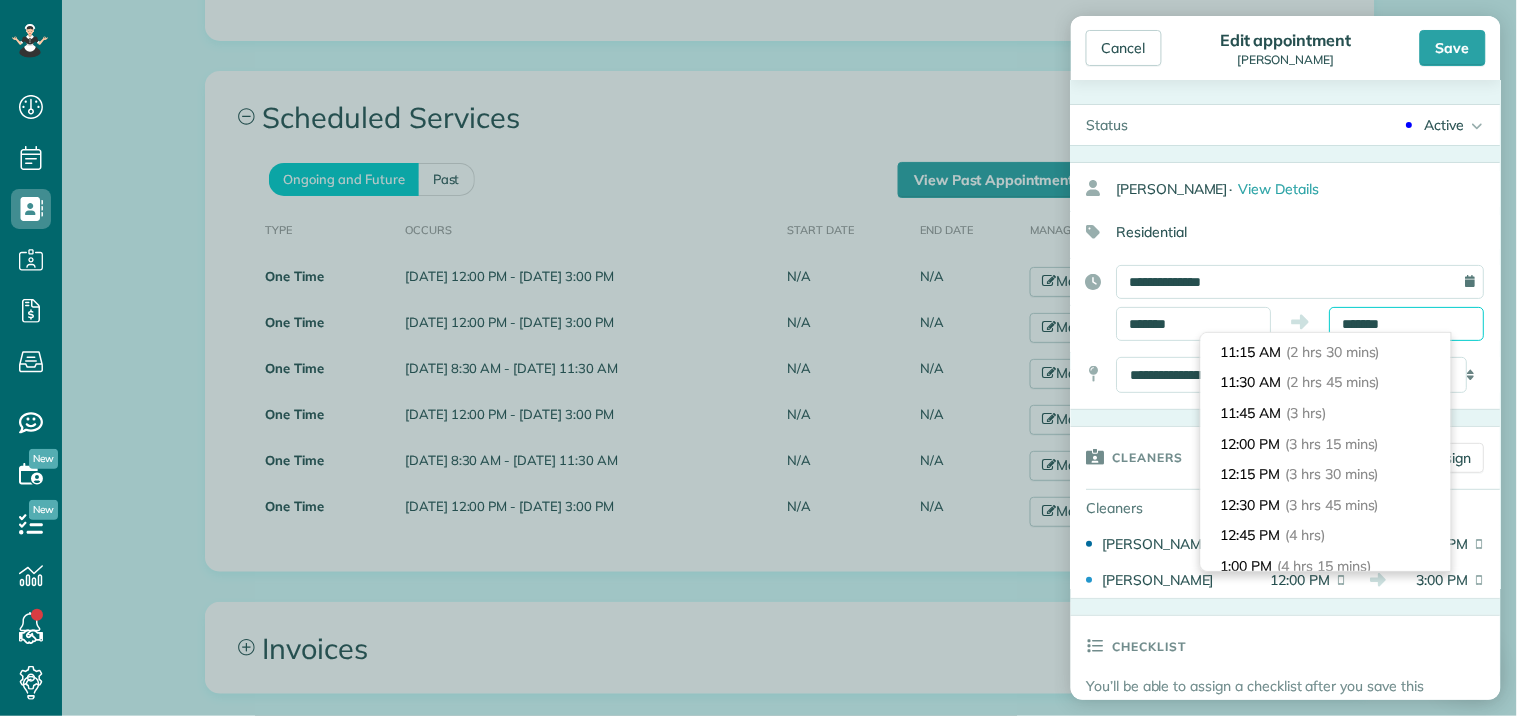 scroll, scrollTop: 287, scrollLeft: 0, axis: vertical 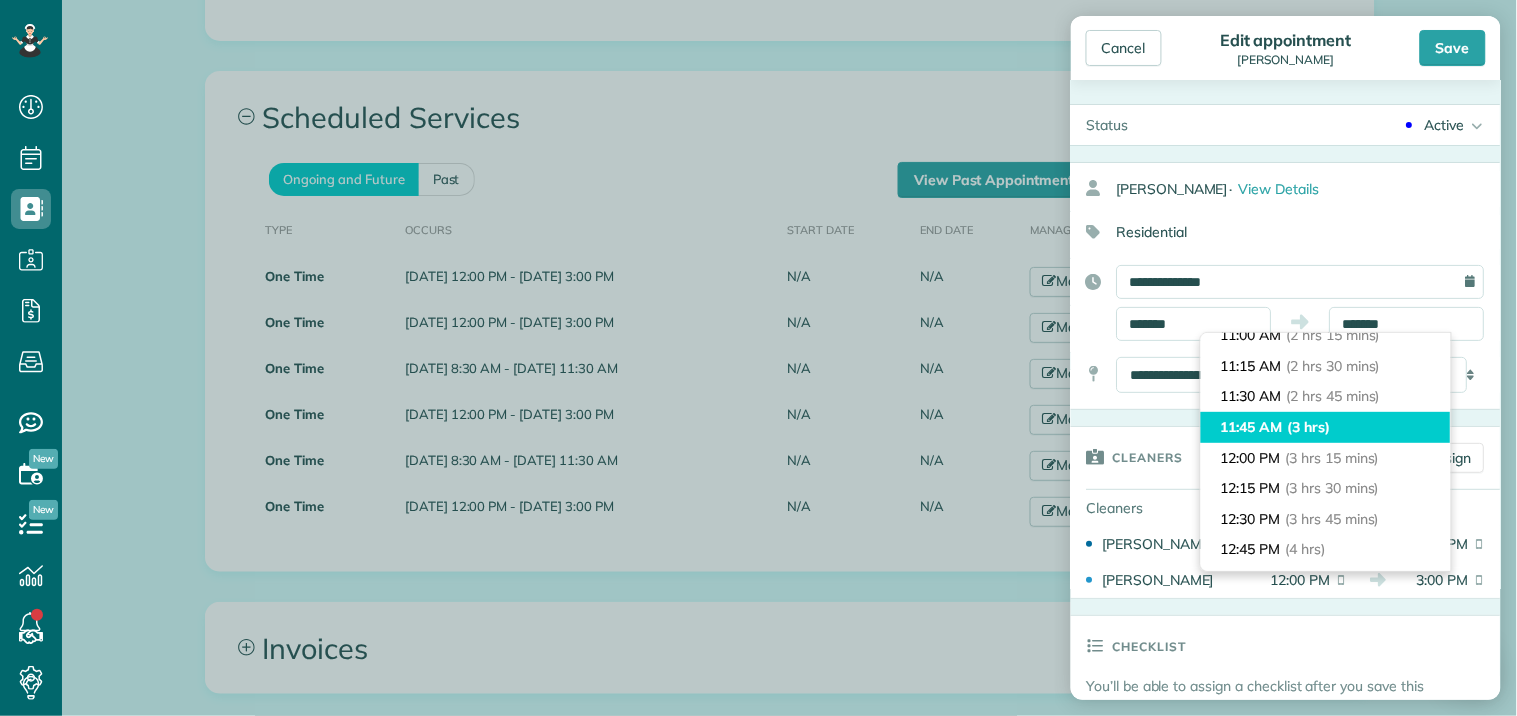 type on "********" 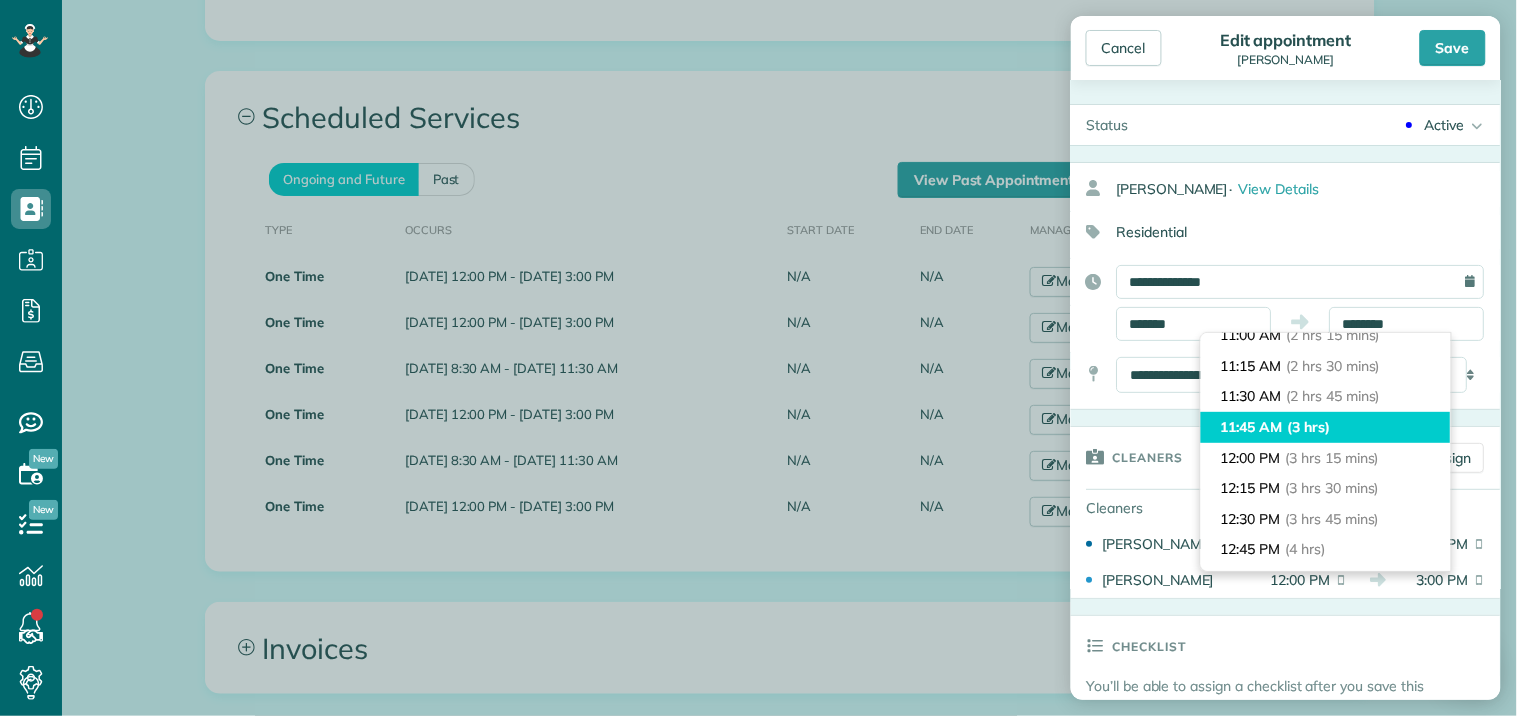 click on "(3 hrs)" at bounding box center (1309, 427) 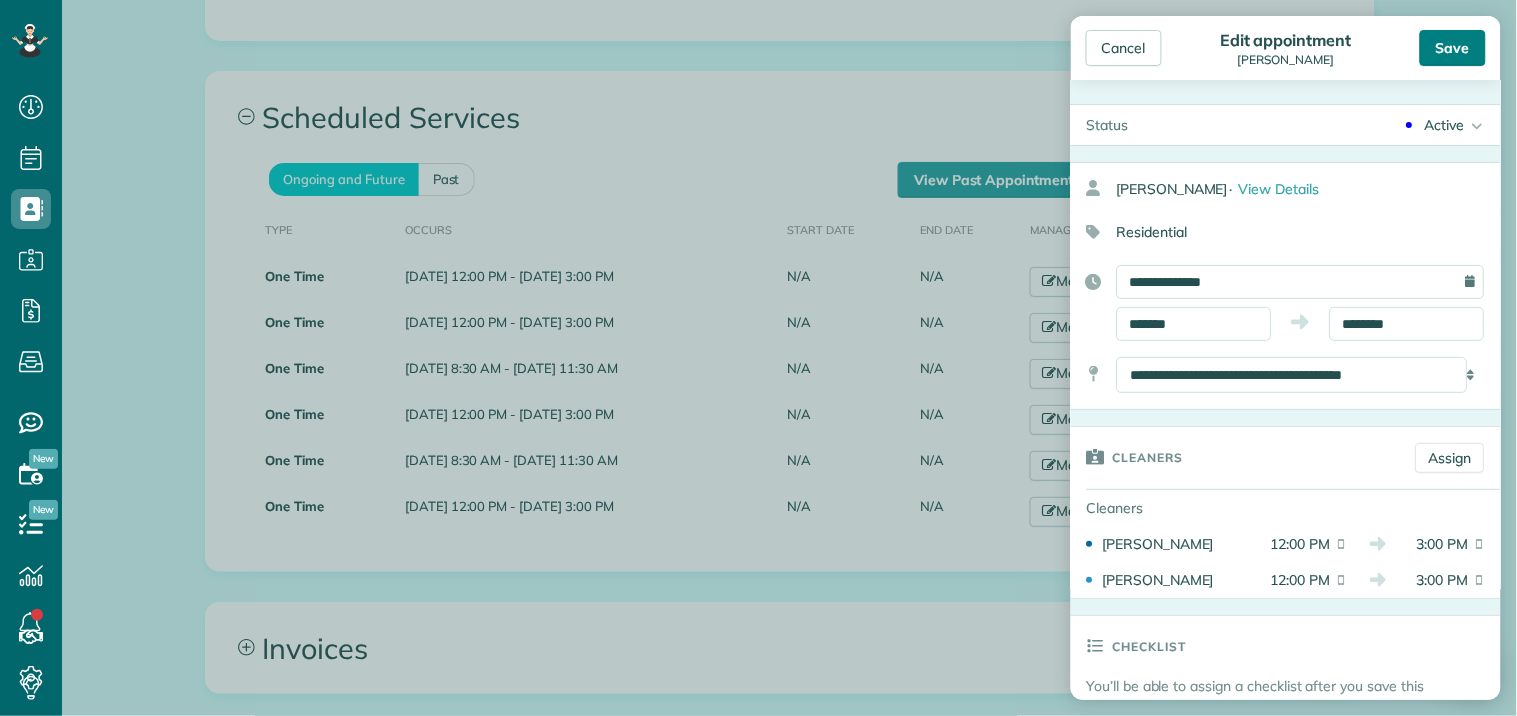 click on "Save" at bounding box center [1453, 48] 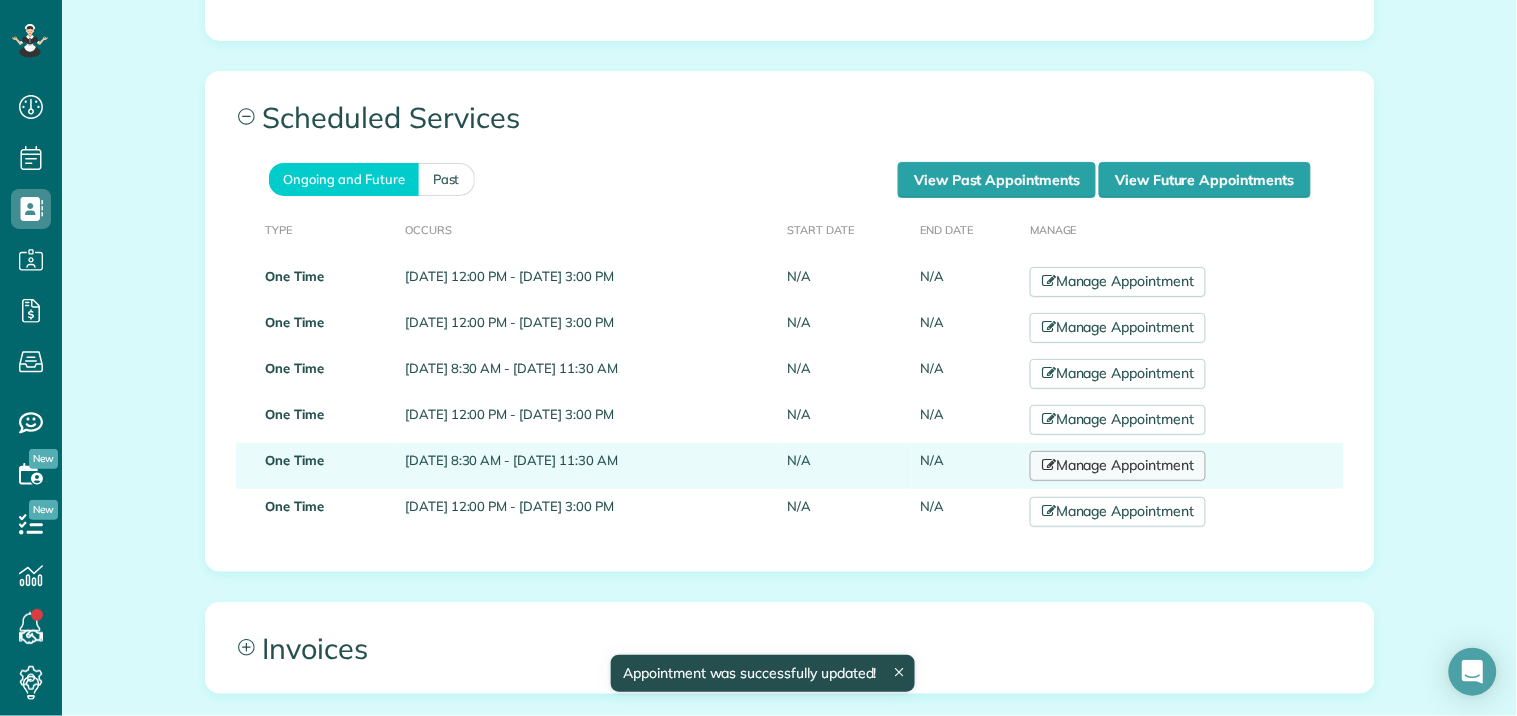 click on "Manage Appointment" at bounding box center (1118, 466) 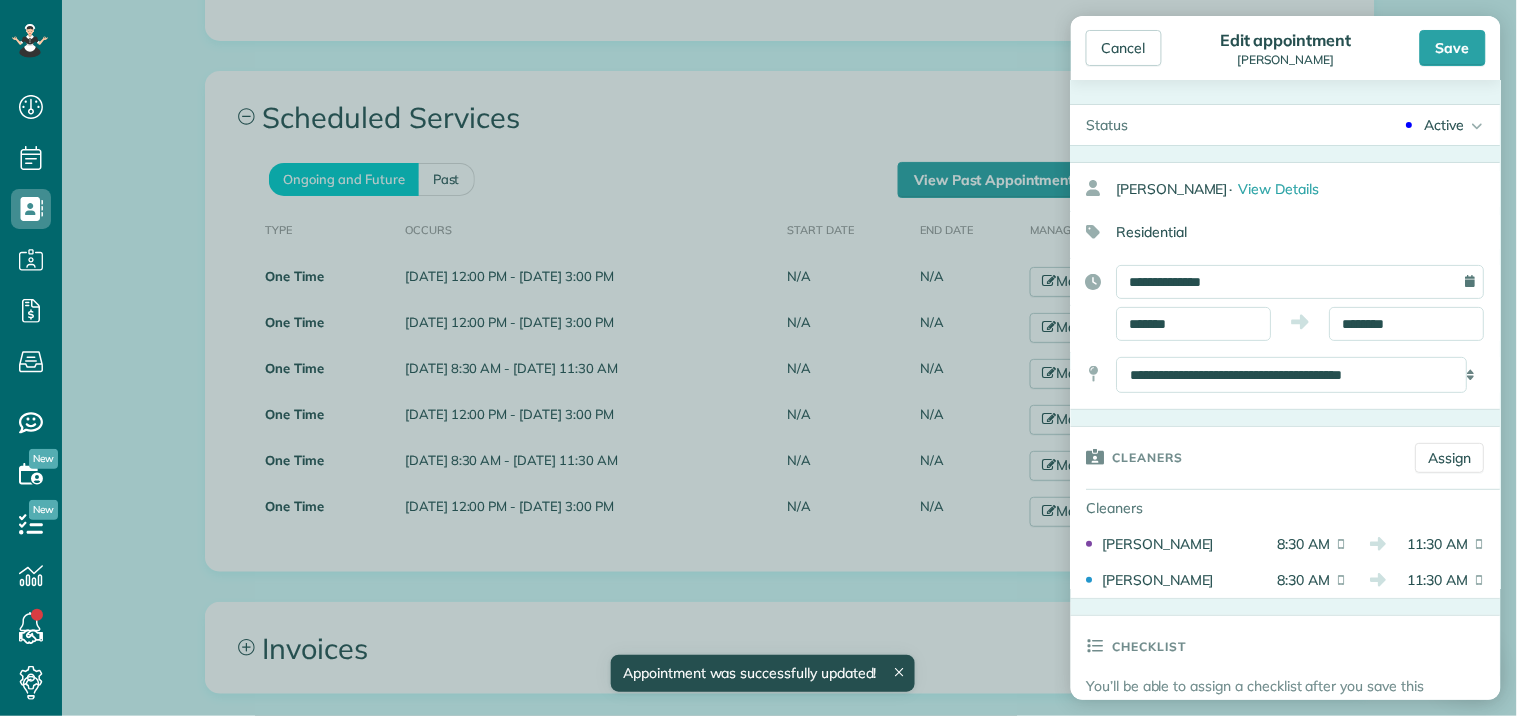 click on "Active" at bounding box center (1445, 125) 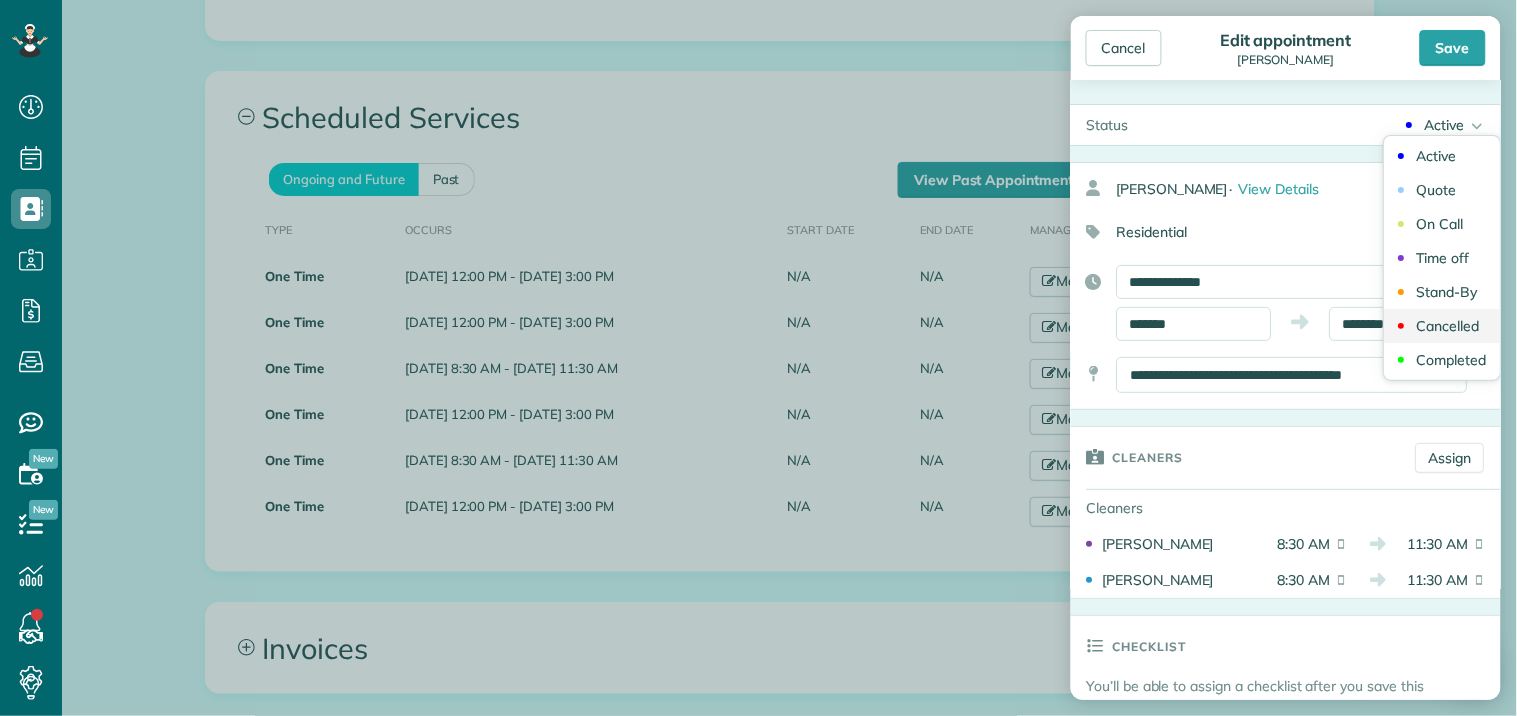 click on "Cancelled" at bounding box center [1443, 326] 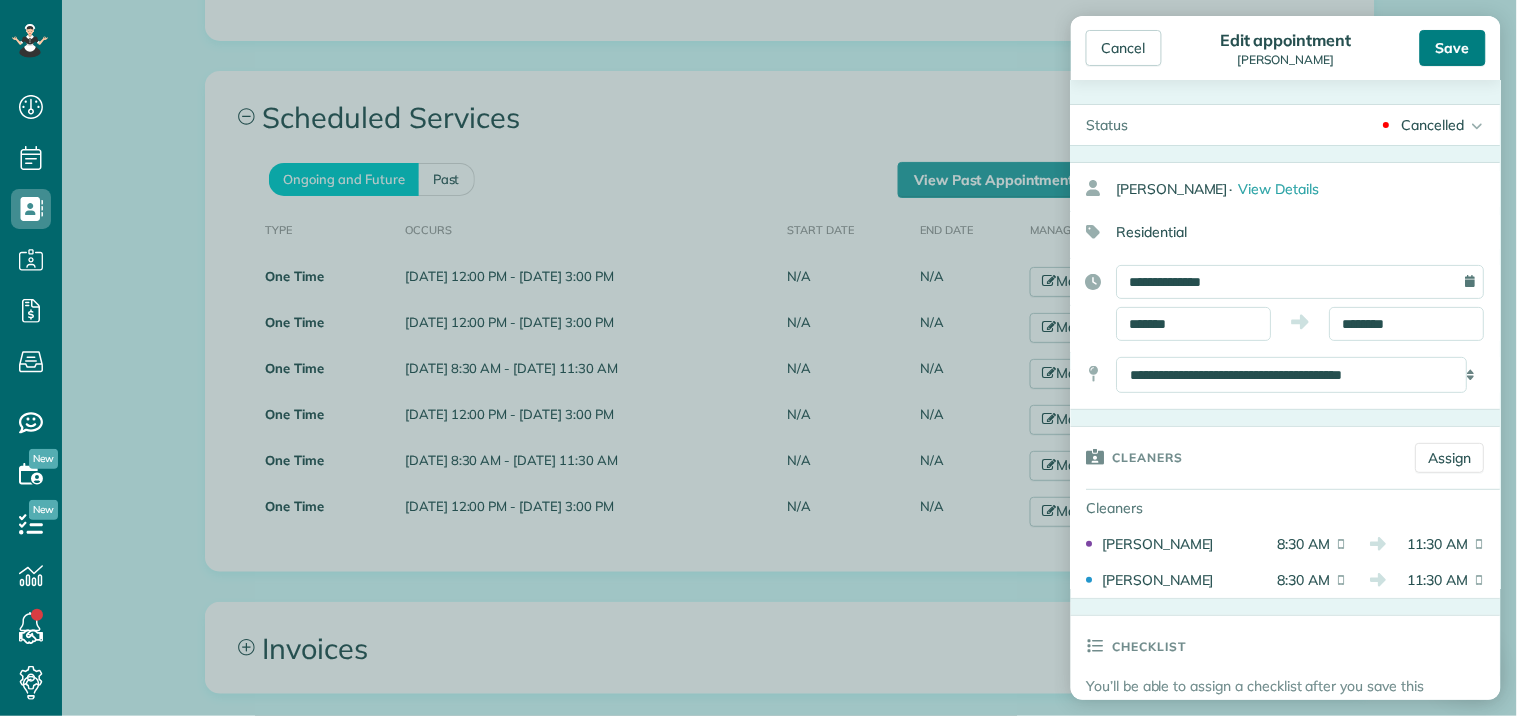 click on "Save" at bounding box center [1453, 48] 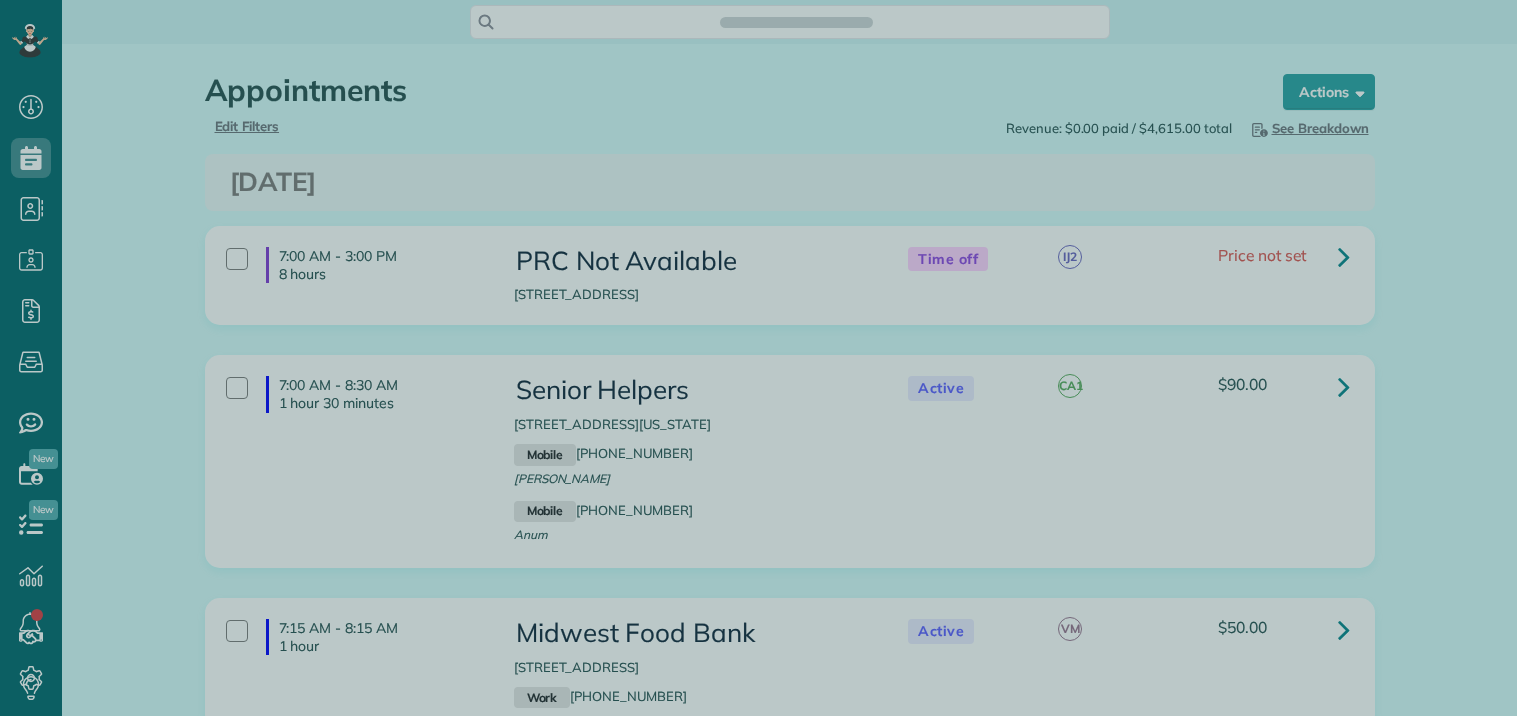scroll, scrollTop: 0, scrollLeft: 0, axis: both 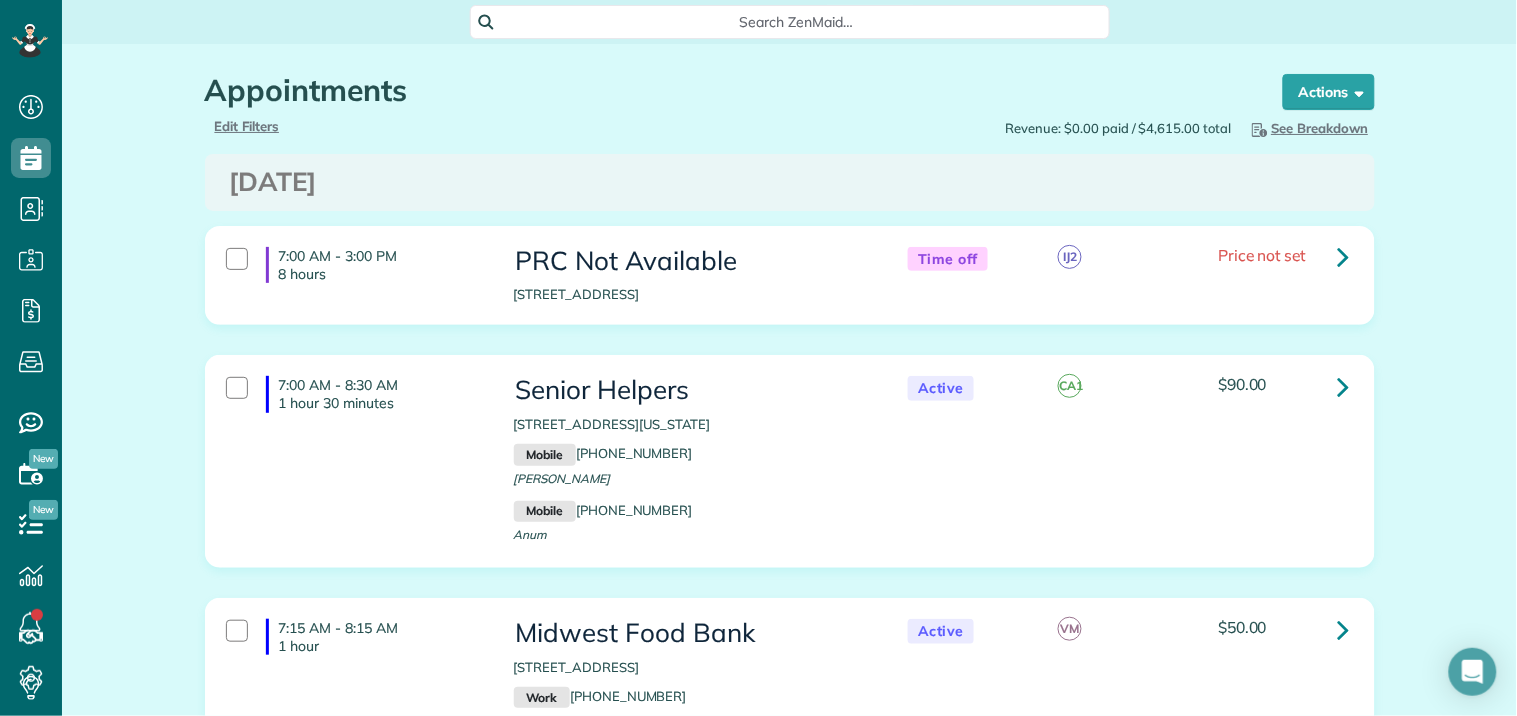 click on "Search ZenMaid…" at bounding box center (797, 22) 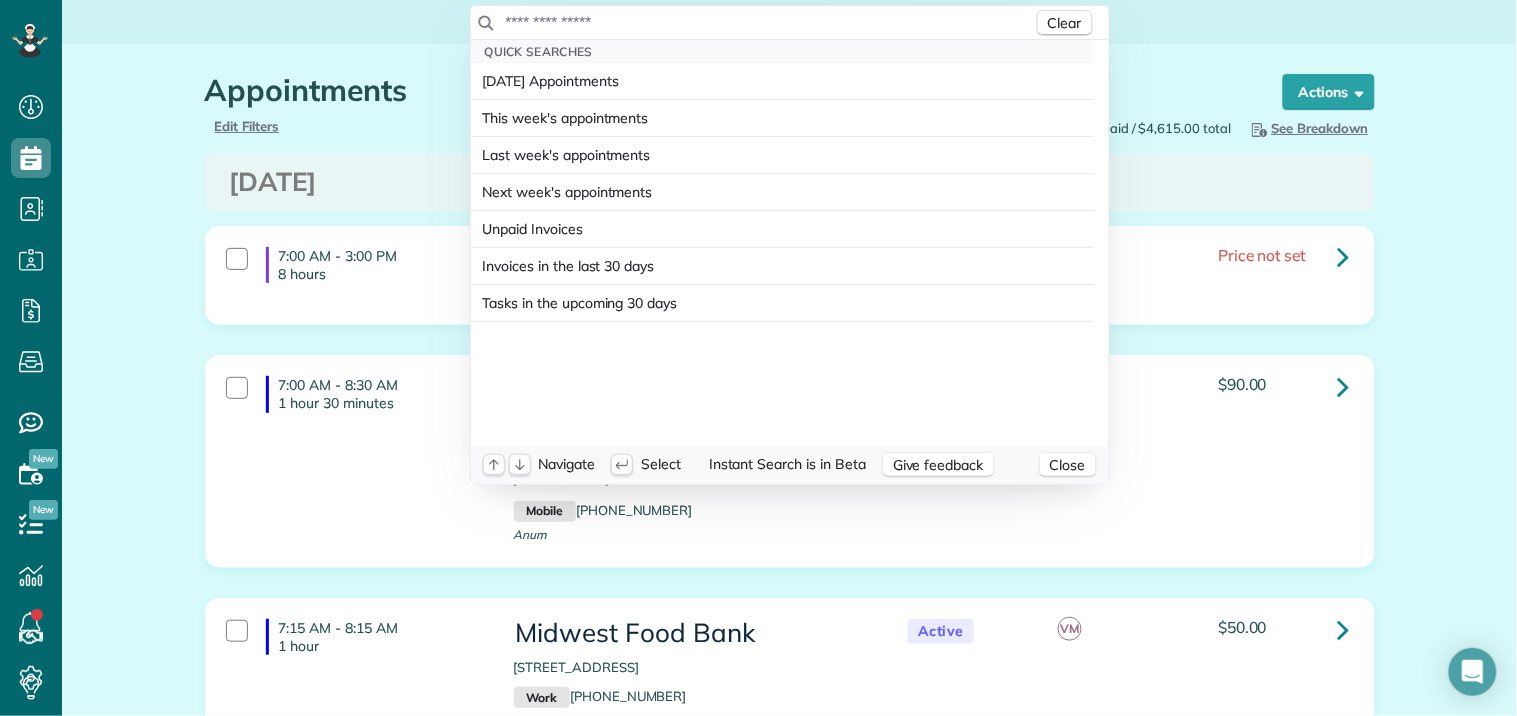 click at bounding box center [769, 22] 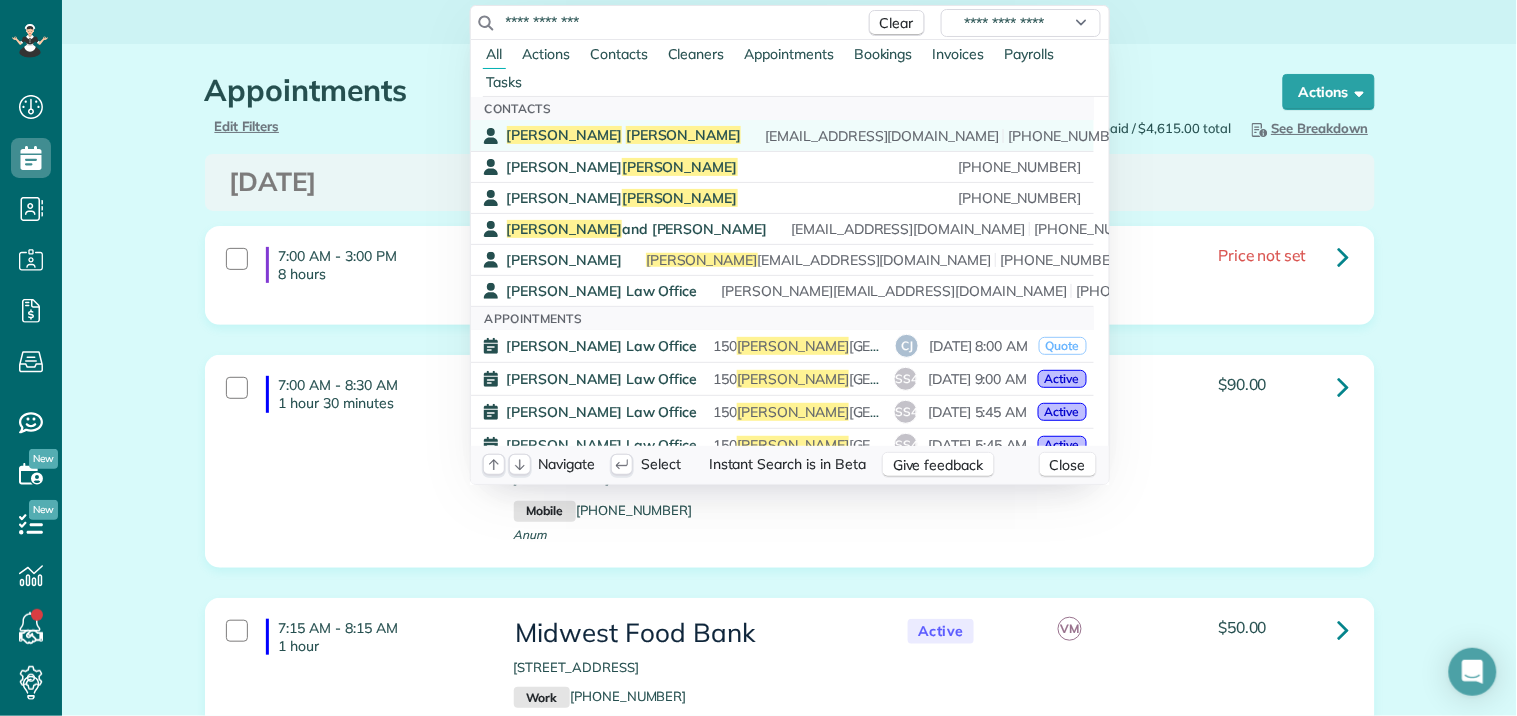 type on "**********" 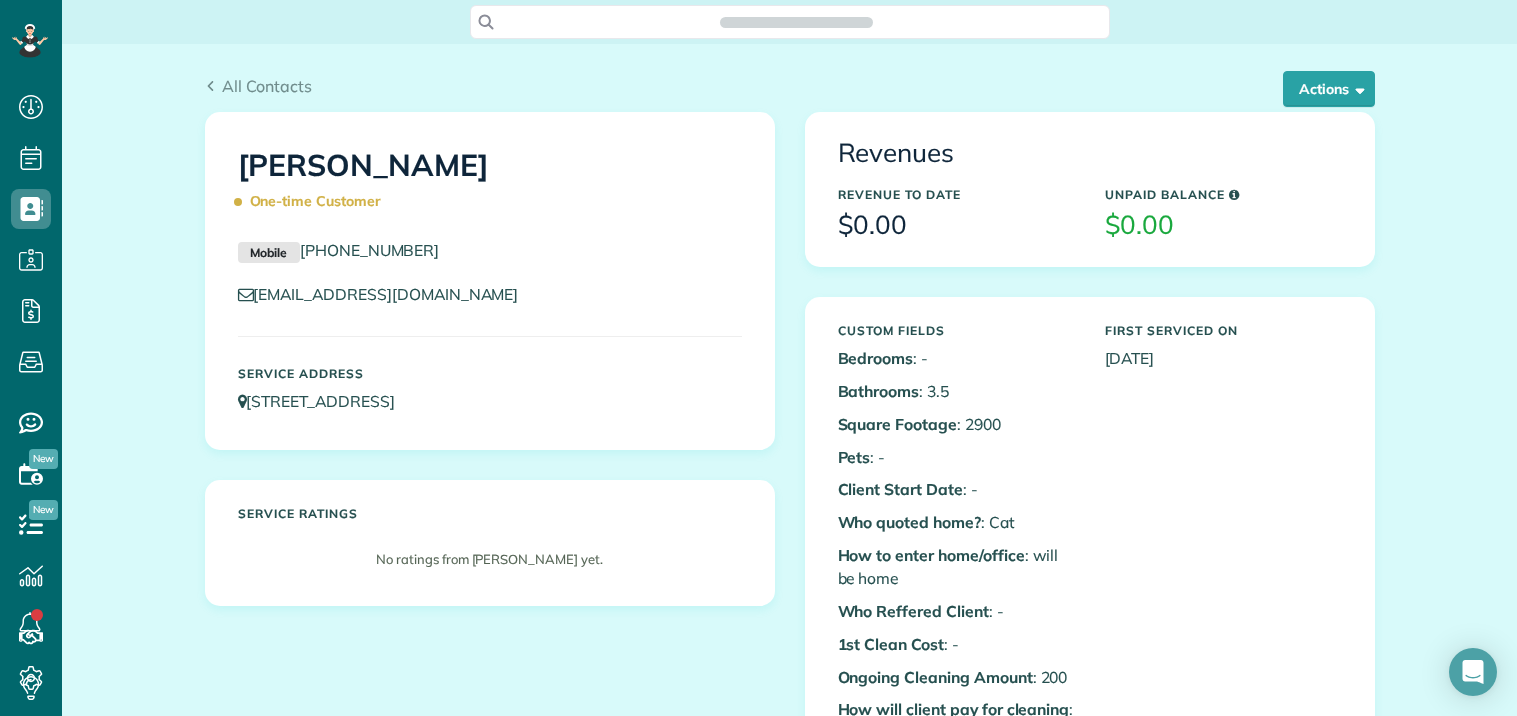 scroll, scrollTop: 0, scrollLeft: 0, axis: both 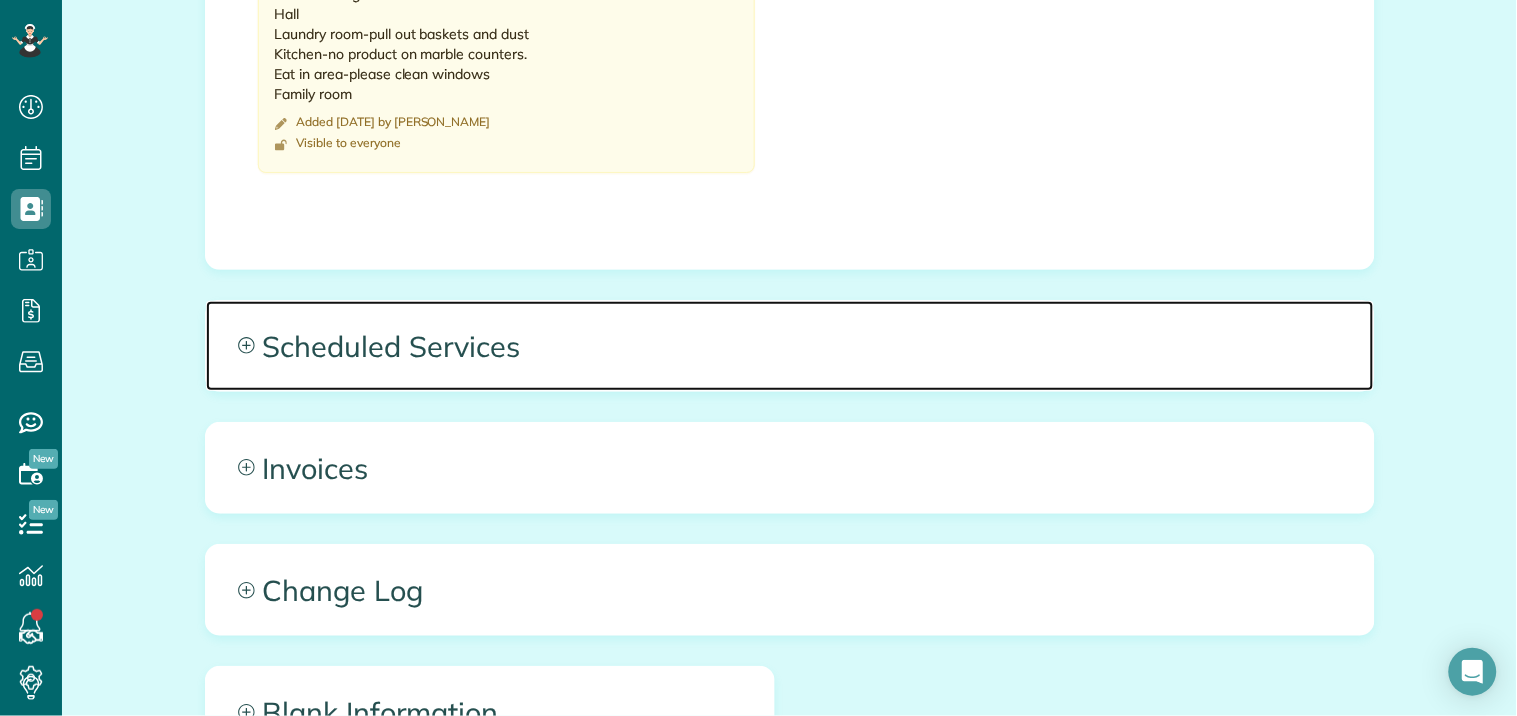 click on "Scheduled Services" at bounding box center (790, 346) 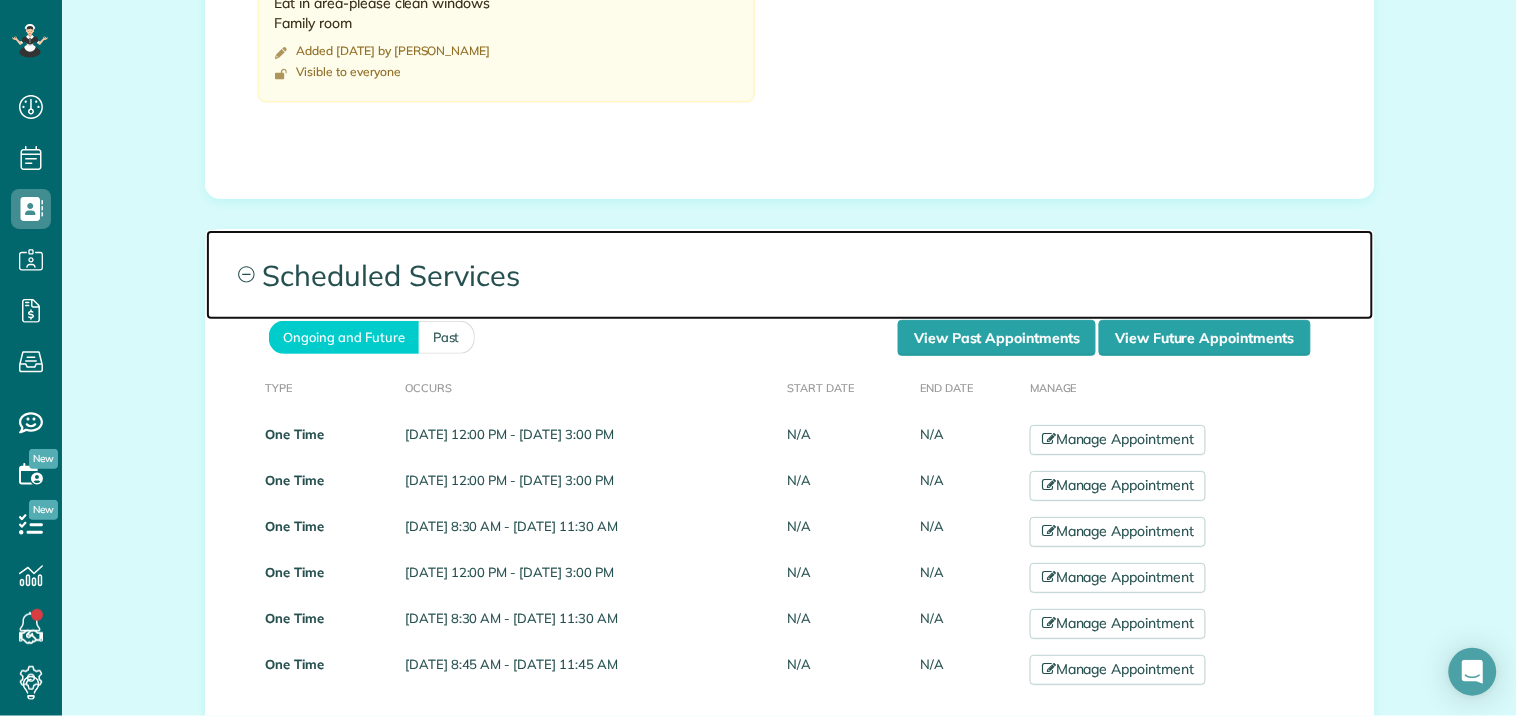 scroll, scrollTop: 1777, scrollLeft: 0, axis: vertical 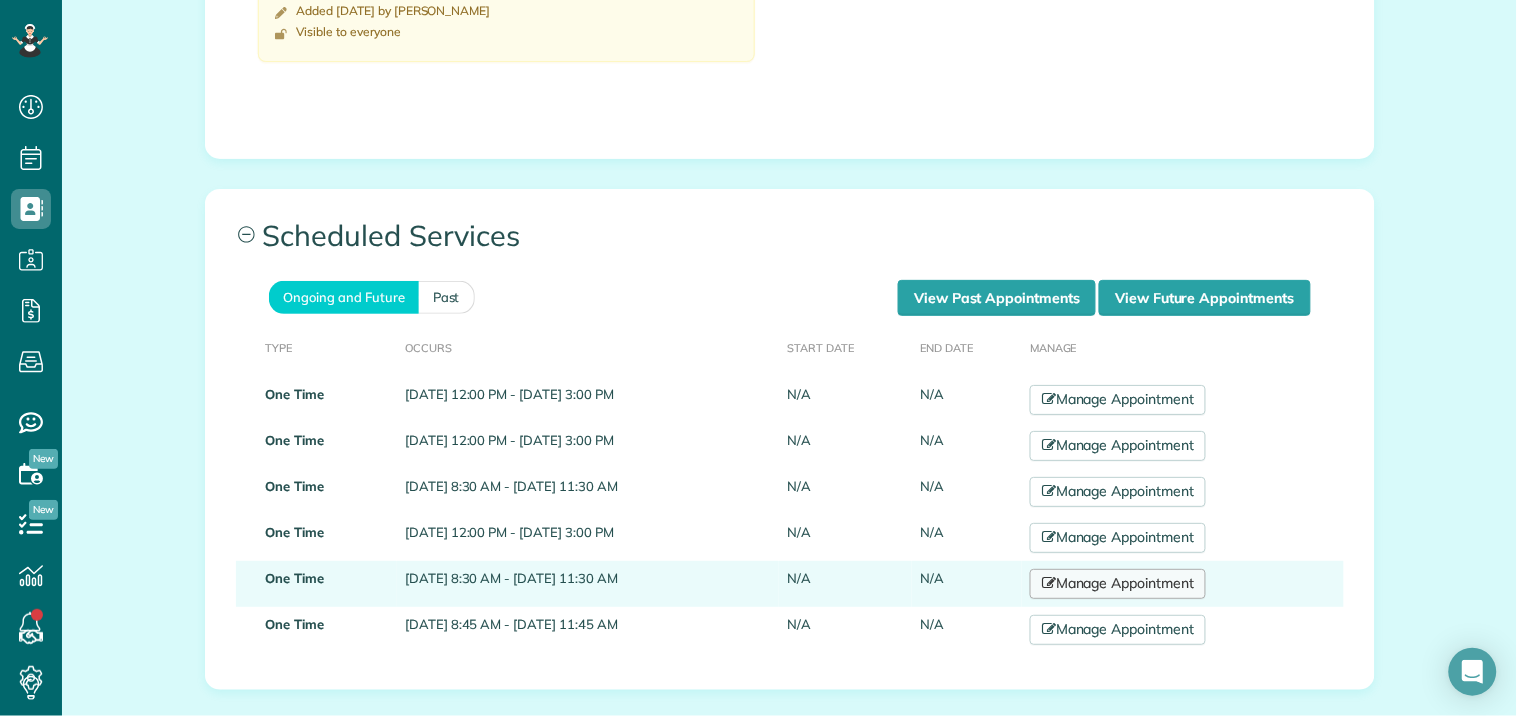 click on "Manage Appointment" at bounding box center (1118, 584) 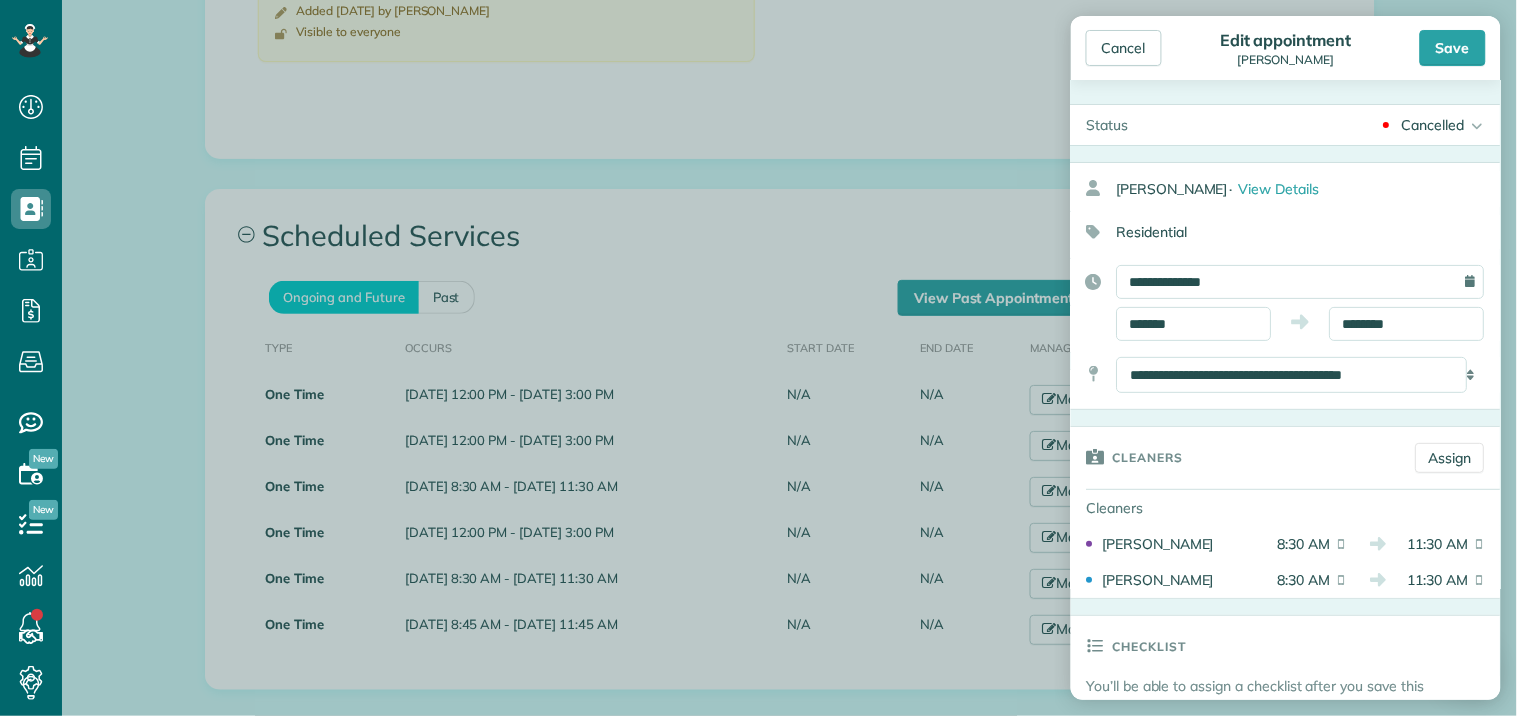 click on "Cancel
Edit appointment
[PERSON_NAME]
Save" at bounding box center (1286, 48) 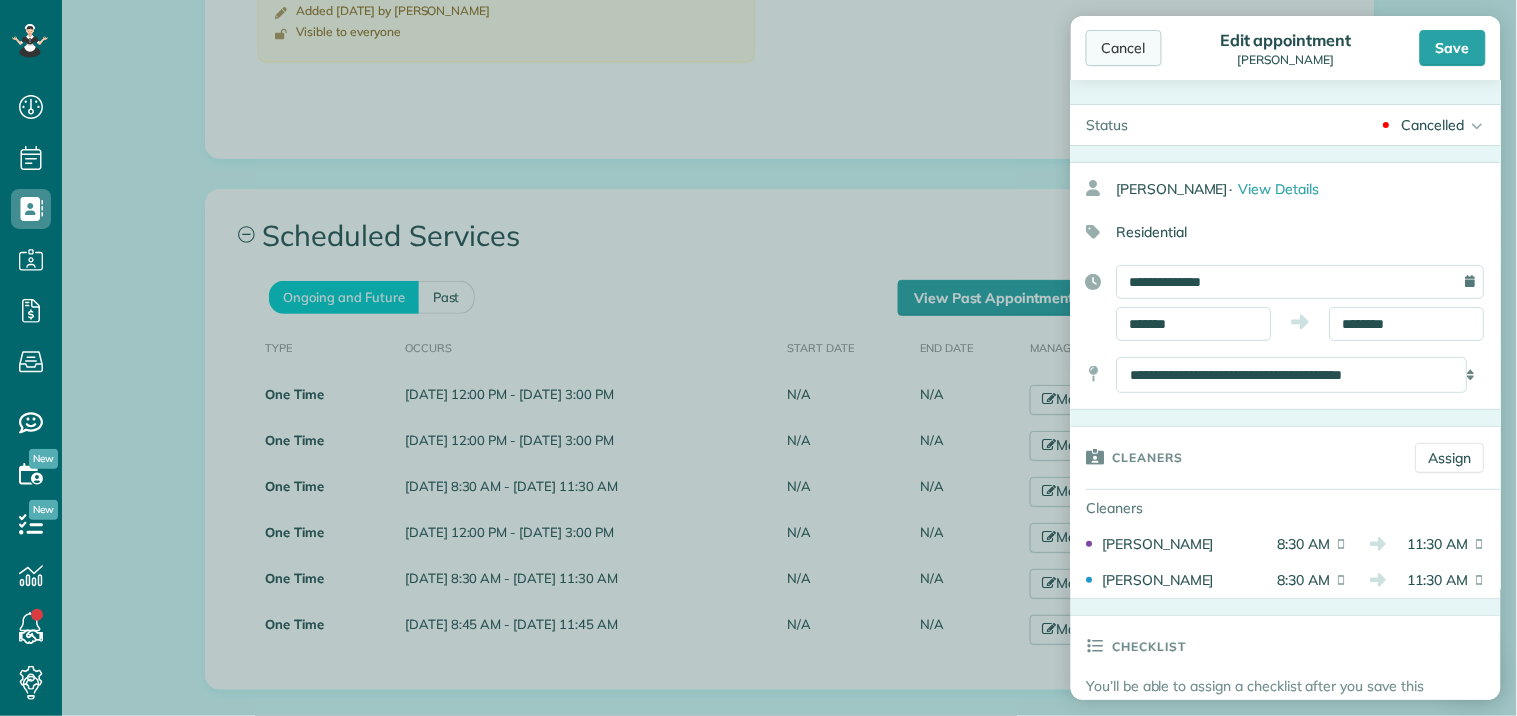 click on "Cancel" at bounding box center [1124, 48] 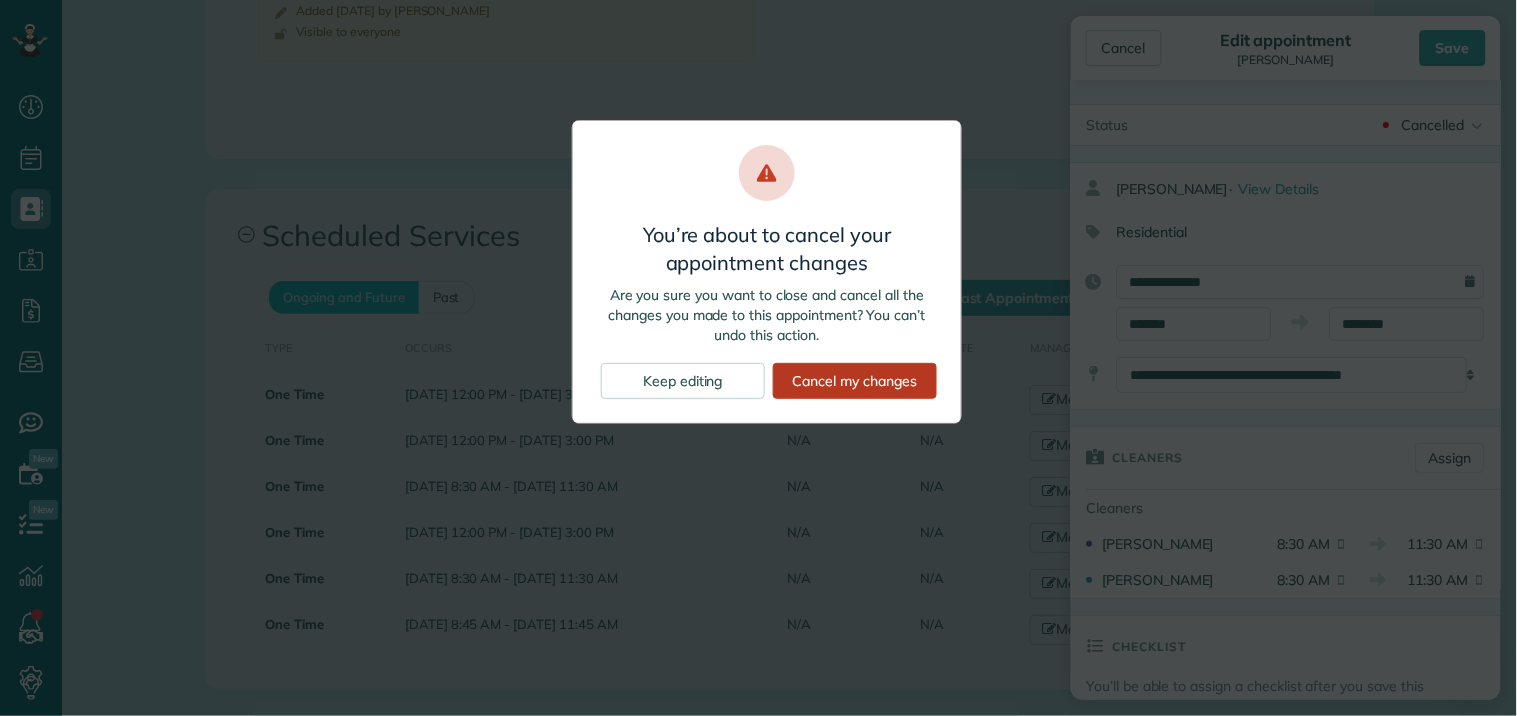 click on "Cancel my changes" at bounding box center [855, 381] 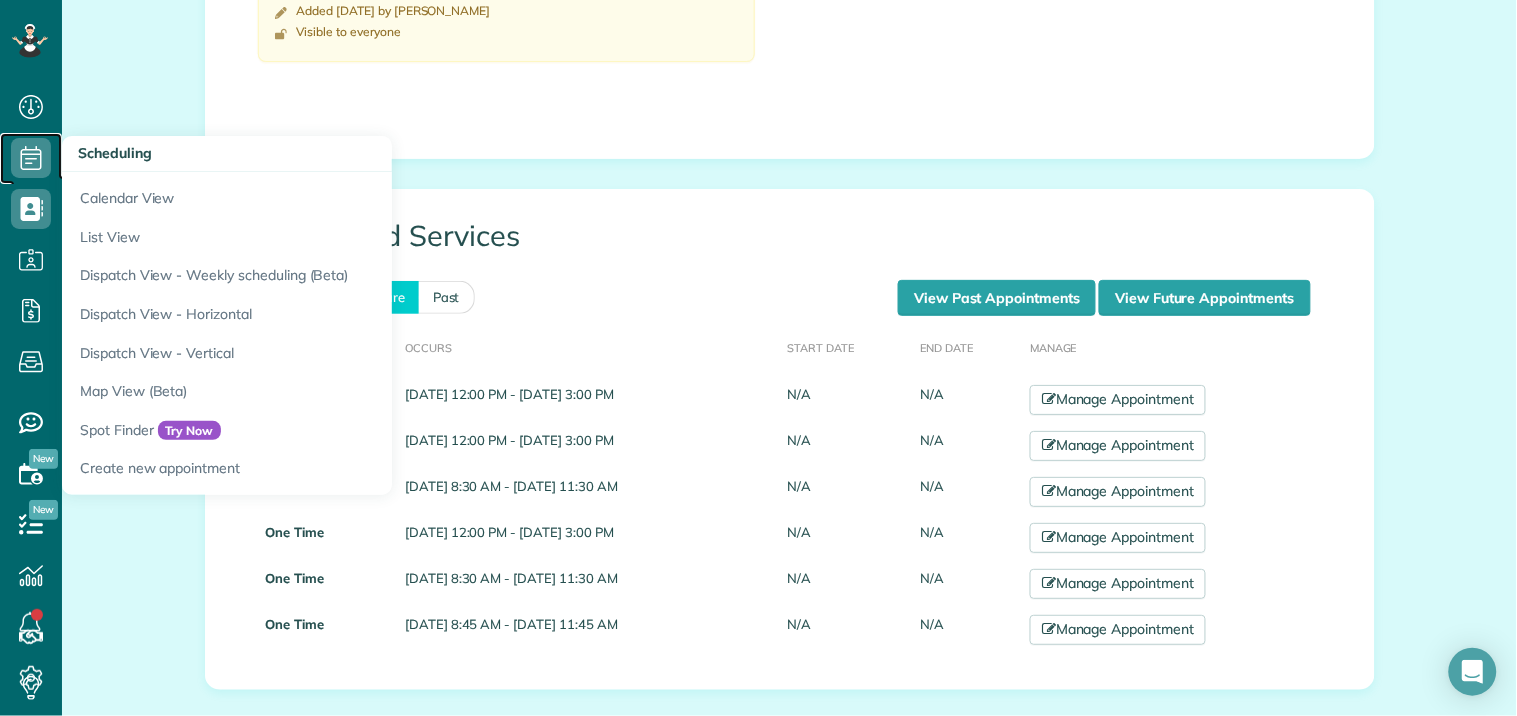 click 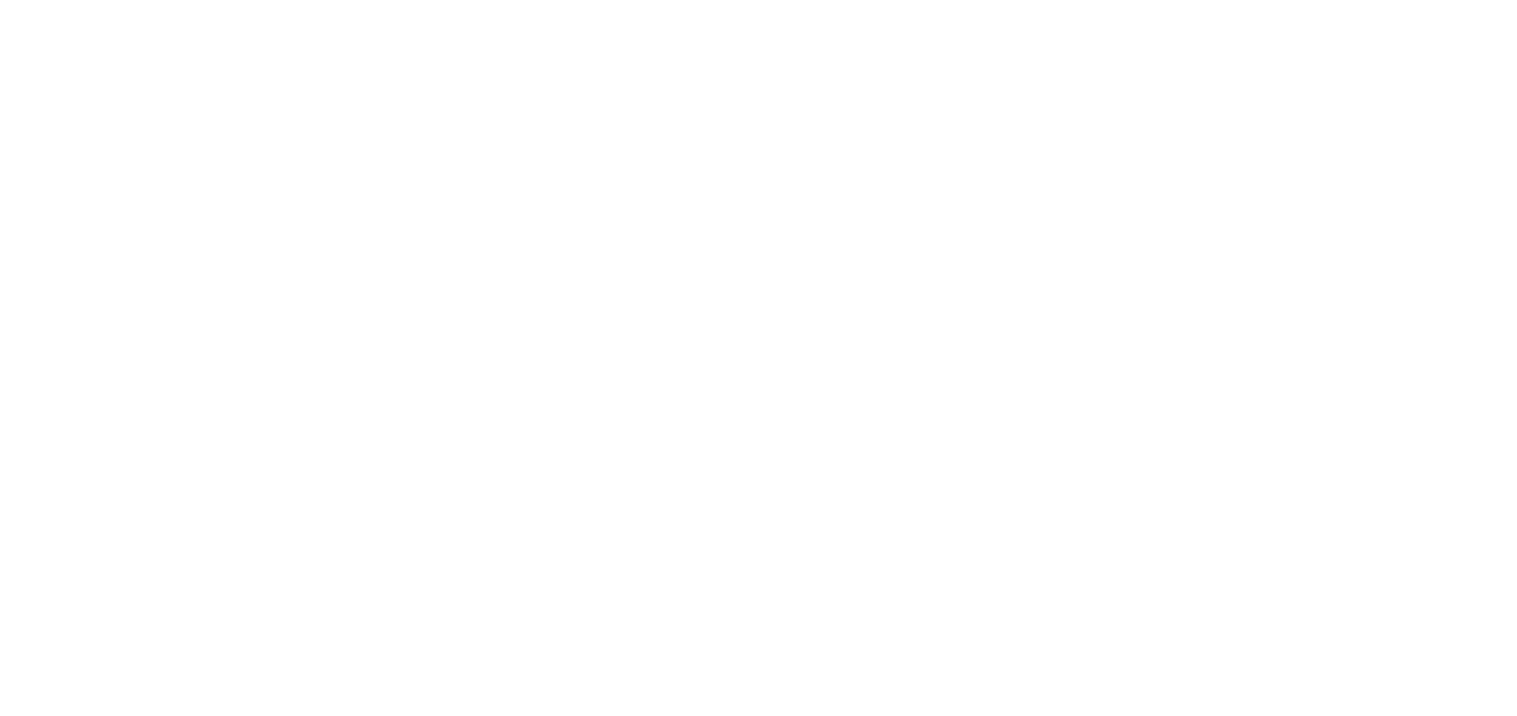 scroll, scrollTop: 0, scrollLeft: 0, axis: both 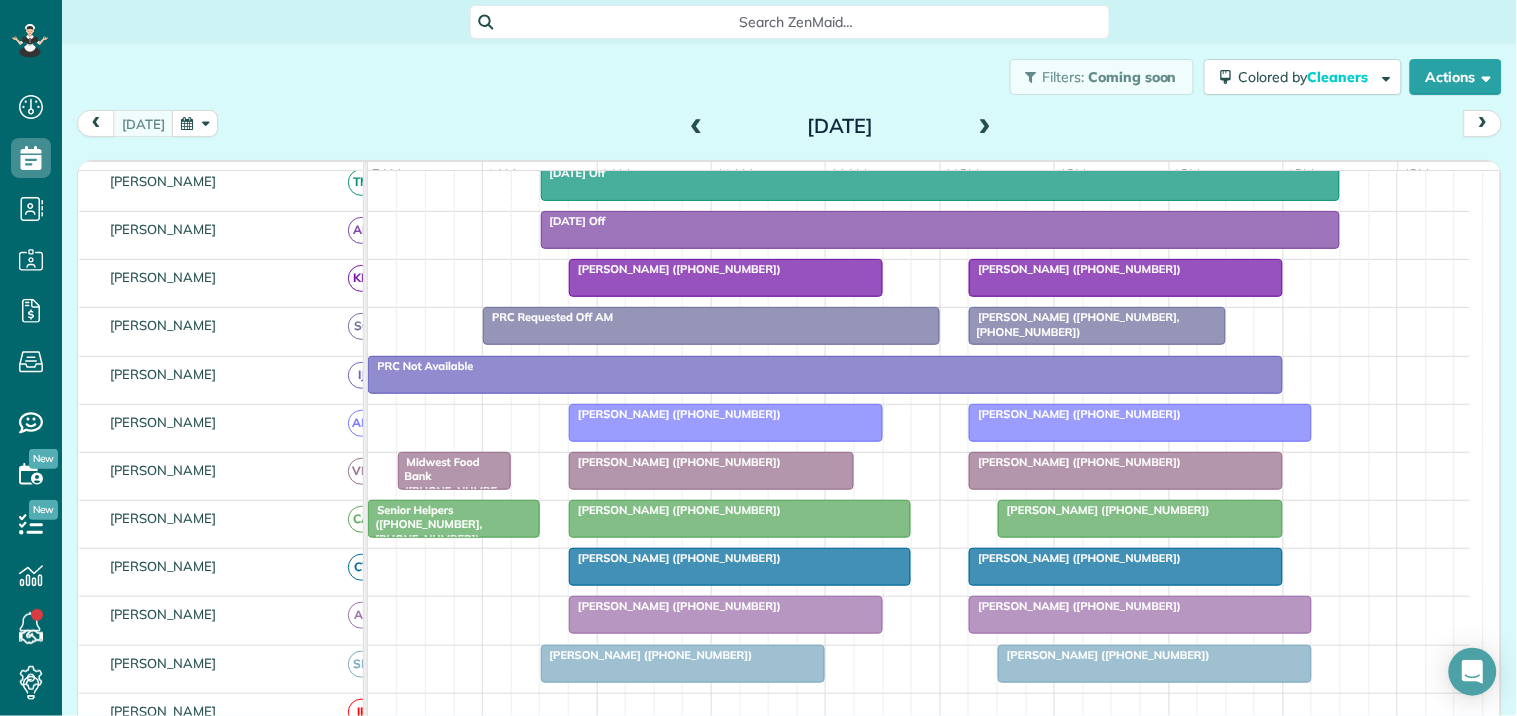 click on "Laura Goodman (+14044513994)" at bounding box center [1075, 269] 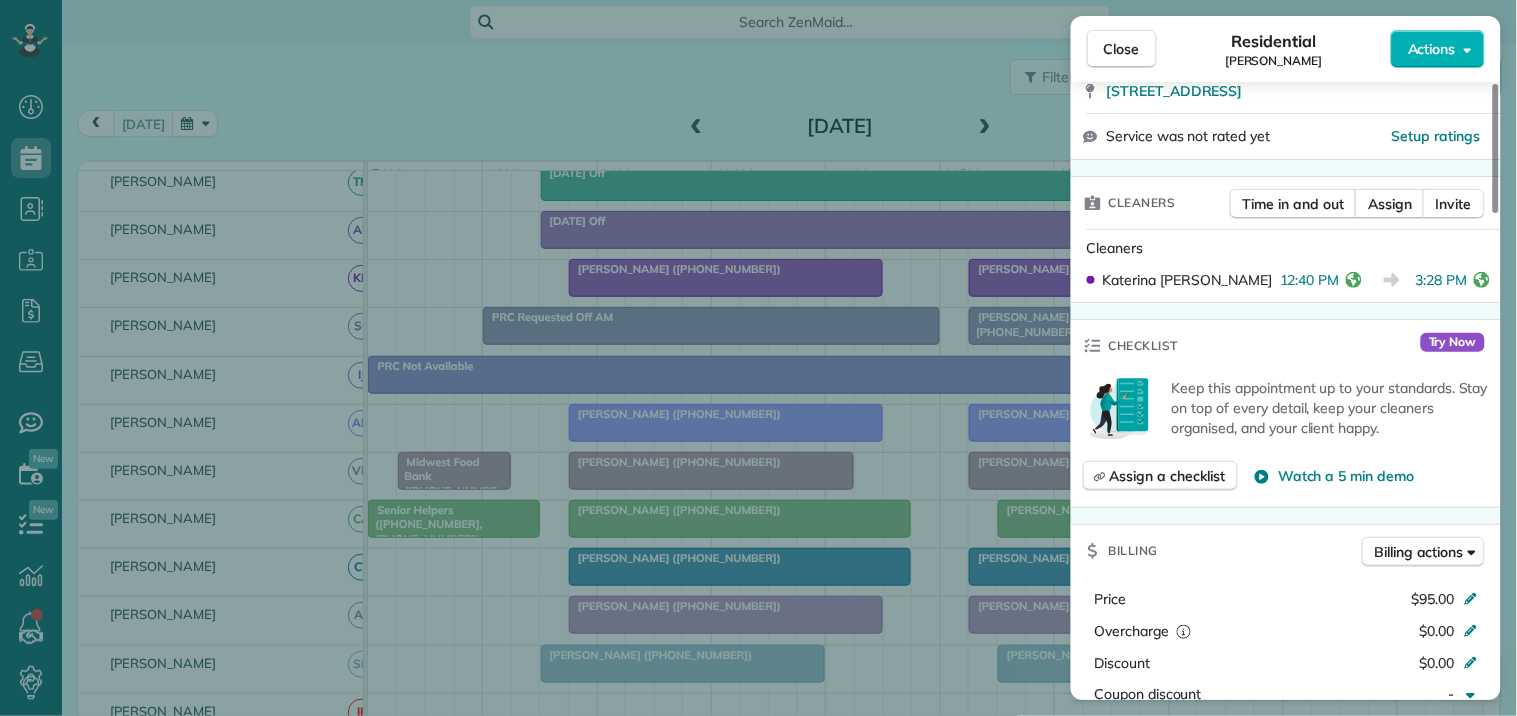 scroll, scrollTop: 444, scrollLeft: 0, axis: vertical 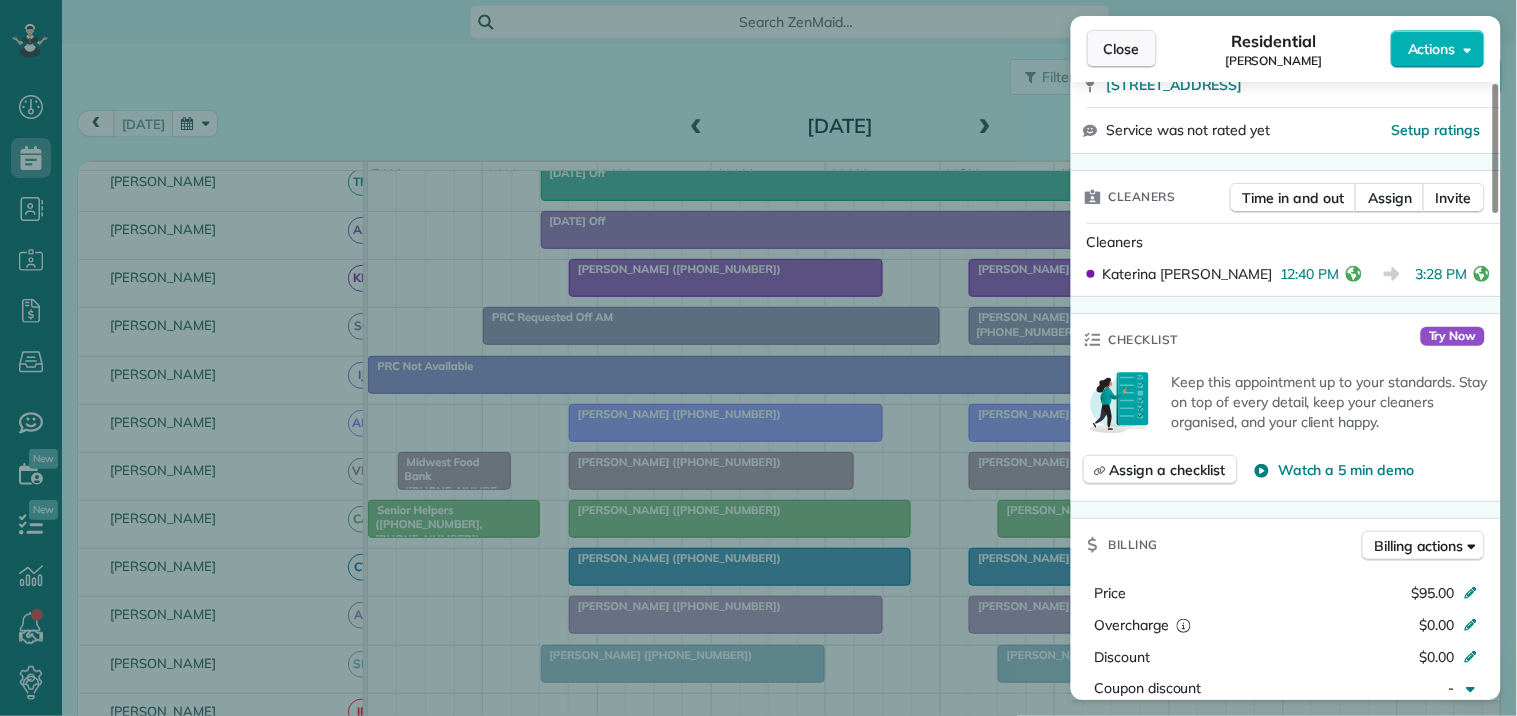 click on "Close" at bounding box center (1122, 49) 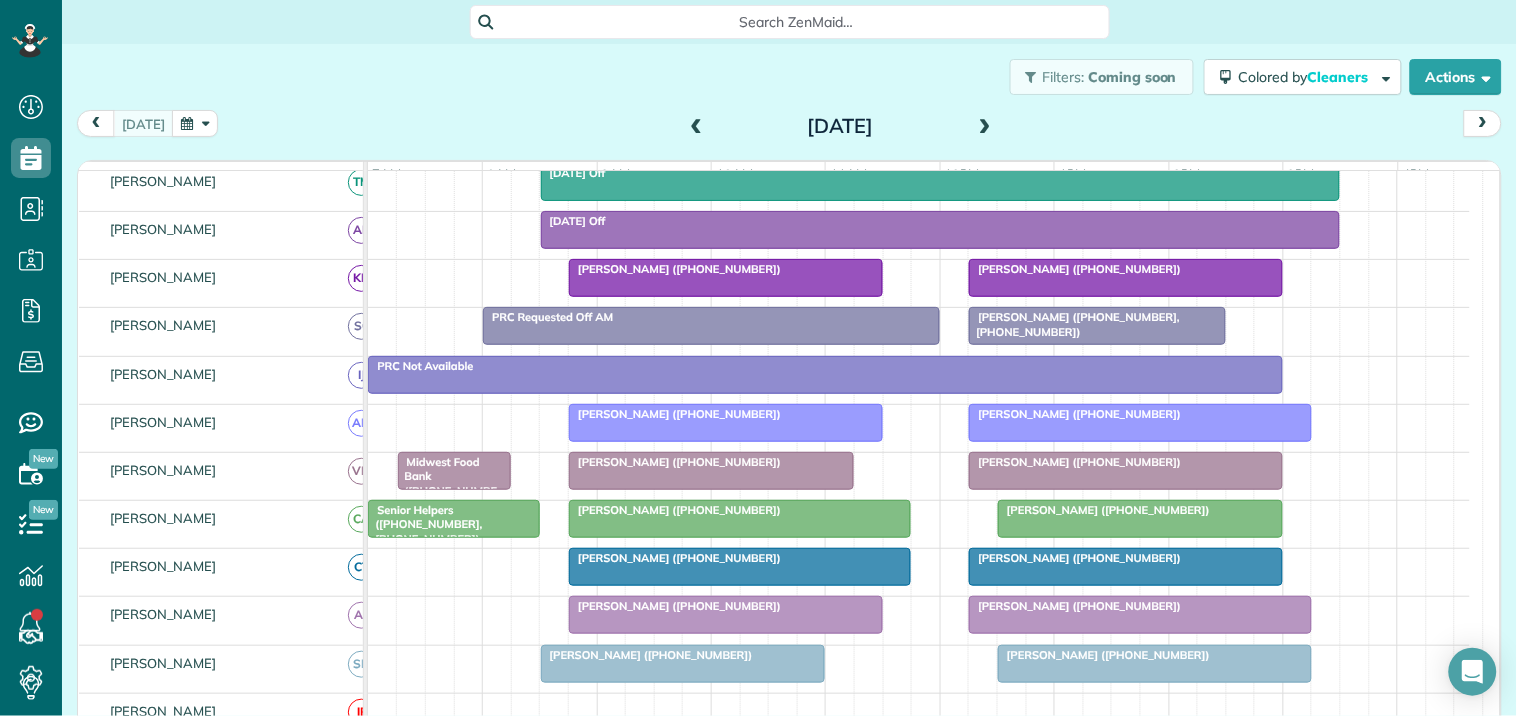 click on "Robin Walker (+18058902408)" at bounding box center (1075, 414) 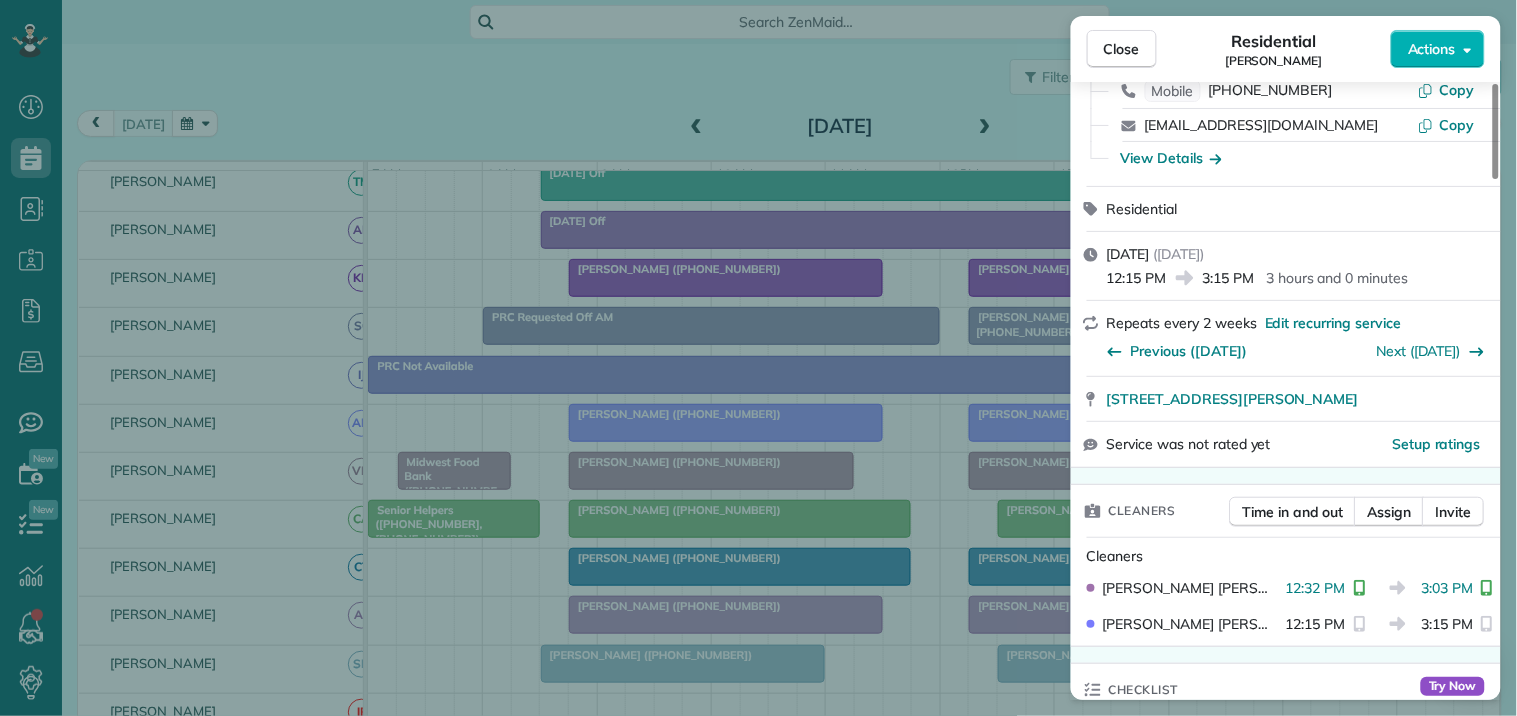 scroll, scrollTop: 333, scrollLeft: 0, axis: vertical 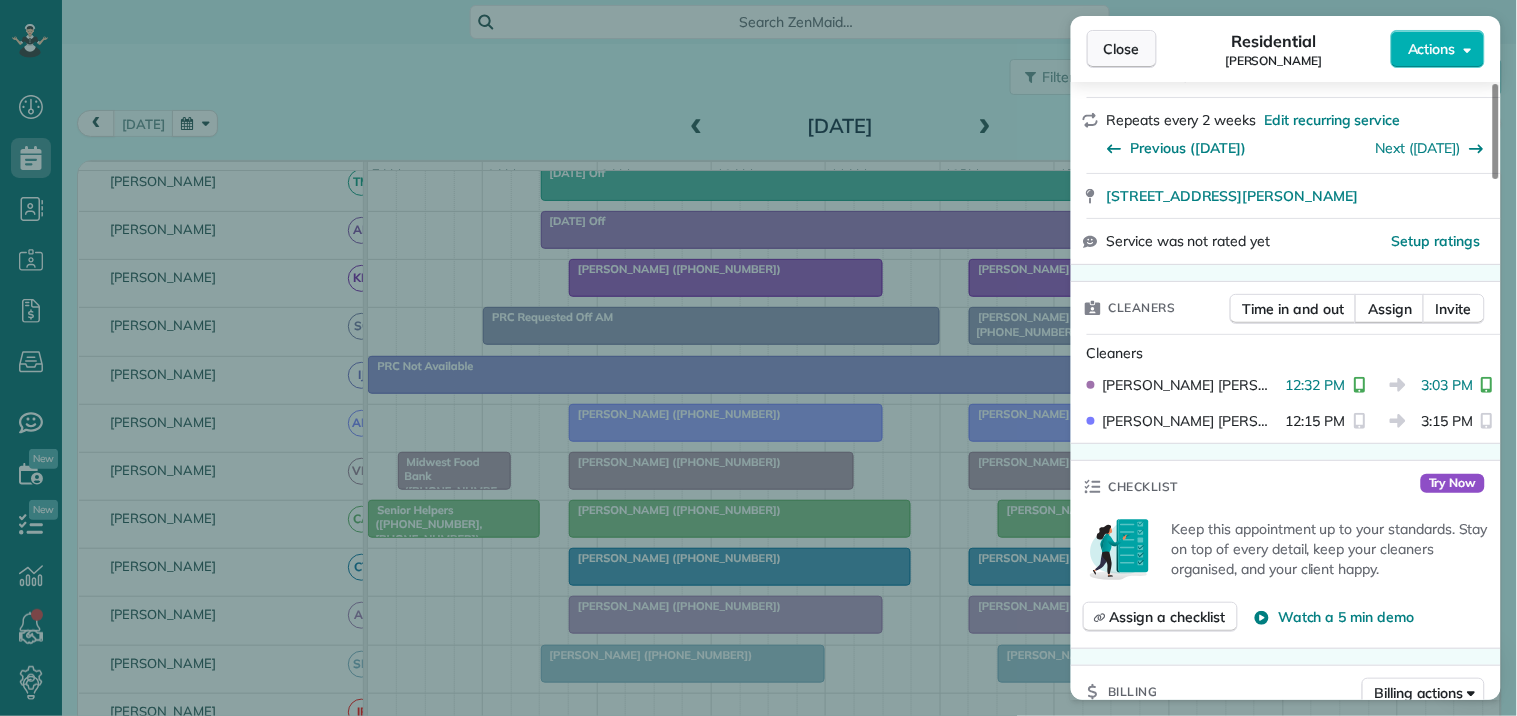 click on "Close" at bounding box center [1122, 49] 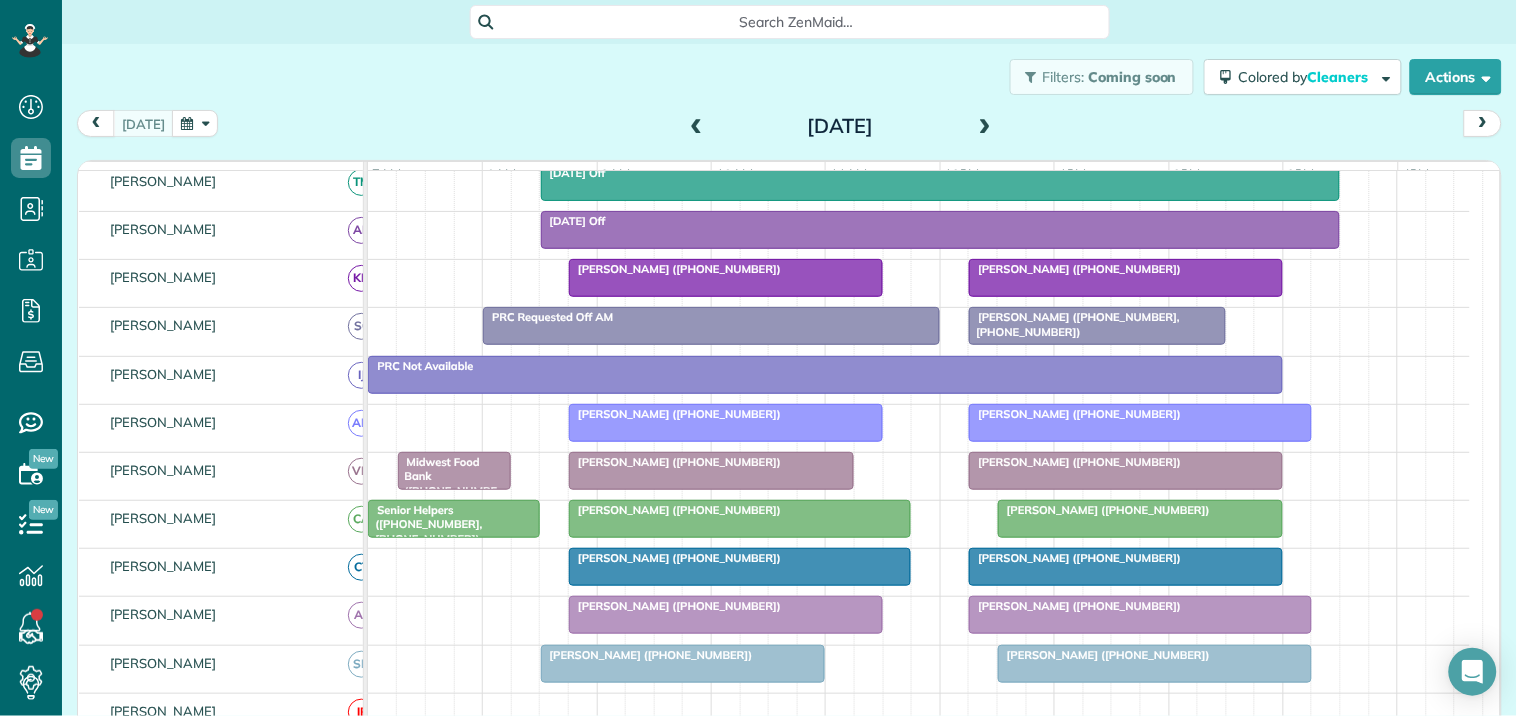 scroll, scrollTop: 540, scrollLeft: 0, axis: vertical 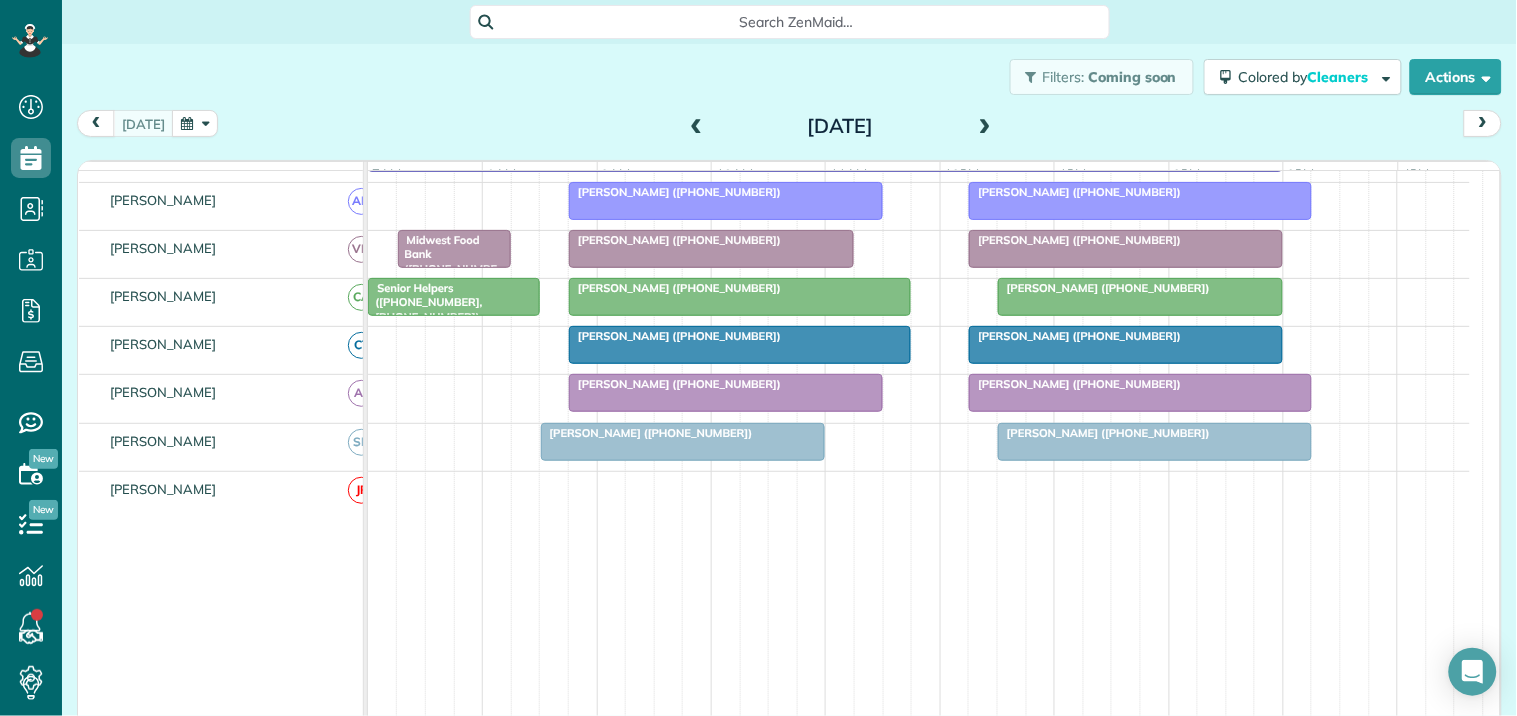 click on "Wendy Bailey (+17708330053)" at bounding box center (1104, 288) 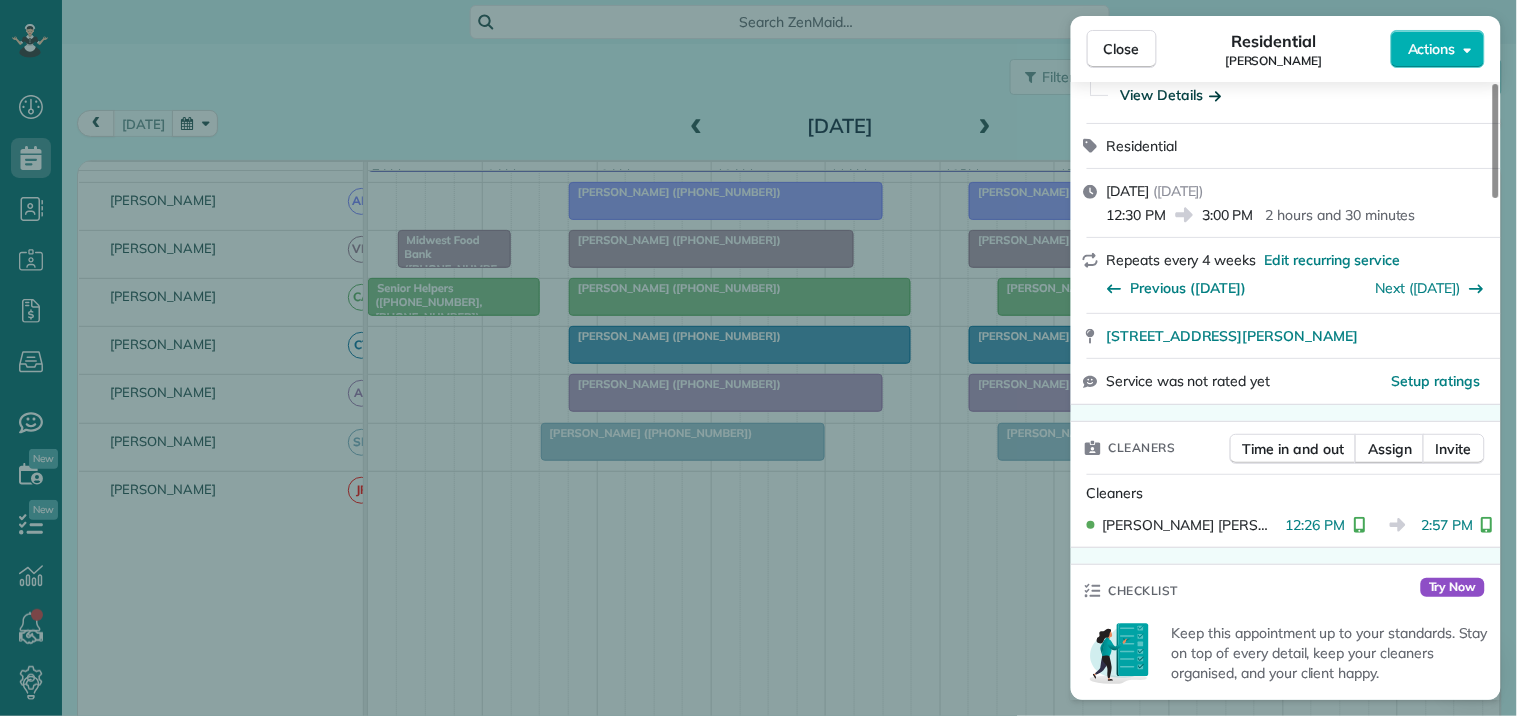 scroll, scrollTop: 444, scrollLeft: 0, axis: vertical 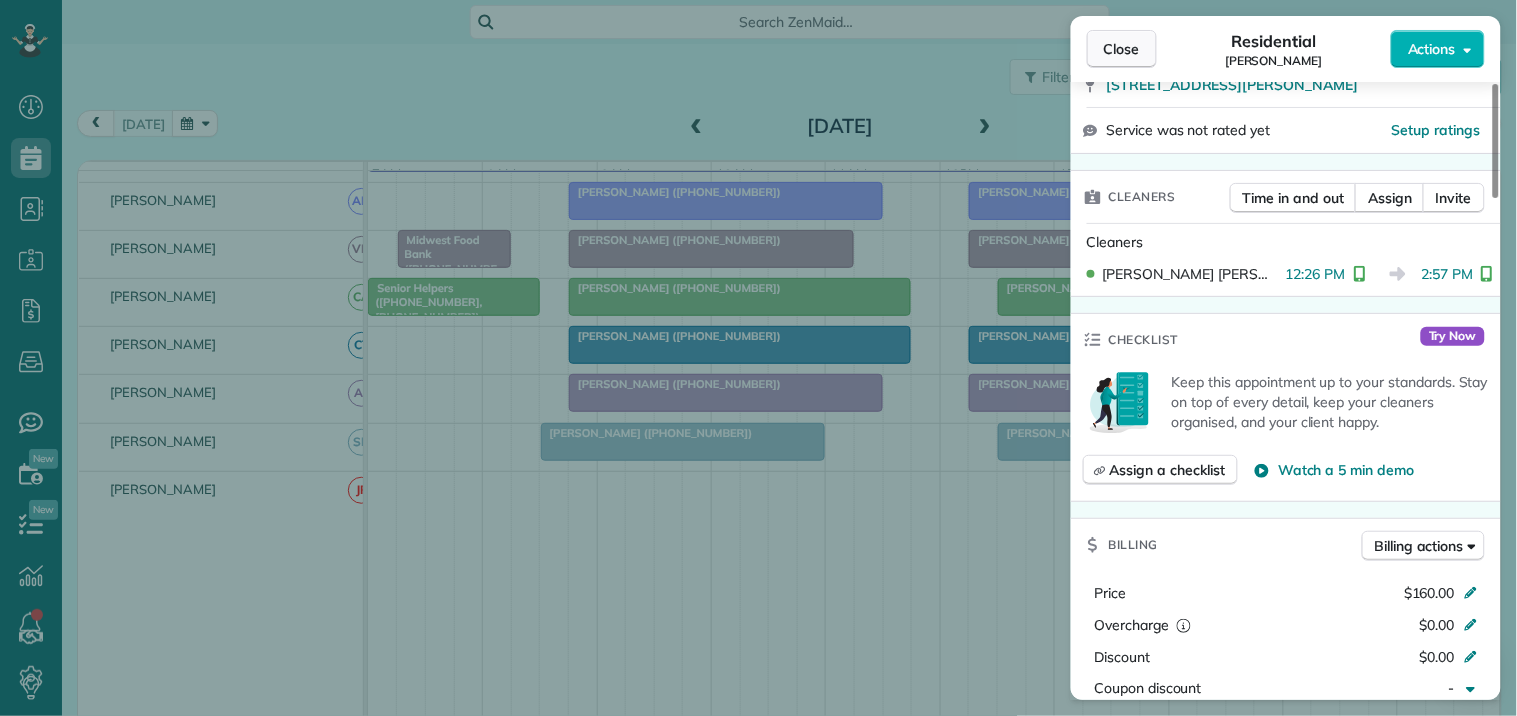 click on "Close" at bounding box center (1122, 49) 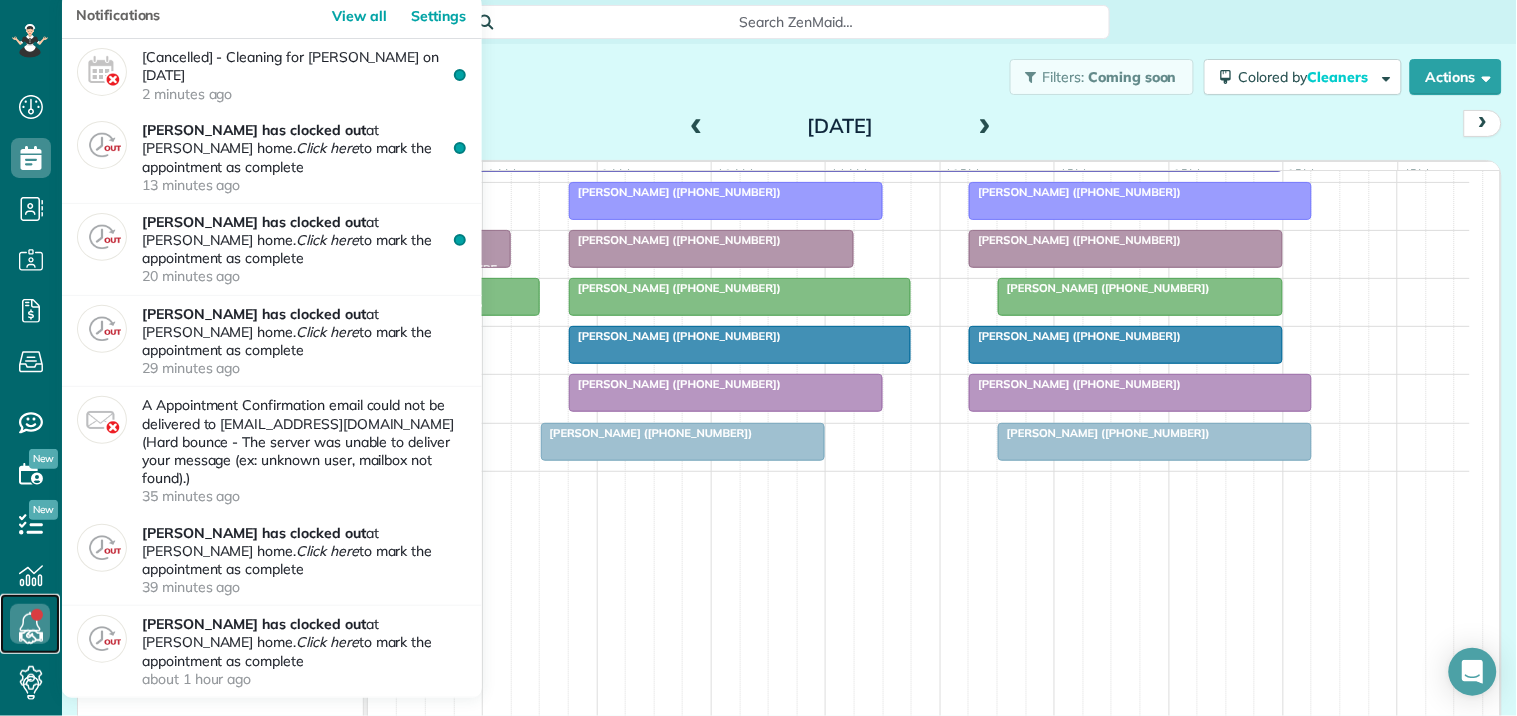 click 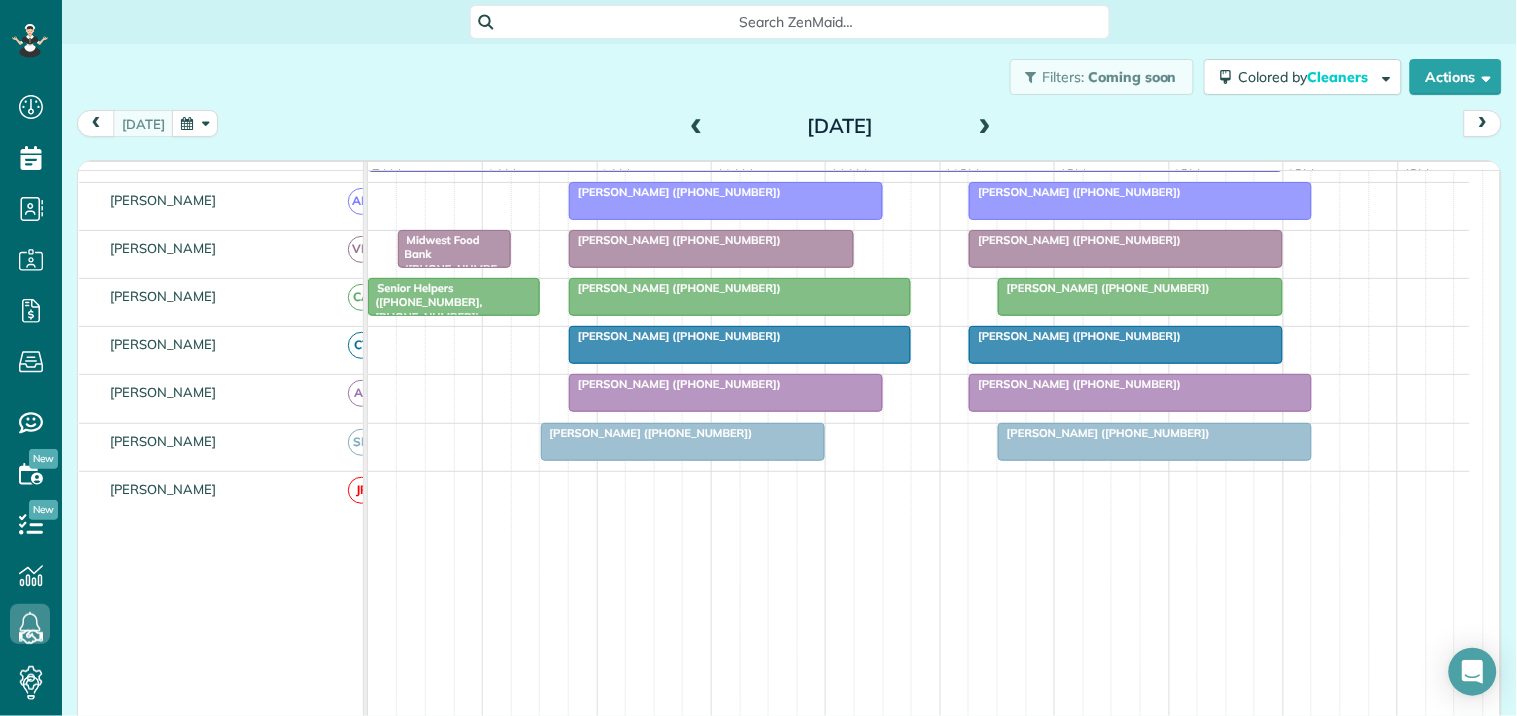 click on "Filters:   Coming soon
Colored by  Cleaners
Color by Cleaner
Color by Team
Color by Status
Color by Recurrence
Color by Paid/Unpaid
Filters  Default
Schedule Changes
Actions
Create Appointment
Create Task
Clock In/Out
Send Work Orders
Print Route Sheets
Today's Emails/Texts
Export data.." at bounding box center [789, 77] 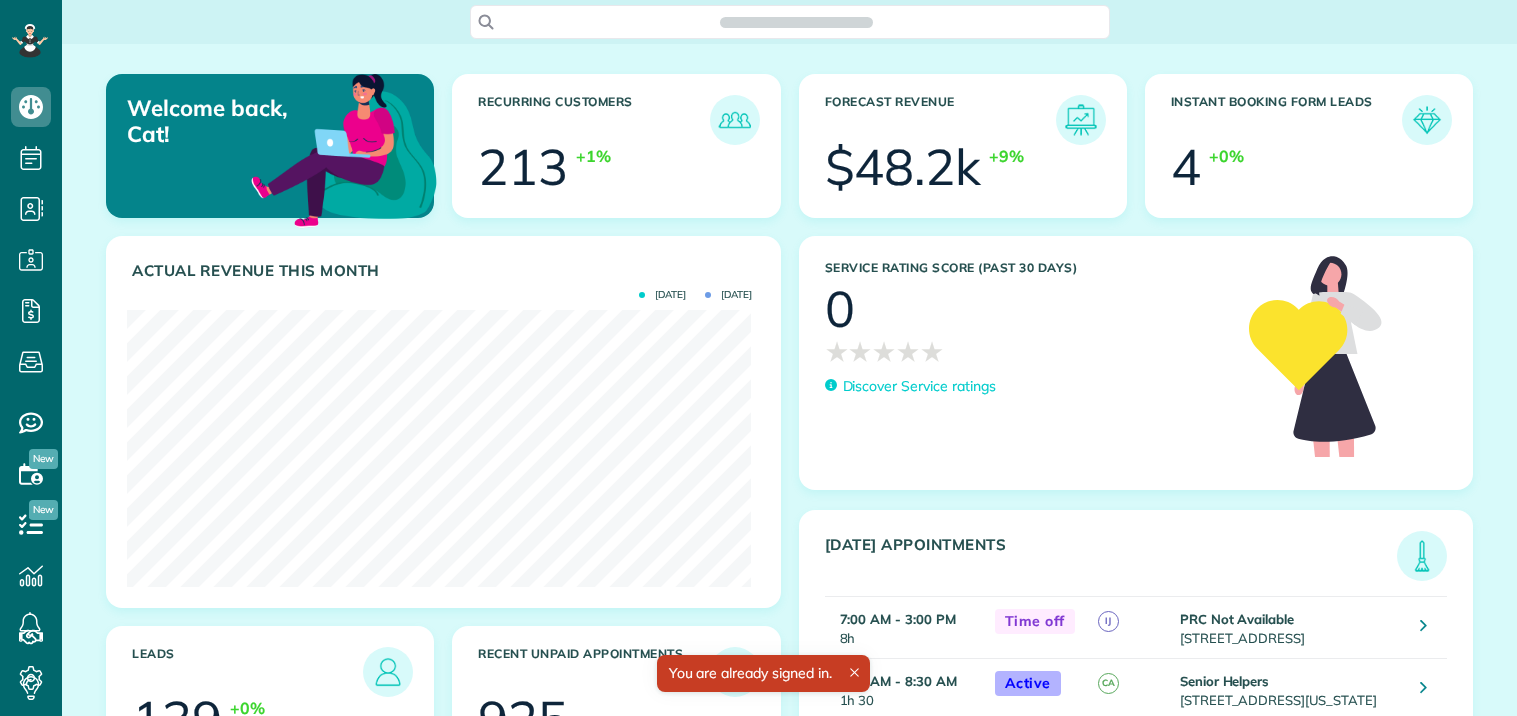 scroll, scrollTop: 0, scrollLeft: 0, axis: both 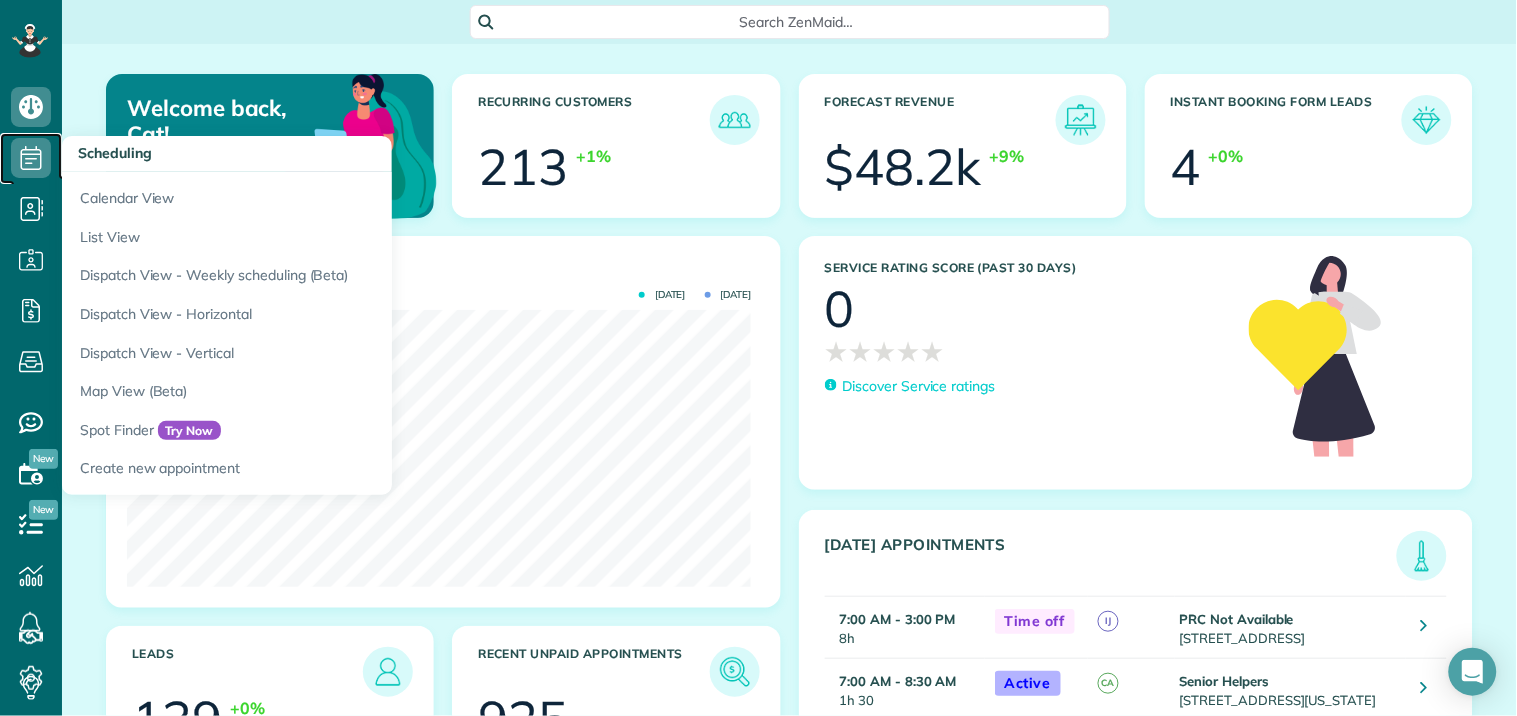 click 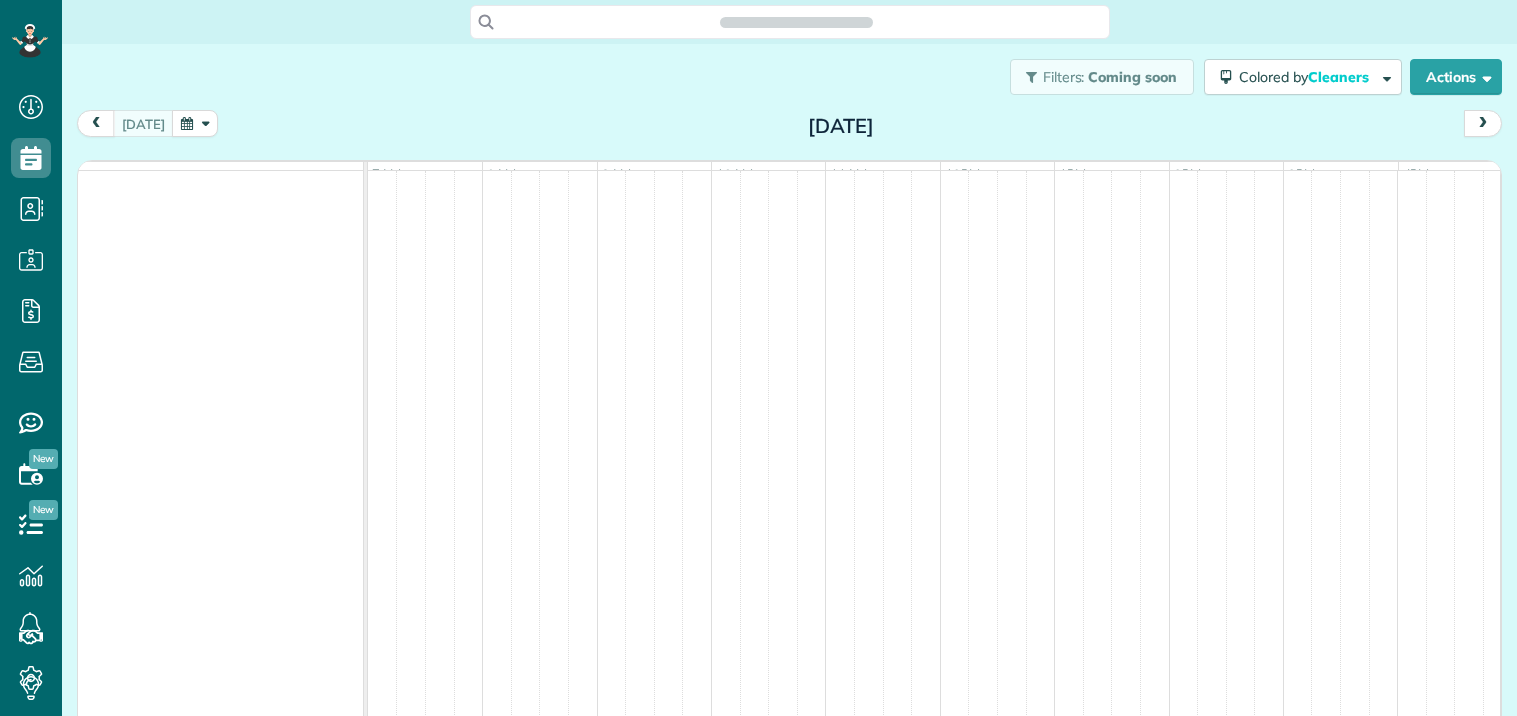 scroll, scrollTop: 0, scrollLeft: 0, axis: both 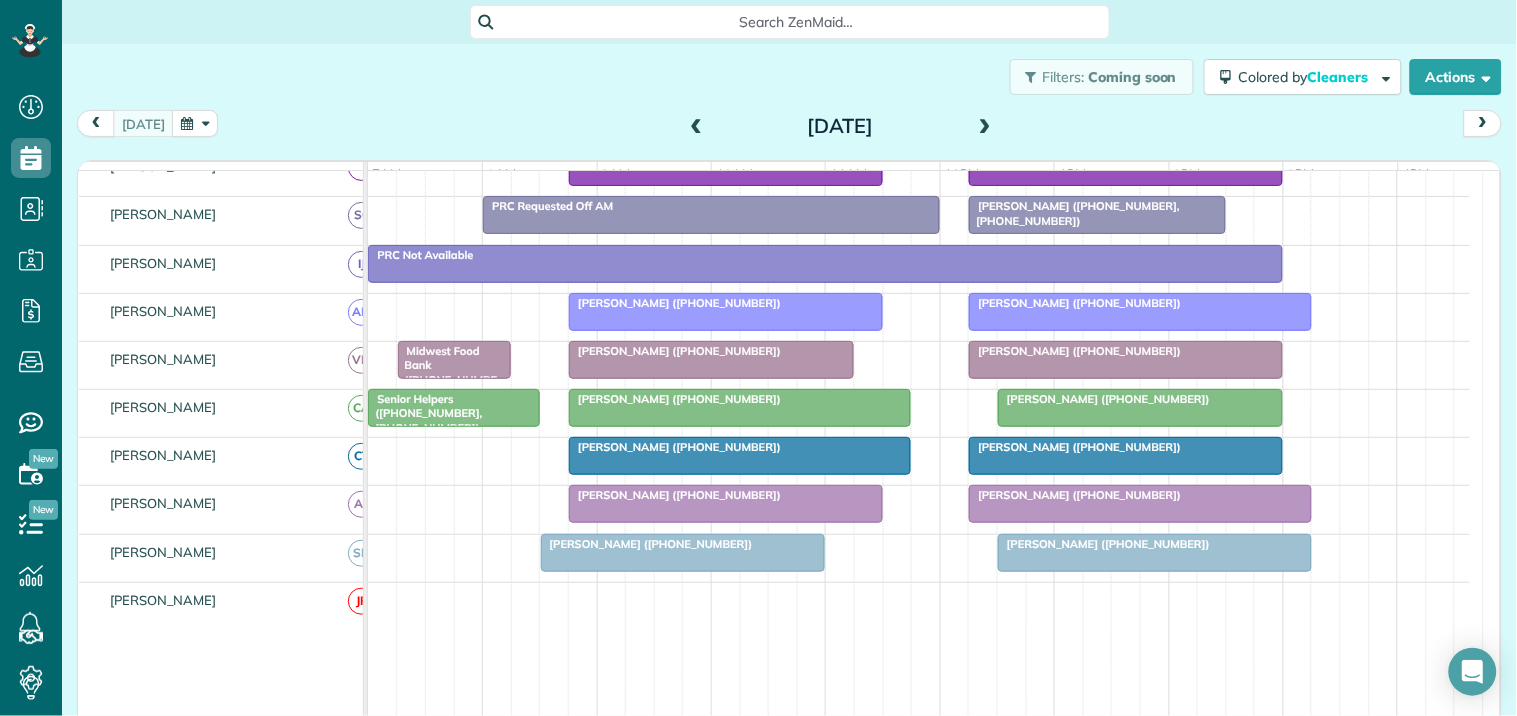 click at bounding box center [195, 123] 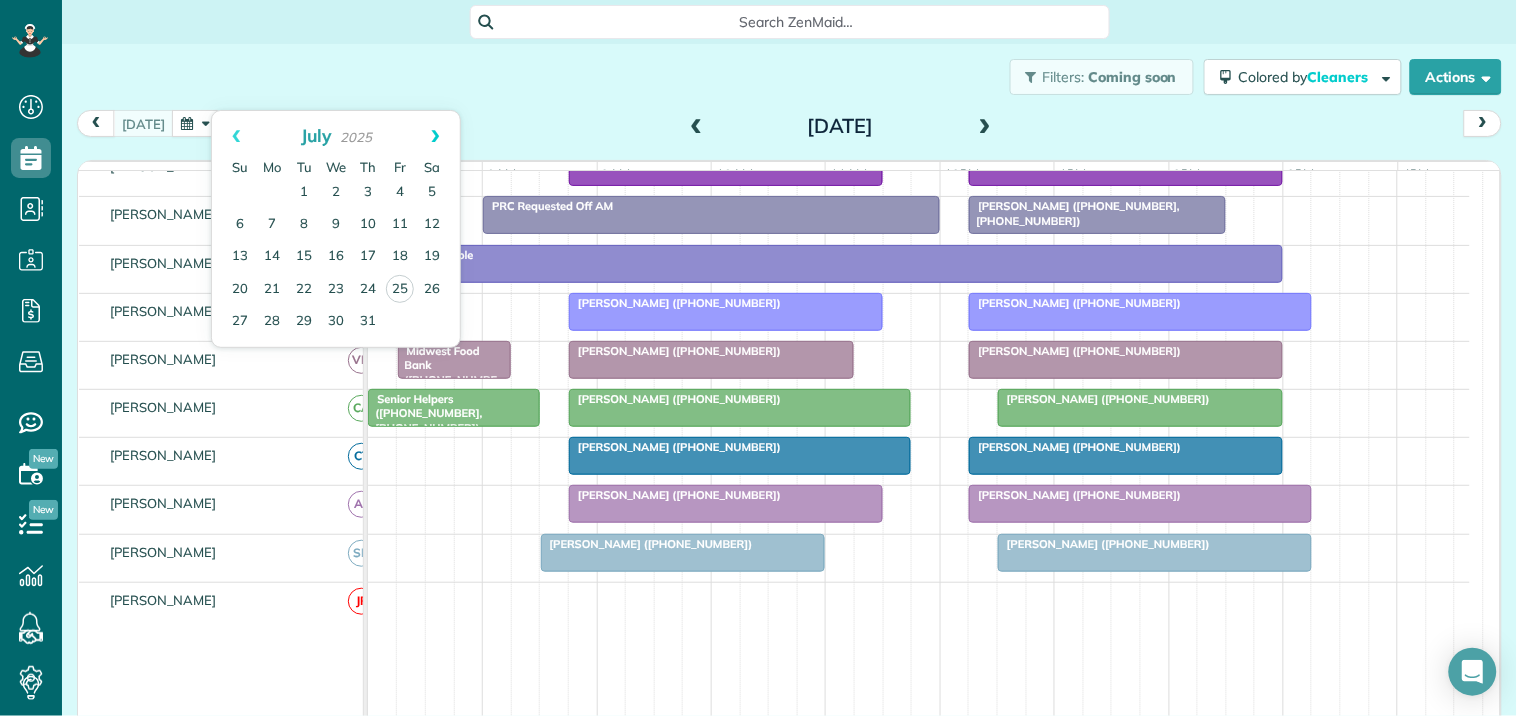 click on "Next" at bounding box center (435, 136) 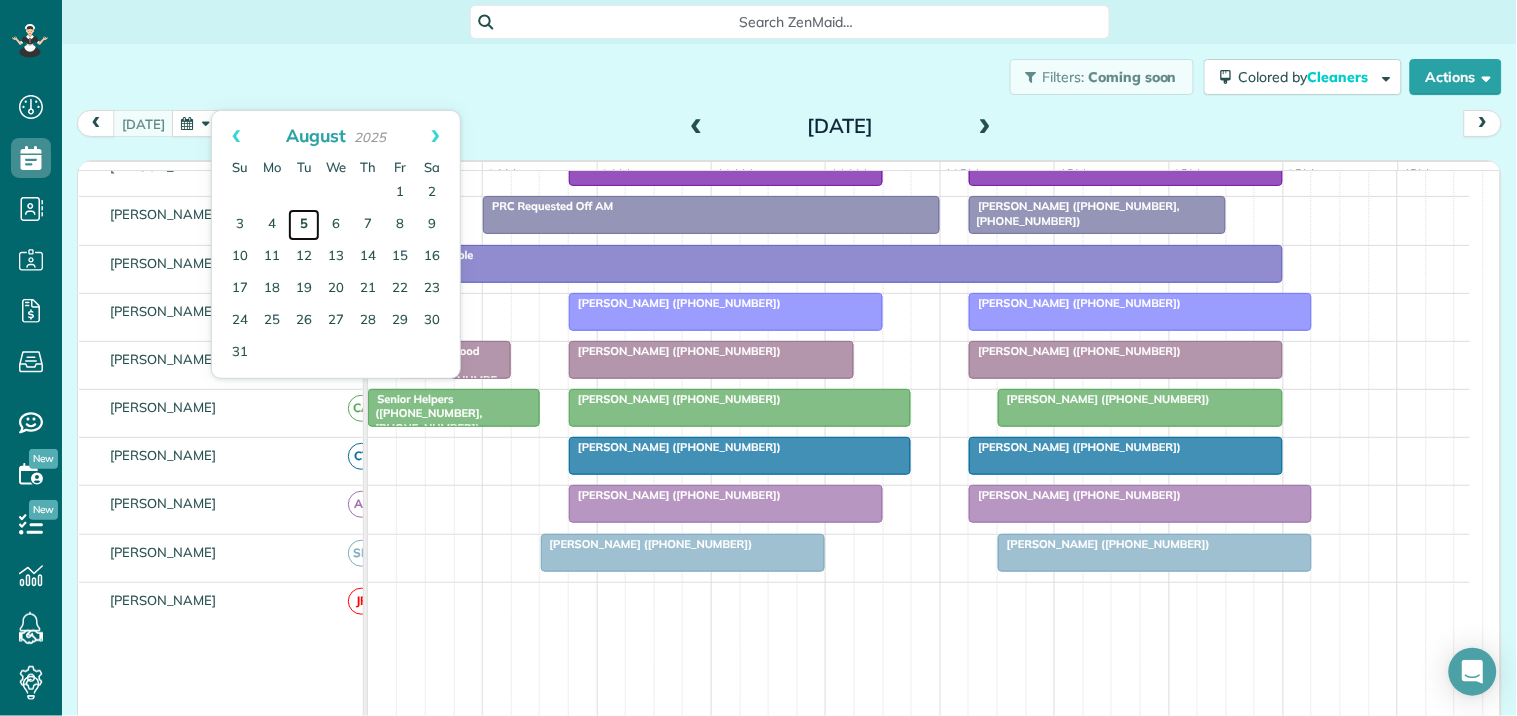 click on "5" at bounding box center [304, 225] 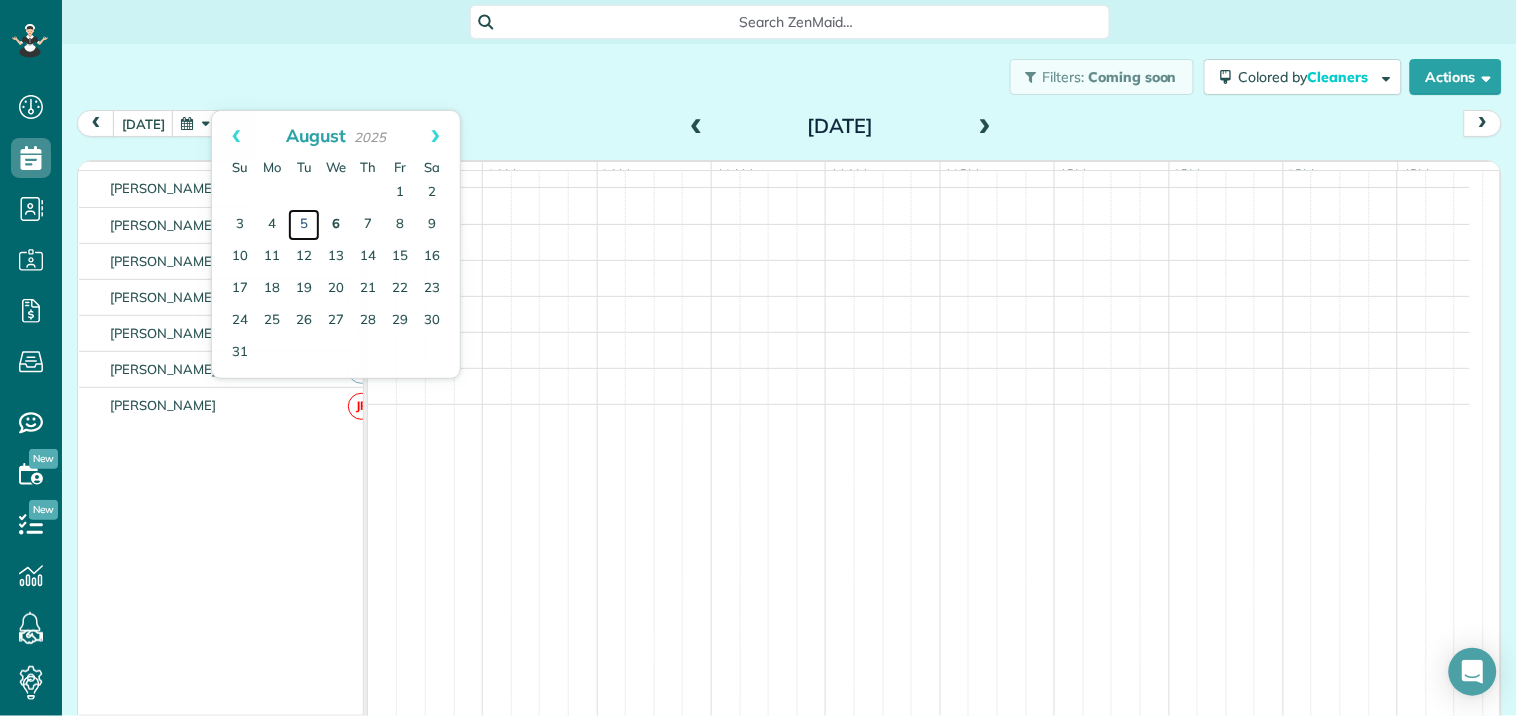 scroll, scrollTop: 341, scrollLeft: 0, axis: vertical 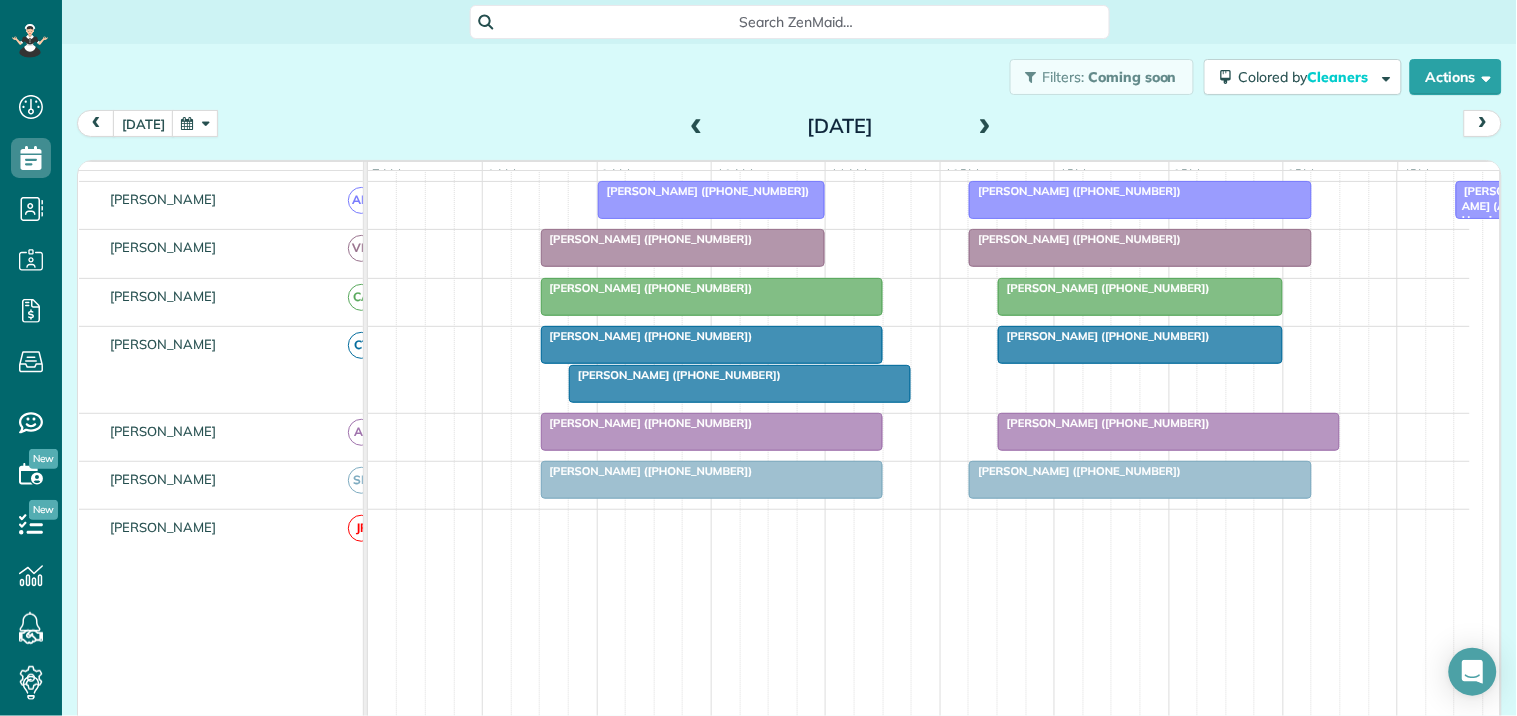 click at bounding box center [740, 384] 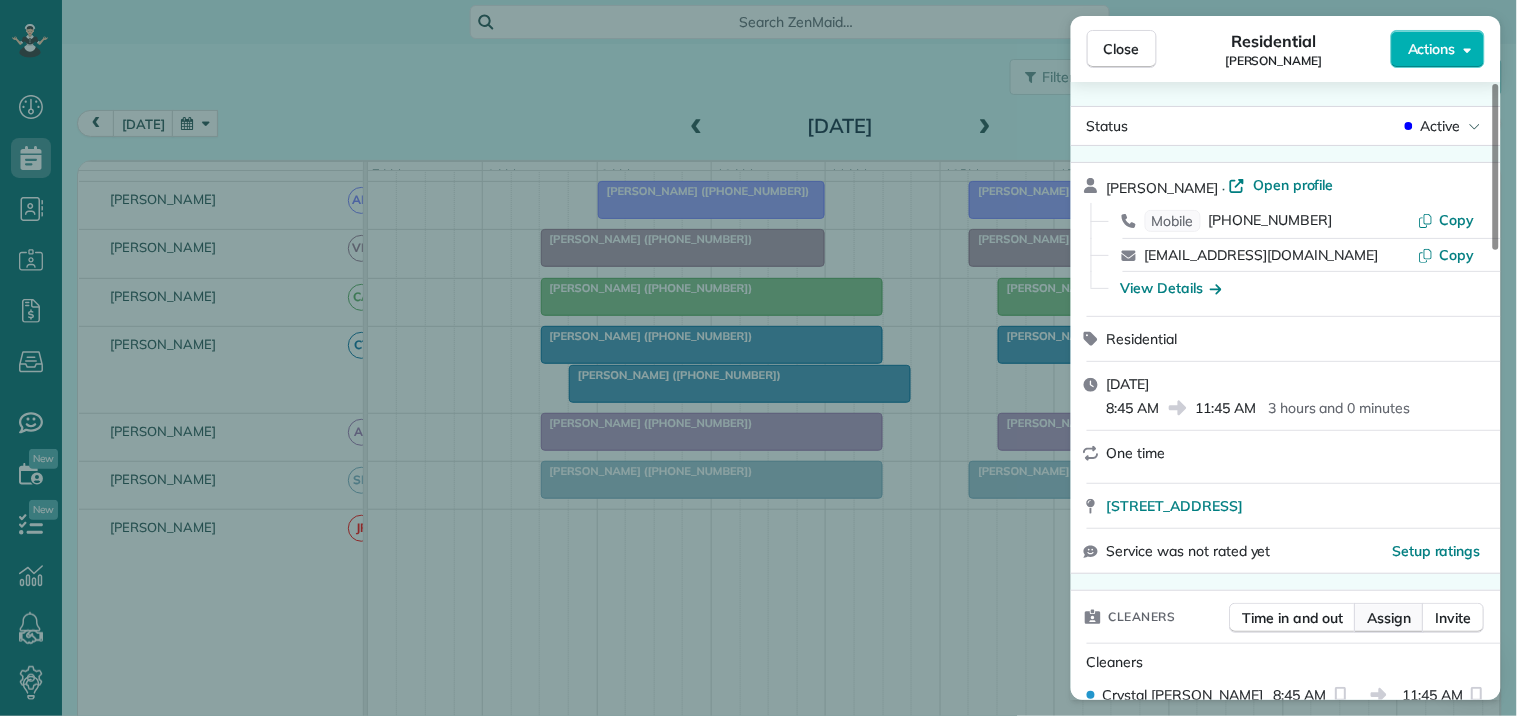 click on "Assign" at bounding box center [1390, 618] 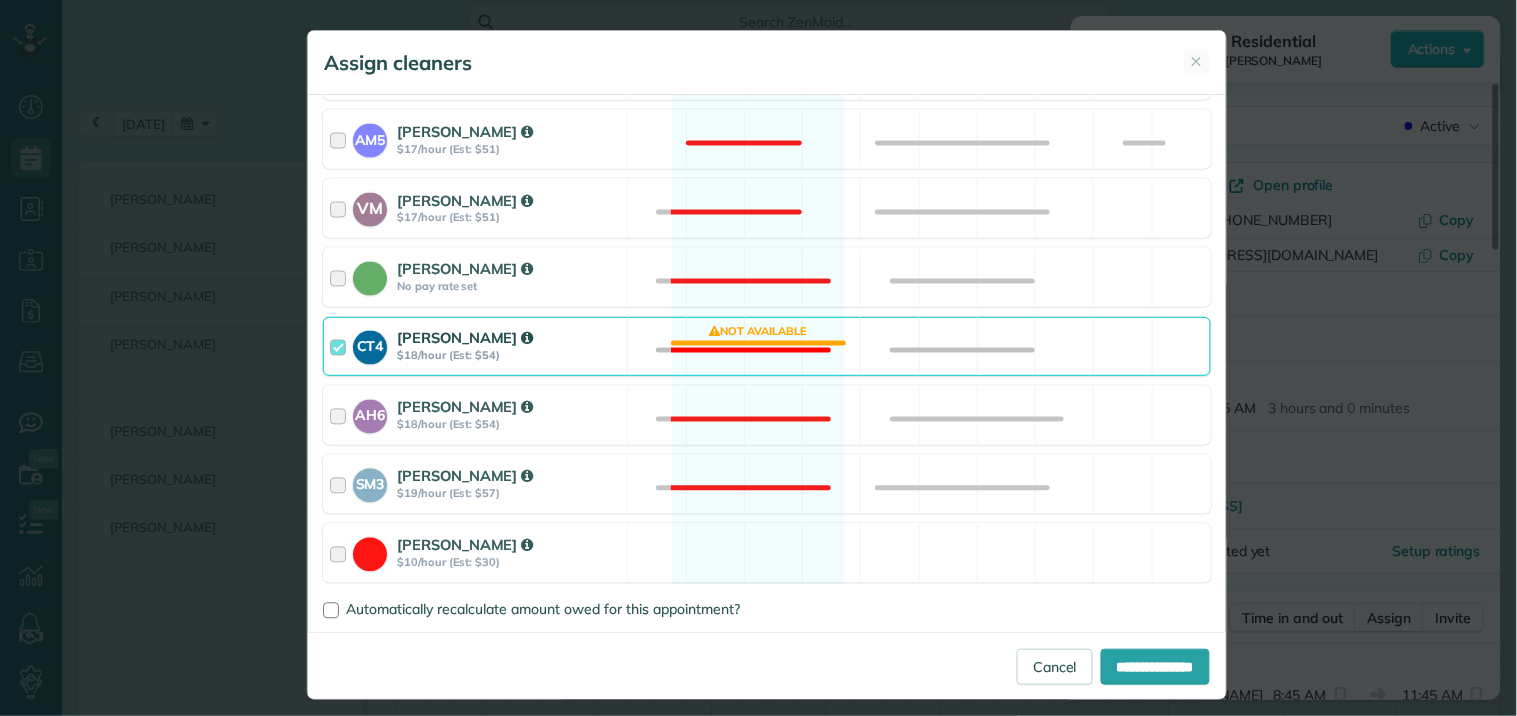scroll, scrollTop: 861, scrollLeft: 0, axis: vertical 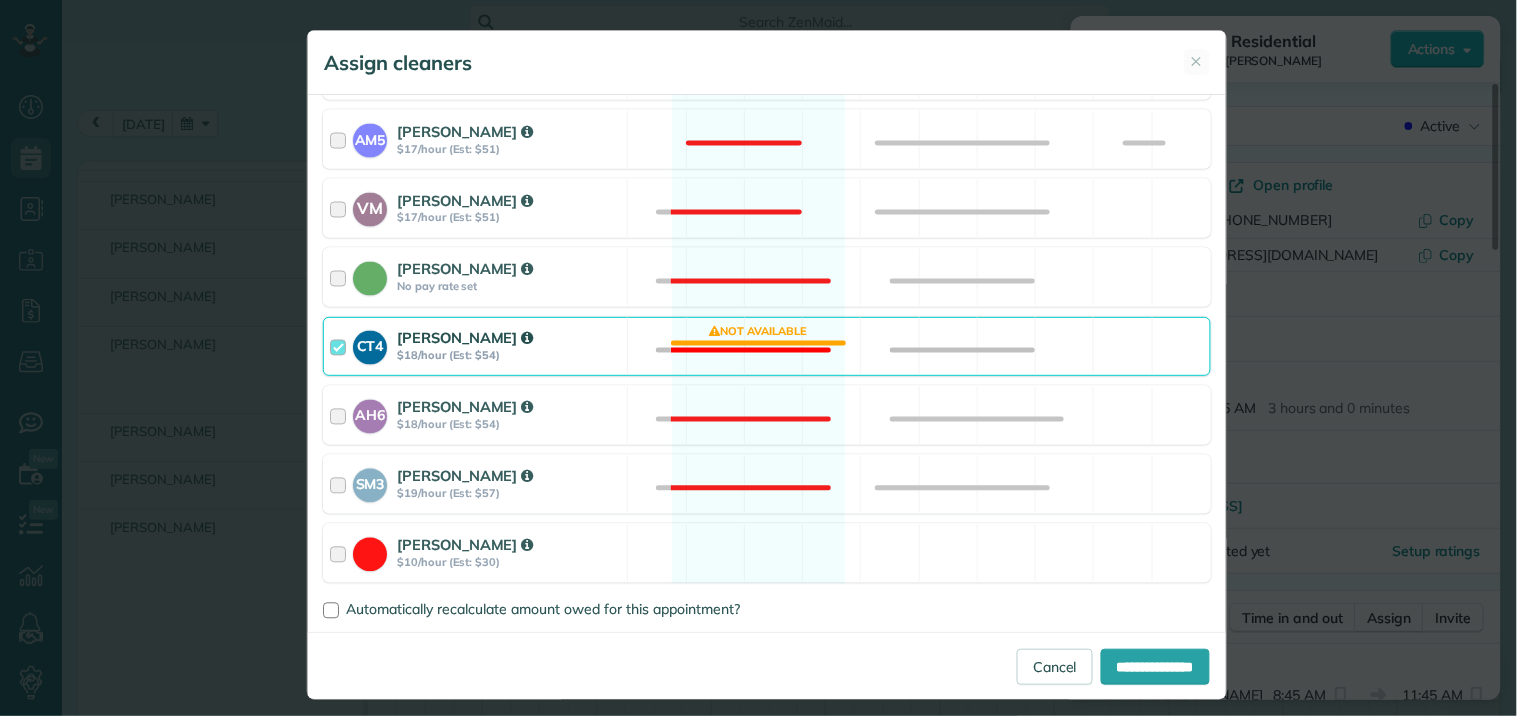 click on "CT4
Crystal Treece
$18/hour (Est: $54)
Not available" at bounding box center [767, 346] 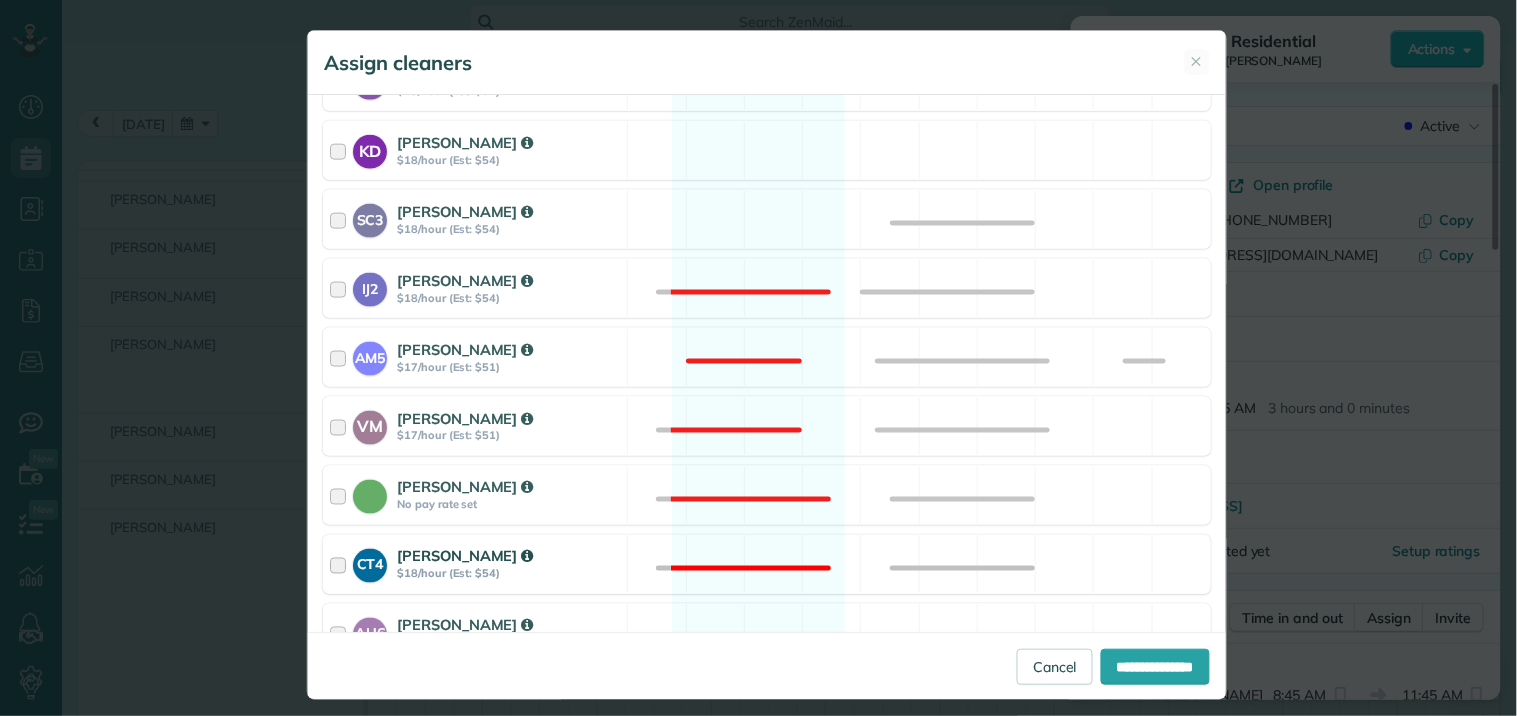 scroll, scrollTop: 638, scrollLeft: 0, axis: vertical 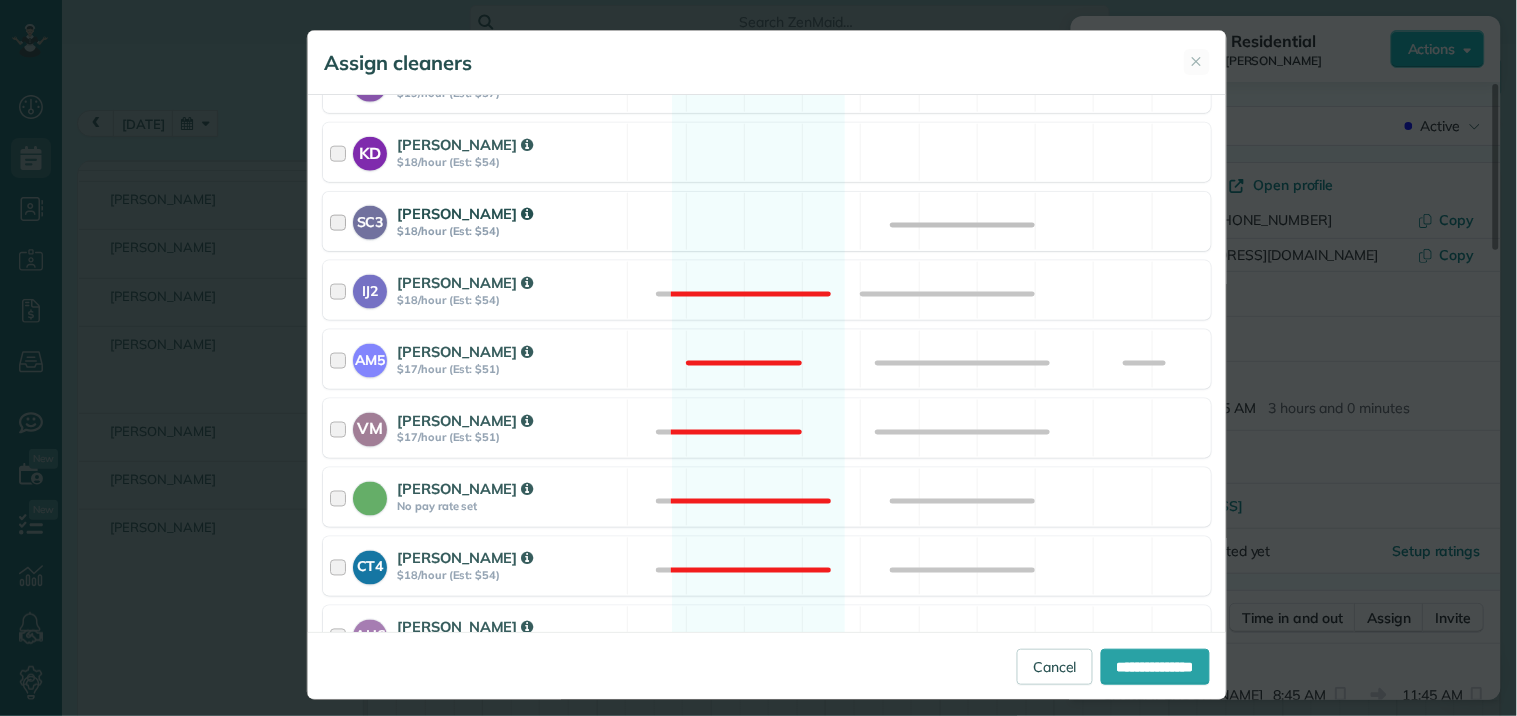 click on "SC3
Stephanie Cruz
$18/hour (Est: $54)
Available" at bounding box center (767, 221) 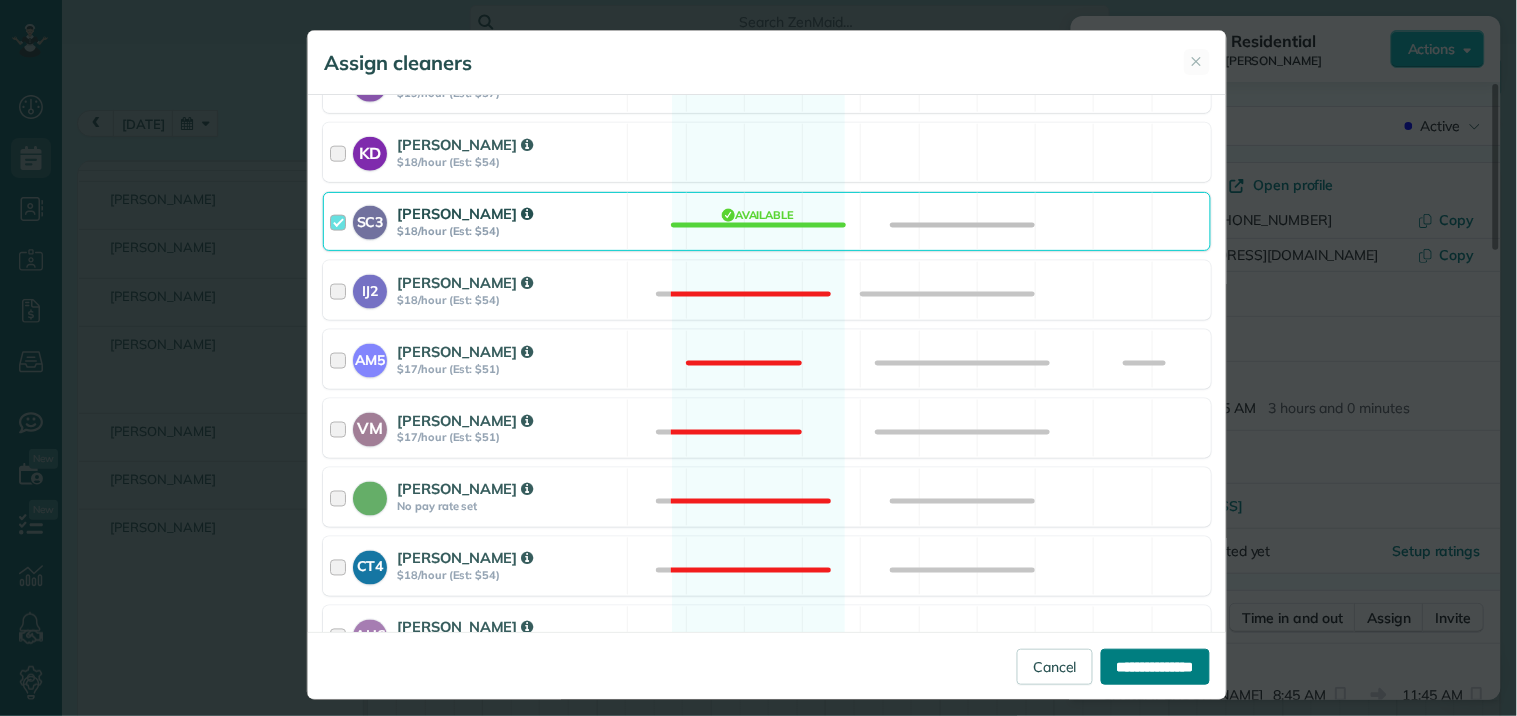 click on "**********" at bounding box center [1155, 667] 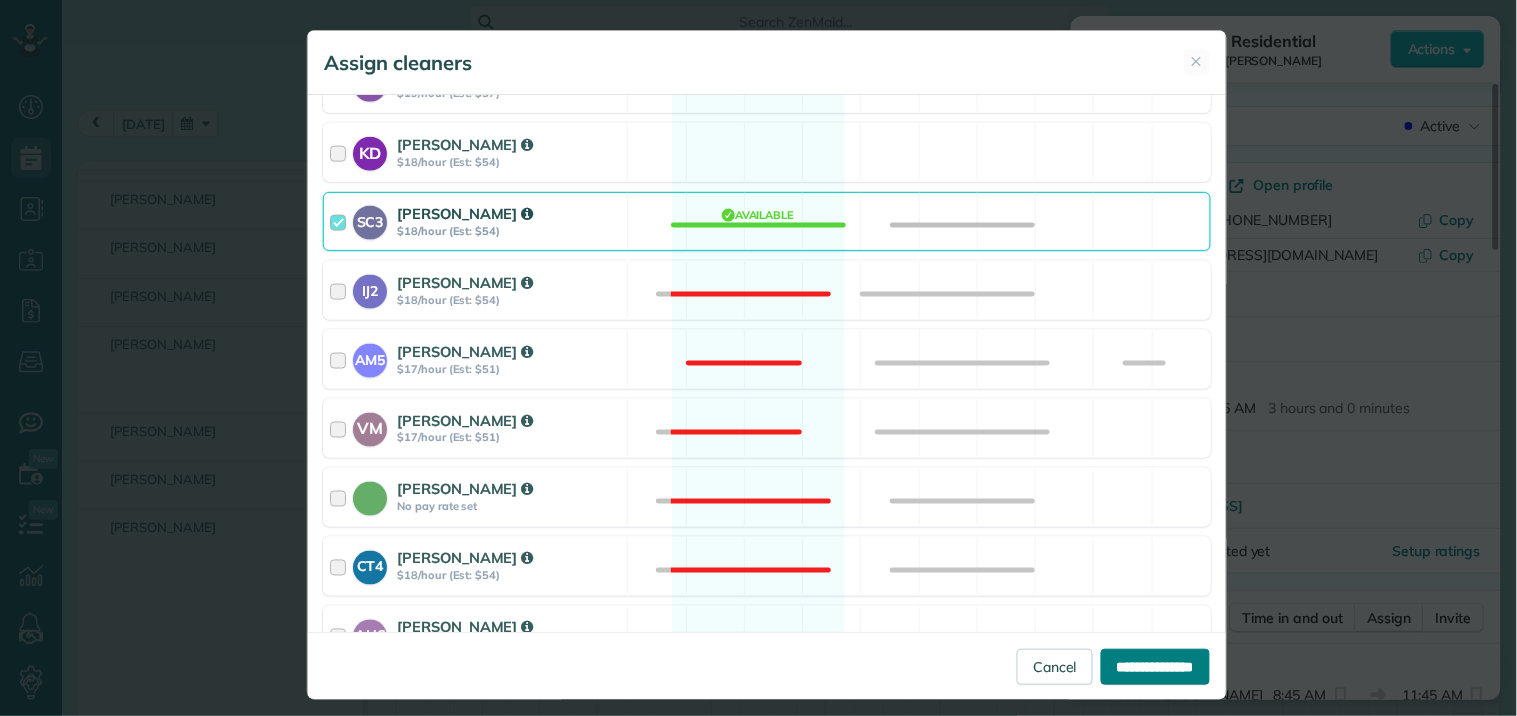 type on "**********" 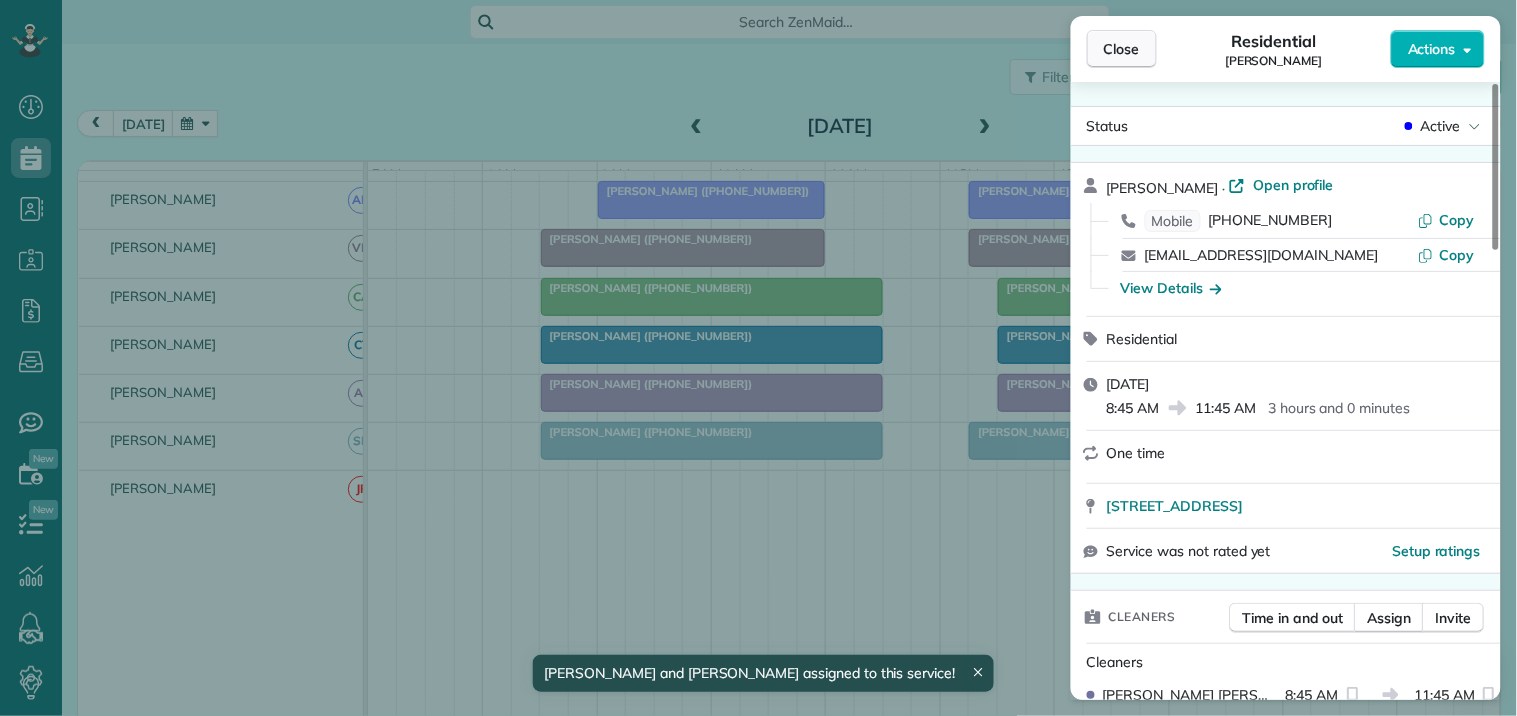 click on "Close" at bounding box center [1122, 49] 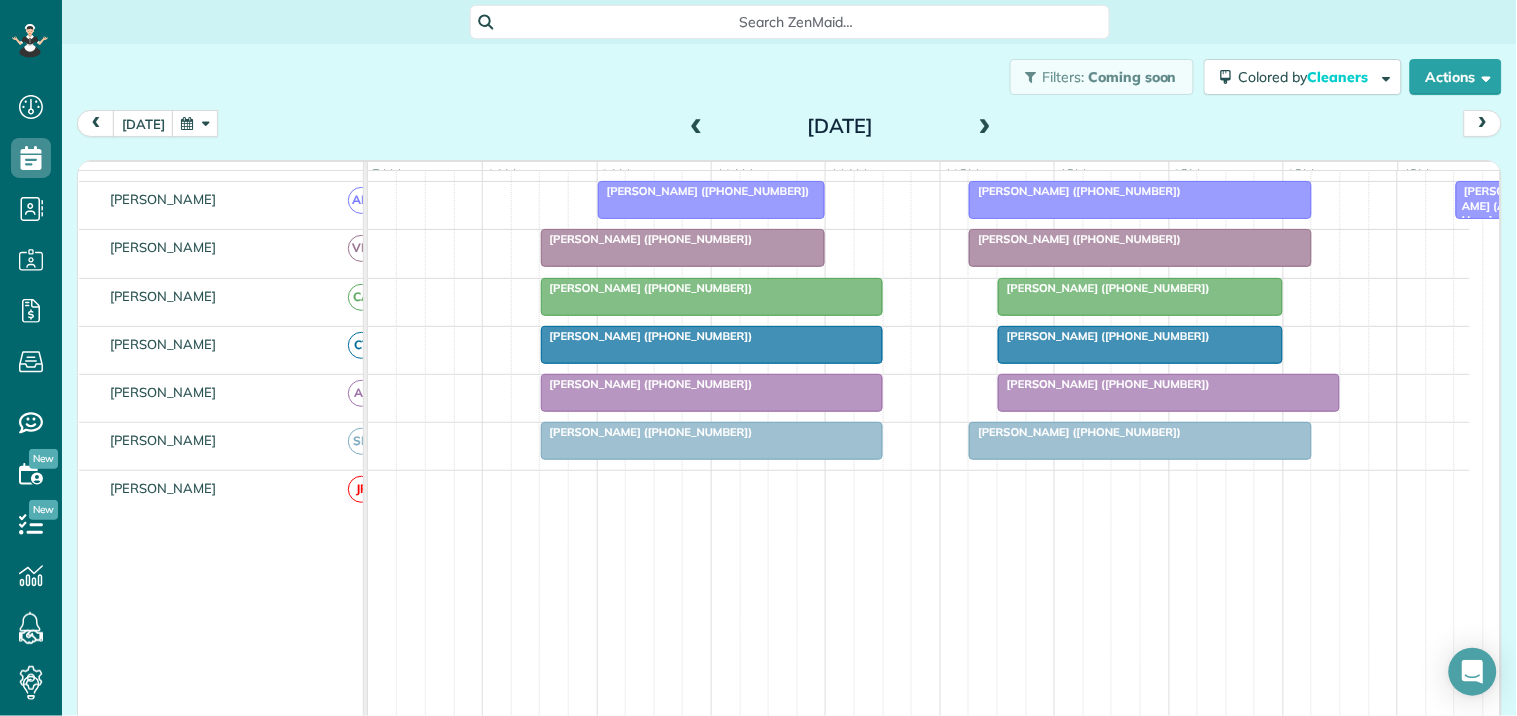scroll, scrollTop: 371, scrollLeft: 0, axis: vertical 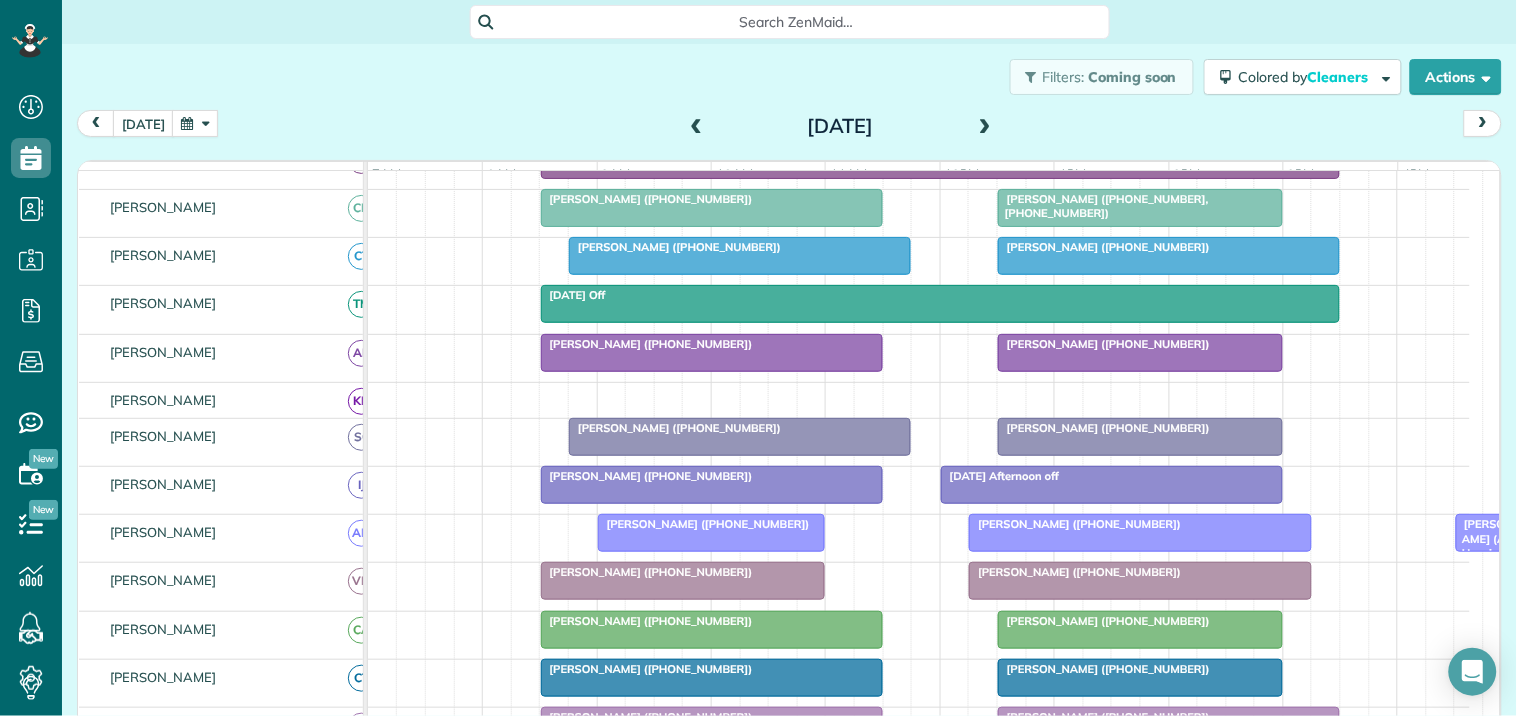 click at bounding box center [985, 127] 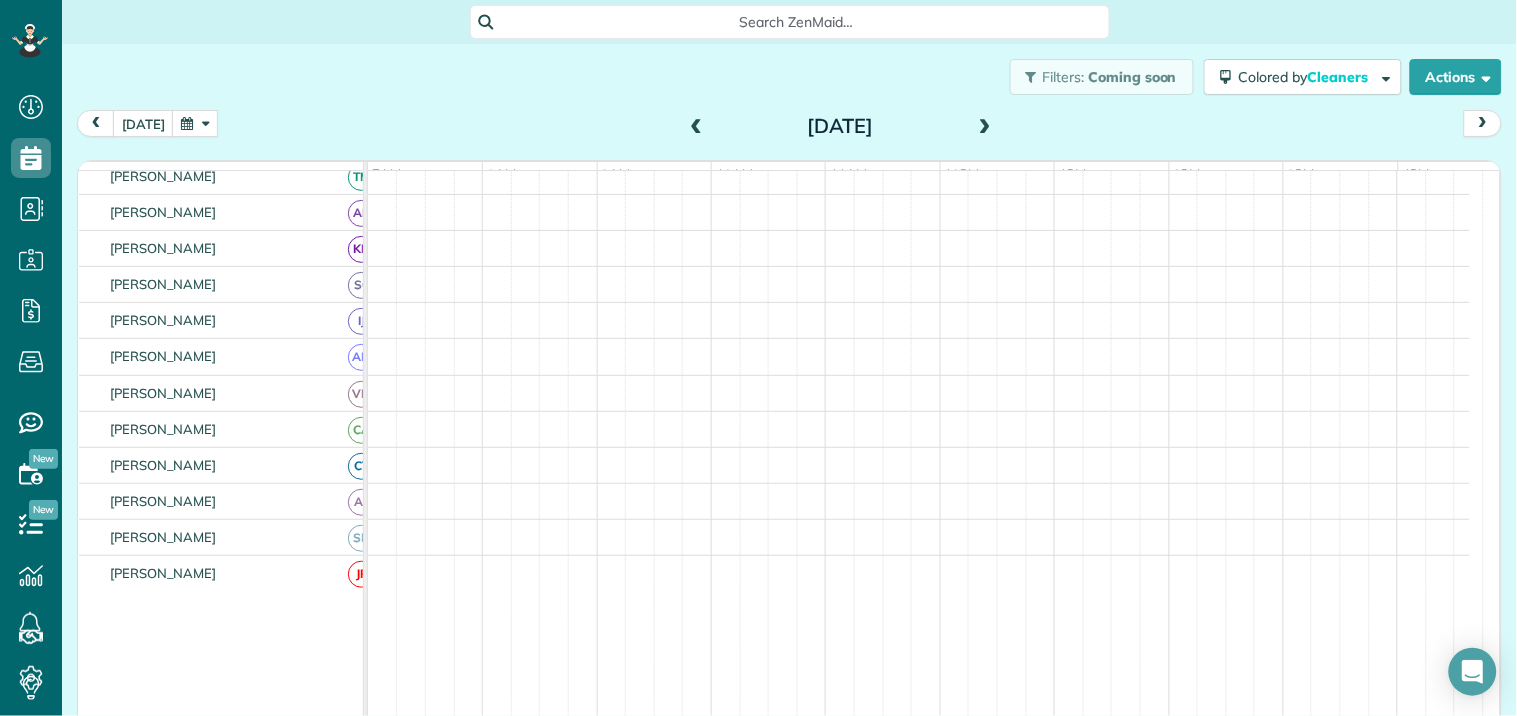 scroll, scrollTop: 167, scrollLeft: 0, axis: vertical 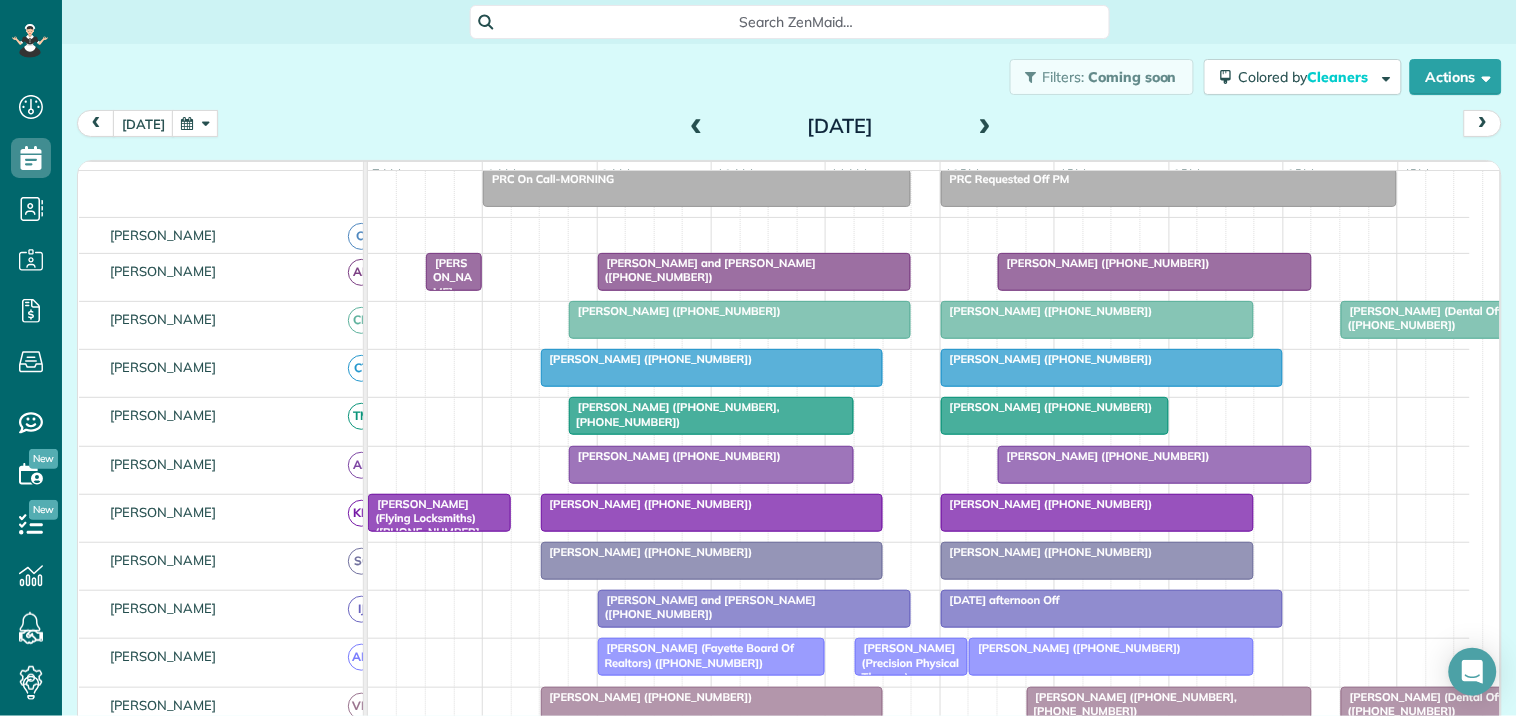 click at bounding box center (985, 127) 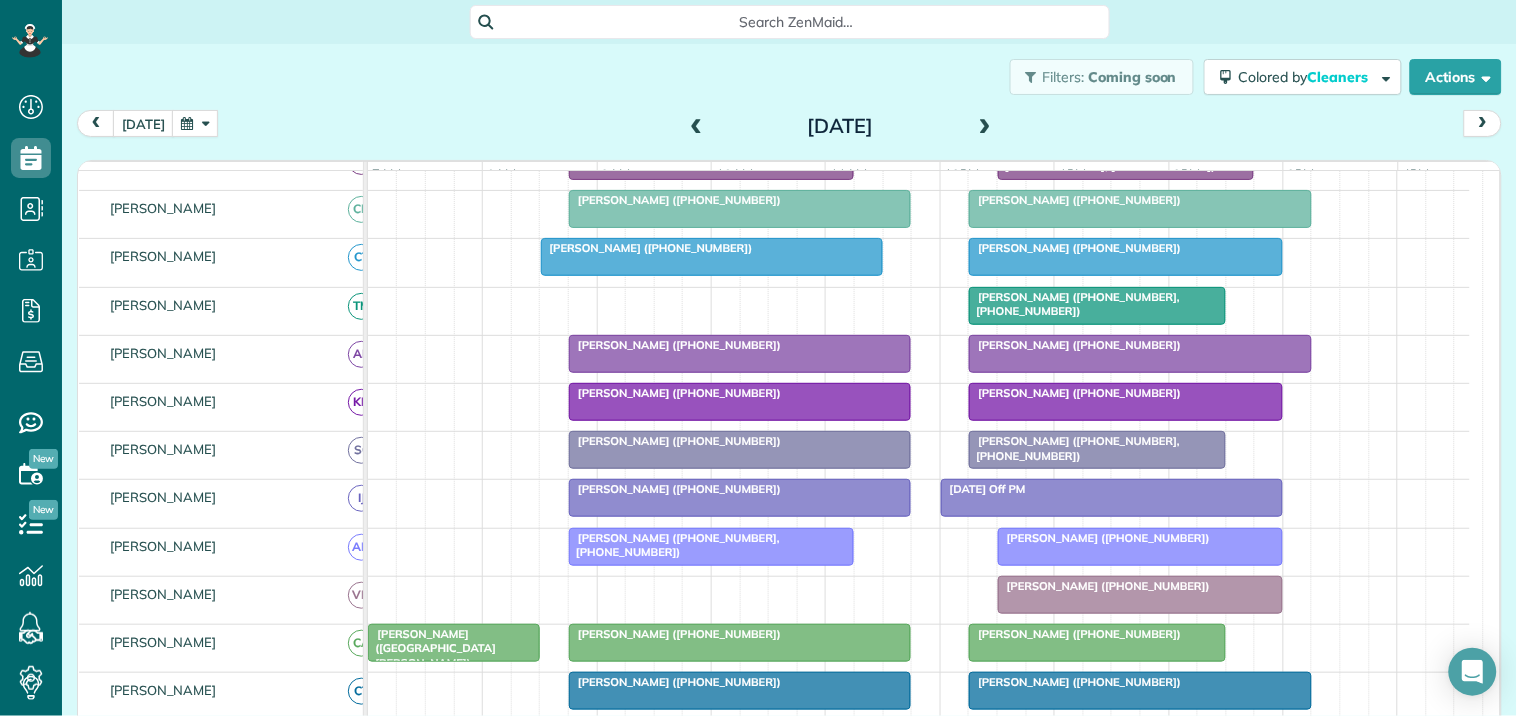 click at bounding box center [985, 127] 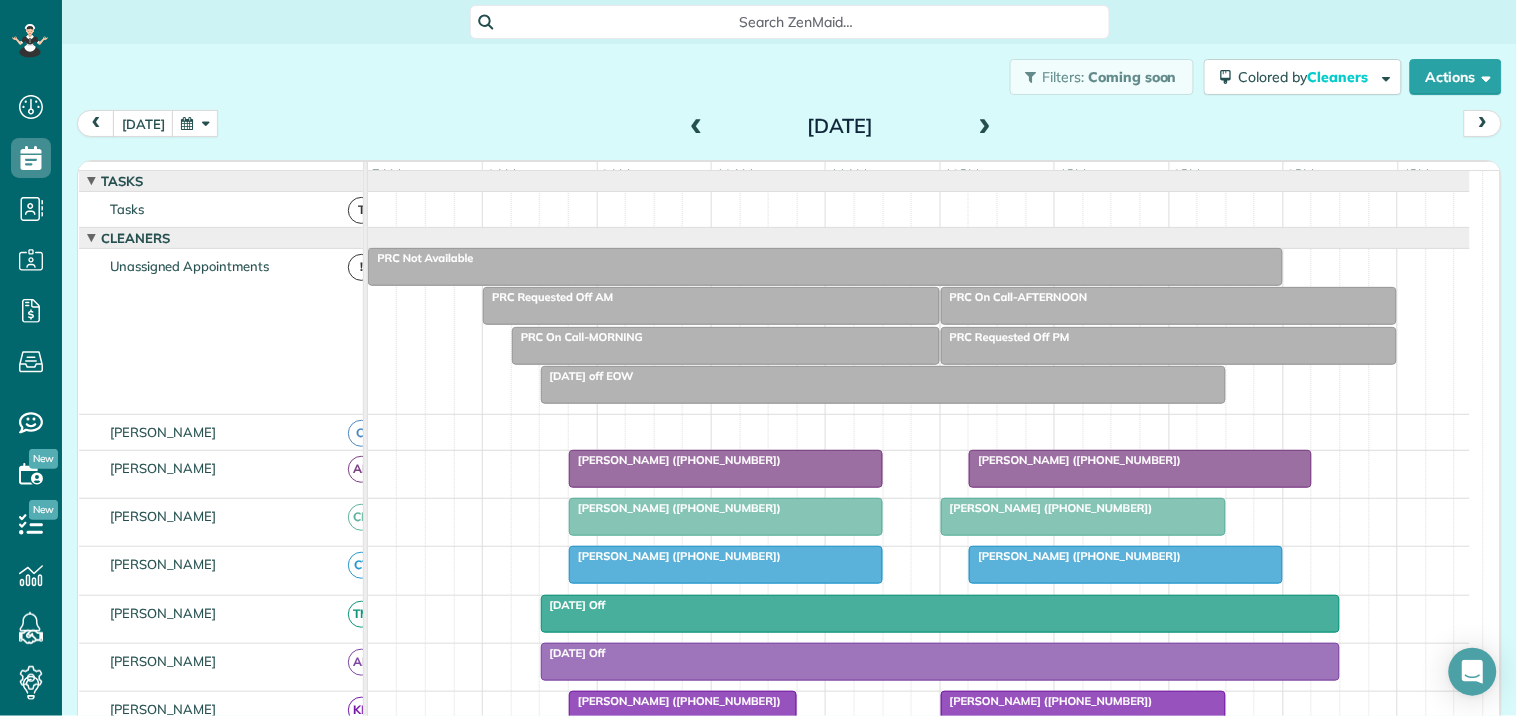 click at bounding box center (195, 123) 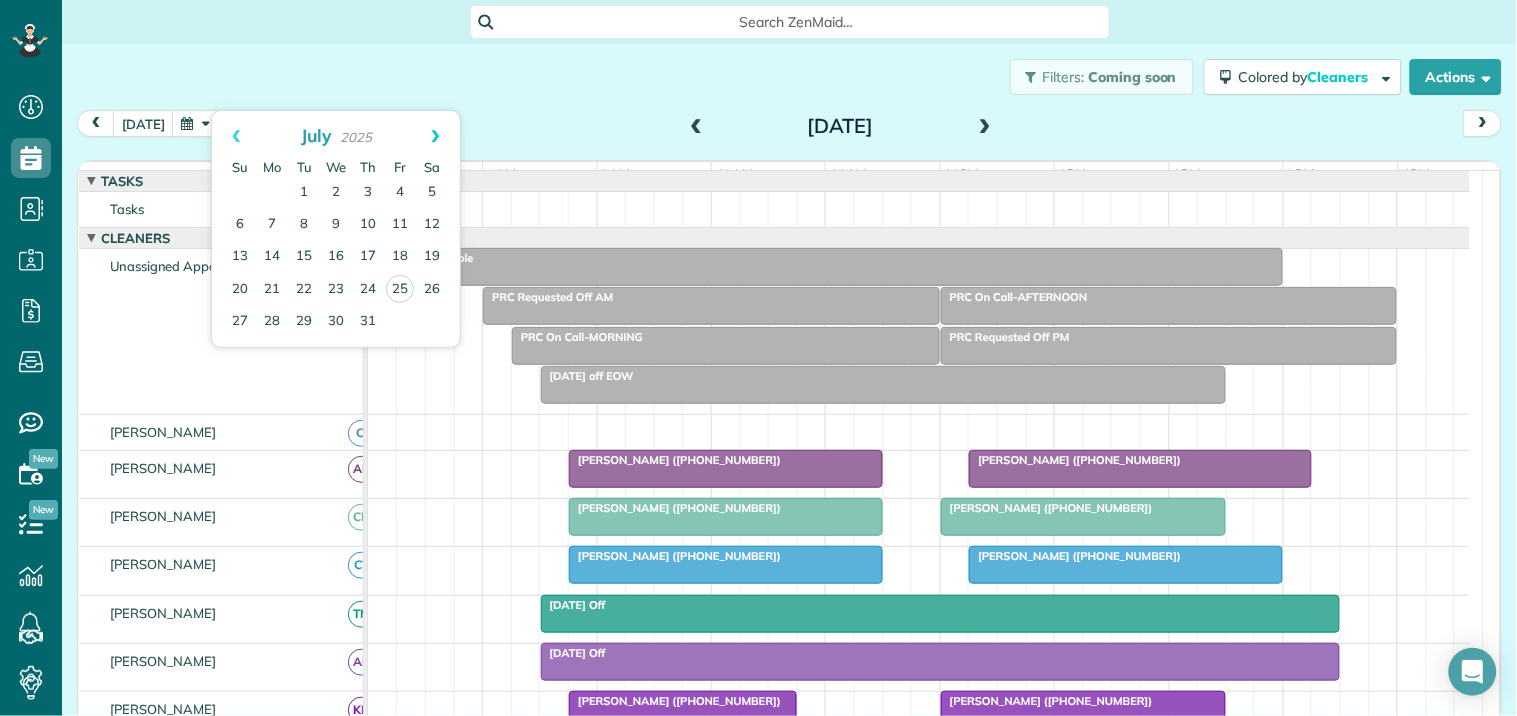 click on "Next" at bounding box center (435, 136) 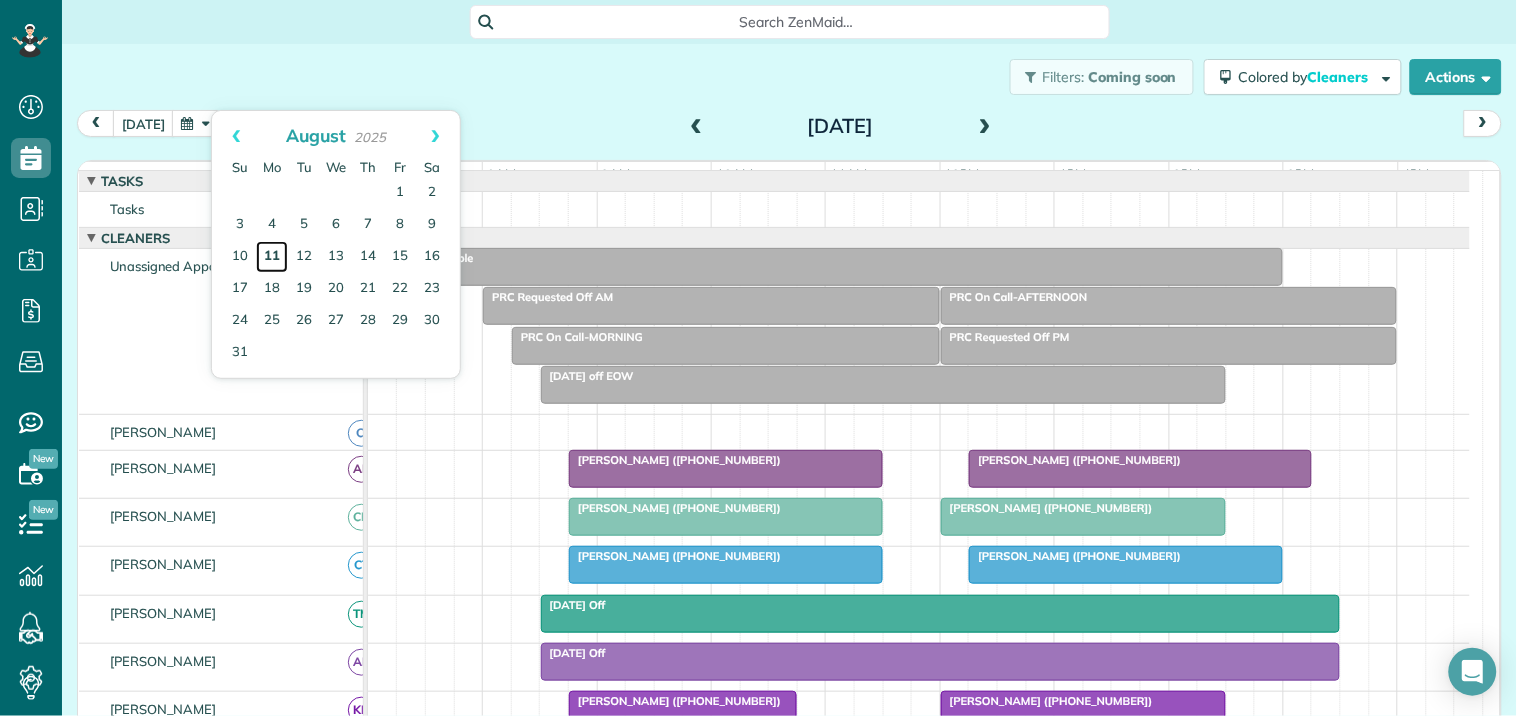 click on "11" at bounding box center (272, 257) 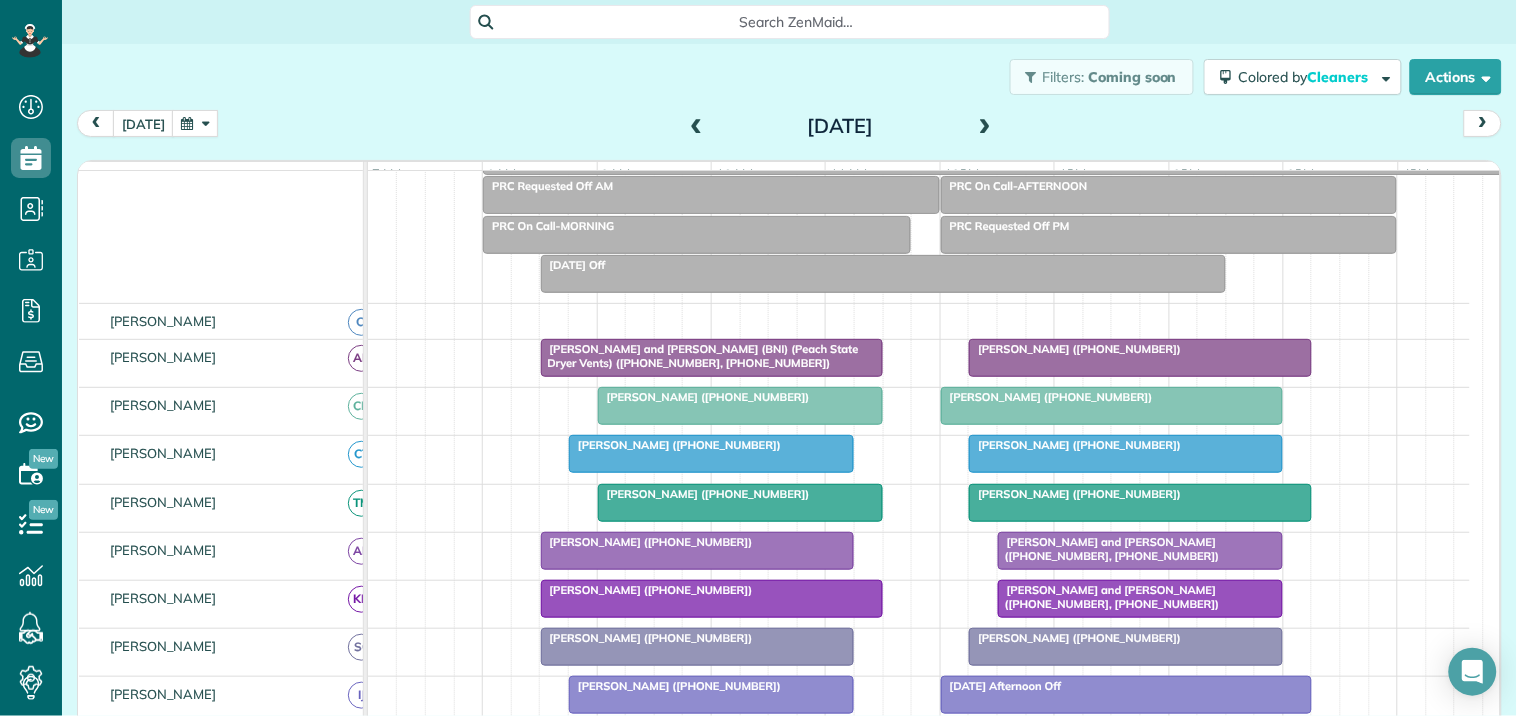 click at bounding box center [985, 127] 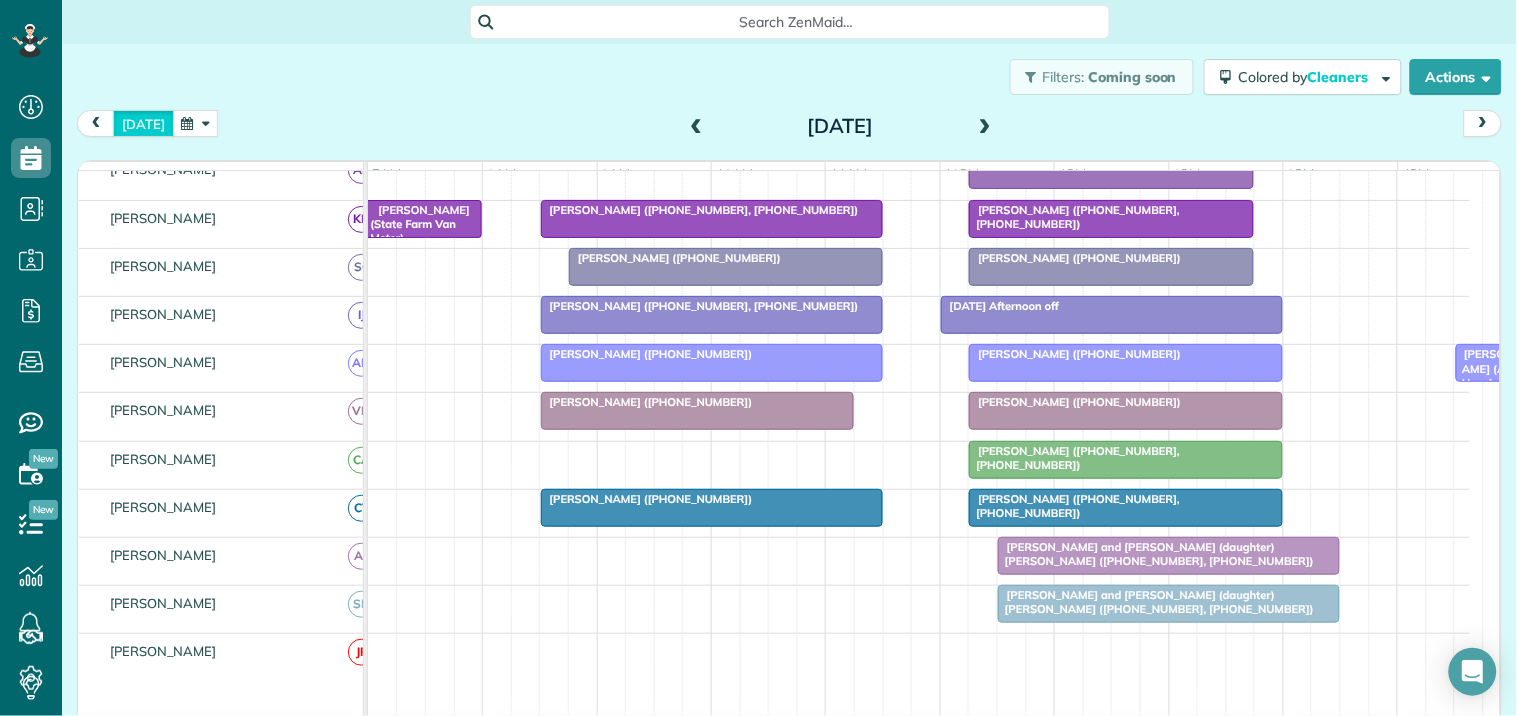 click on "[DATE]" at bounding box center (143, 123) 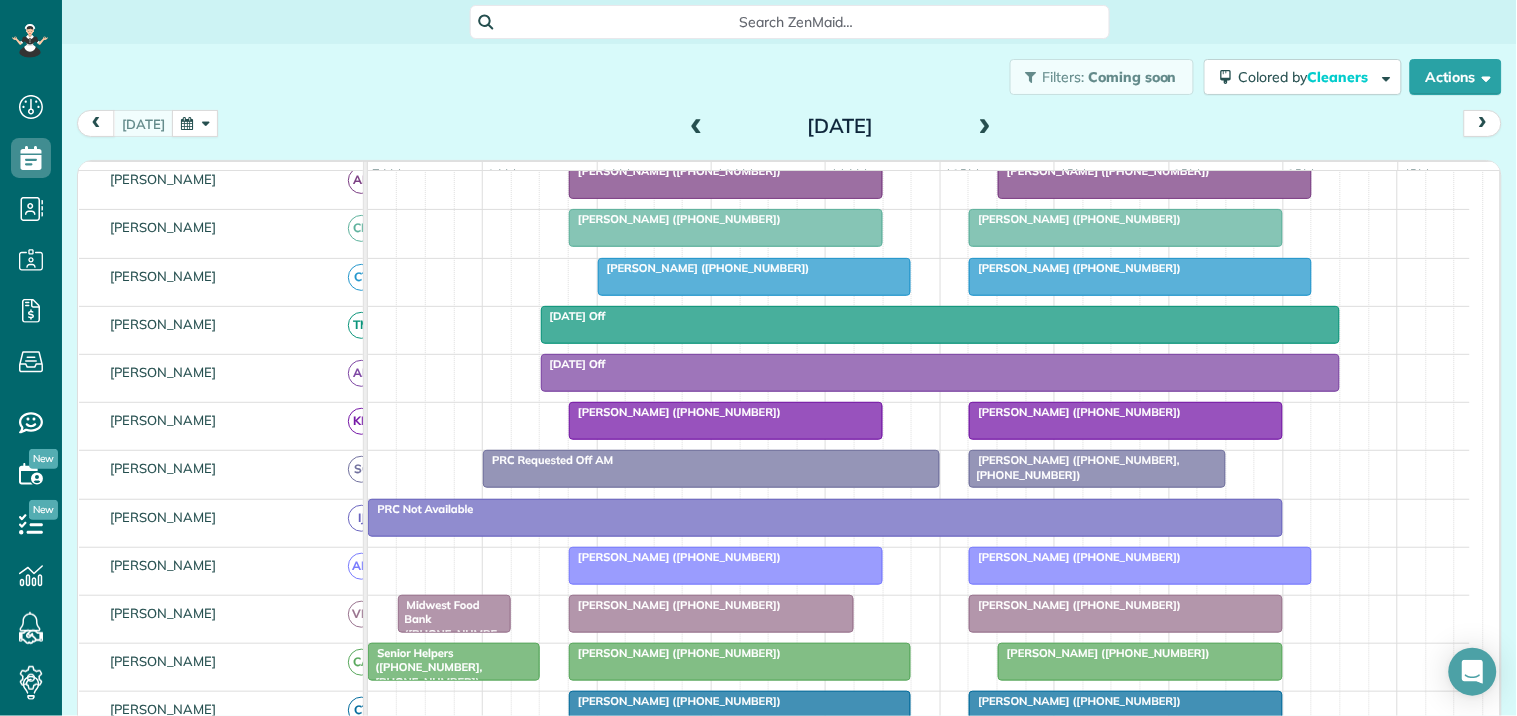 scroll, scrollTop: 503, scrollLeft: 0, axis: vertical 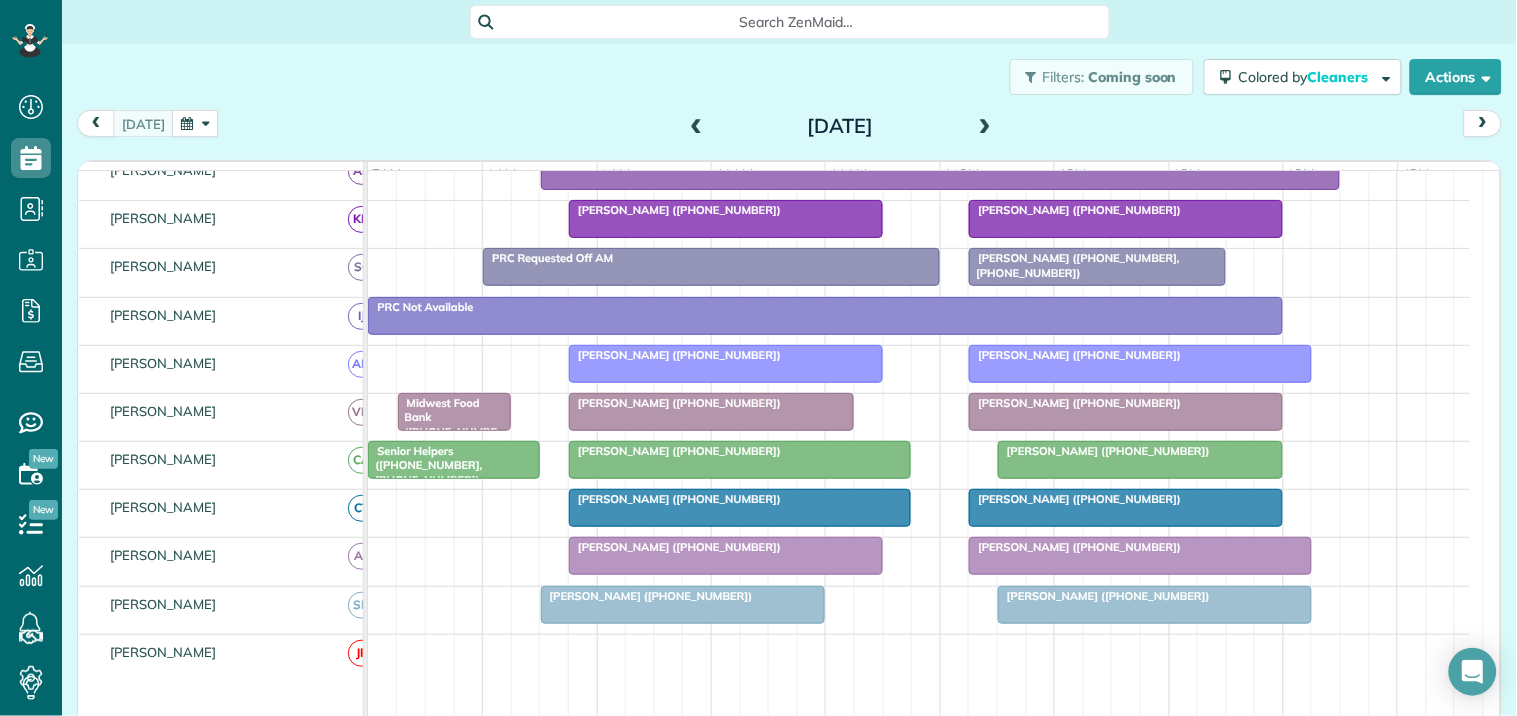 click on "Sally Odle (+12035106615)" at bounding box center [726, 210] 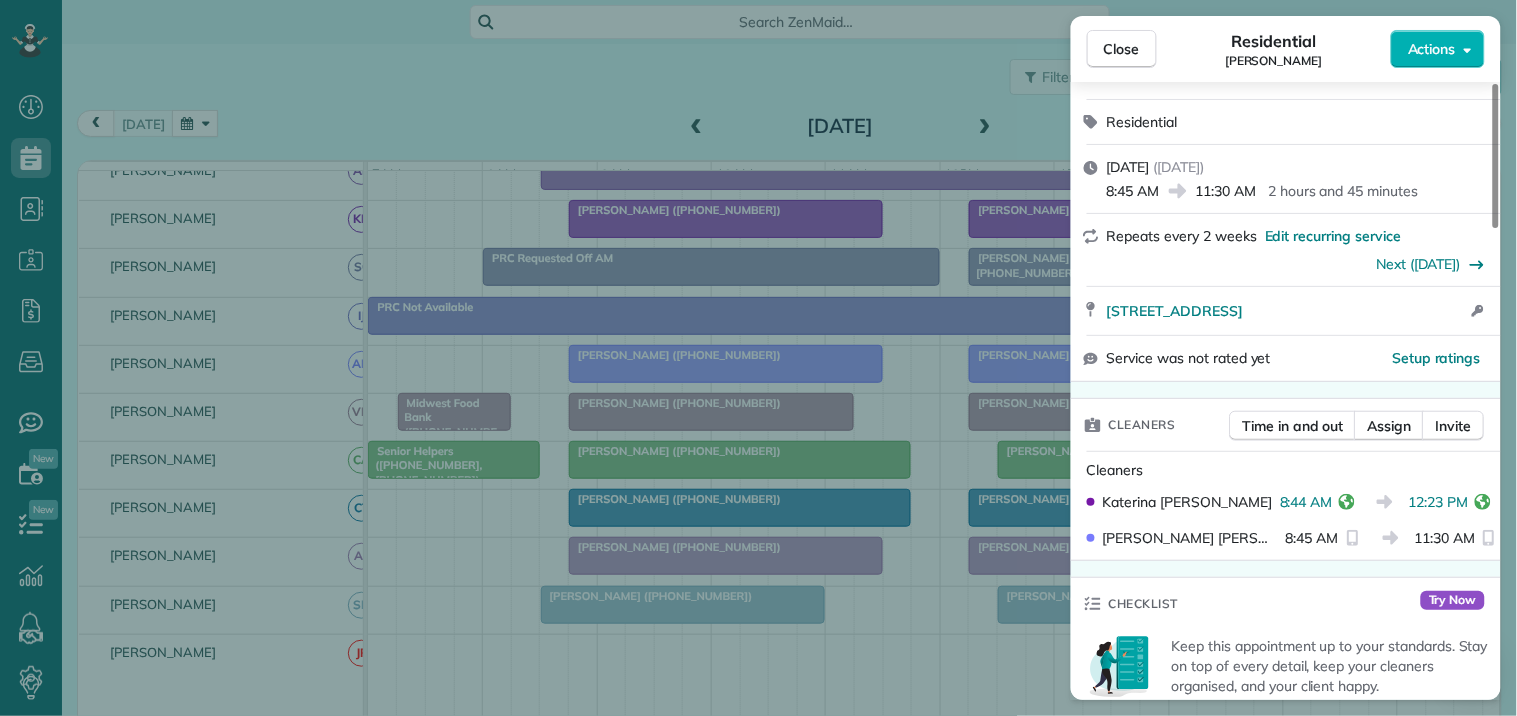 scroll, scrollTop: 222, scrollLeft: 0, axis: vertical 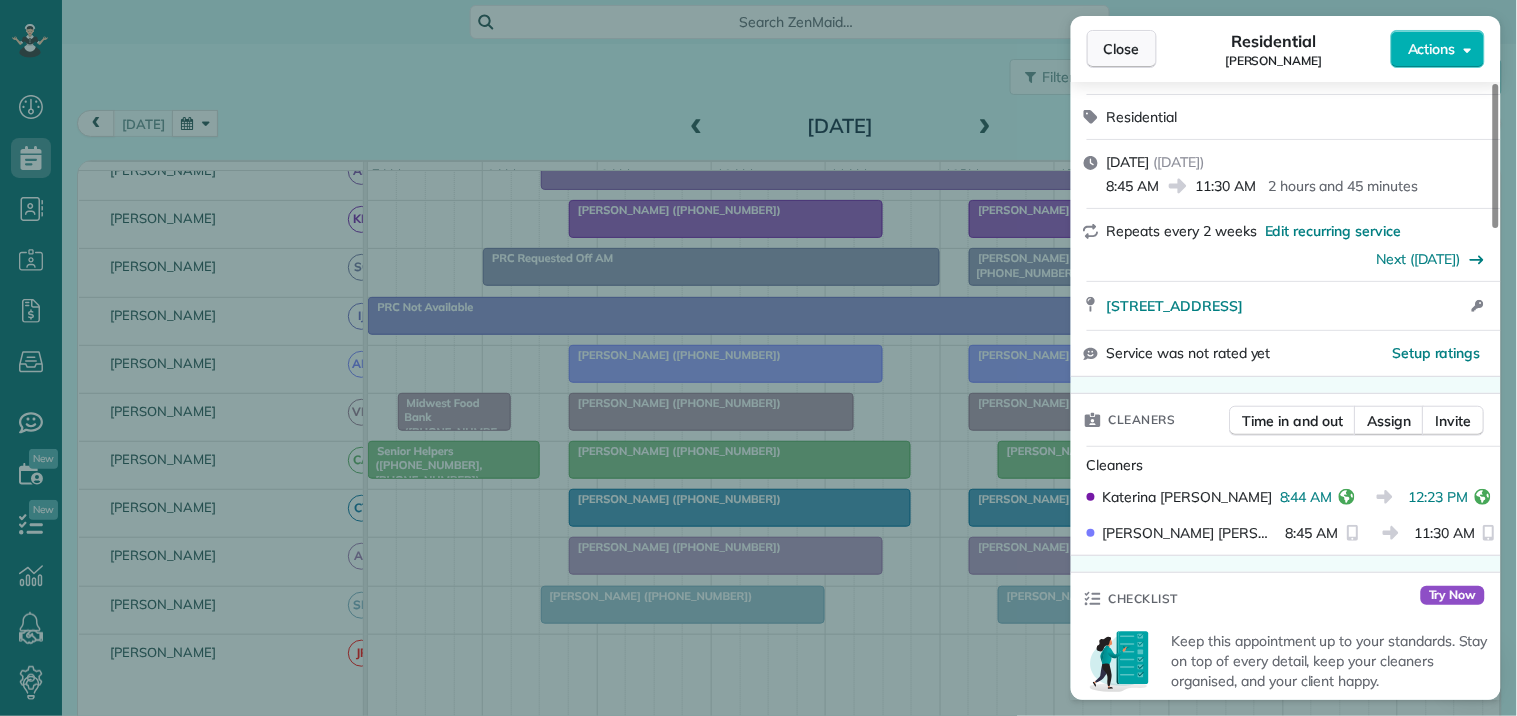 click on "Close" at bounding box center [1122, 49] 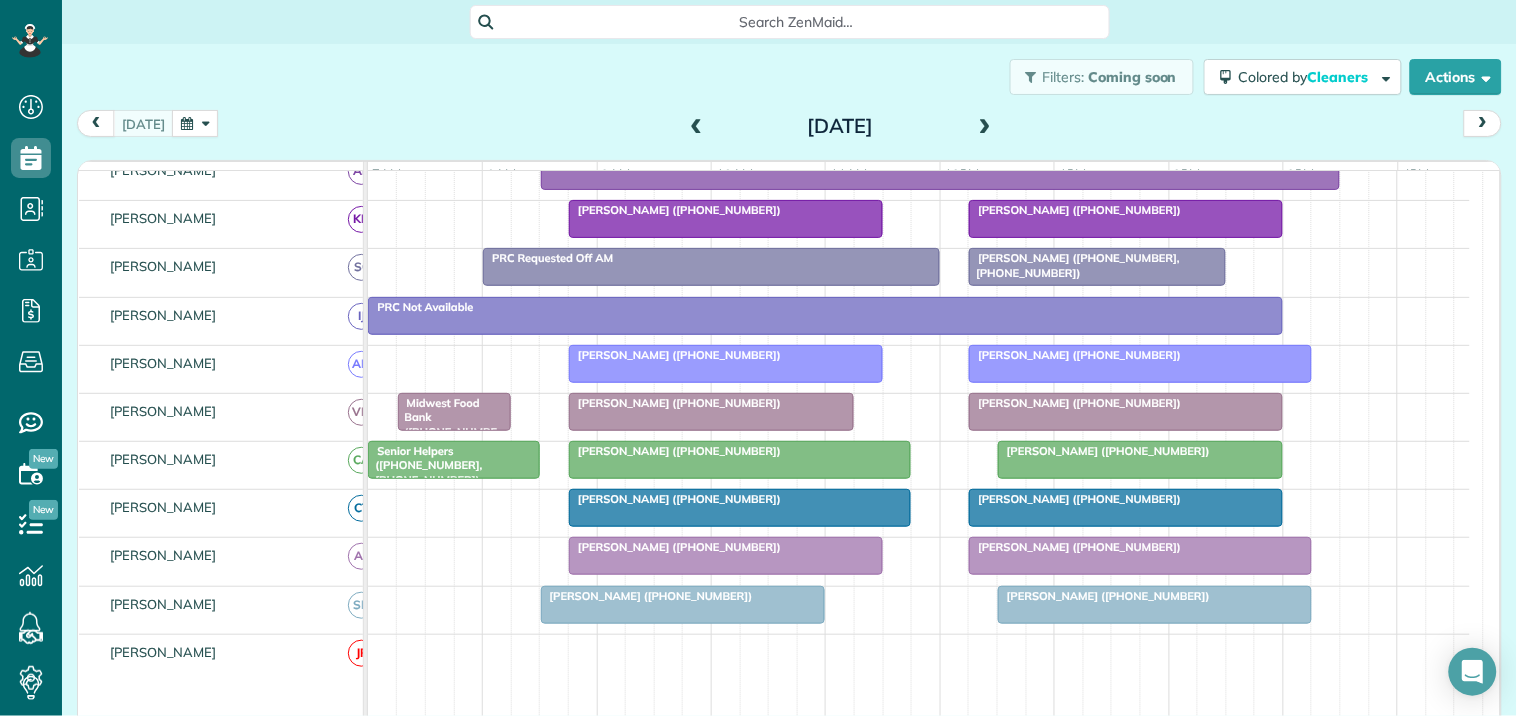 click at bounding box center [1126, 219] 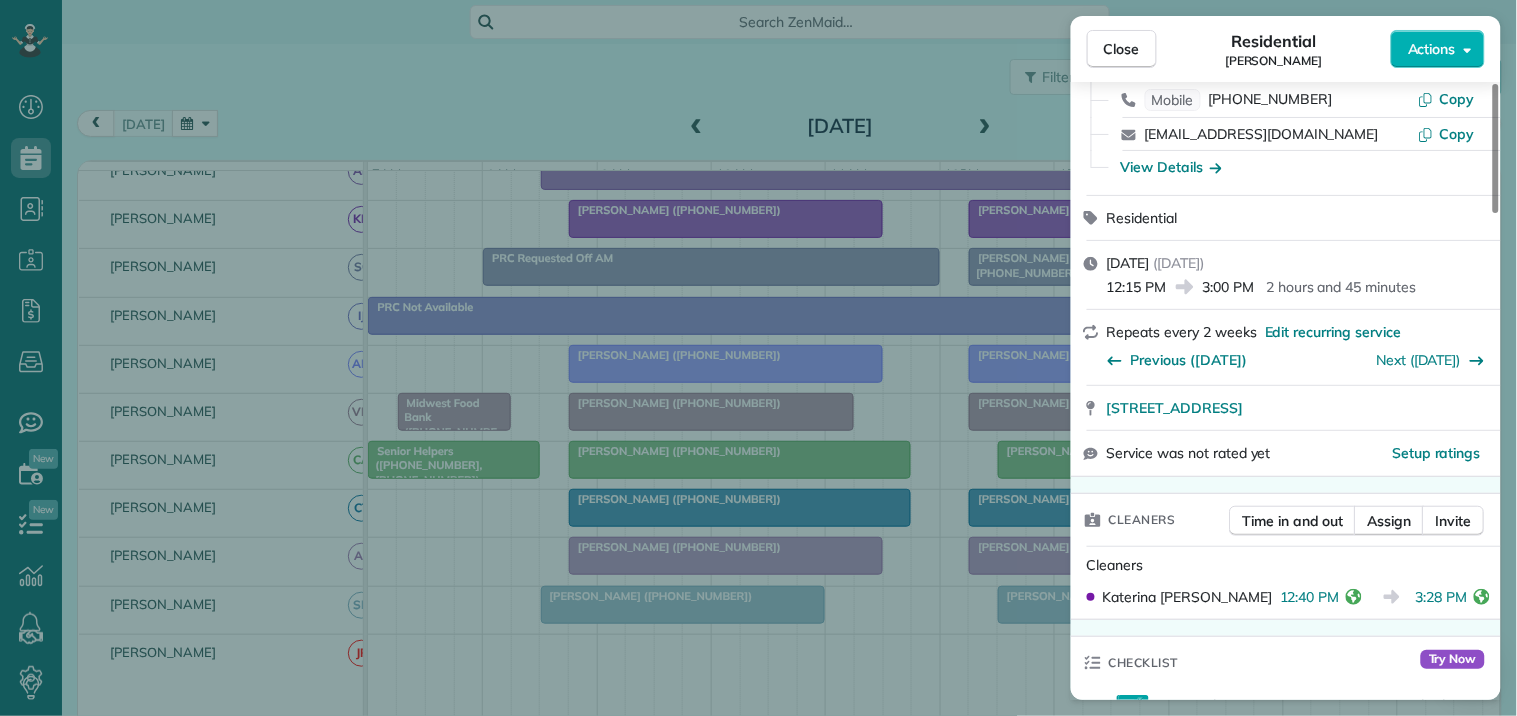 scroll, scrollTop: 222, scrollLeft: 0, axis: vertical 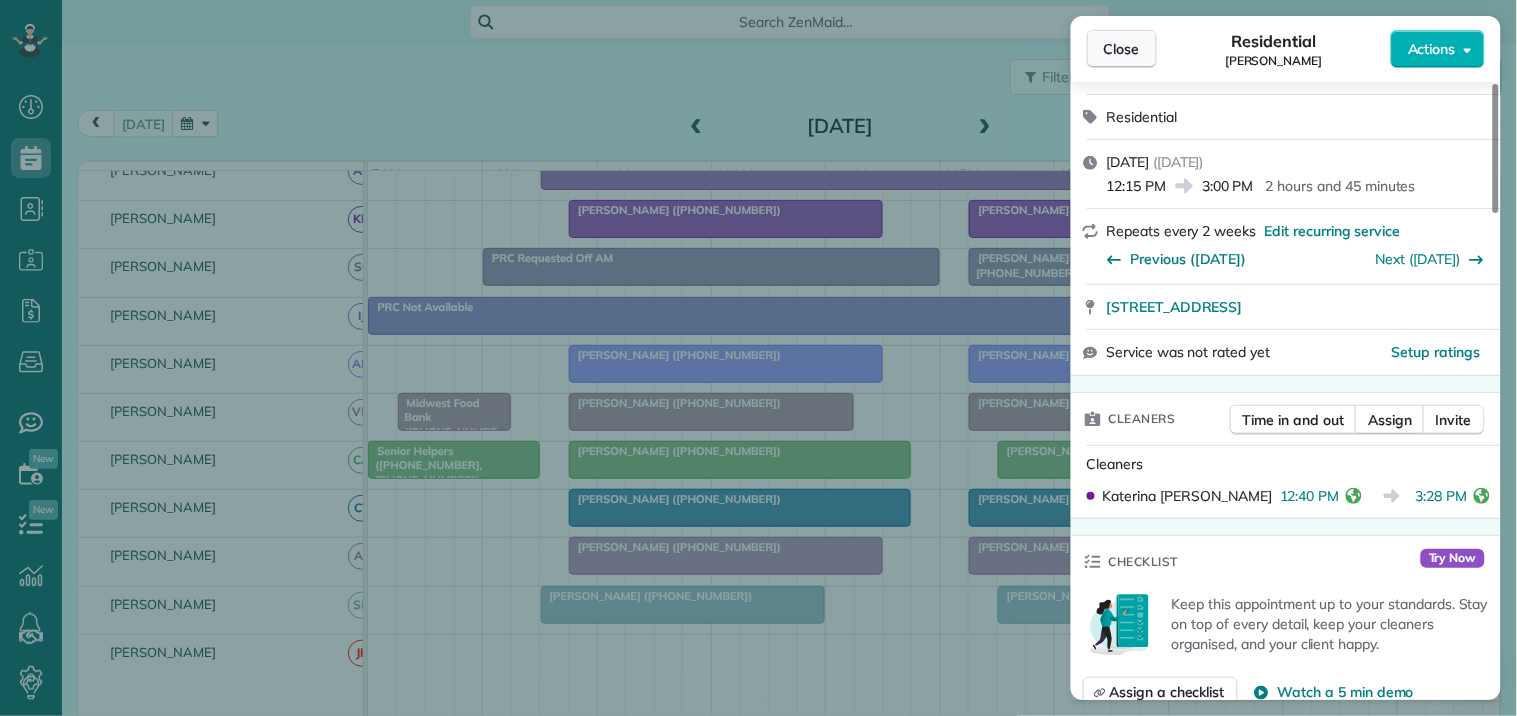 click on "Close" at bounding box center [1122, 49] 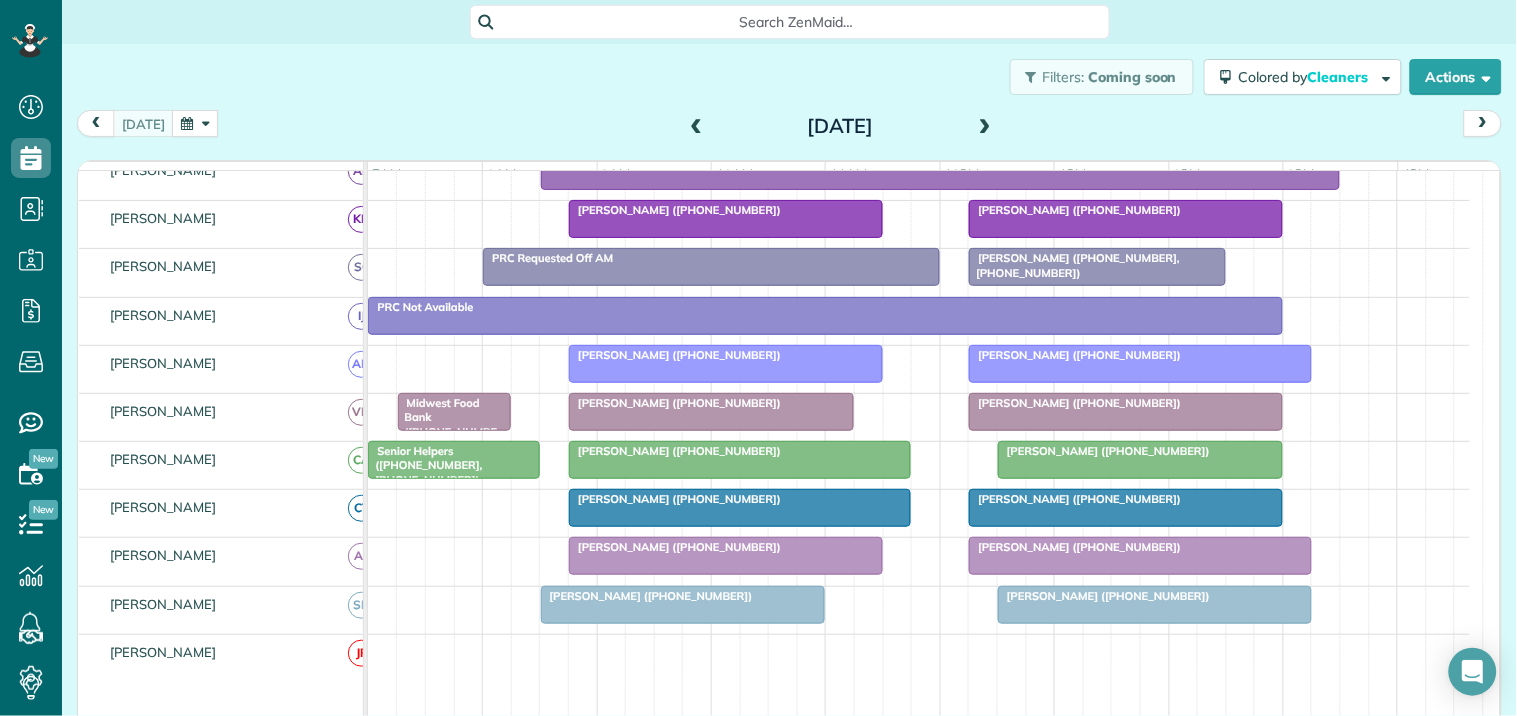 click on "Kim Airhart (+14047518434)" at bounding box center (1075, 403) 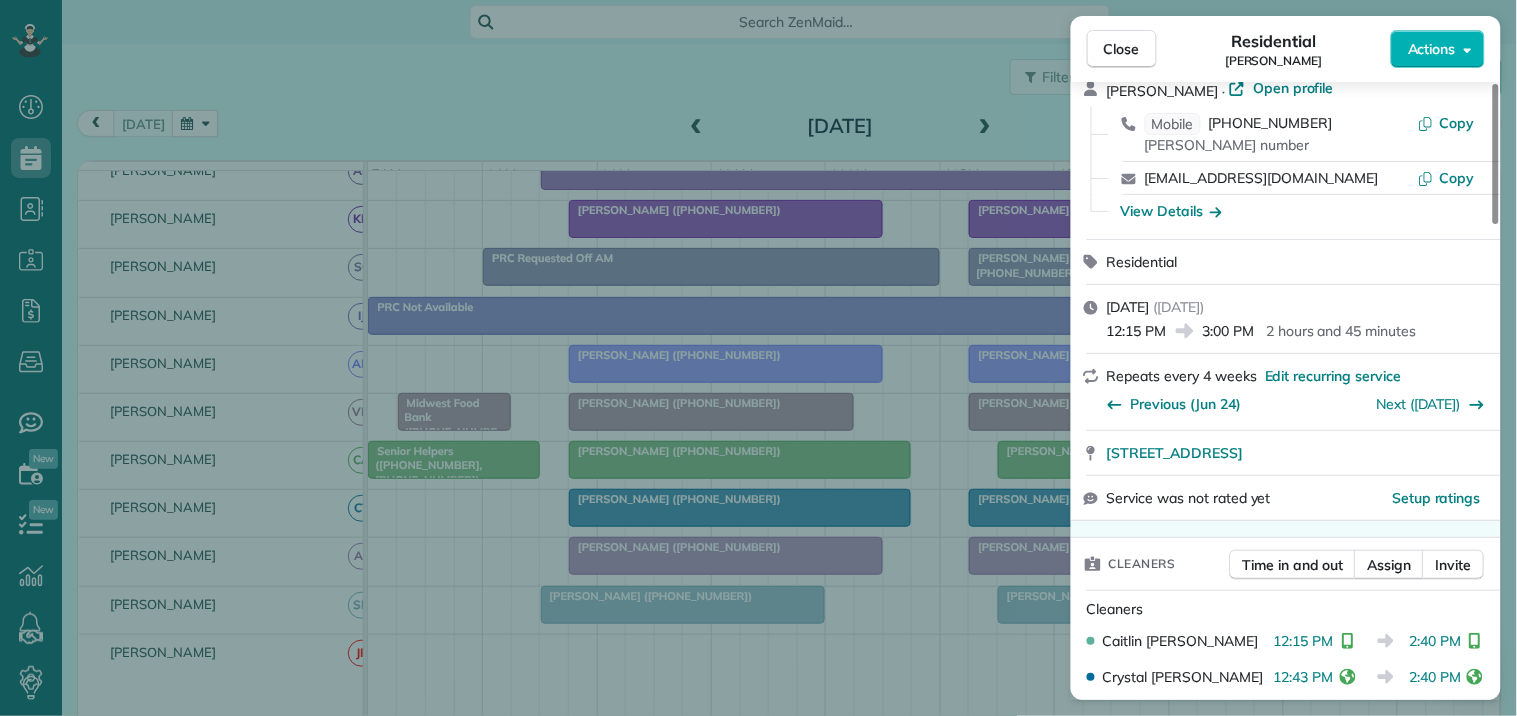 scroll, scrollTop: 333, scrollLeft: 0, axis: vertical 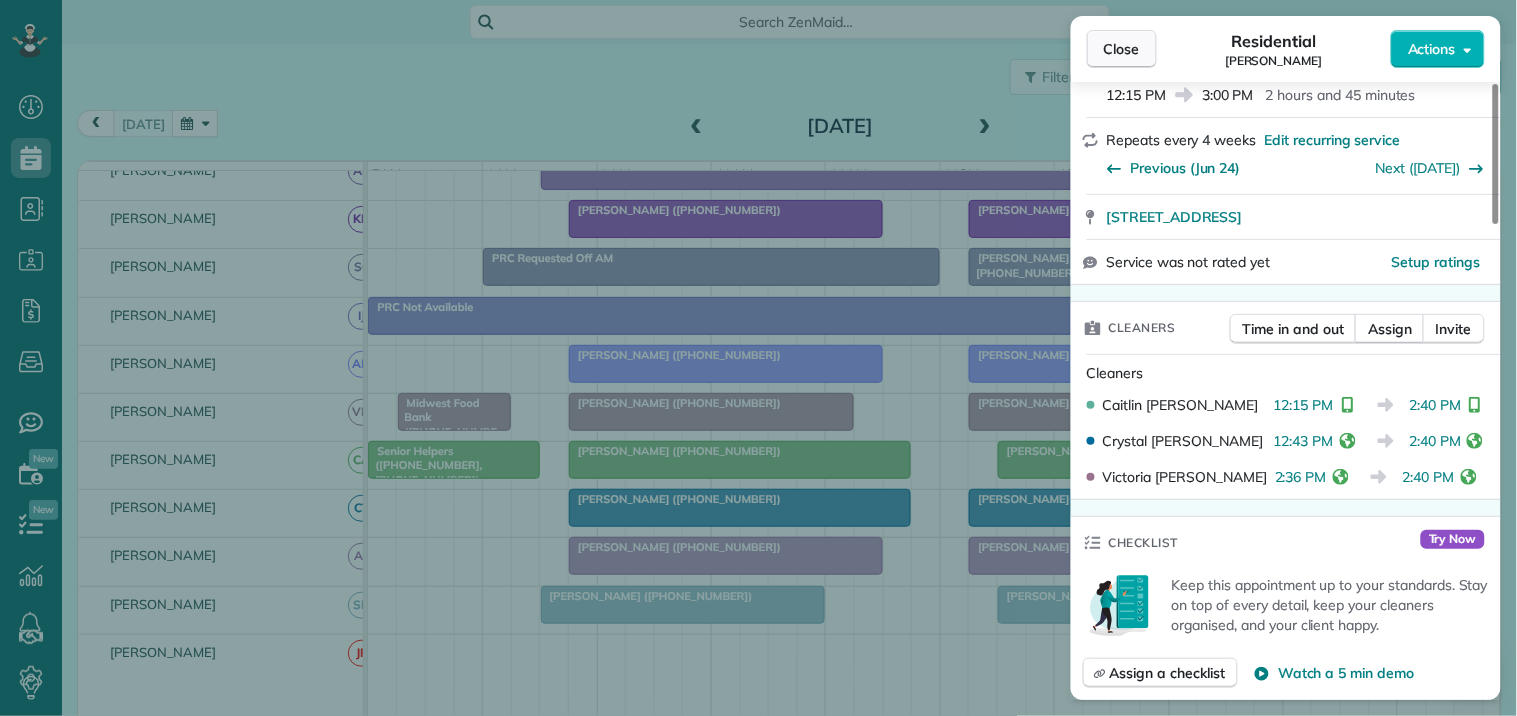 click on "Close" at bounding box center (1122, 49) 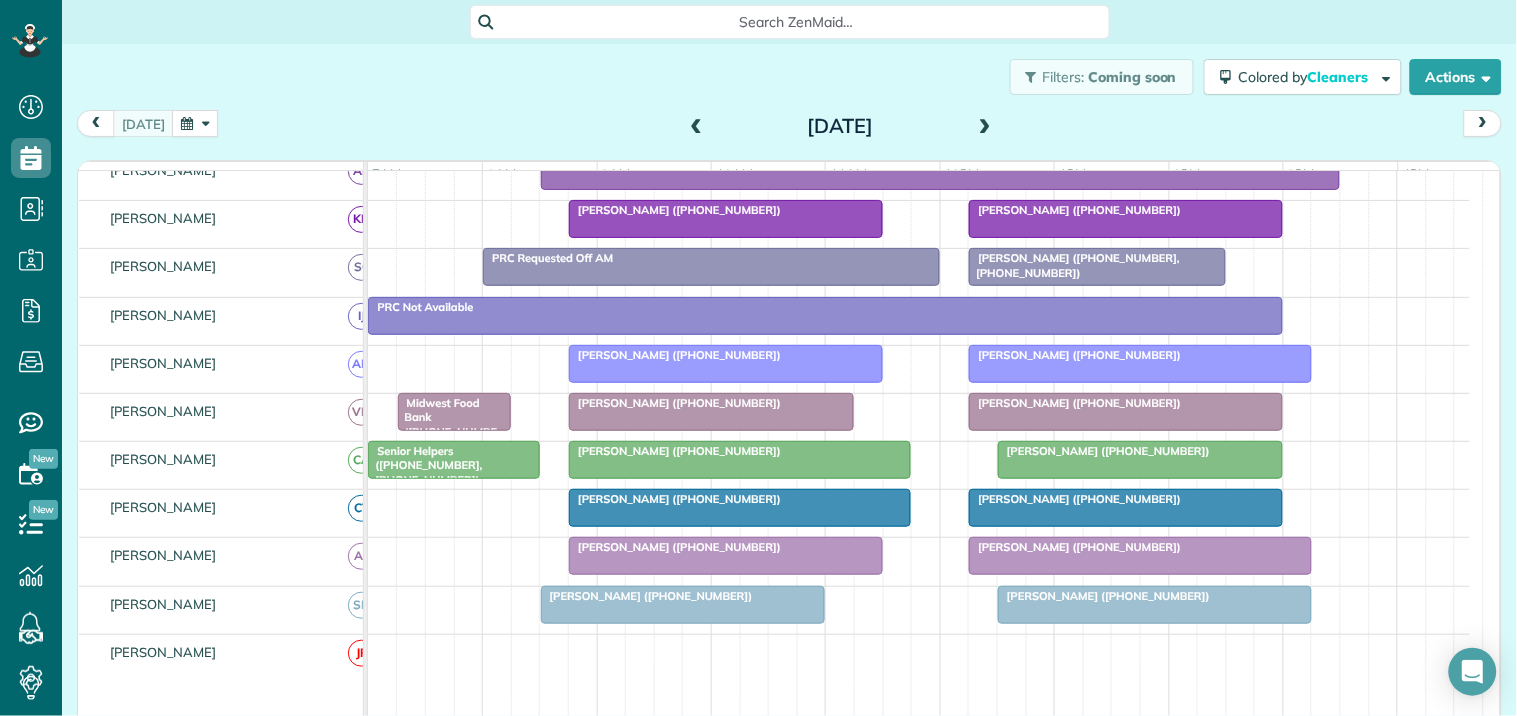 click on "Wendy Bailey (+17708330053)" at bounding box center [1104, 451] 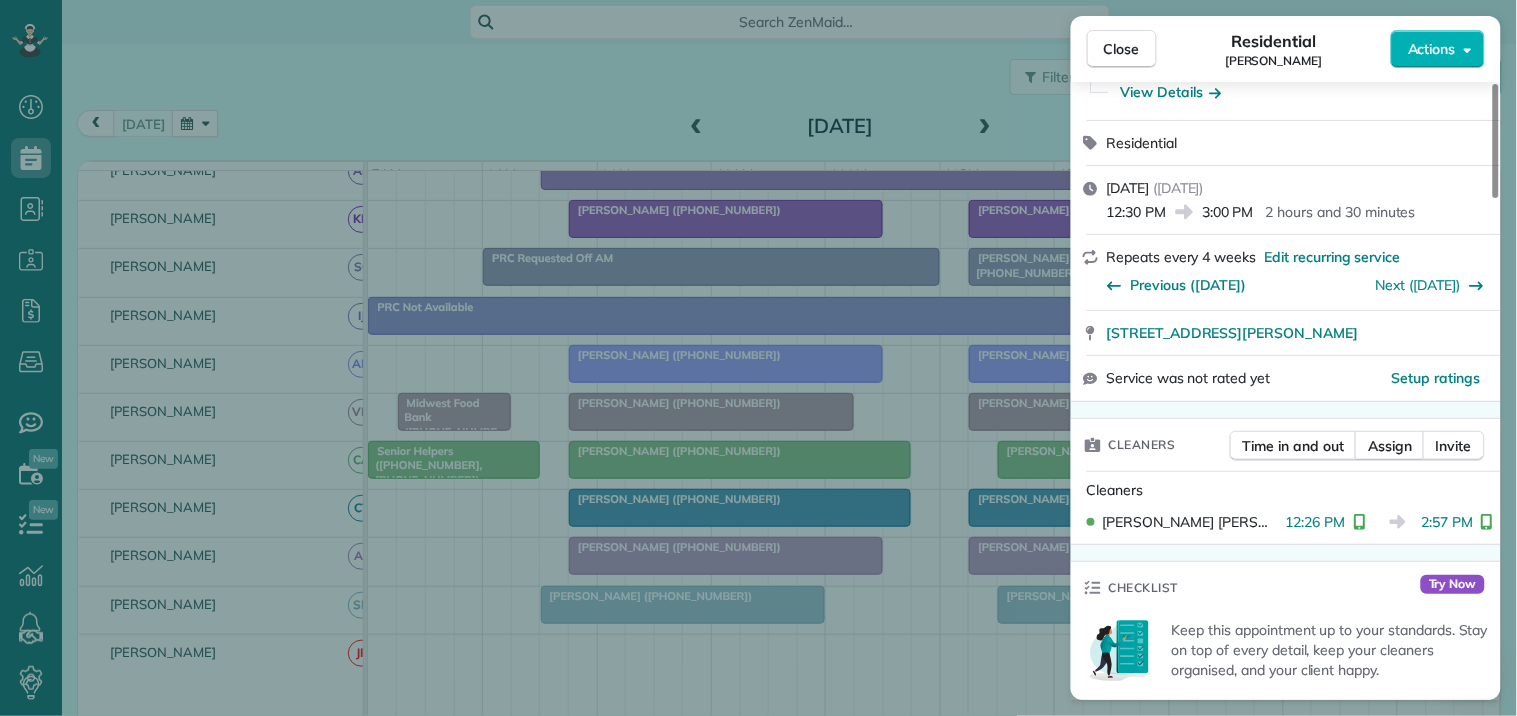 scroll, scrollTop: 222, scrollLeft: 0, axis: vertical 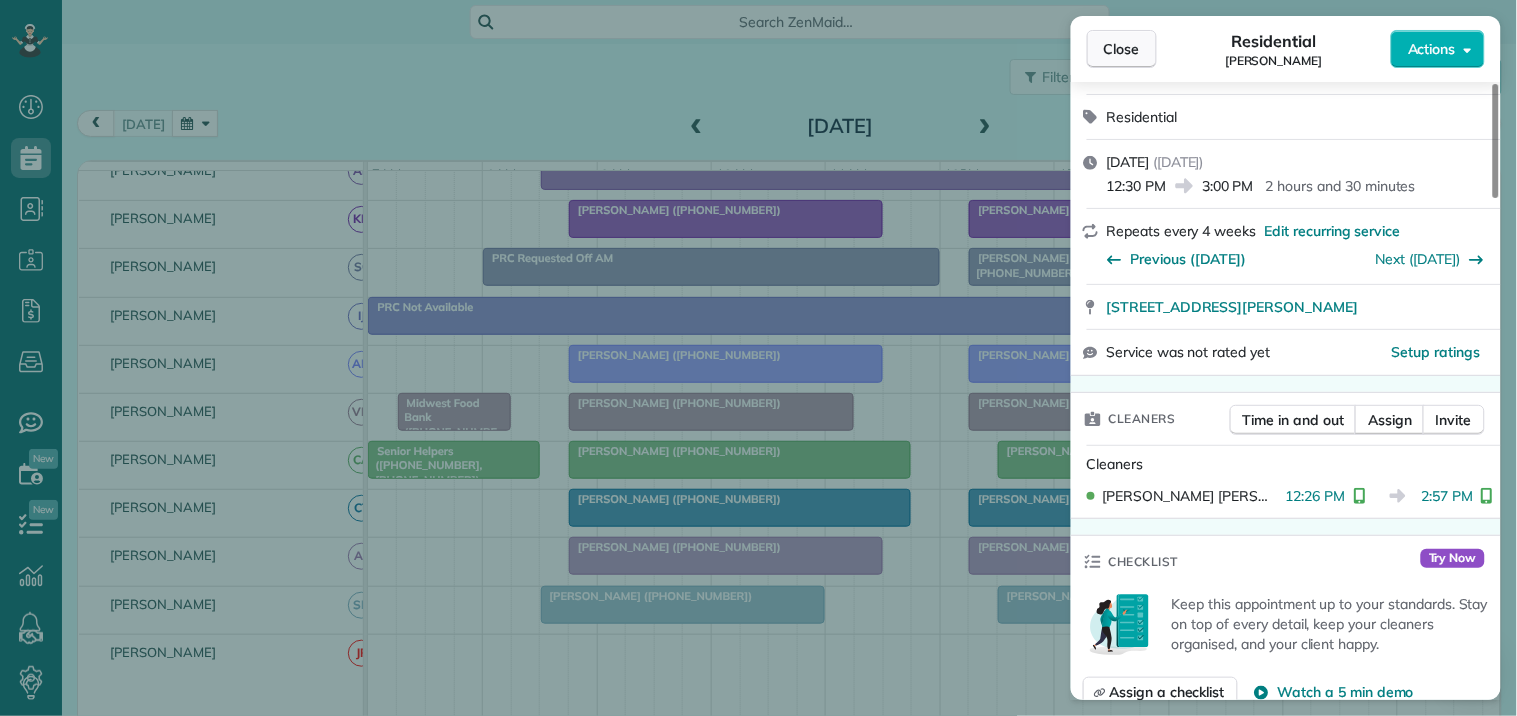 click on "Close" at bounding box center (1122, 49) 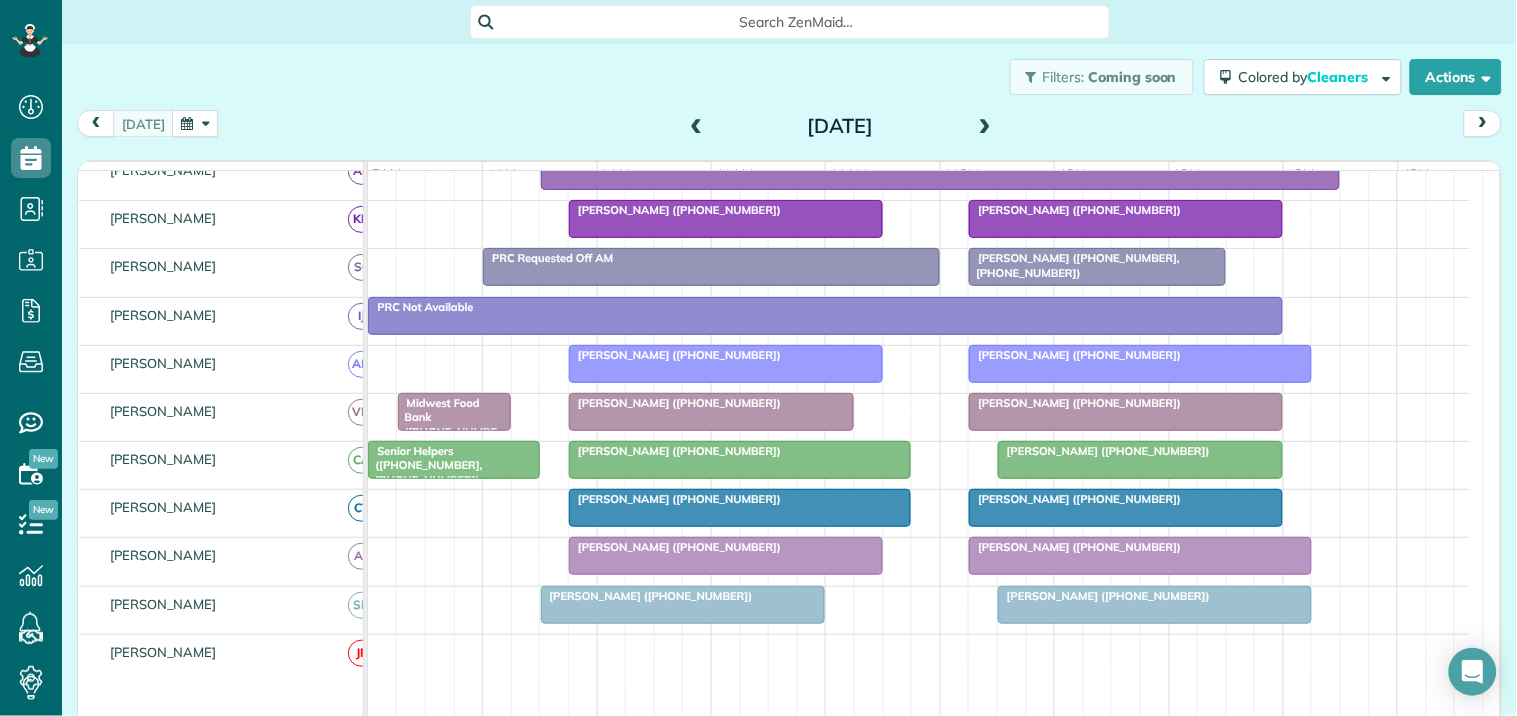 click on "Tara O'Donnell (+14045978464)" at bounding box center [675, 499] 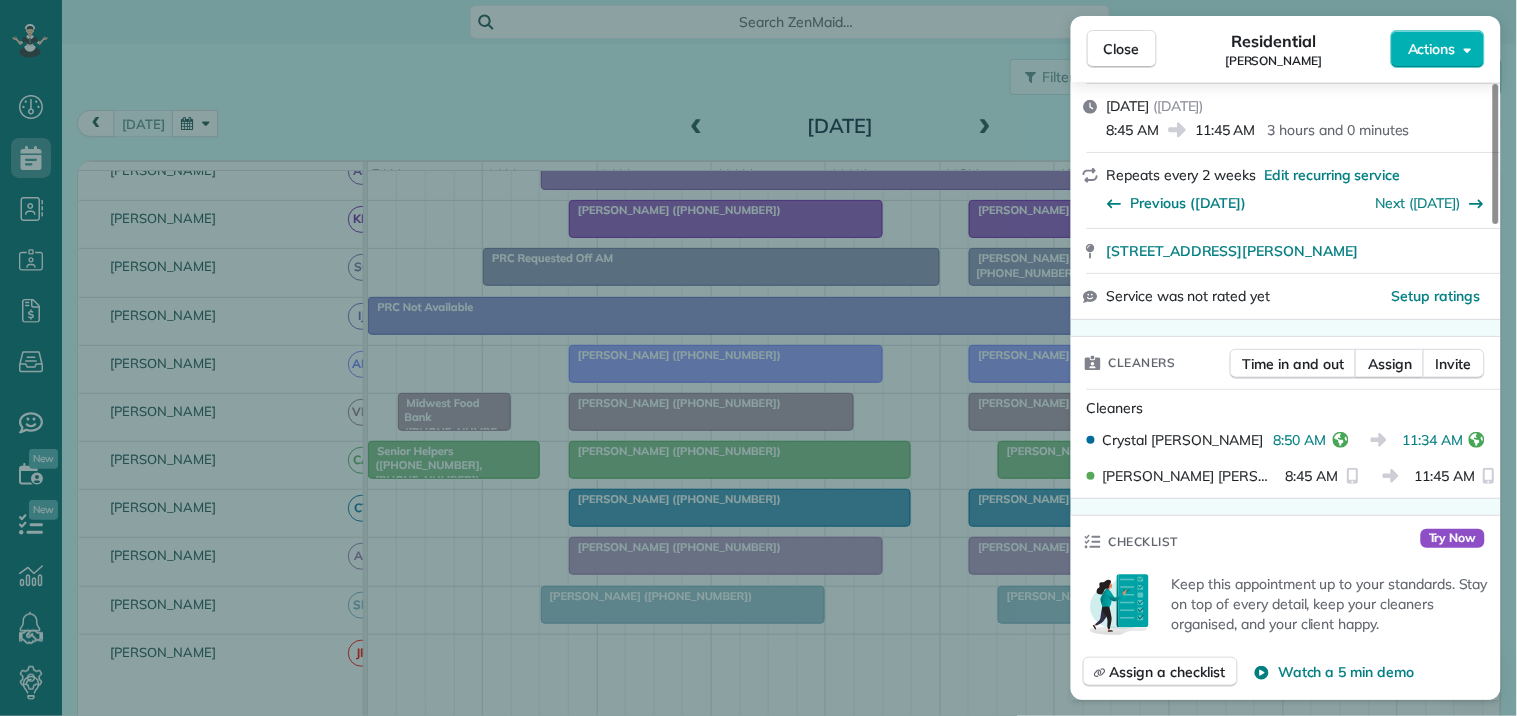 scroll, scrollTop: 333, scrollLeft: 0, axis: vertical 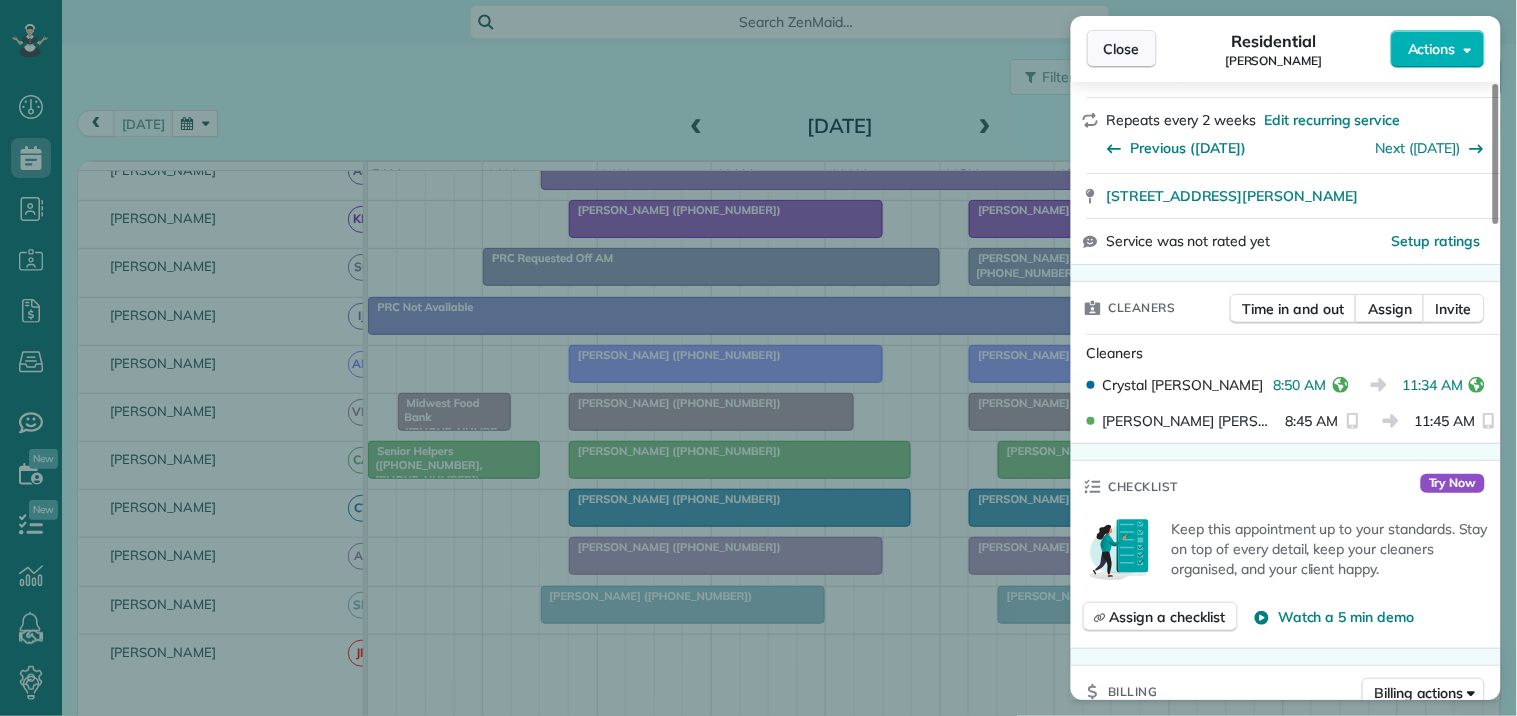 click on "Close" at bounding box center (1122, 49) 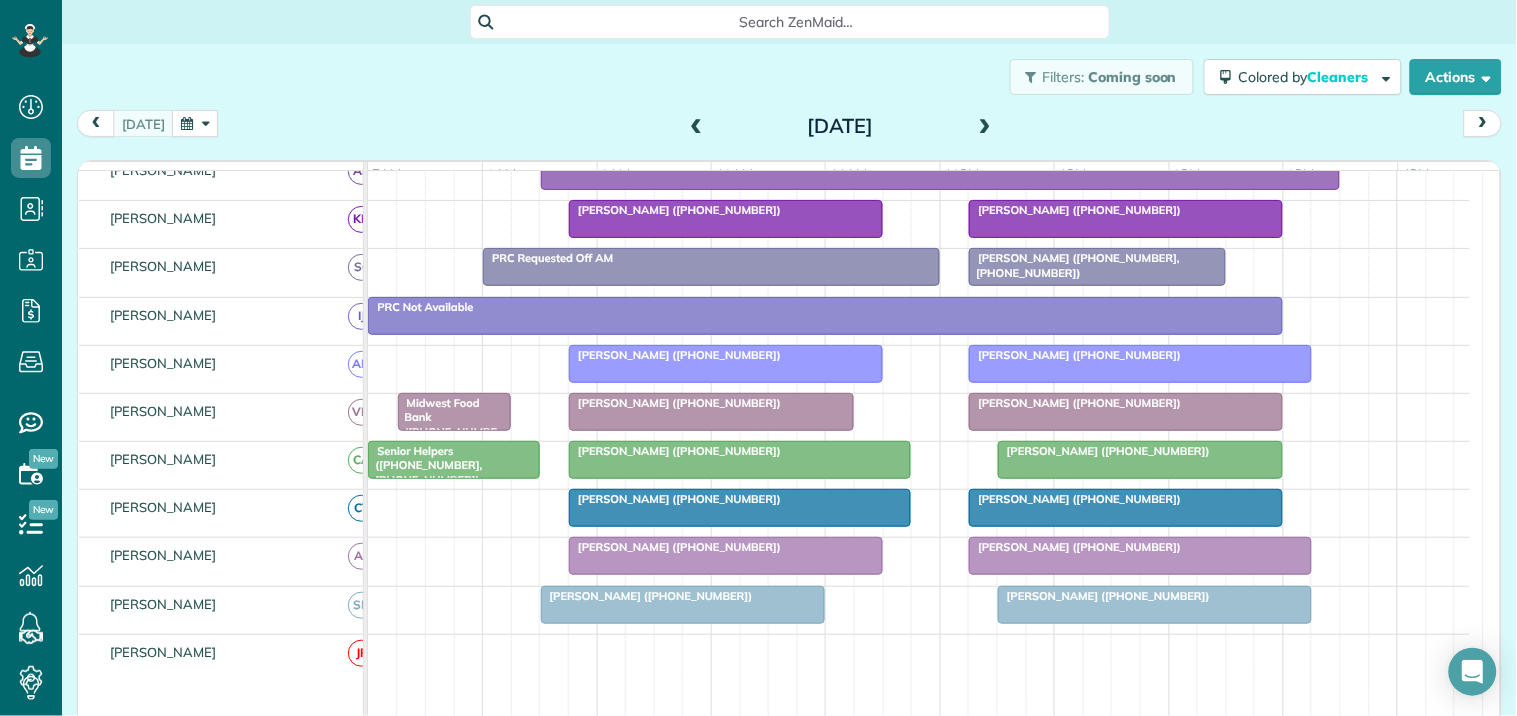 click at bounding box center (683, 605) 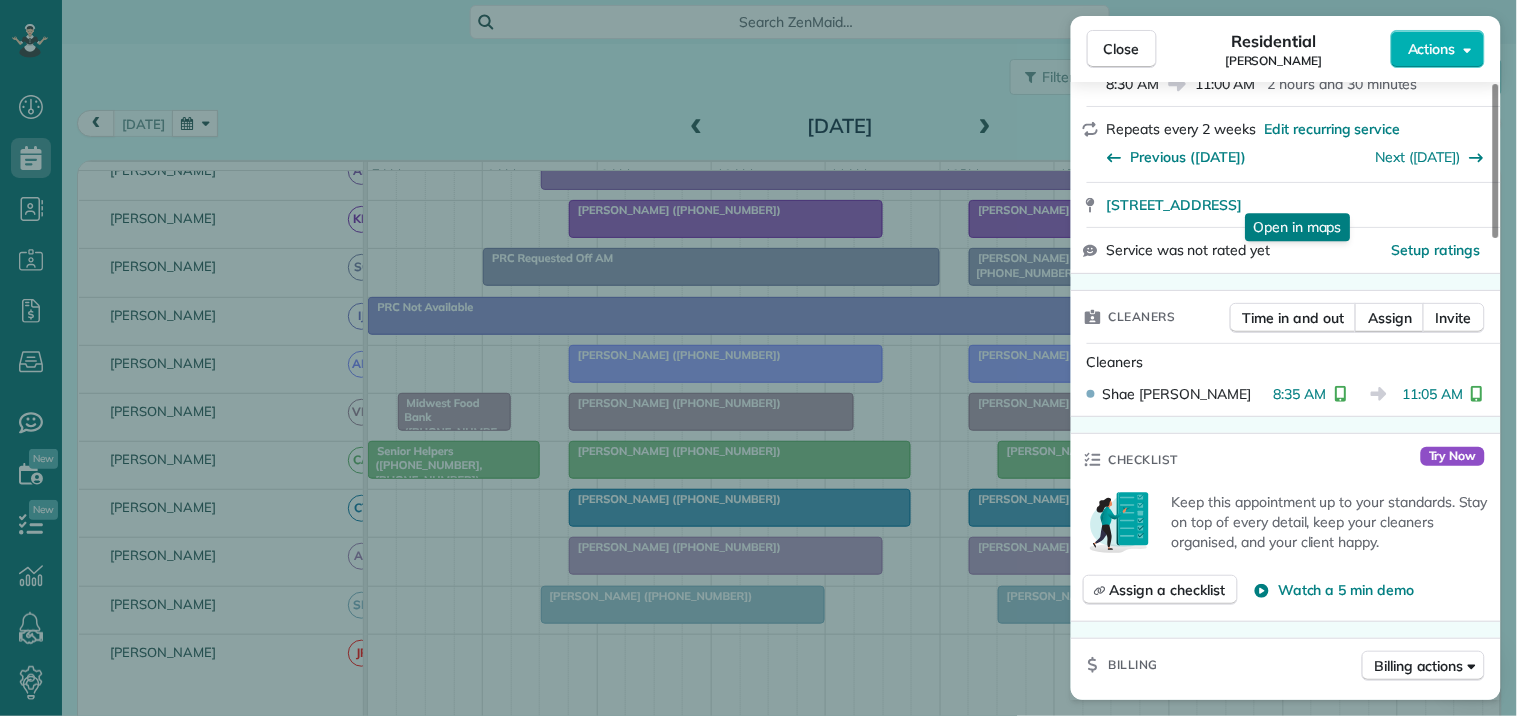 scroll, scrollTop: 333, scrollLeft: 0, axis: vertical 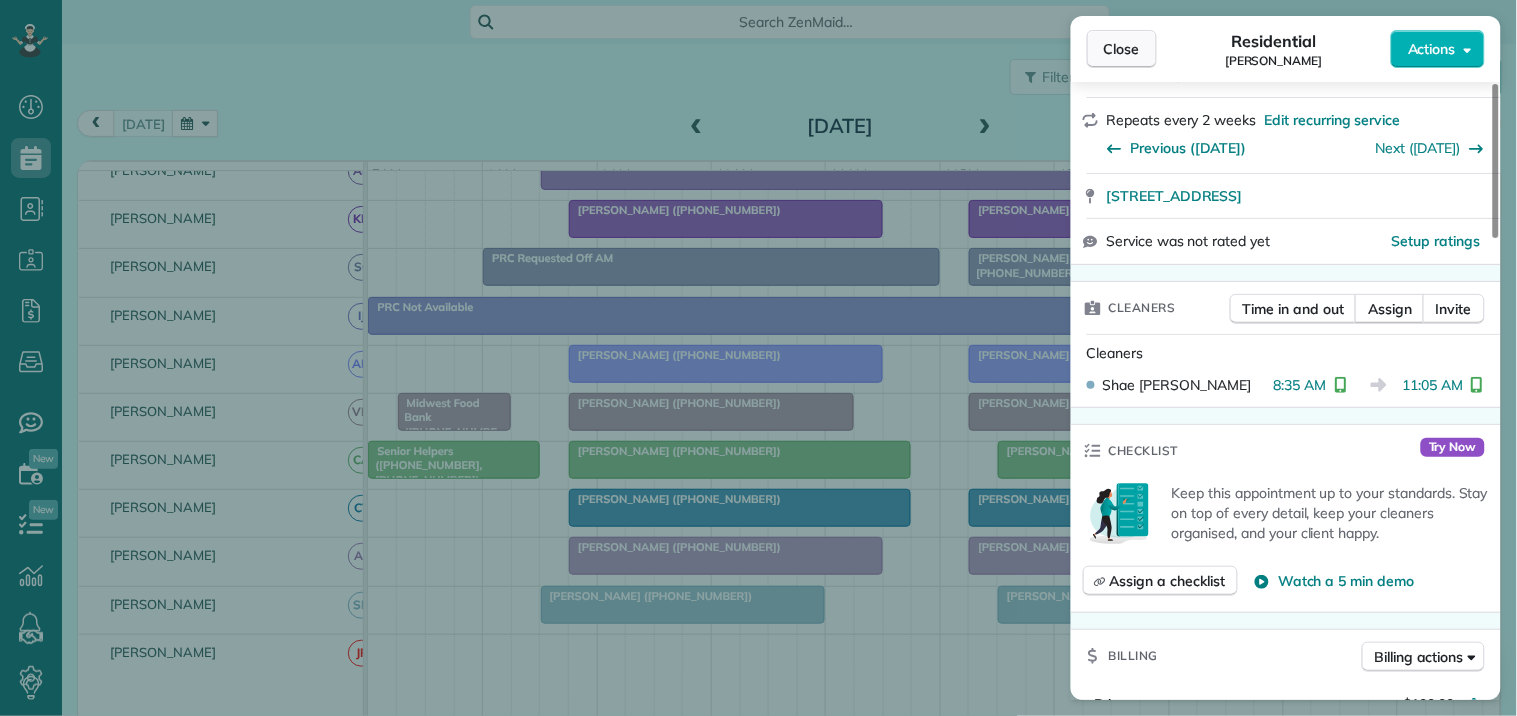 click on "Close" at bounding box center [1122, 49] 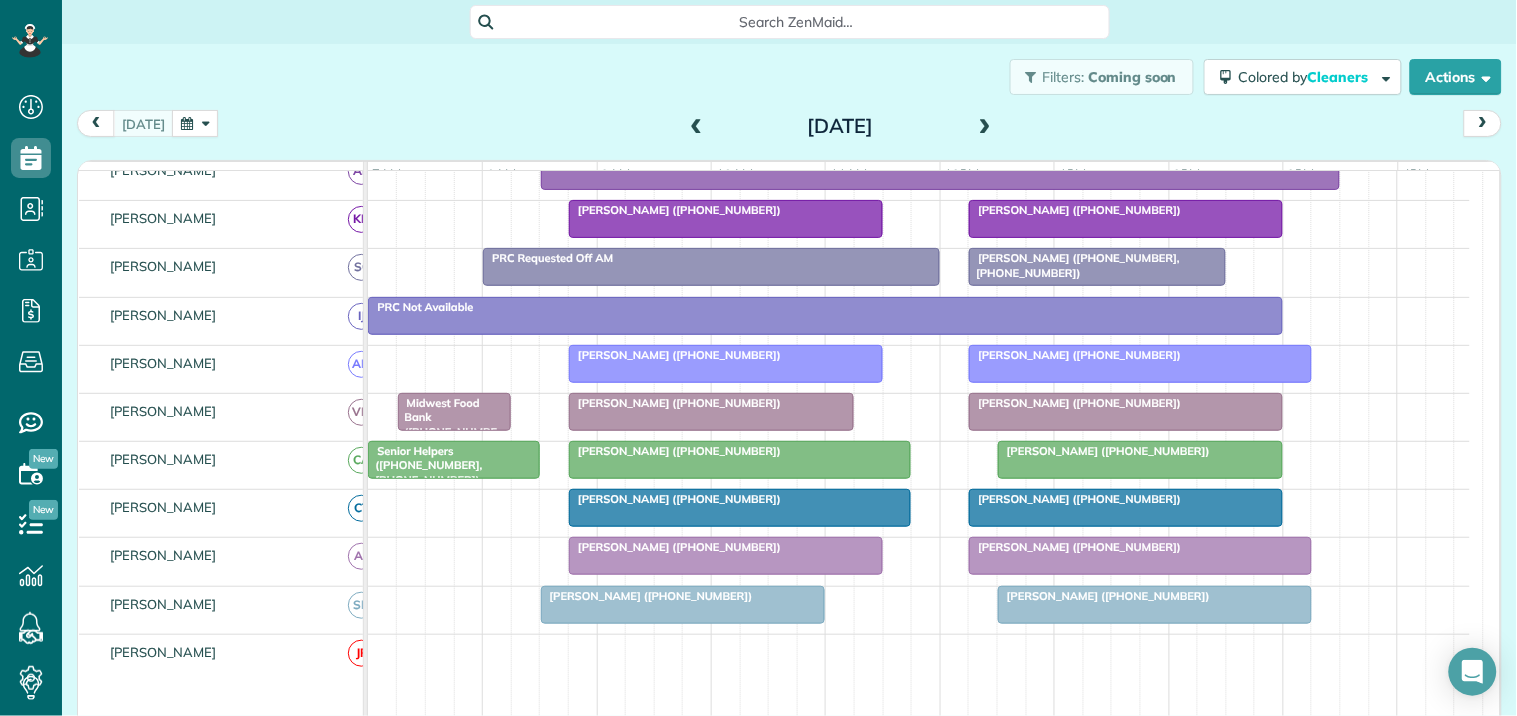 click on "Jimena Guerra (+14706818453)" at bounding box center [1104, 596] 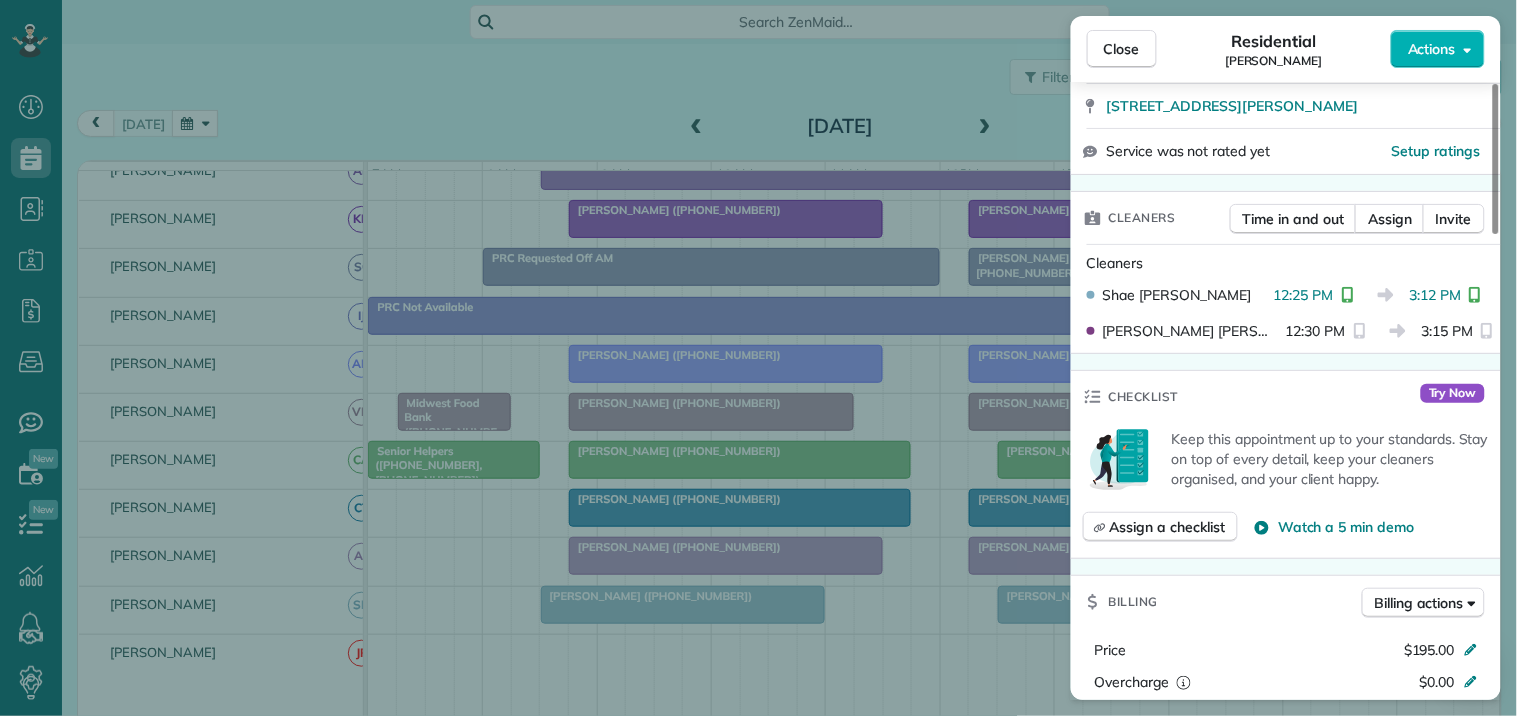 scroll, scrollTop: 444, scrollLeft: 0, axis: vertical 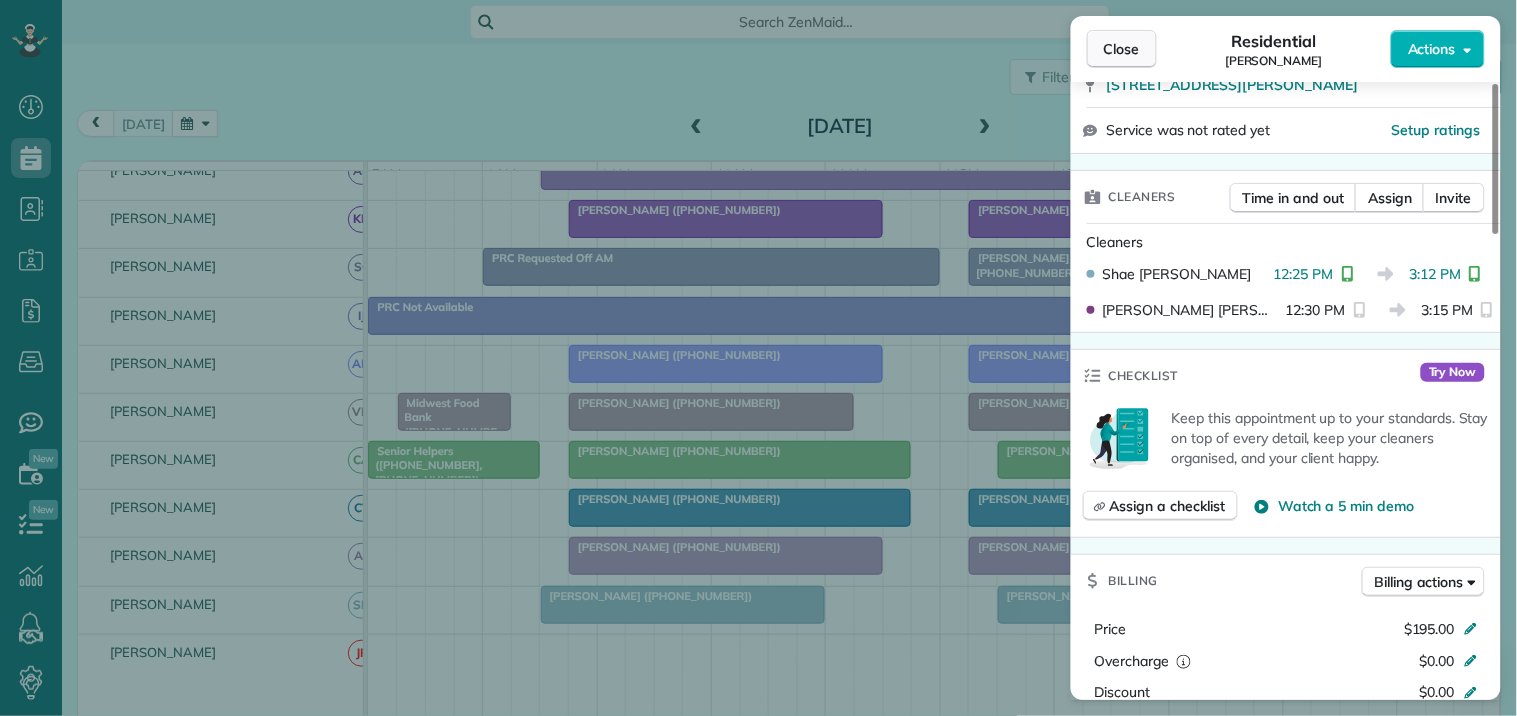 click on "Close" at bounding box center [1122, 49] 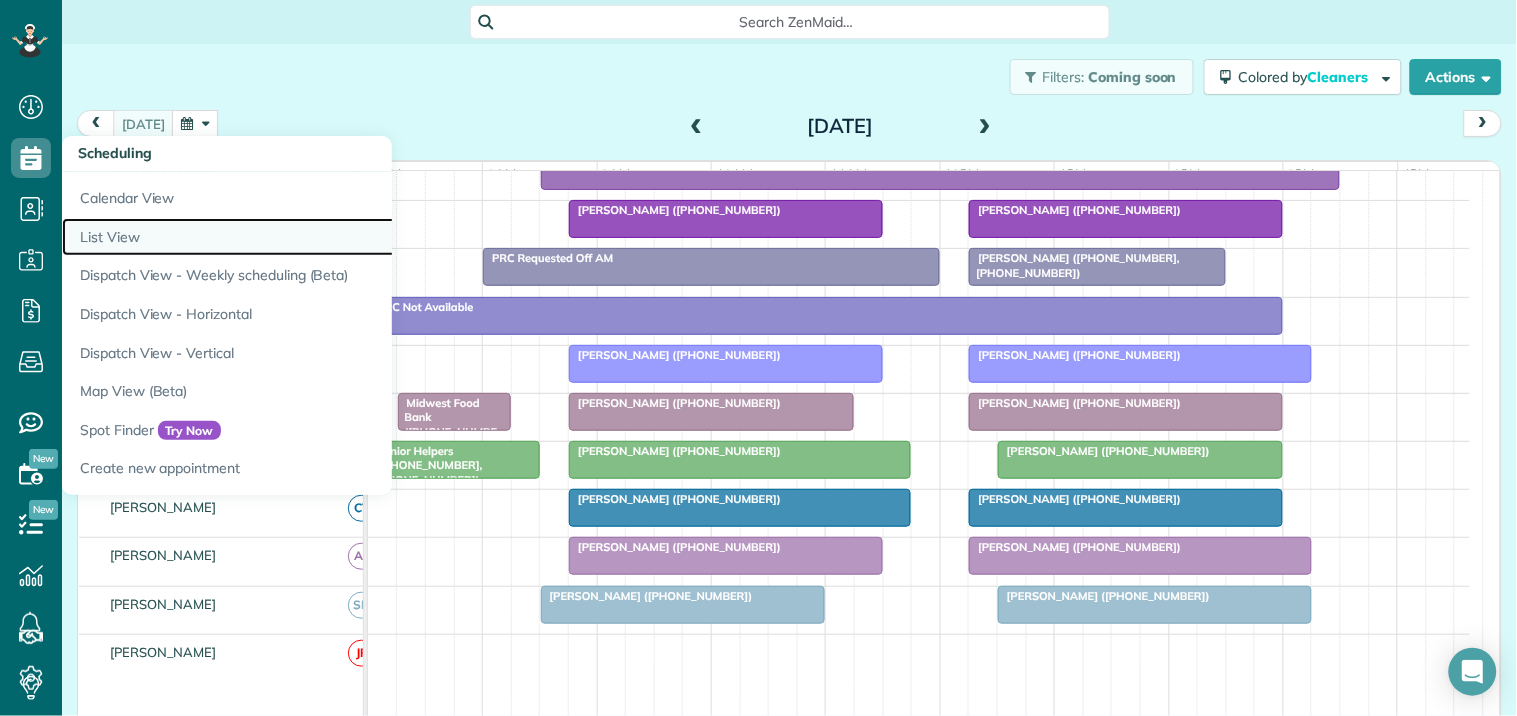 click on "List View" at bounding box center [312, 237] 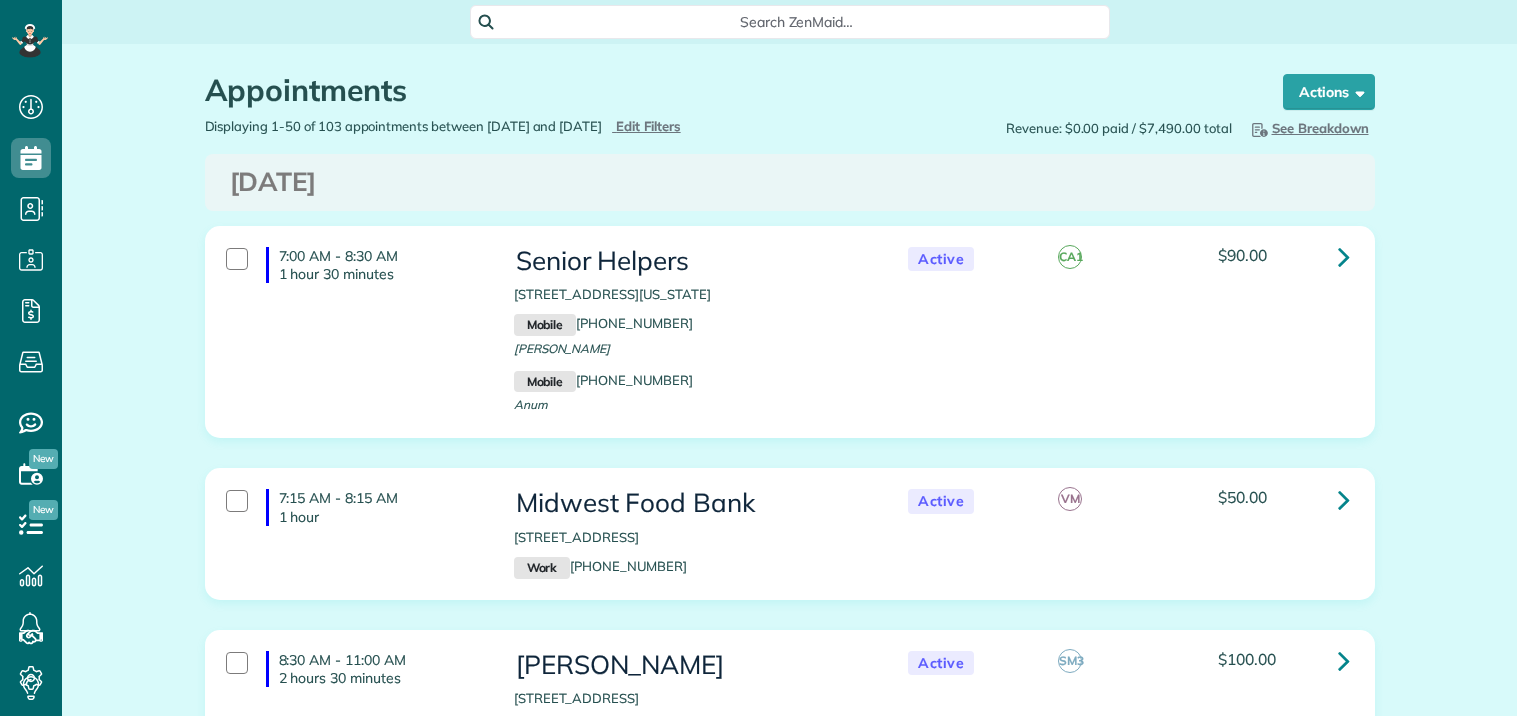 scroll, scrollTop: 0, scrollLeft: 0, axis: both 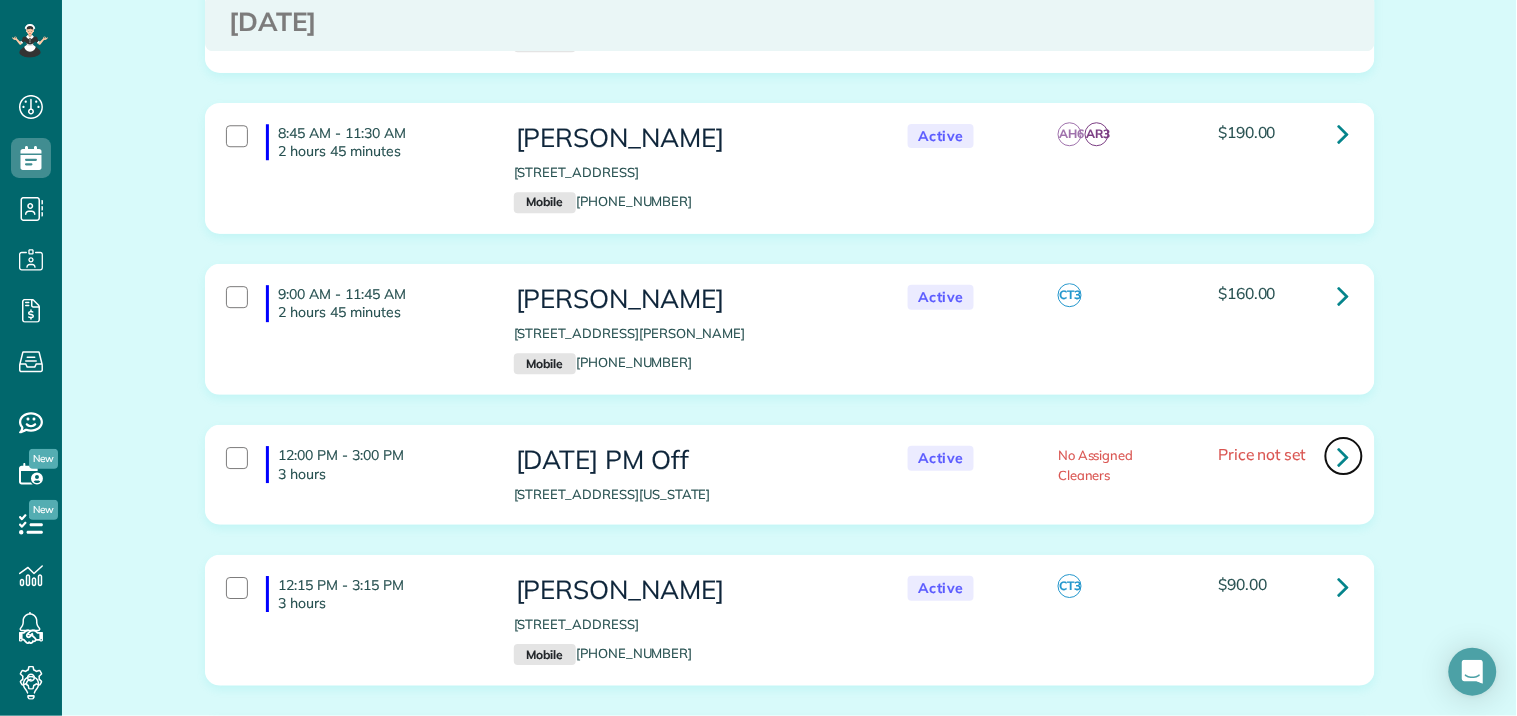 click at bounding box center [1344, 456] 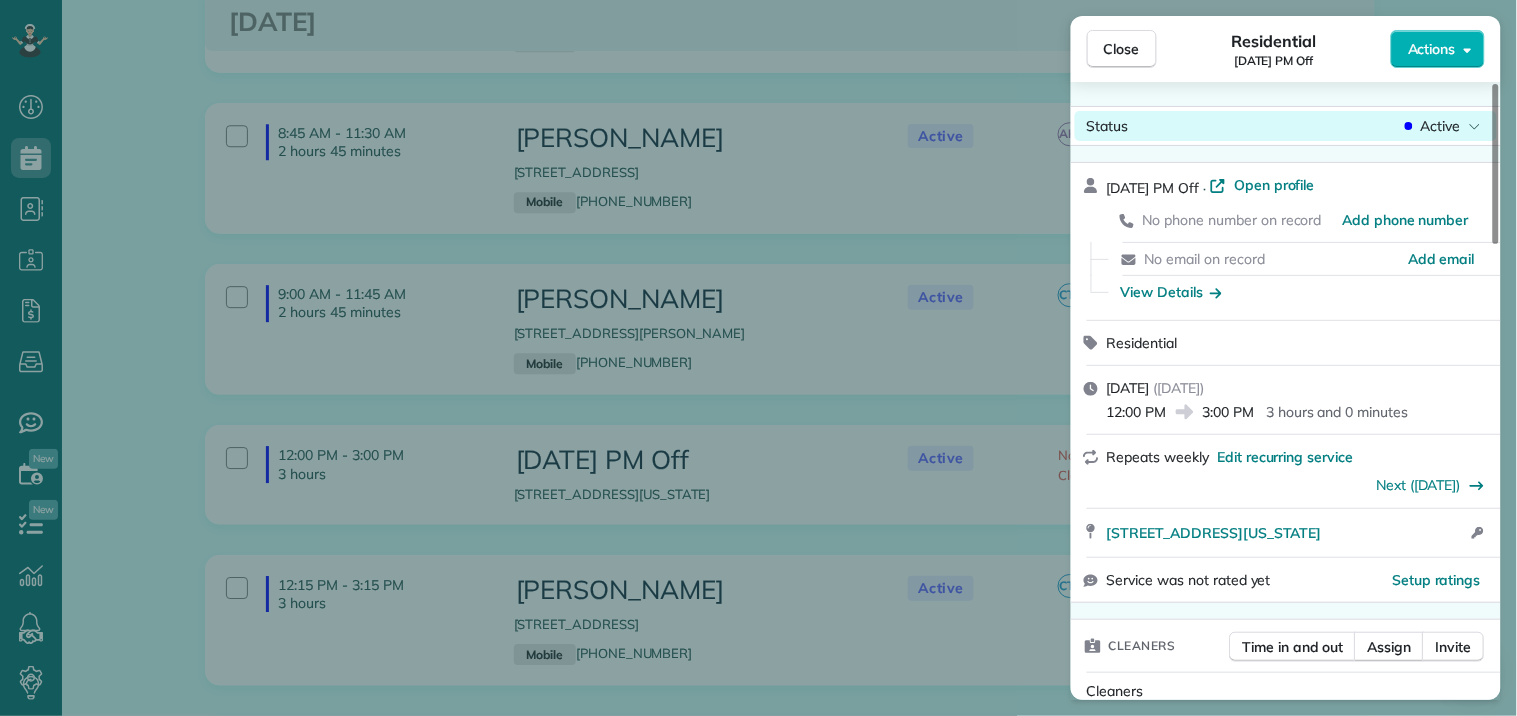 click on "Active" at bounding box center [1441, 126] 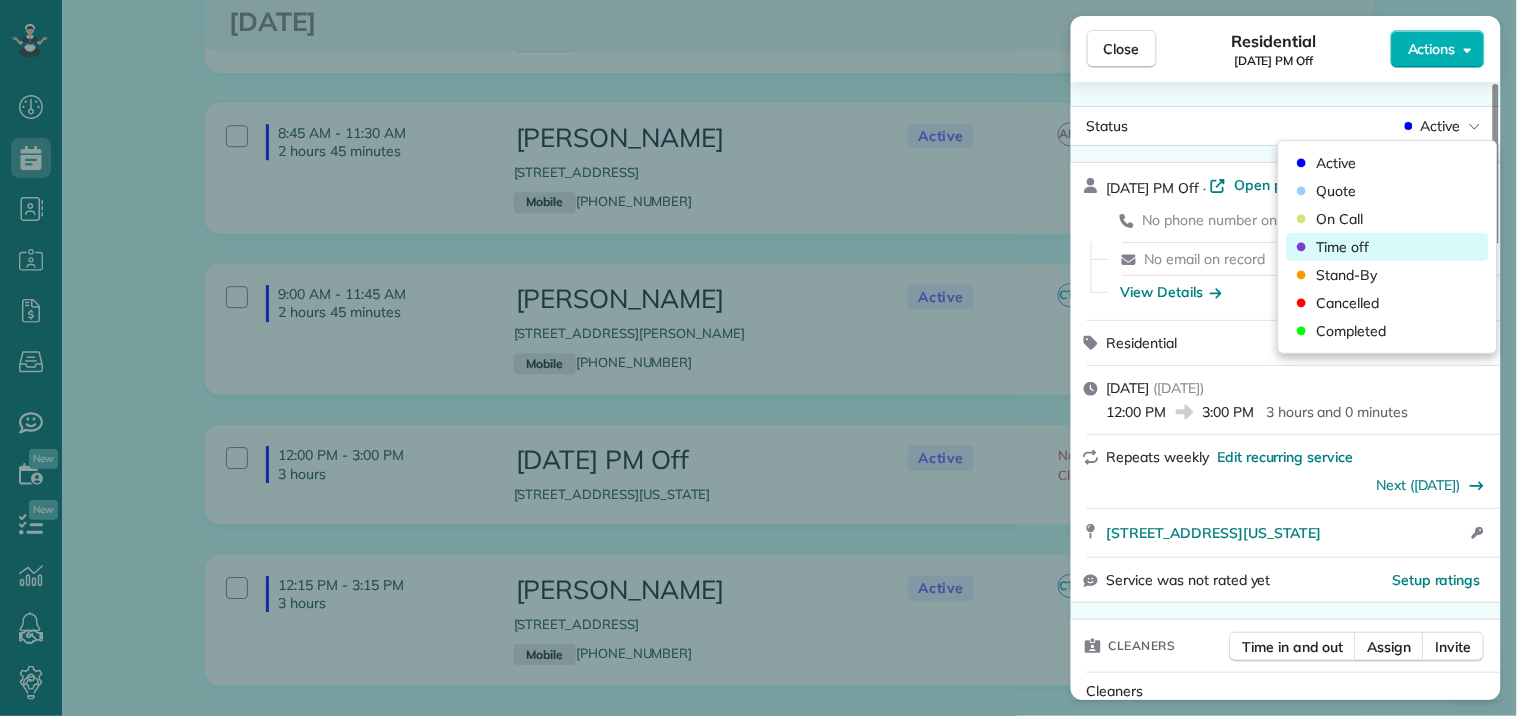 click on "Time off" at bounding box center [1343, 247] 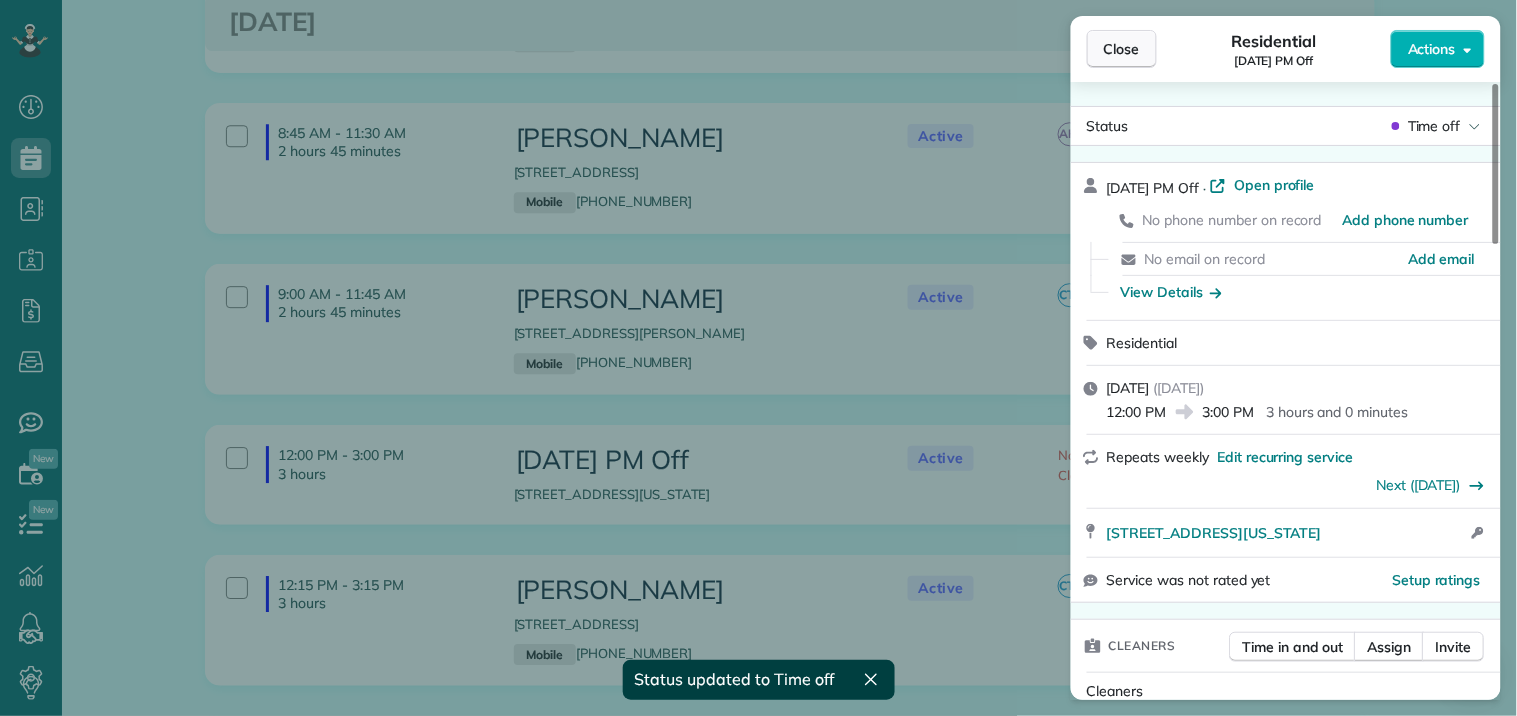 click on "Close" at bounding box center [1122, 49] 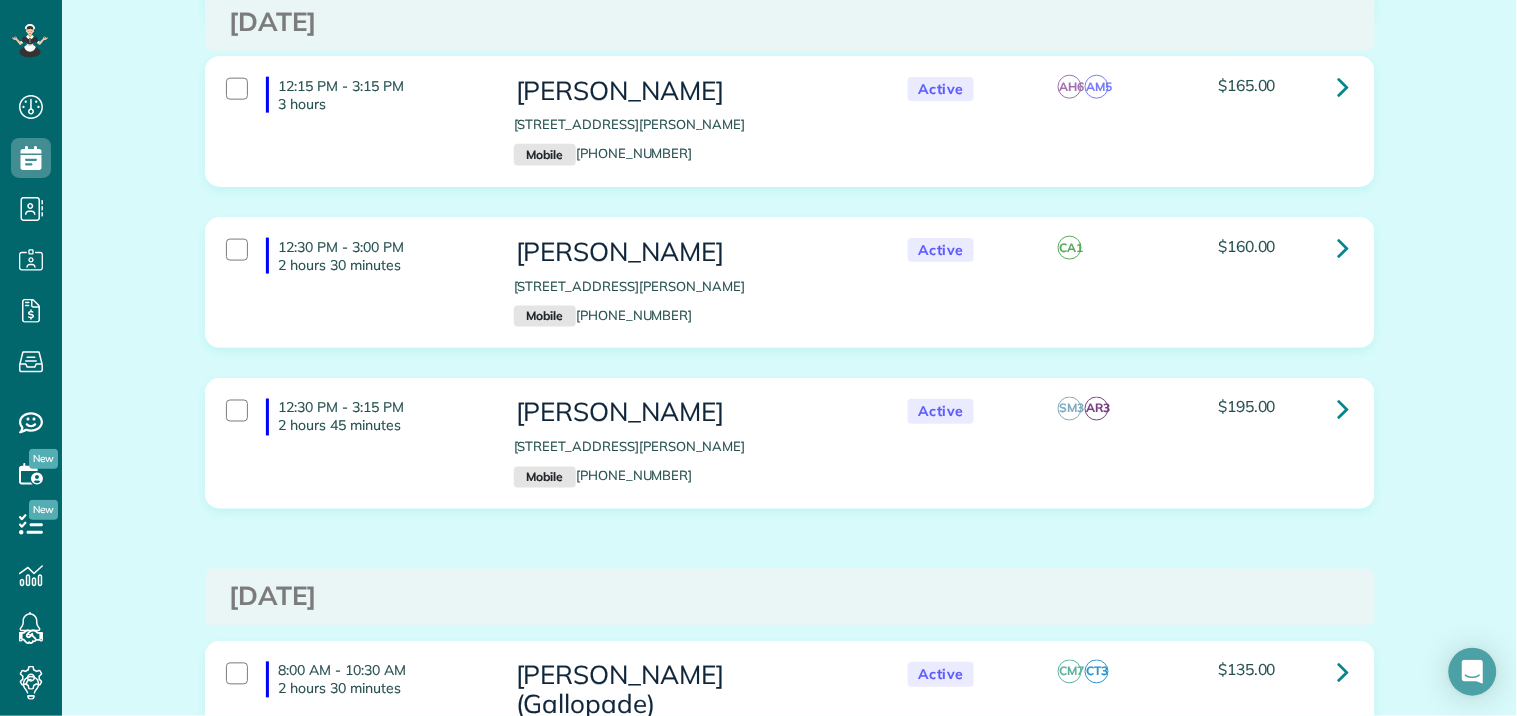 scroll, scrollTop: 2555, scrollLeft: 0, axis: vertical 